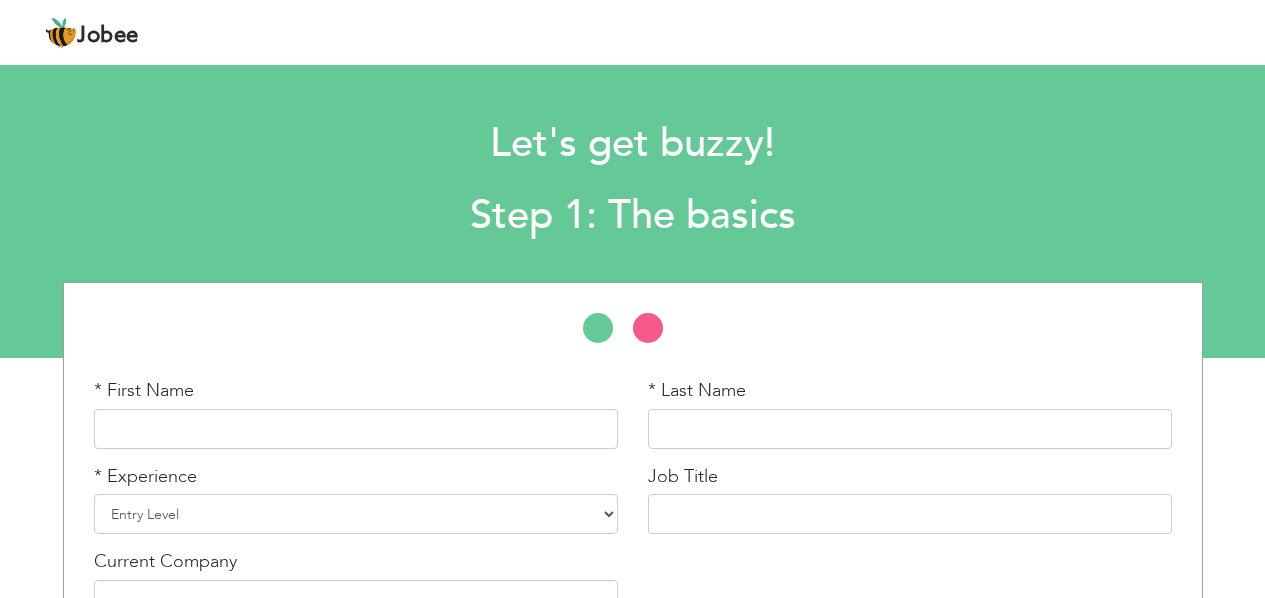 scroll, scrollTop: 0, scrollLeft: 0, axis: both 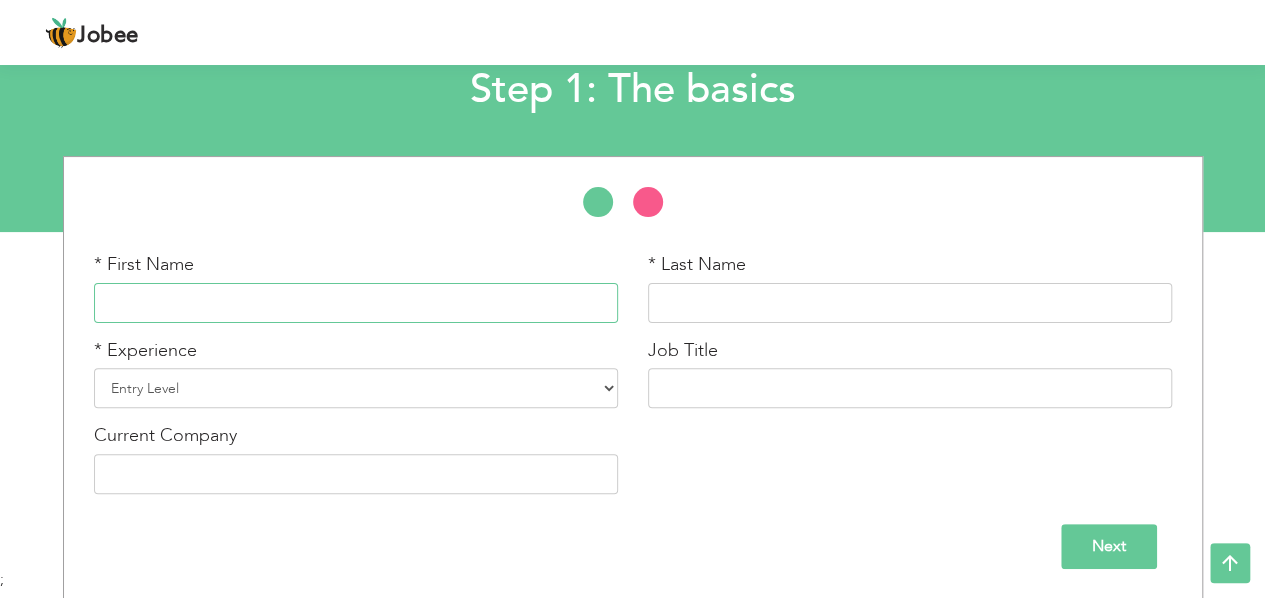 click at bounding box center (356, 303) 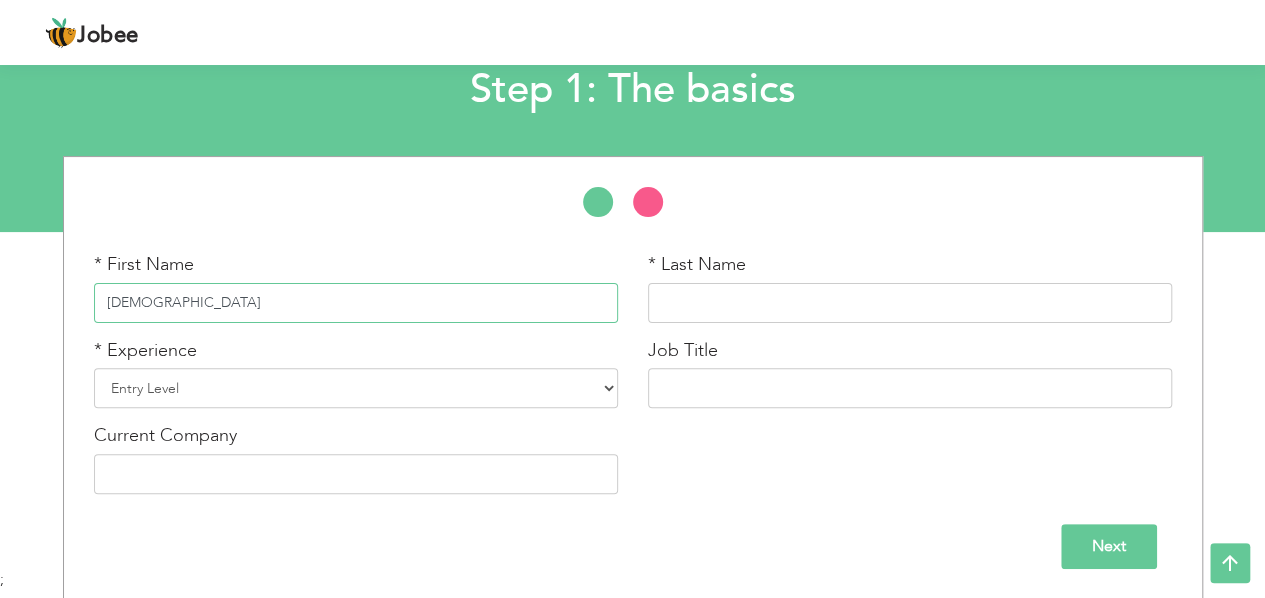 type on "Muhammad" 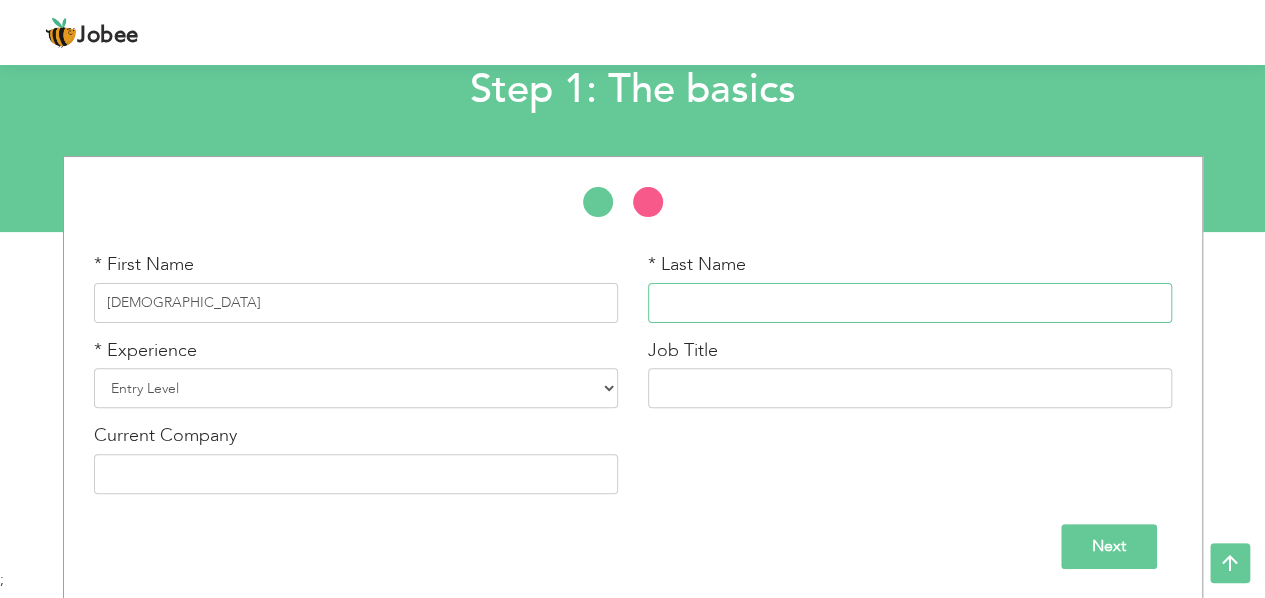 click at bounding box center (910, 303) 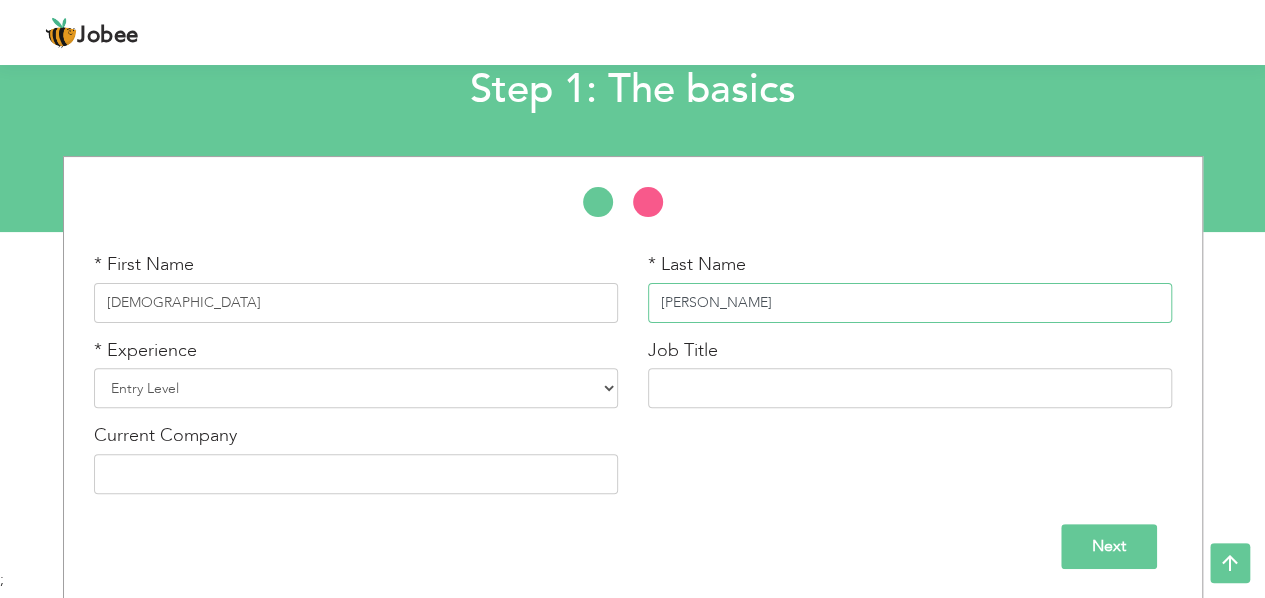 type on "Usman Khan" 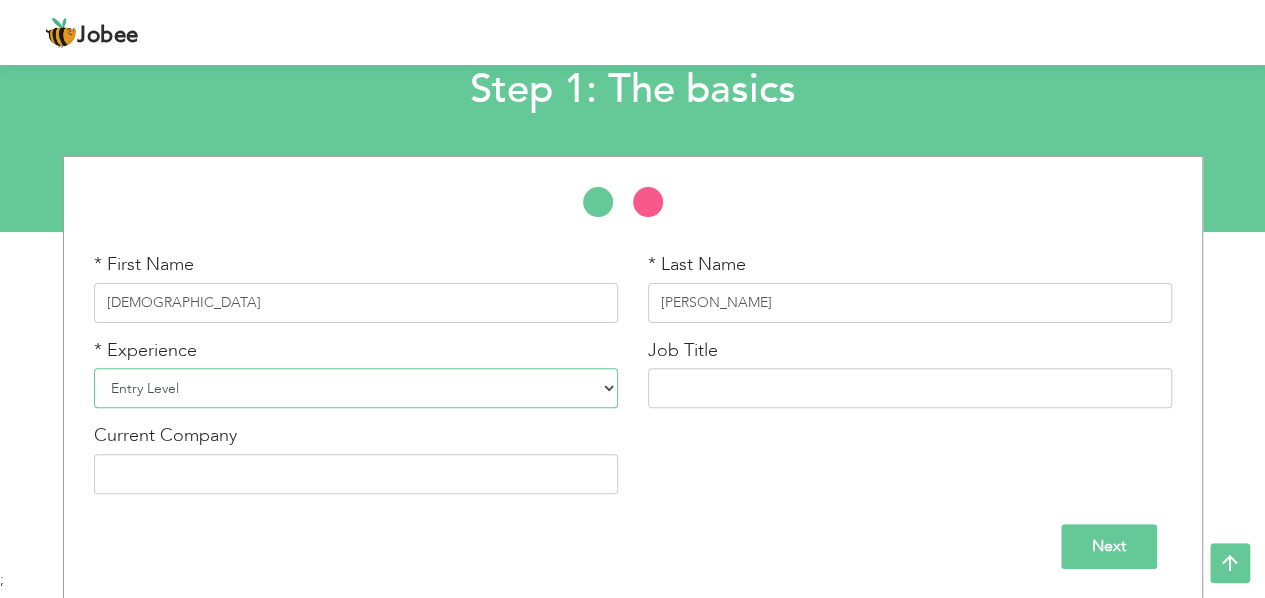 click on "Entry Level
Less than 1 Year
1 Year
2 Years
3 Years
4 Years
5 Years
6 Years
7 Years
8 Years
9 Years
10 Years
11 Years
12 Years
13 Years
14 Years
15 Years
16 Years
17 Years
18 Years
19 Years
20 Years
21 Years
22 Years
23 Years
24 Years
25 Years
26 Years
27 Years
28 Years
29 Years
30 Years
31 Years
32 Years
33 Years
34 Years
35 Years
More than 35 Years" at bounding box center [356, 388] 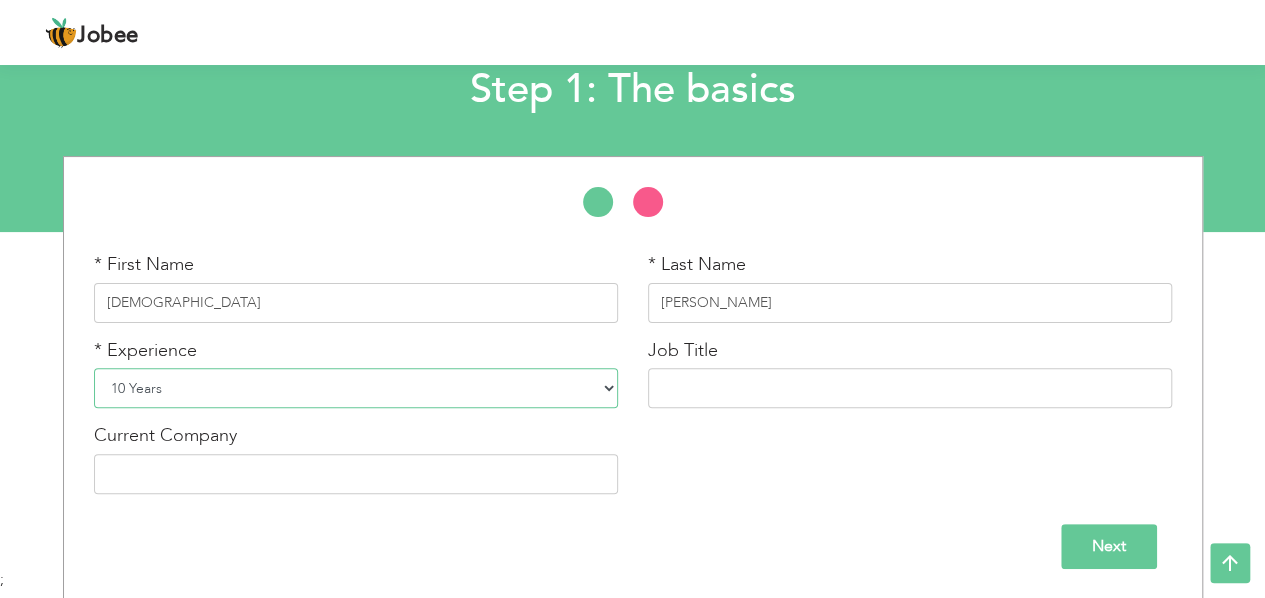 click on "Entry Level
Less than 1 Year
1 Year
2 Years
3 Years
4 Years
5 Years
6 Years
7 Years
8 Years
9 Years
10 Years
11 Years
12 Years
13 Years
14 Years
15 Years
16 Years
17 Years
18 Years
19 Years
20 Years
21 Years
22 Years
23 Years
24 Years
25 Years
26 Years
27 Years
28 Years
29 Years
30 Years
31 Years
32 Years
33 Years
34 Years
35 Years
More than 35 Years" at bounding box center [356, 388] 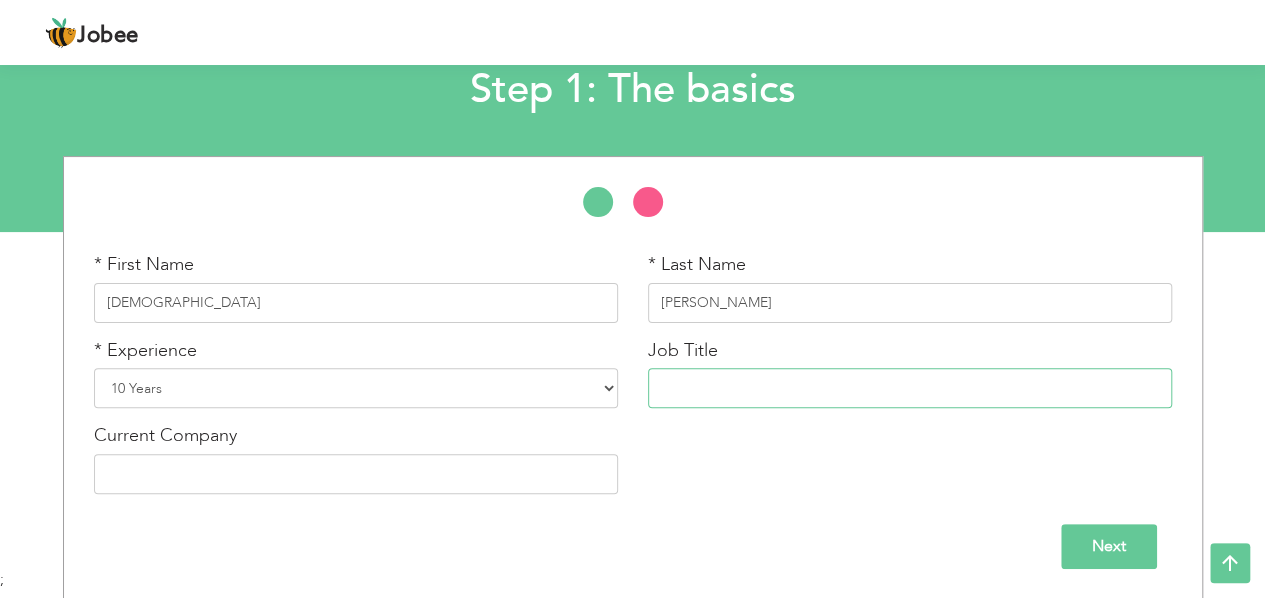 click at bounding box center (910, 388) 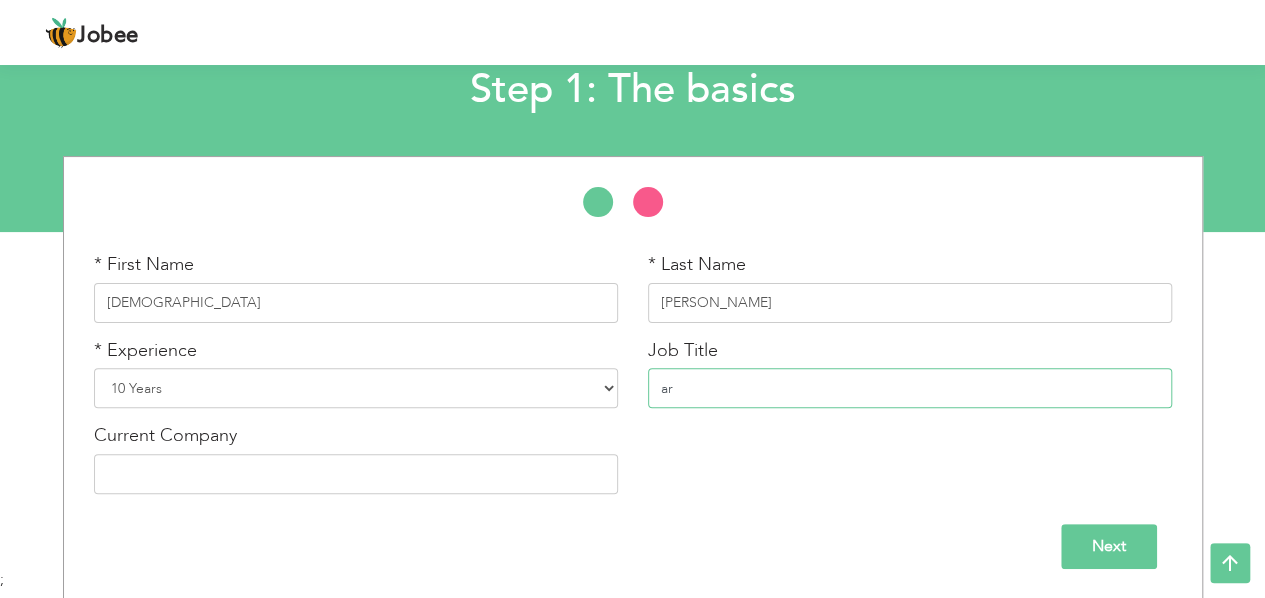 type on "a" 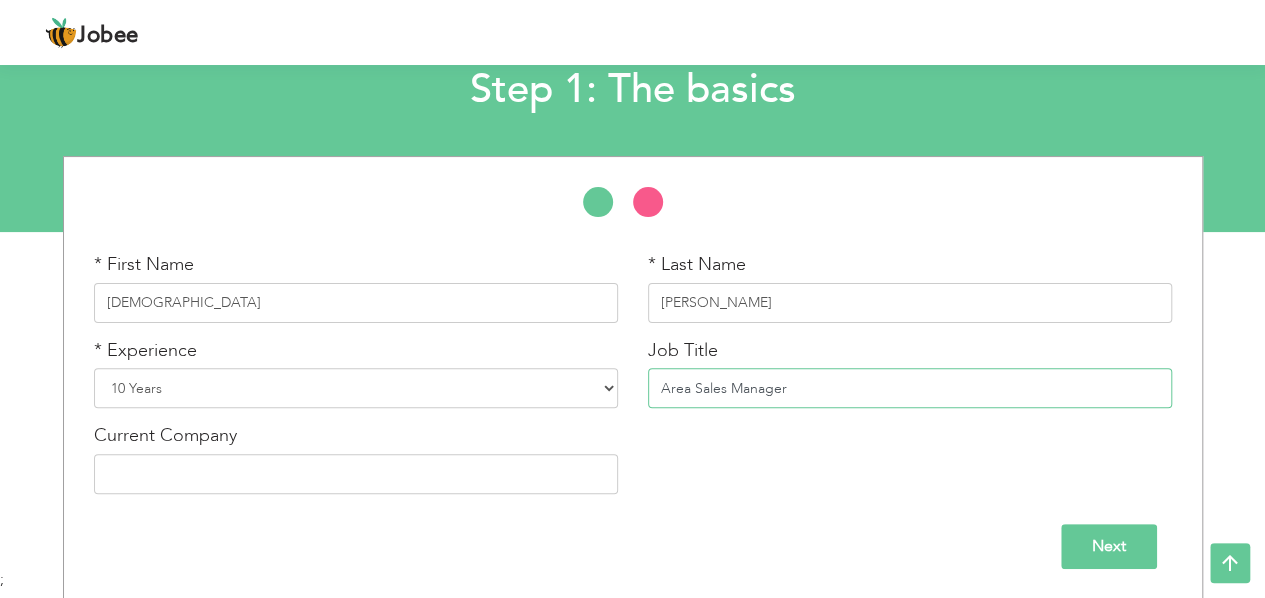 type on "Area Sales Manager" 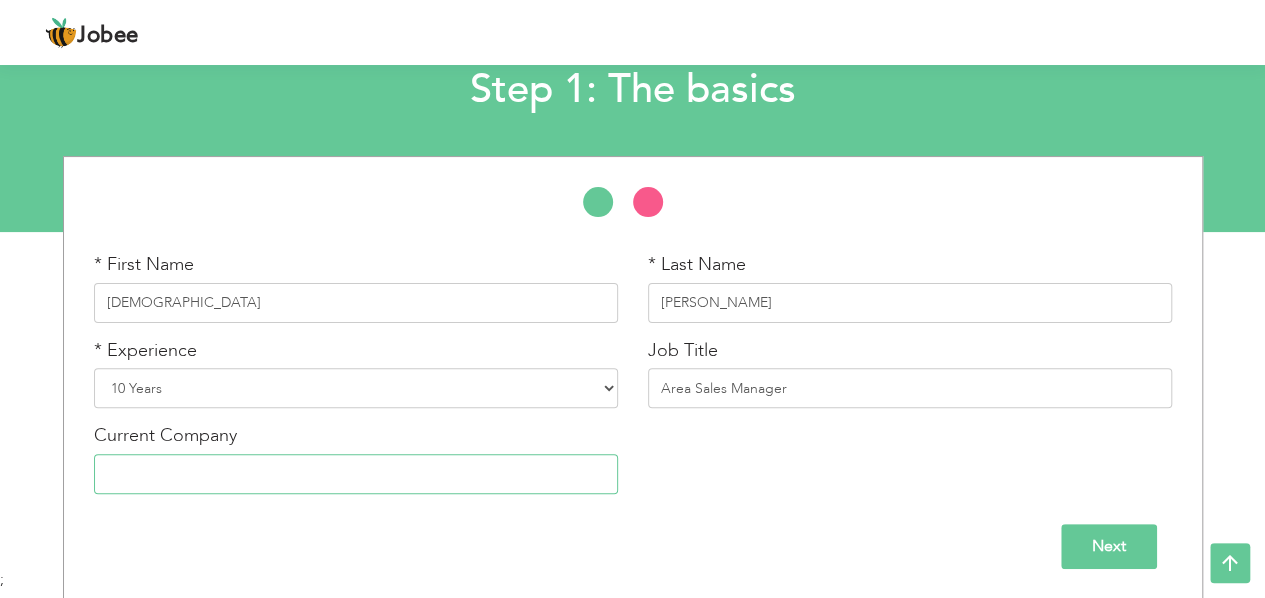 click at bounding box center [356, 474] 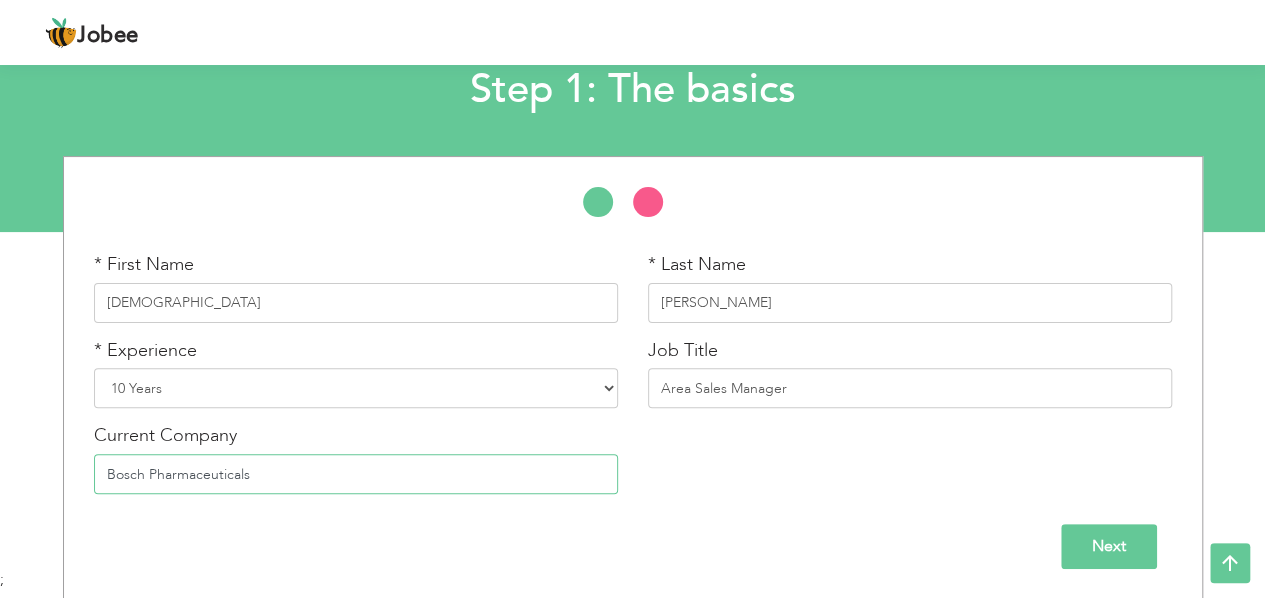 type on "Bosch Pharmaceuticals" 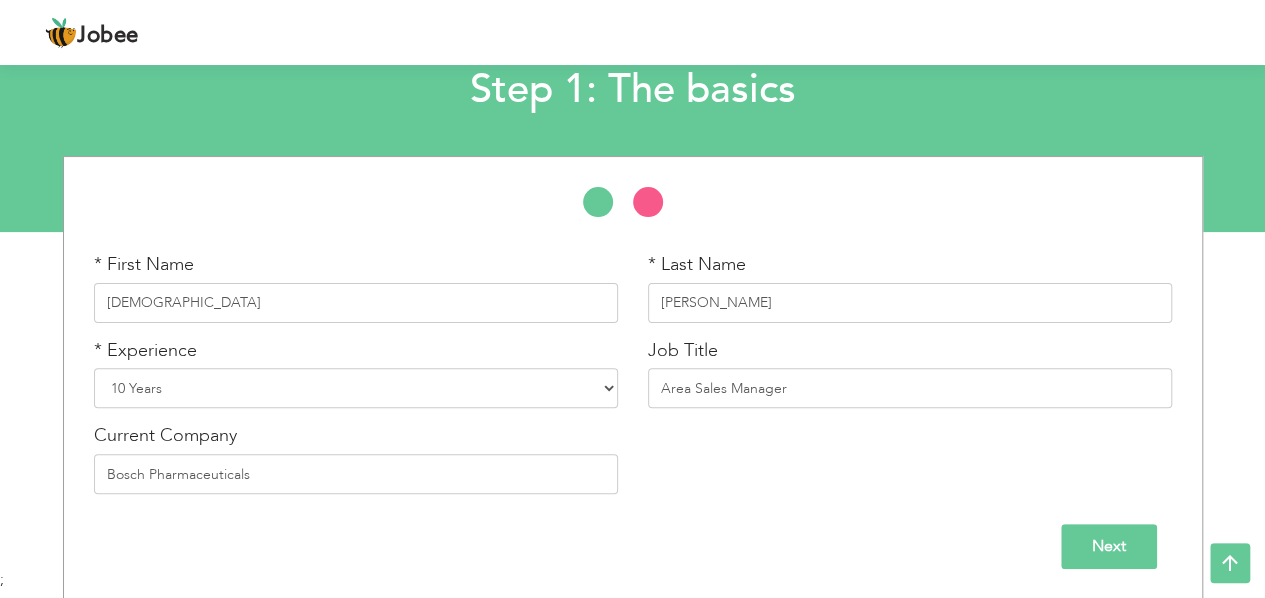 click on "Next" at bounding box center (1109, 546) 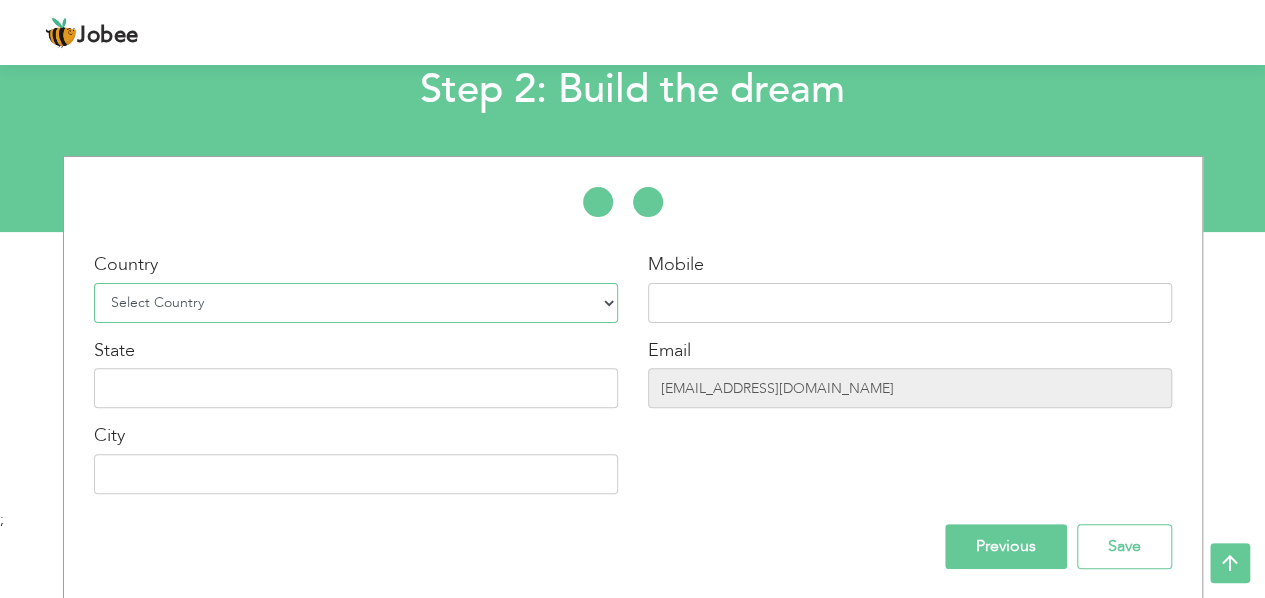 click on "Select Country
Afghanistan
Albania
Algeria
American Samoa
Andorra
Angola
Anguilla
Antarctica
Antigua and Barbuda
Argentina
Armenia
Aruba
Australia
Austria
Azerbaijan
Bahamas
Bahrain
Bangladesh
Barbados
Belarus
Belgium
Belize
Benin
Bermuda
Bhutan
Bolivia
Bosnia-Herzegovina
Botswana
Bouvet Island
Brazil
British Indian Ocean Territory
Brunei Darussalam
Bulgaria
Burkina Faso
Burundi
Cambodia
Cameroon
Canada
Cape Verde
Cayman Islands
Central African Republic
Chad
Chile
China
Christmas Island
Cocos (Keeling) Islands
Colombia
Comoros
Congo
Congo, Dem. Republic
Cook Islands
Costa Rica
Croatia
Cuba
Cyprus
Czech Rep
Denmark
Djibouti
Dominica
Dominican Republic
Ecuador
Egypt
El Salvador
Equatorial Guinea
Eritrea
Estonia
Ethiopia
European Union
Falkland Islands (Malvinas)
Faroe Islands
Fiji
Finland
France
French Guiana
French Southern Territories
Gabon
Gambia
Georgia" at bounding box center [356, 303] 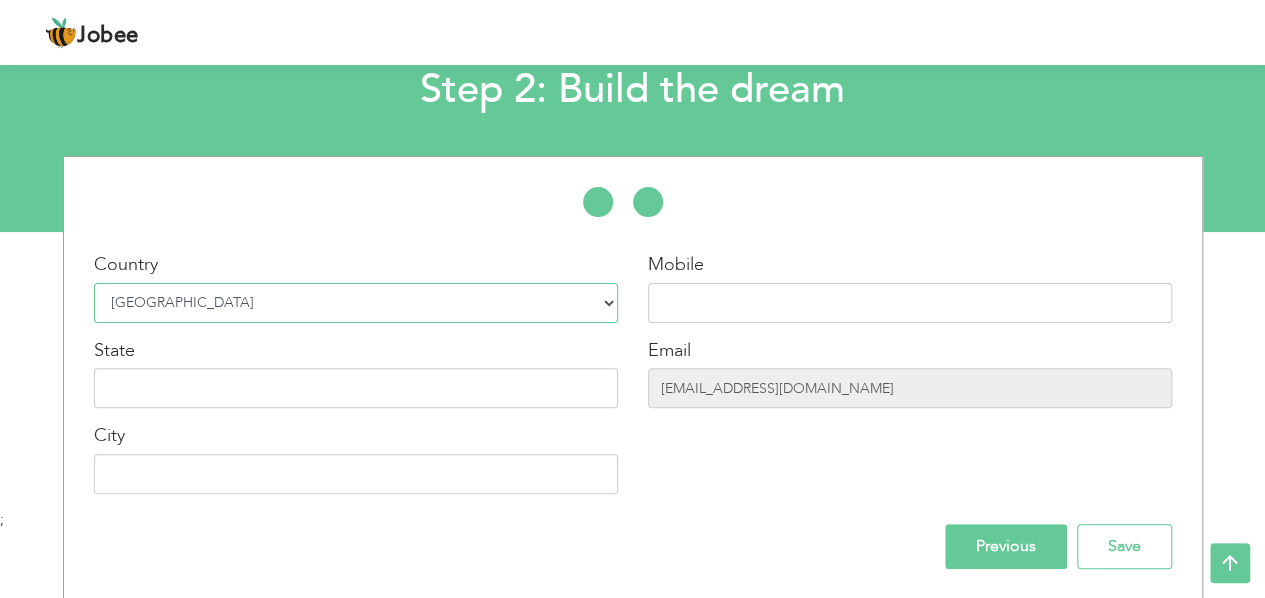 click on "Select Country
Afghanistan
Albania
Algeria
American Samoa
Andorra
Angola
Anguilla
Antarctica
Antigua and Barbuda
Argentina
Armenia
Aruba
Australia
Austria
Azerbaijan
Bahamas
Bahrain
Bangladesh
Barbados
Belarus
Belgium
Belize
Benin
Bermuda
Bhutan
Bolivia
Bosnia-Herzegovina
Botswana
Bouvet Island
Brazil
British Indian Ocean Territory
Brunei Darussalam
Bulgaria
Burkina Faso
Burundi
Cambodia
Cameroon
Canada
Cape Verde
Cayman Islands
Central African Republic
Chad
Chile
China
Christmas Island
Cocos (Keeling) Islands
Colombia
Comoros
Congo
Congo, Dem. Republic
Cook Islands
Costa Rica
Croatia
Cuba
Cyprus
Czech Rep
Denmark
Djibouti
Dominica
Dominican Republic
Ecuador
Egypt
El Salvador
Equatorial Guinea
Eritrea
Estonia
Ethiopia
European Union
Falkland Islands (Malvinas)
Faroe Islands
Fiji
Finland
France
French Guiana
French Southern Territories
Gabon
Gambia
Georgia" at bounding box center (356, 303) 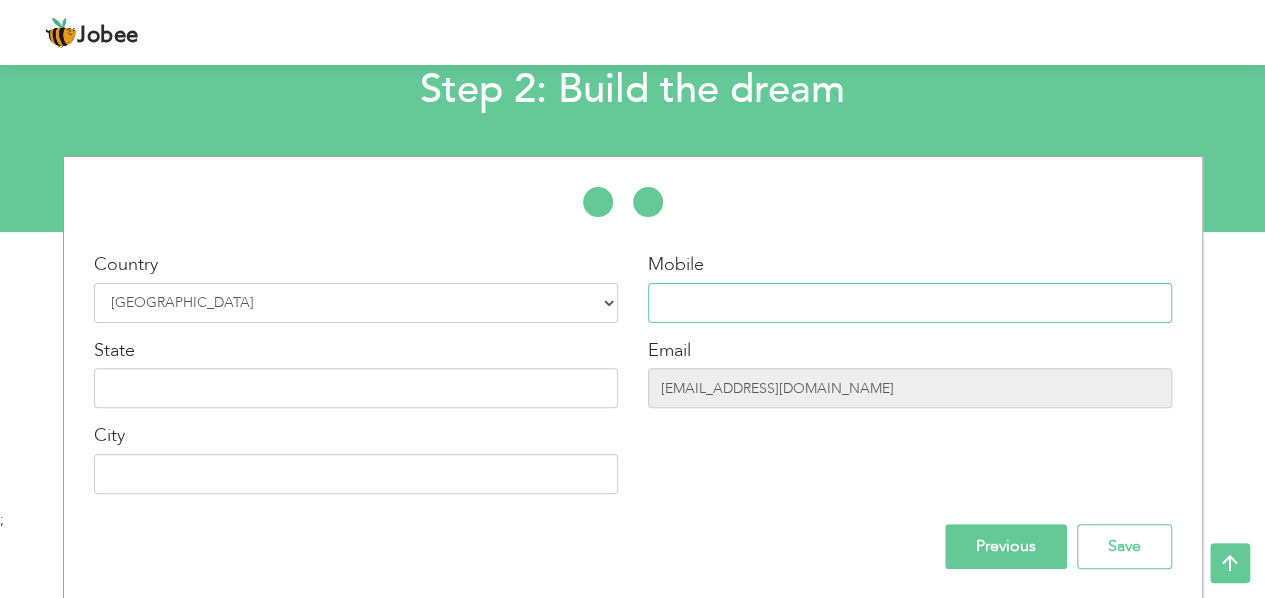 click at bounding box center [910, 303] 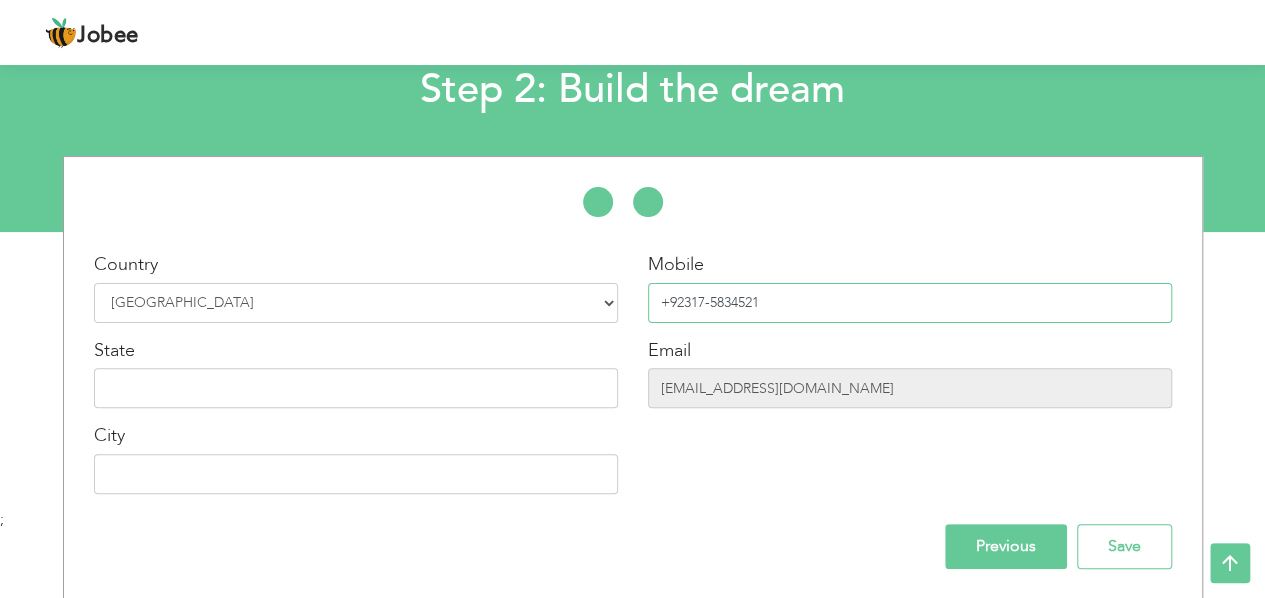 type on "+92317-5834521" 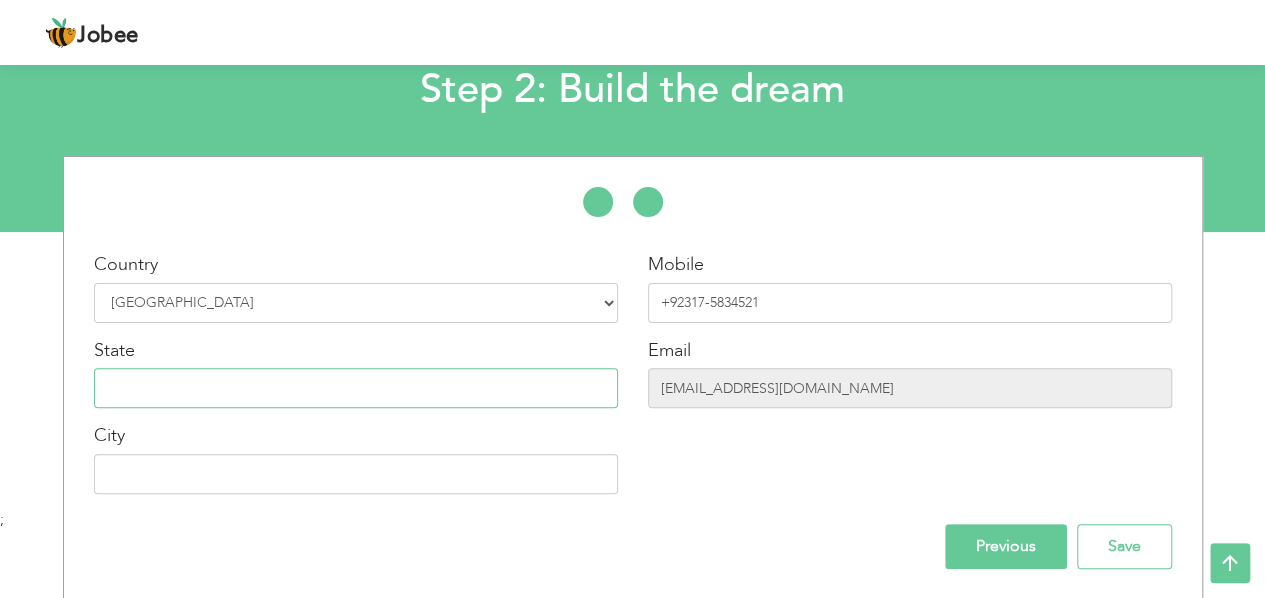 click at bounding box center [356, 388] 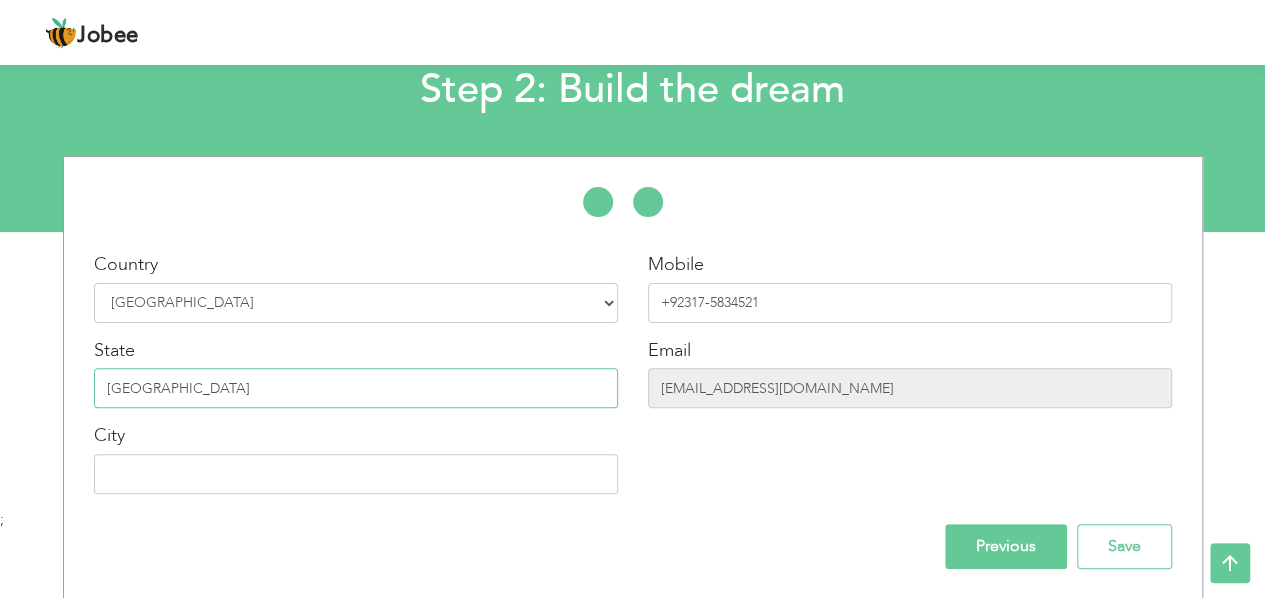 type on "Punjab" 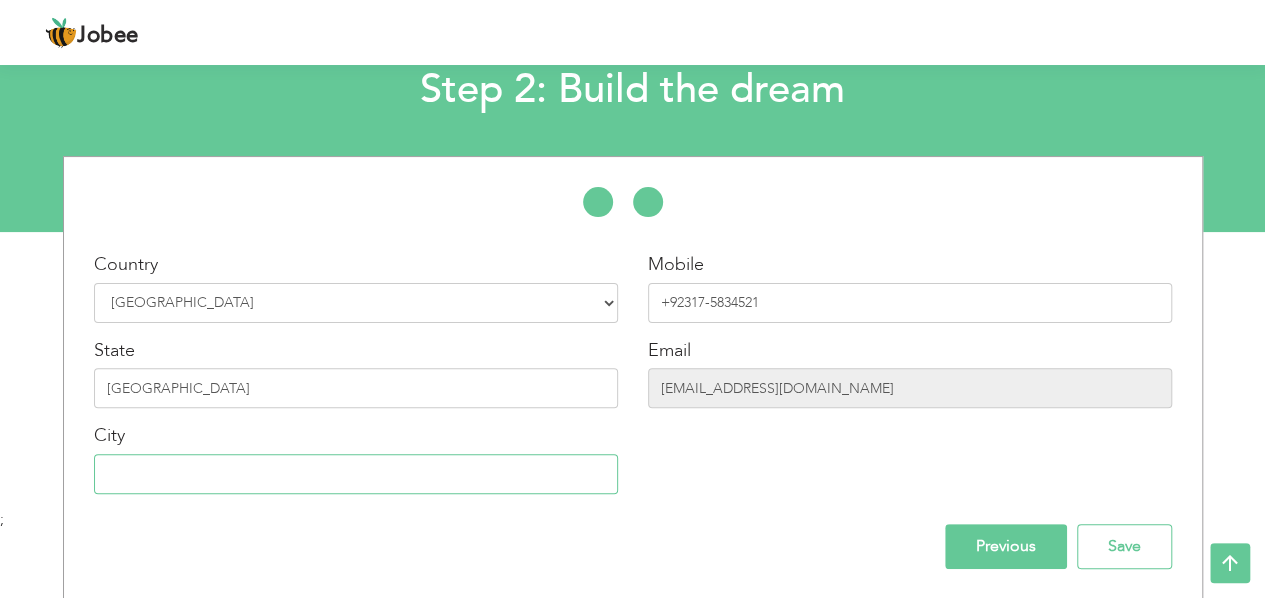 drag, startPoint x: 318, startPoint y: 483, endPoint x: 316, endPoint y: 473, distance: 10.198039 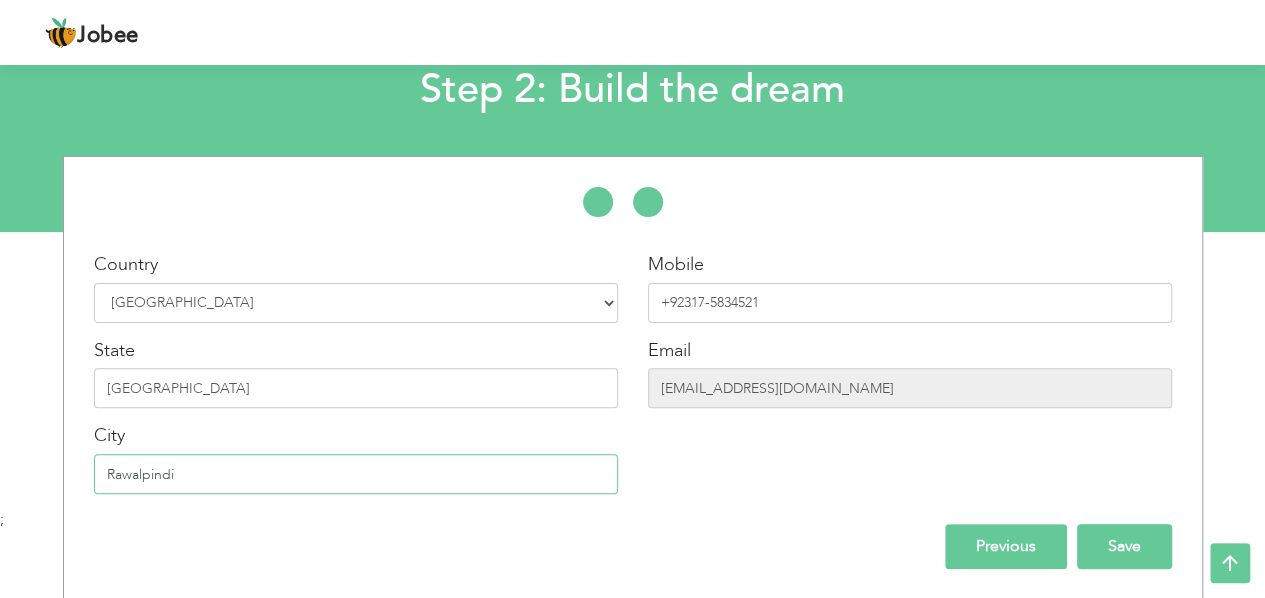 type on "Rawalpindi" 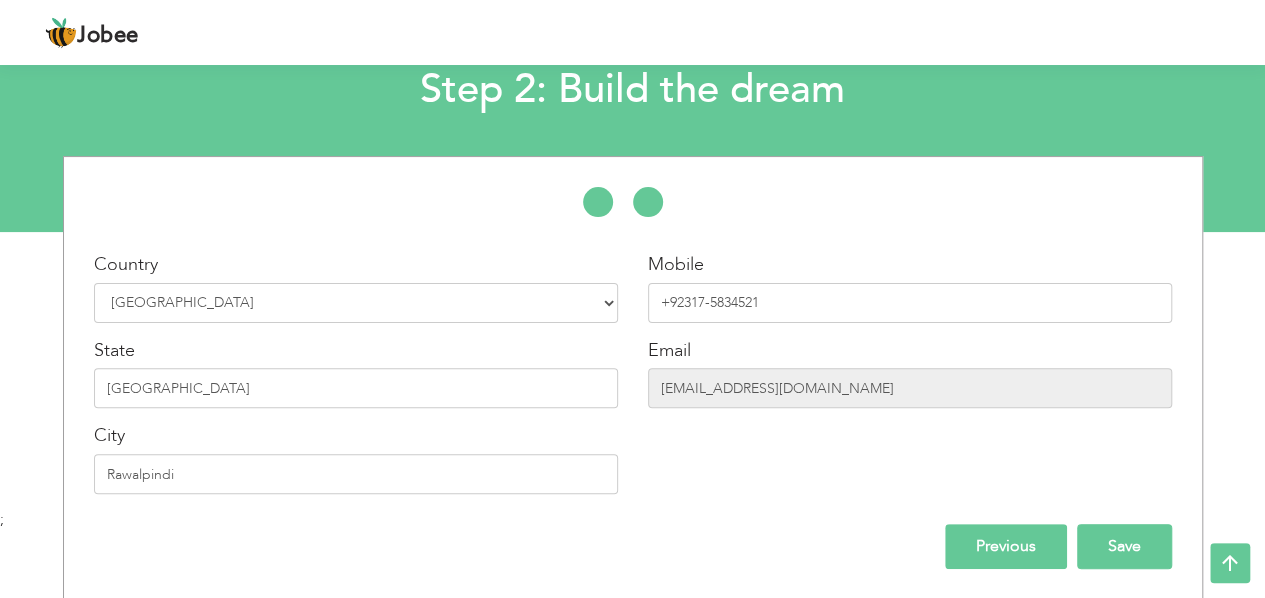click on "Save" at bounding box center (1124, 546) 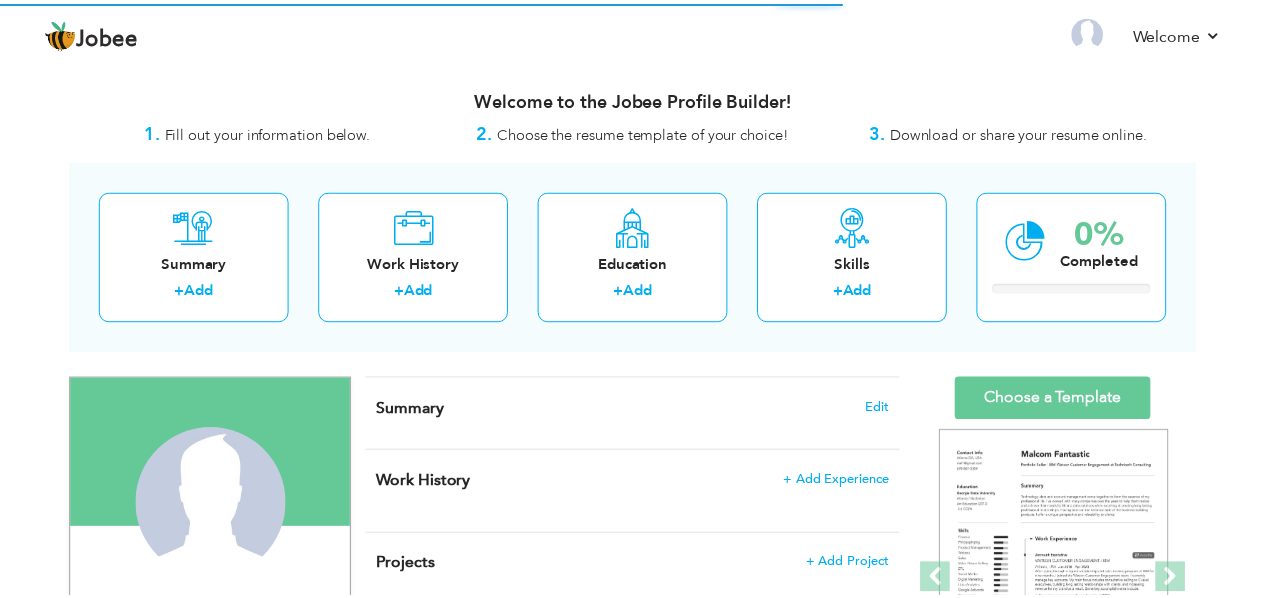 scroll, scrollTop: 0, scrollLeft: 0, axis: both 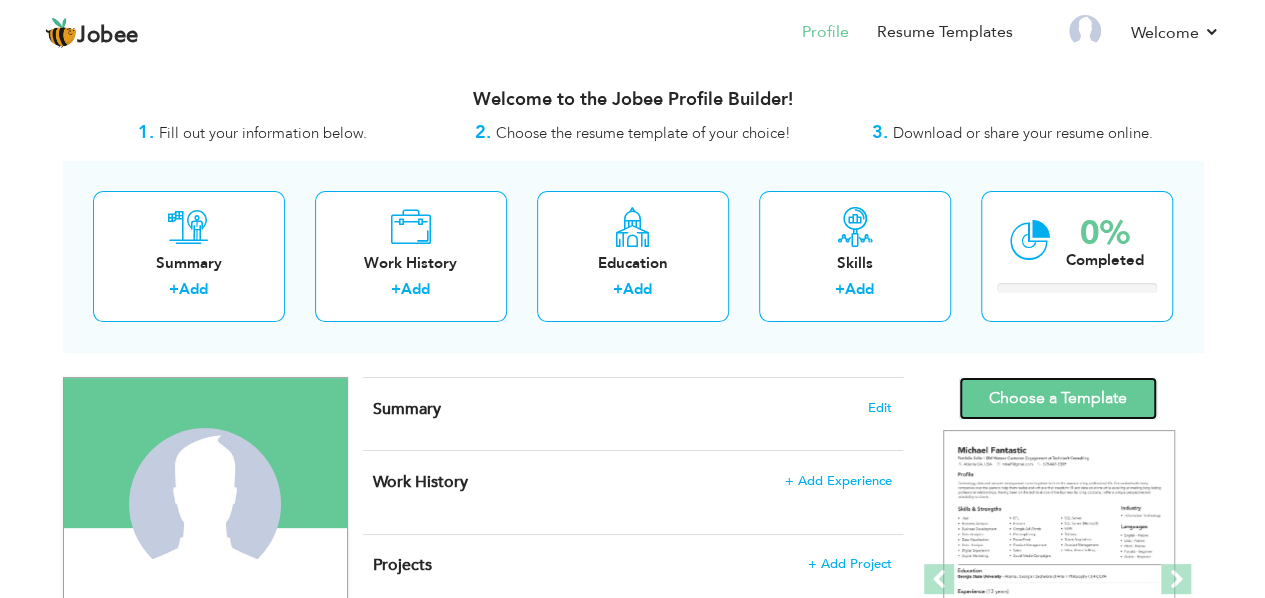 click on "Choose a Template" at bounding box center [1058, 398] 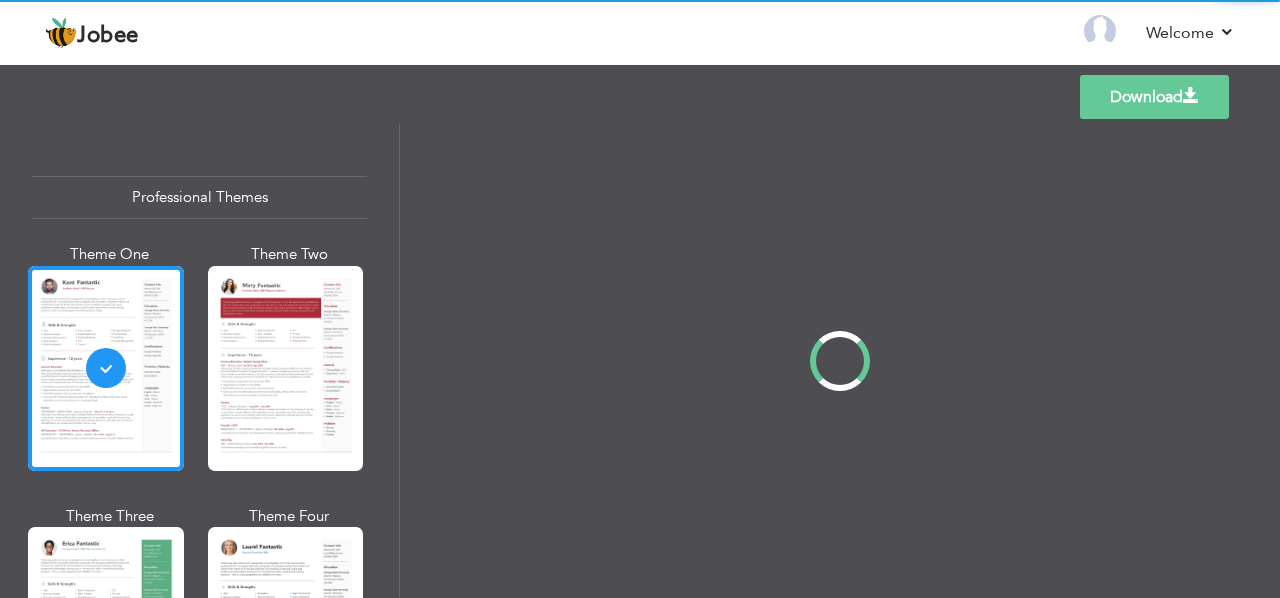scroll, scrollTop: 0, scrollLeft: 0, axis: both 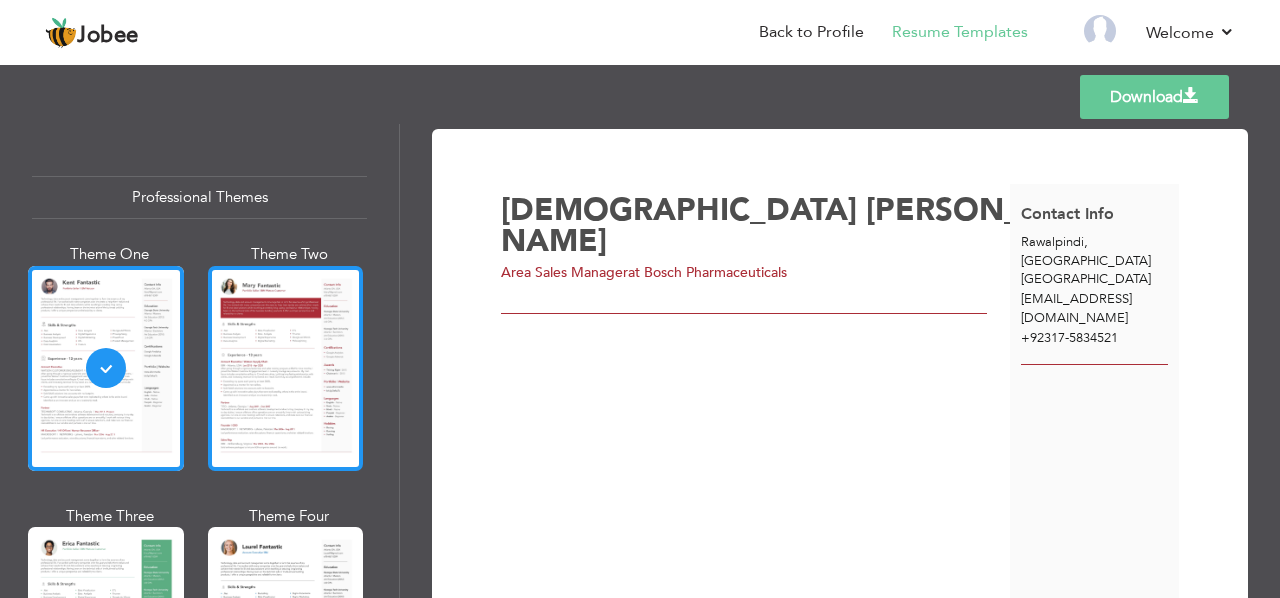 click at bounding box center [286, 368] 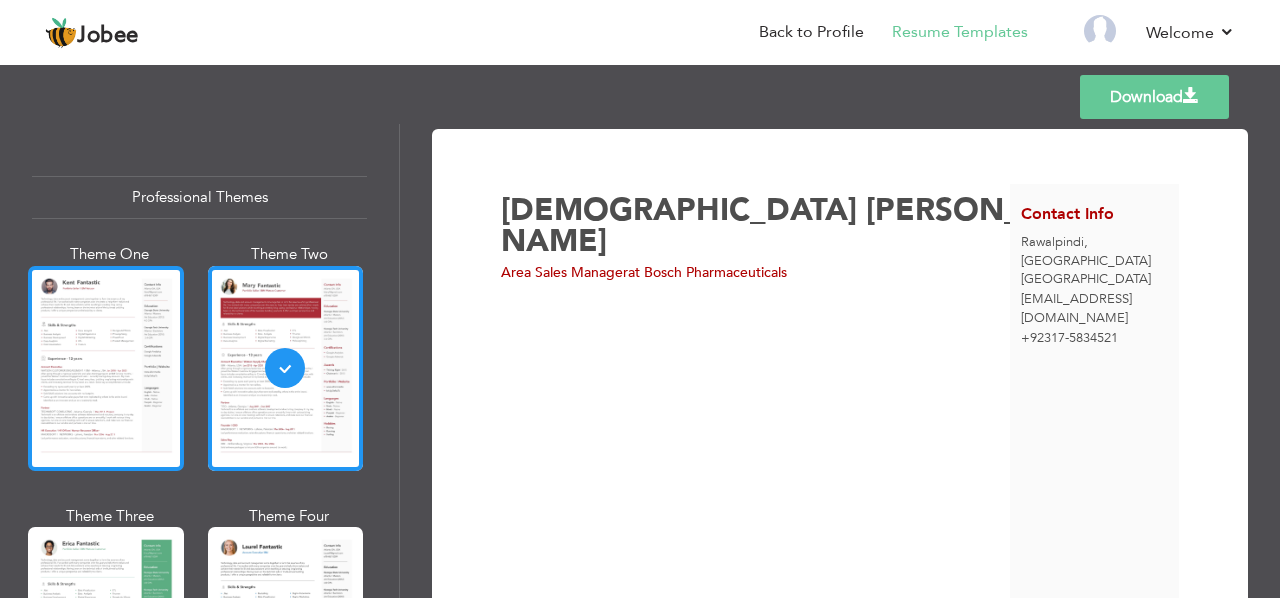 click at bounding box center [106, 368] 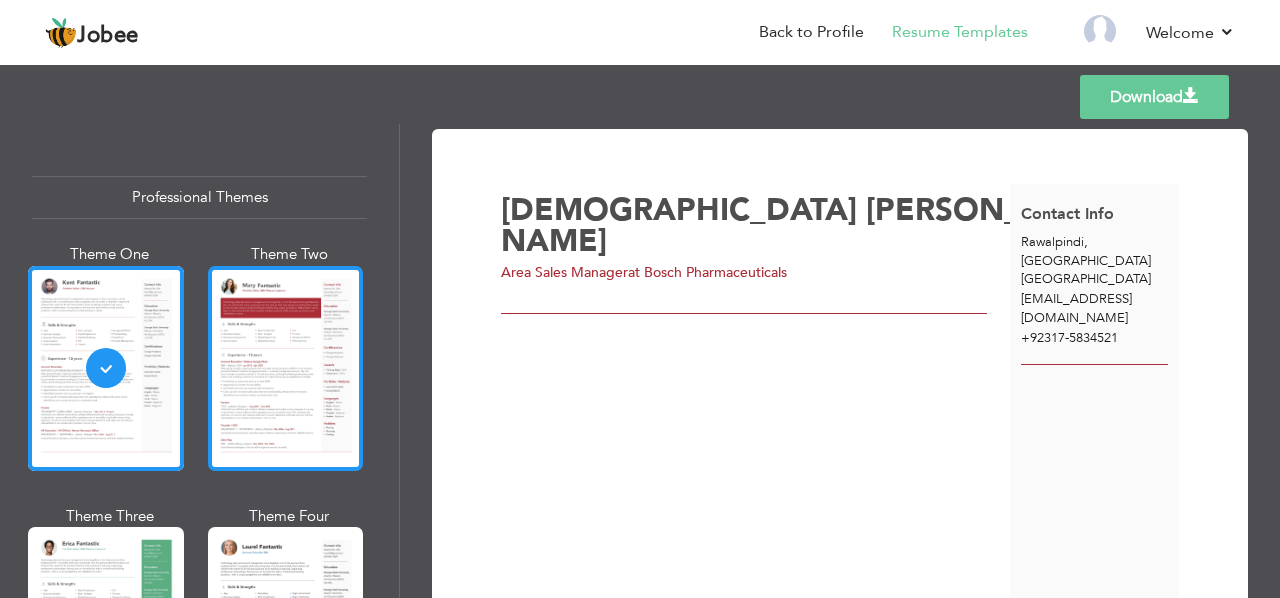 click at bounding box center [286, 368] 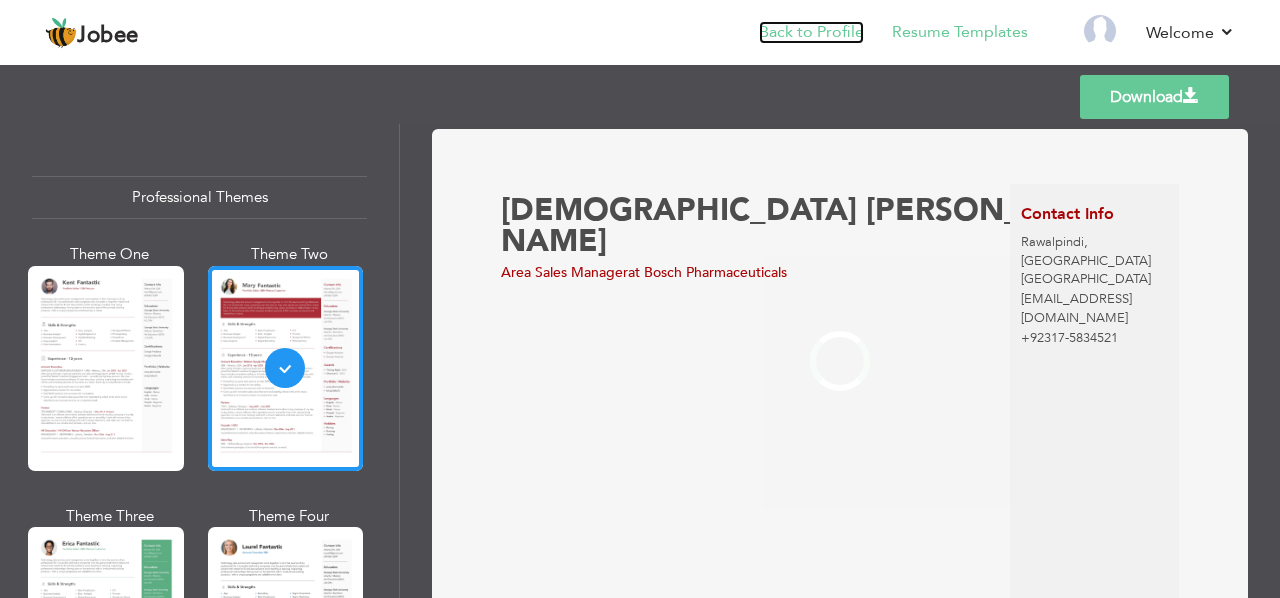 click on "Back to Profile" at bounding box center (811, 32) 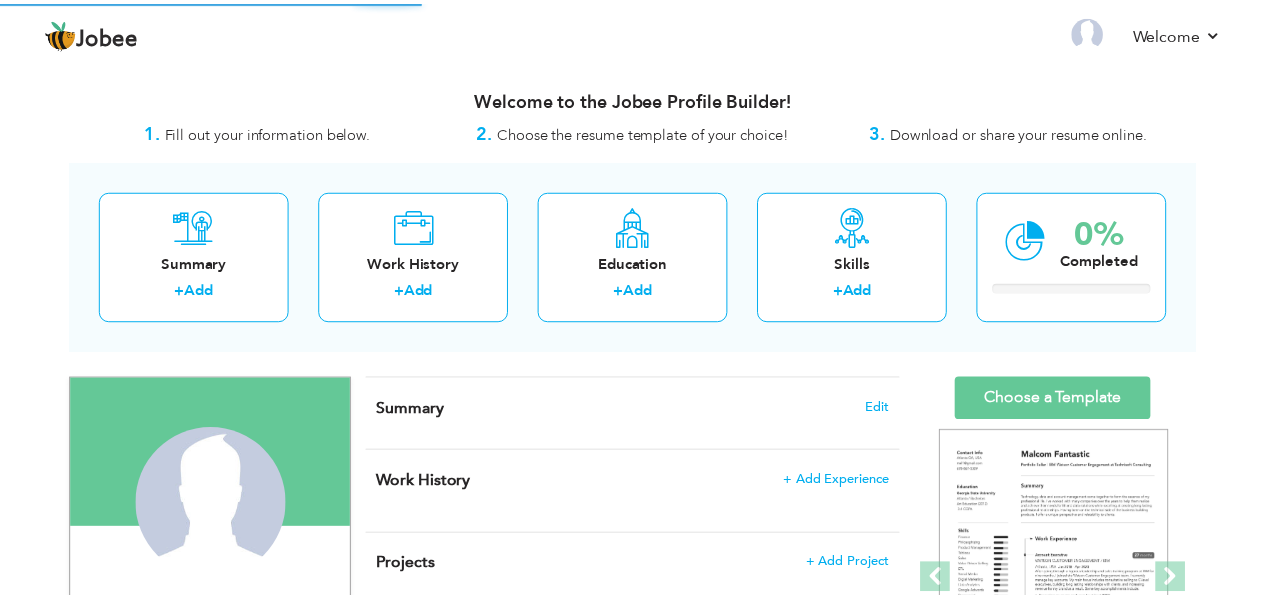 scroll, scrollTop: 0, scrollLeft: 0, axis: both 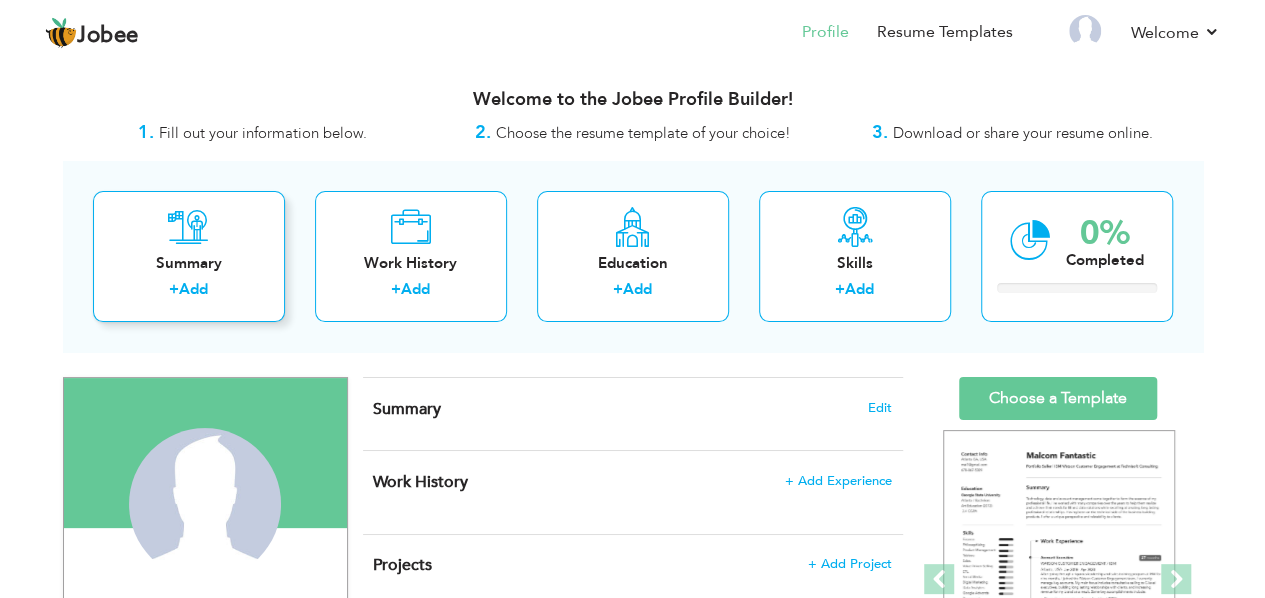 click on "Summary
+  Add" at bounding box center (189, 256) 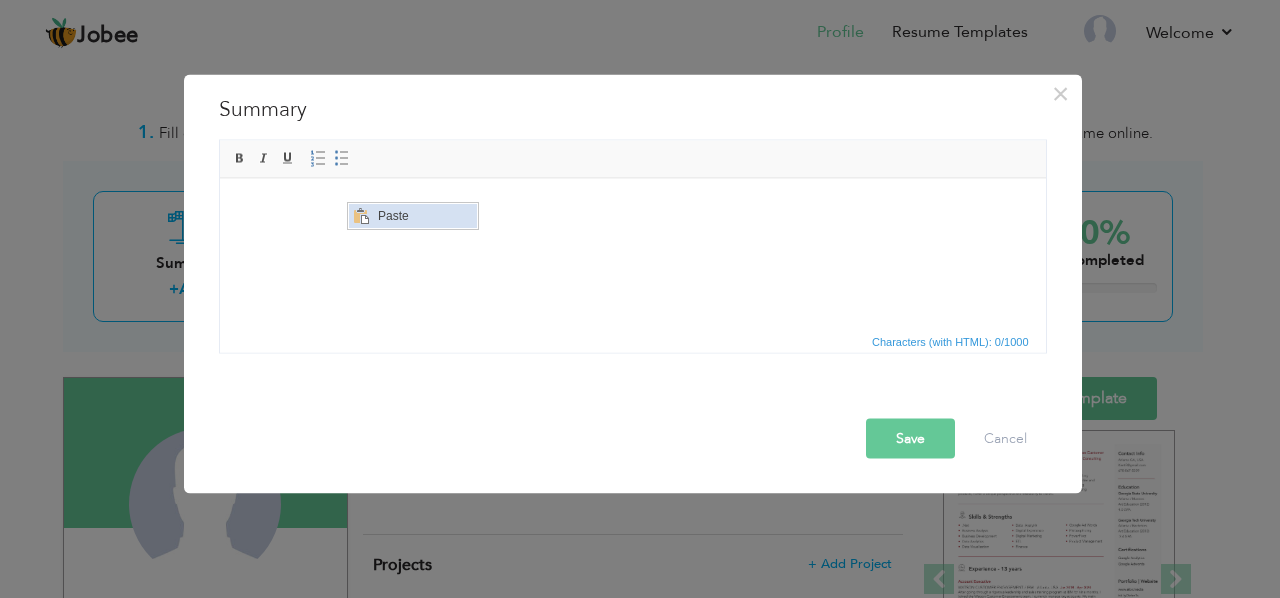 scroll, scrollTop: 0, scrollLeft: 0, axis: both 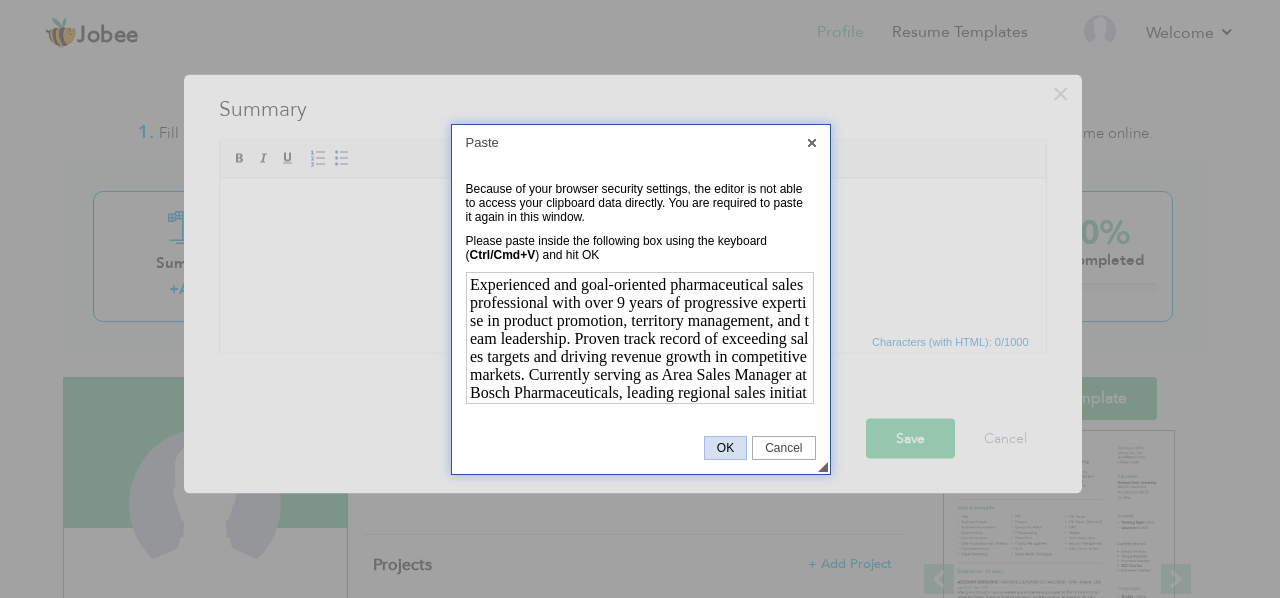 click on "OK" at bounding box center (725, 448) 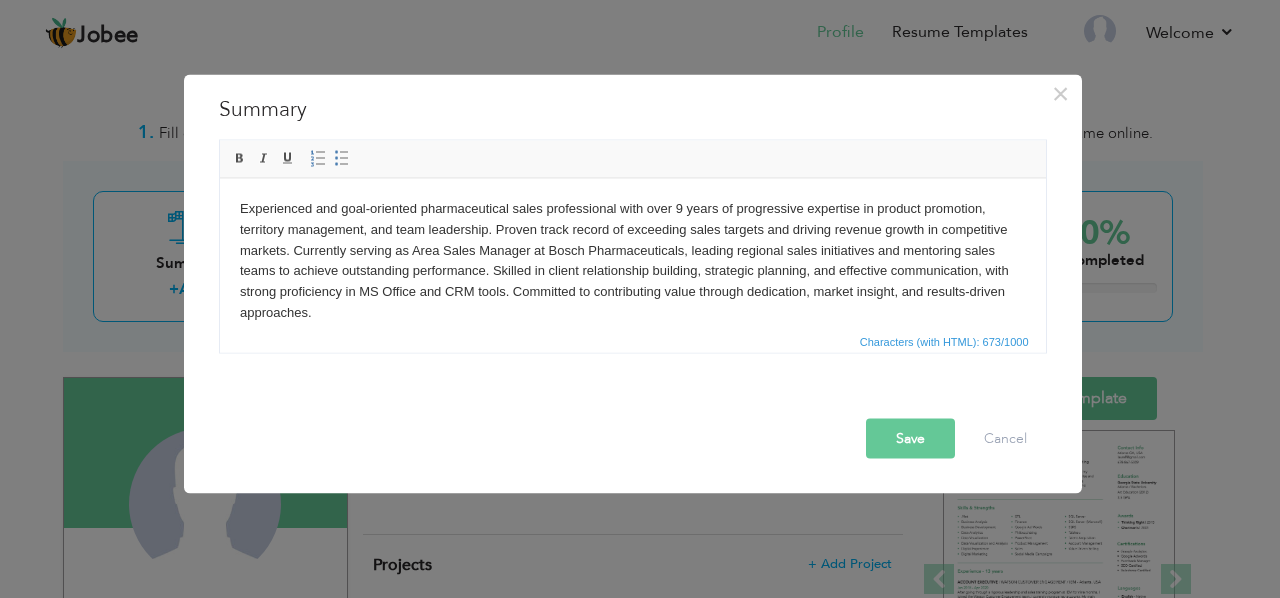 click on "Save" at bounding box center (910, 439) 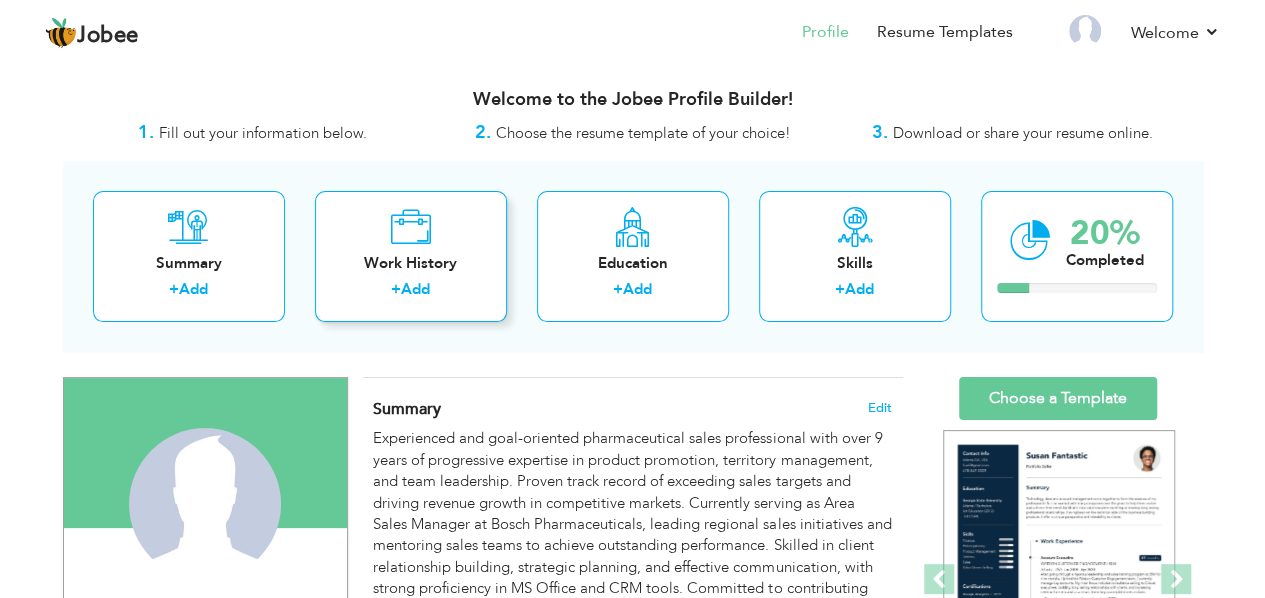 click on "+  Add" at bounding box center [411, 292] 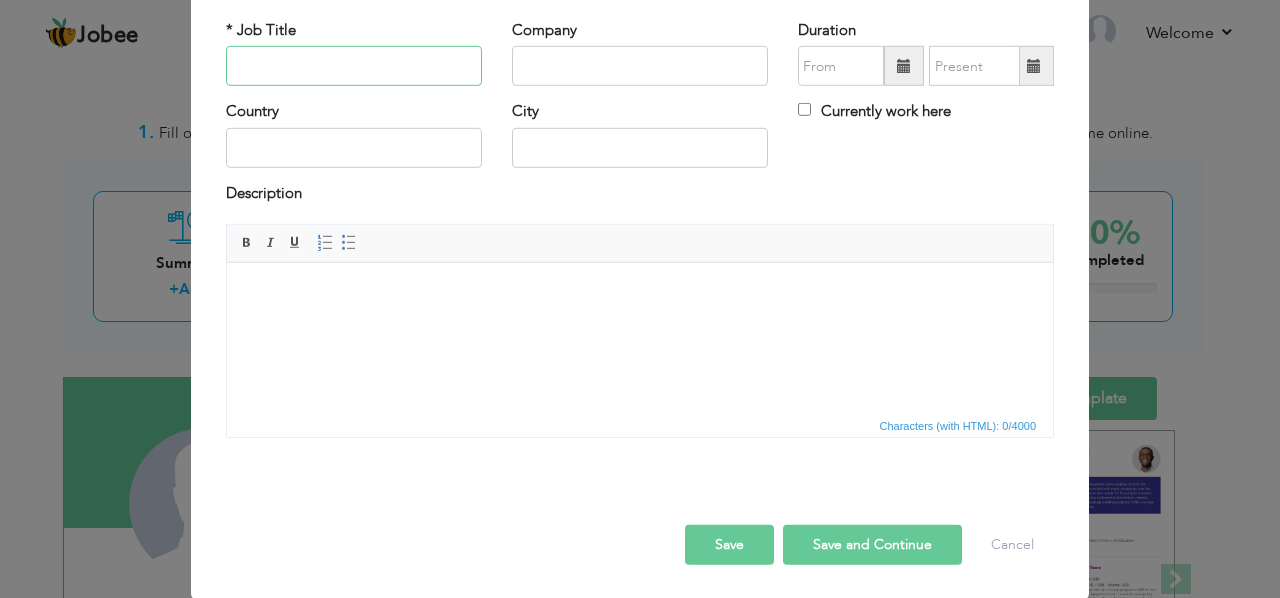scroll, scrollTop: 0, scrollLeft: 0, axis: both 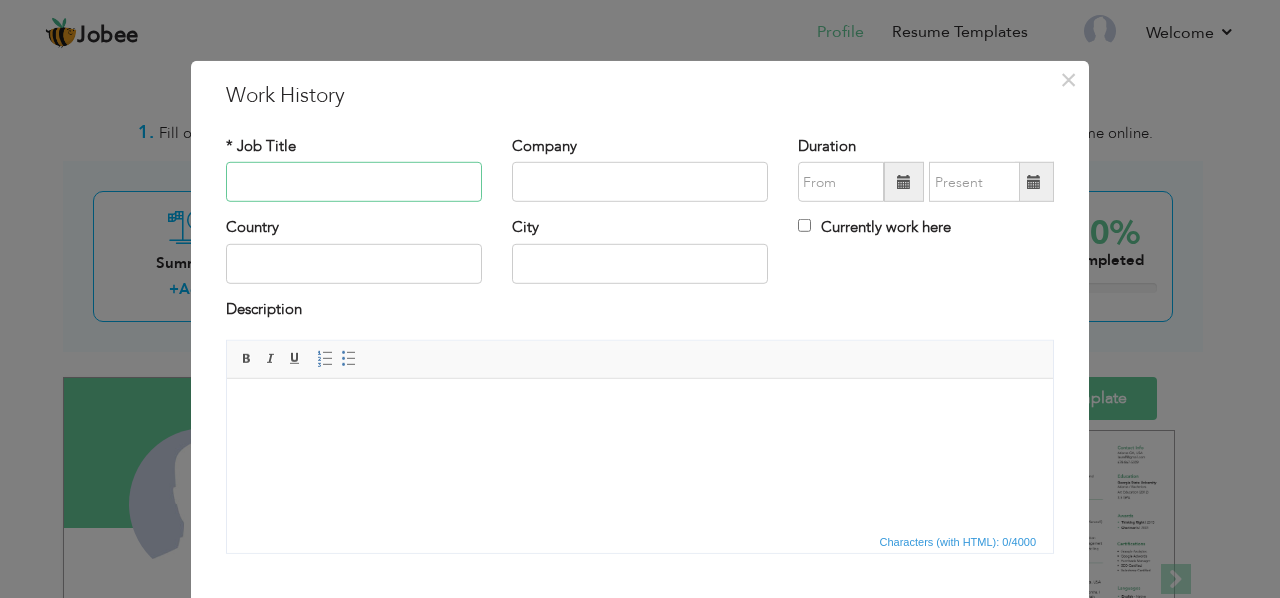 click at bounding box center [354, 182] 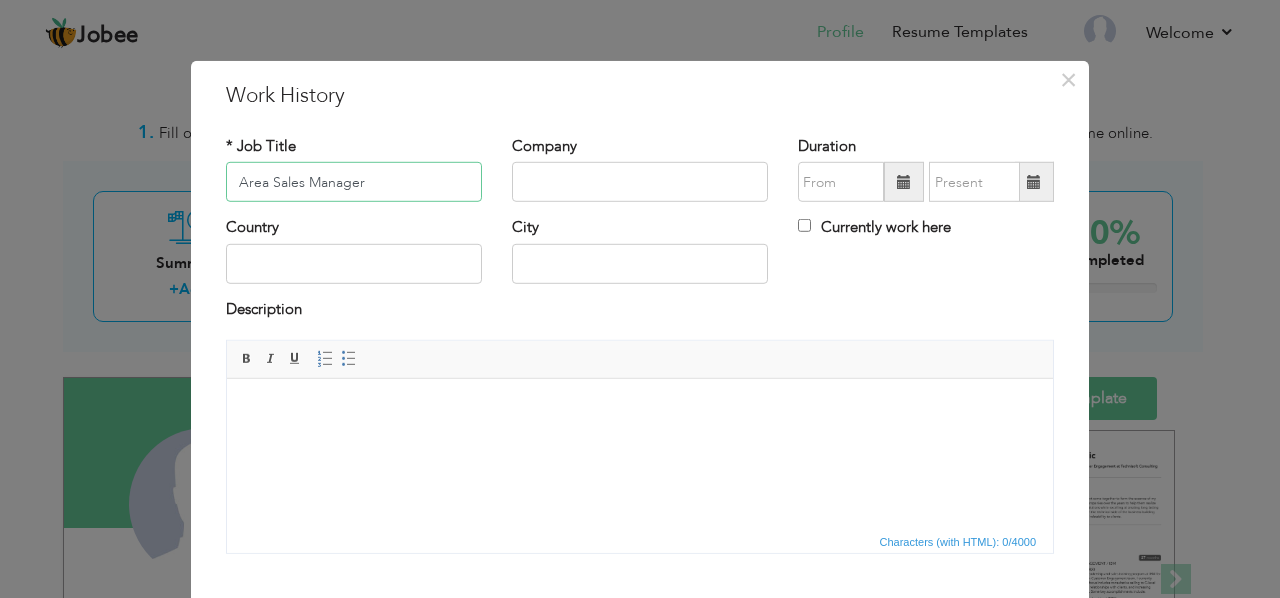 type on "Area Sales Manager" 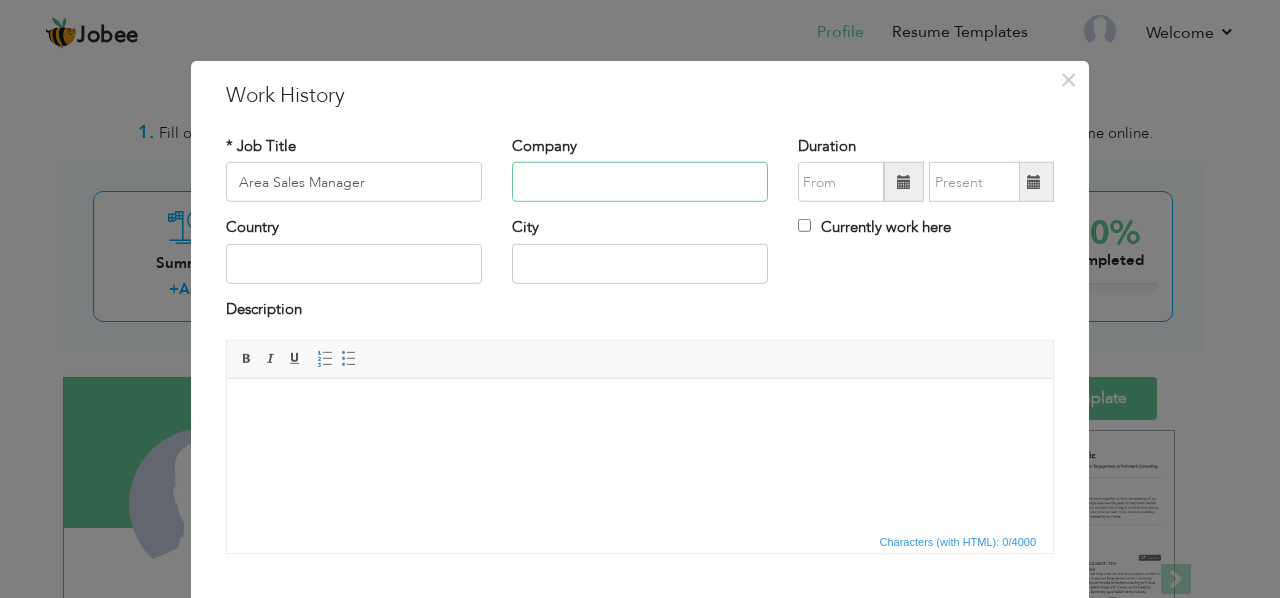 click at bounding box center [640, 182] 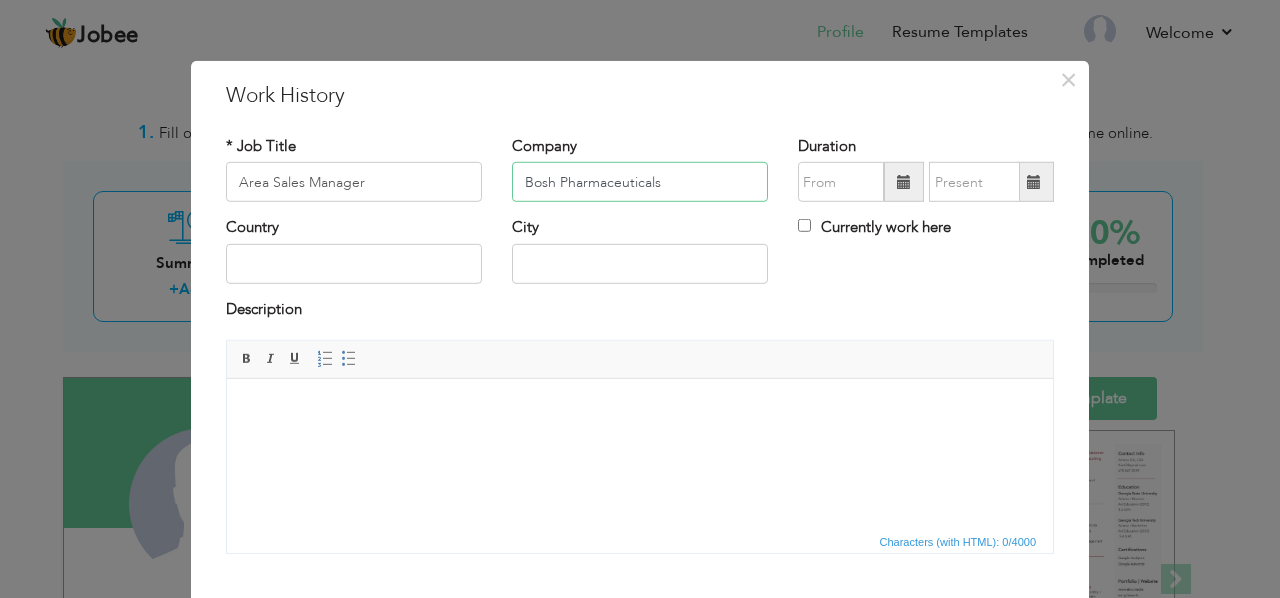 type on "Bosh Pharmaceuticals" 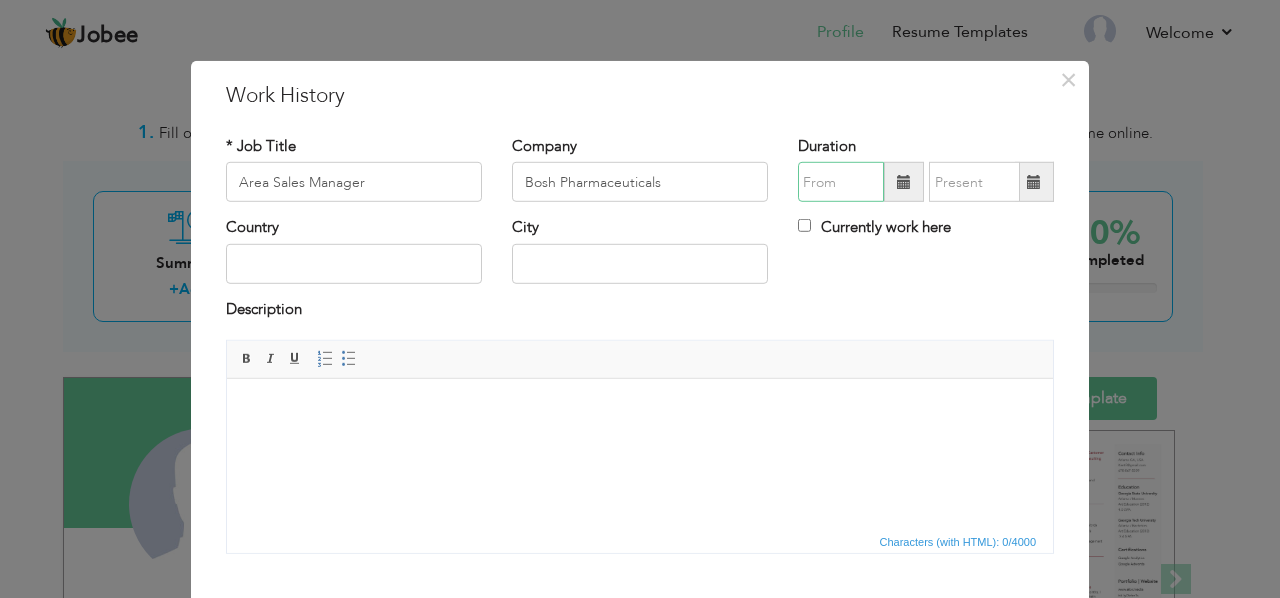 click at bounding box center [841, 182] 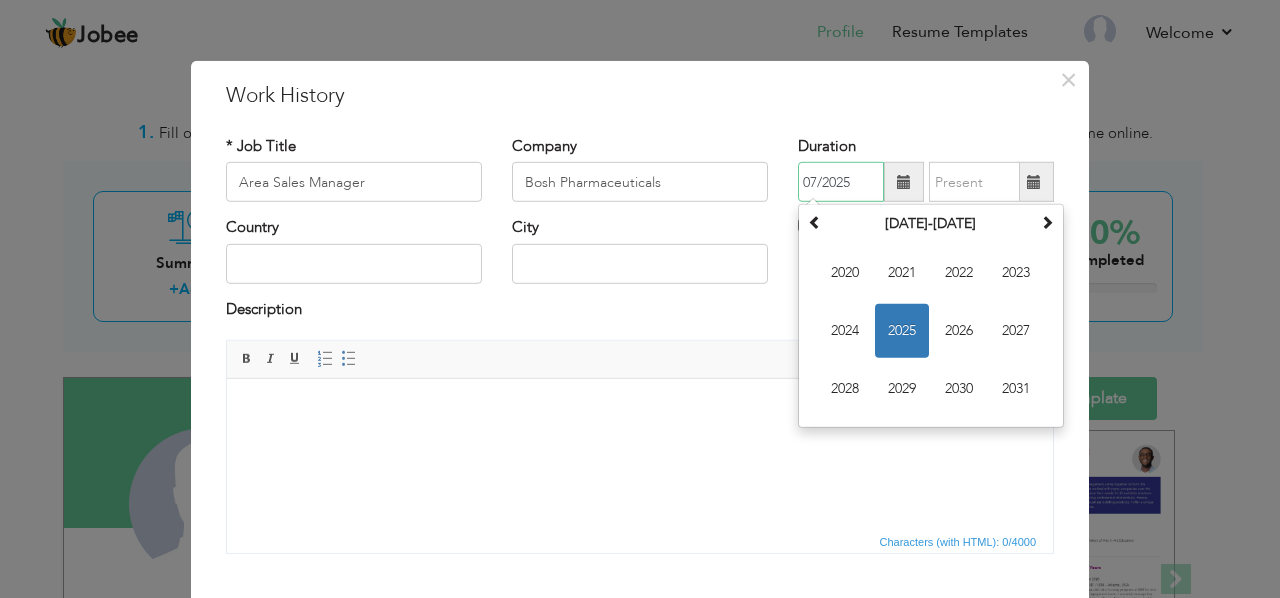 click on "2025" at bounding box center (902, 331) 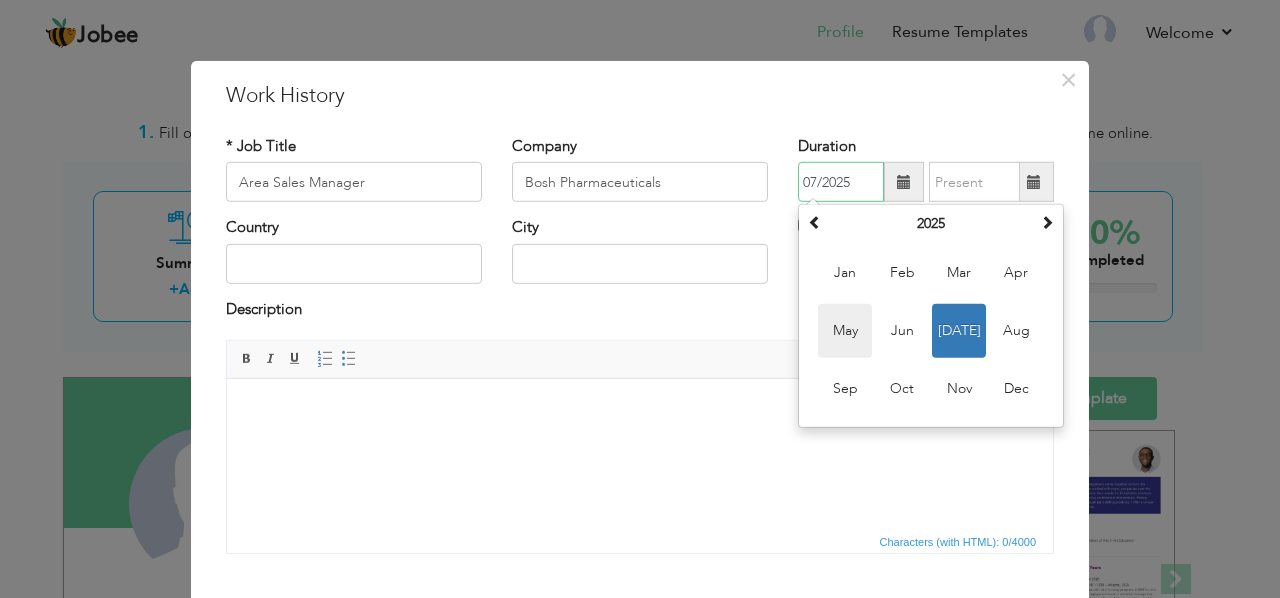 click on "May" at bounding box center [845, 331] 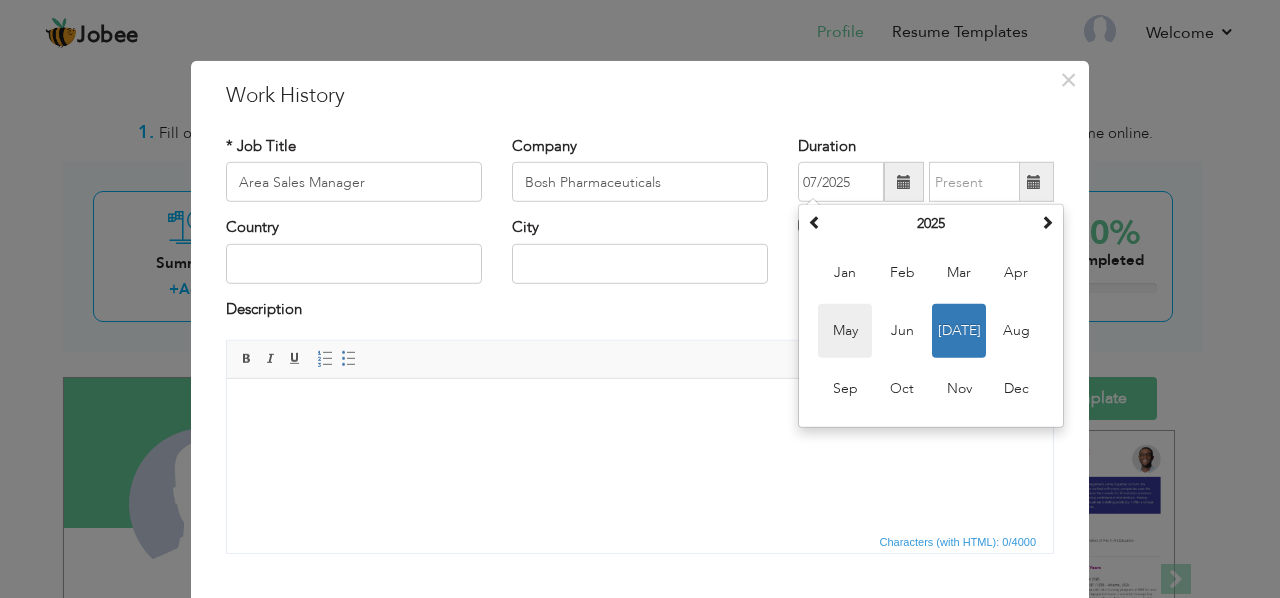type on "05/2025" 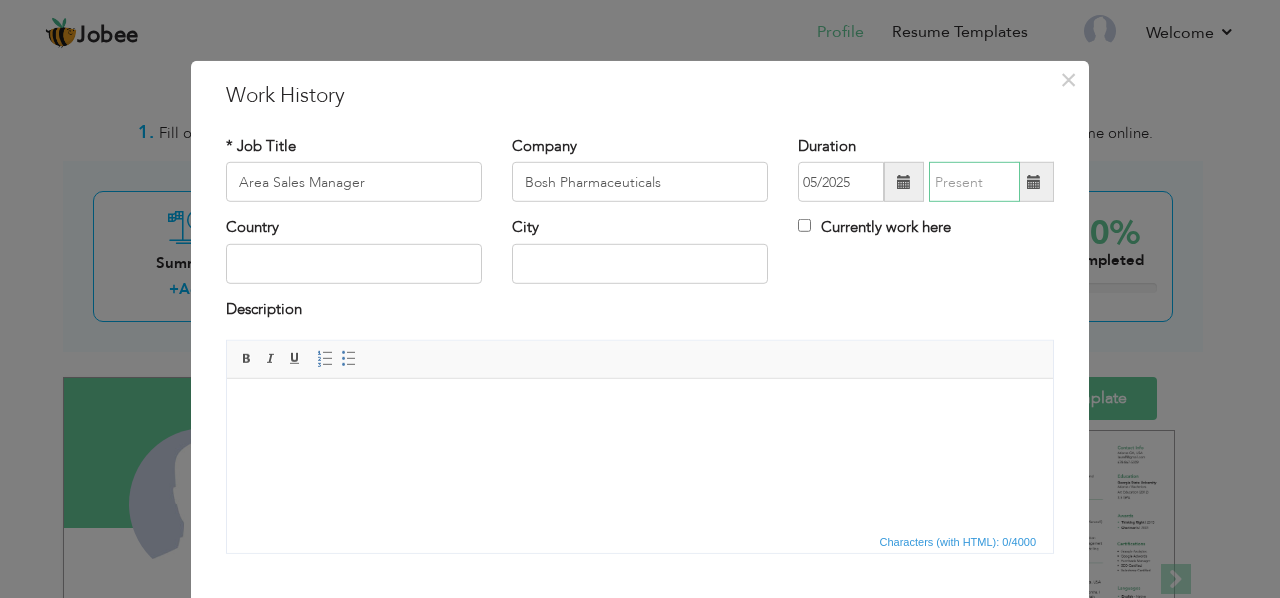 click at bounding box center [974, 182] 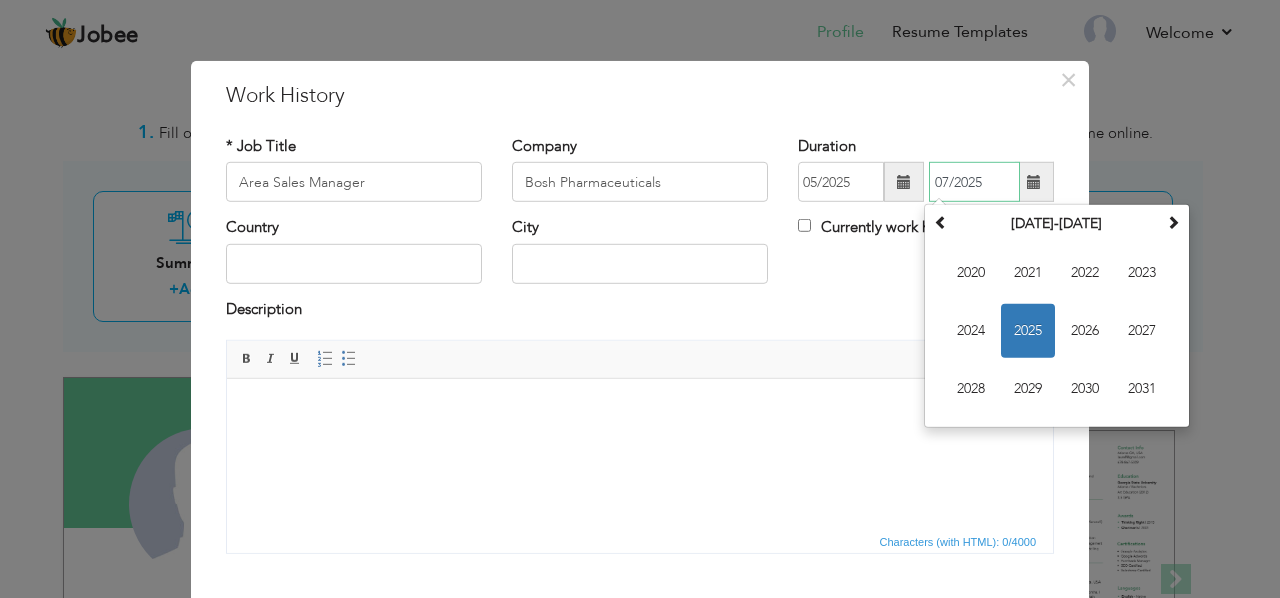 click on "07/2025" at bounding box center [974, 182] 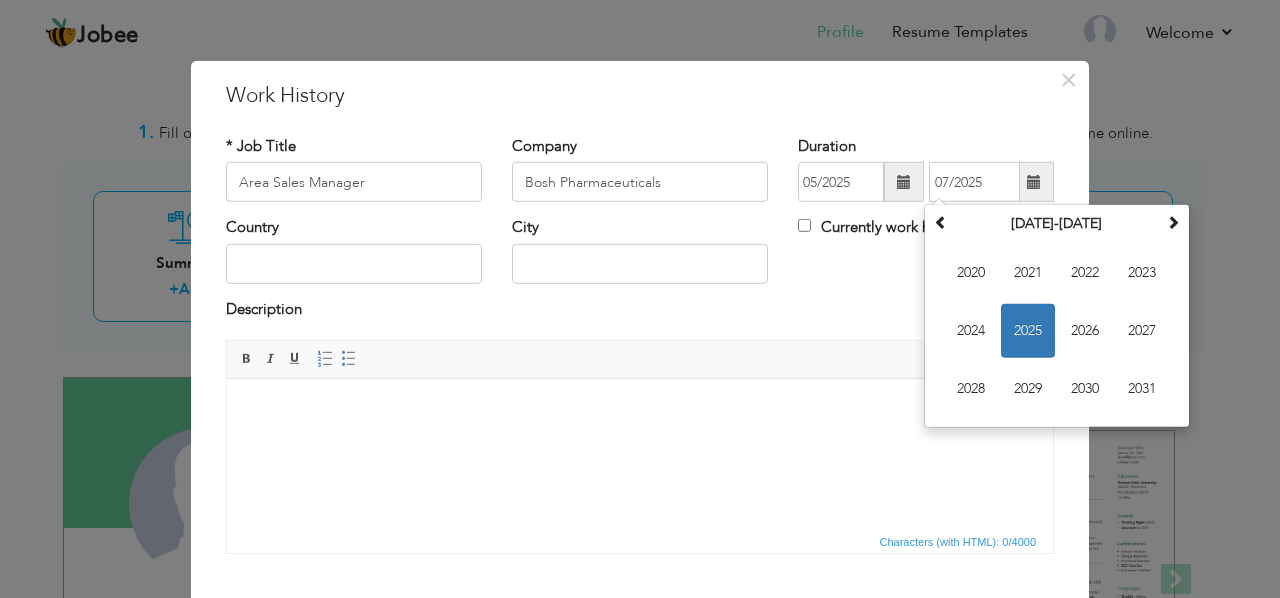 click at bounding box center [1034, 182] 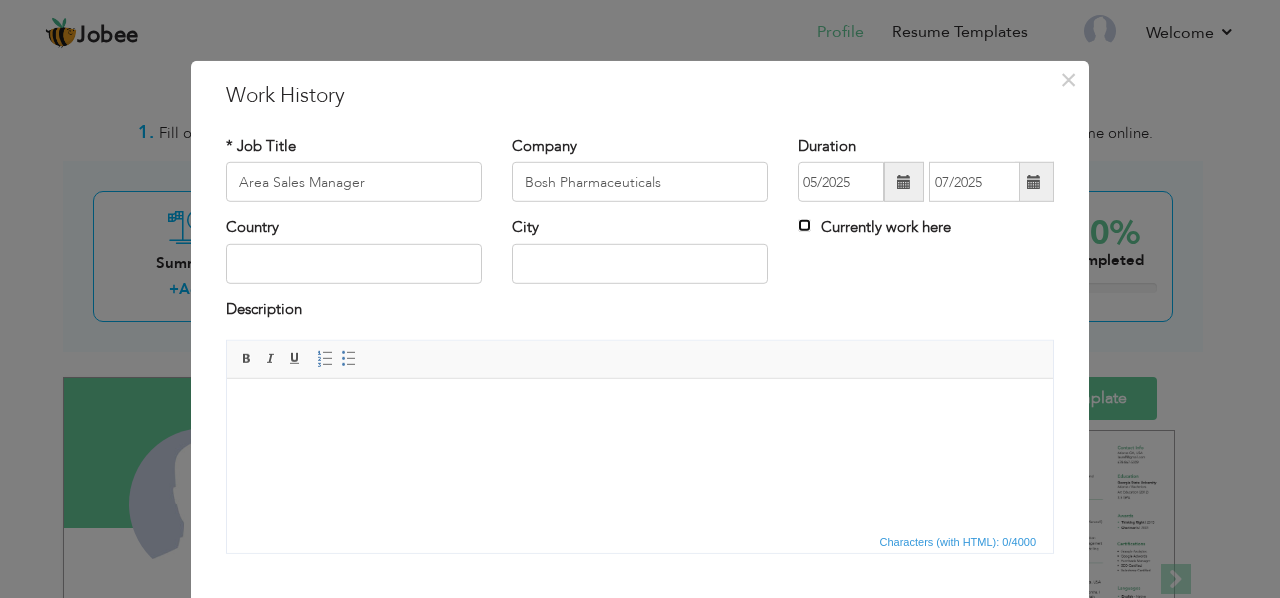 click on "Currently work here" at bounding box center [804, 225] 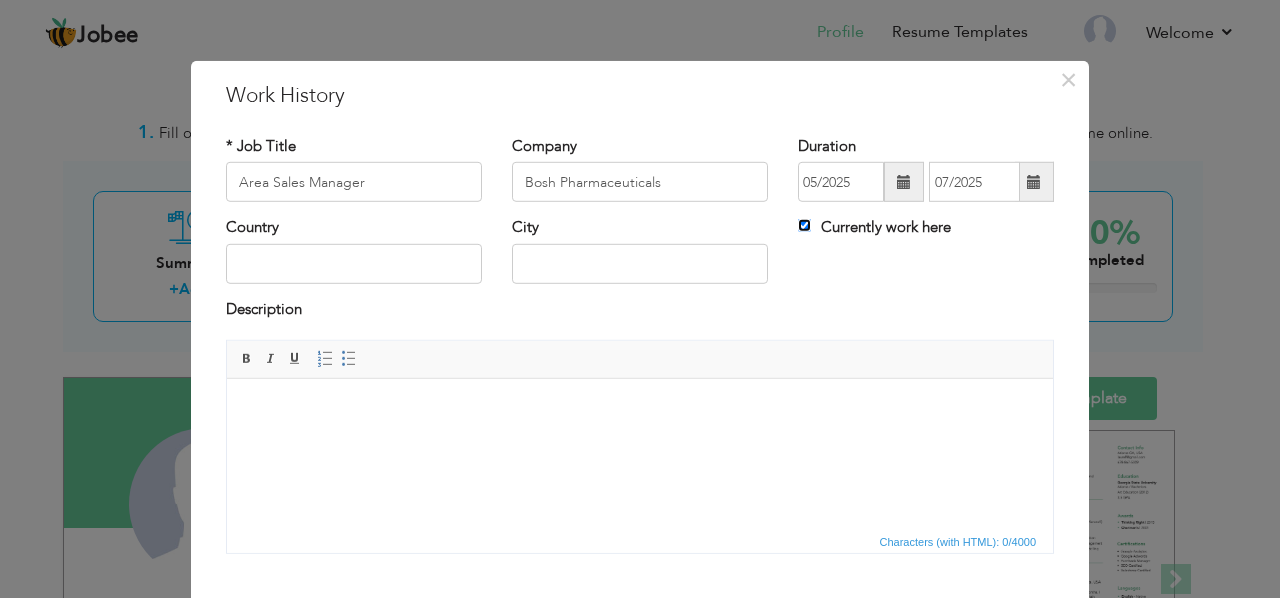 type 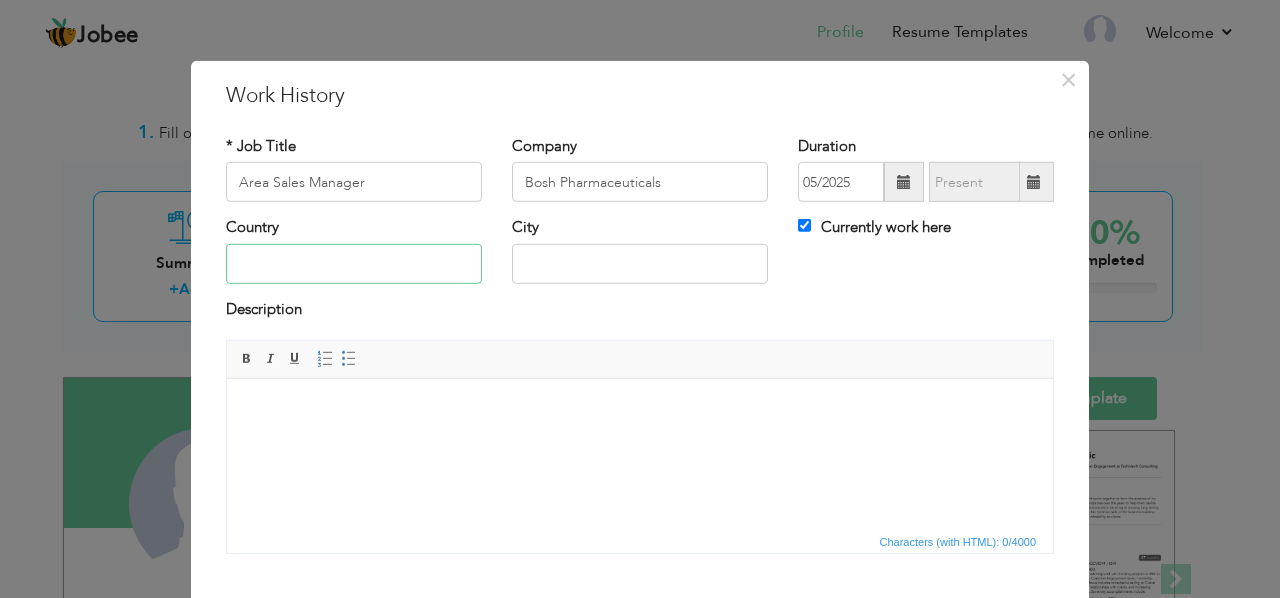 click at bounding box center [354, 264] 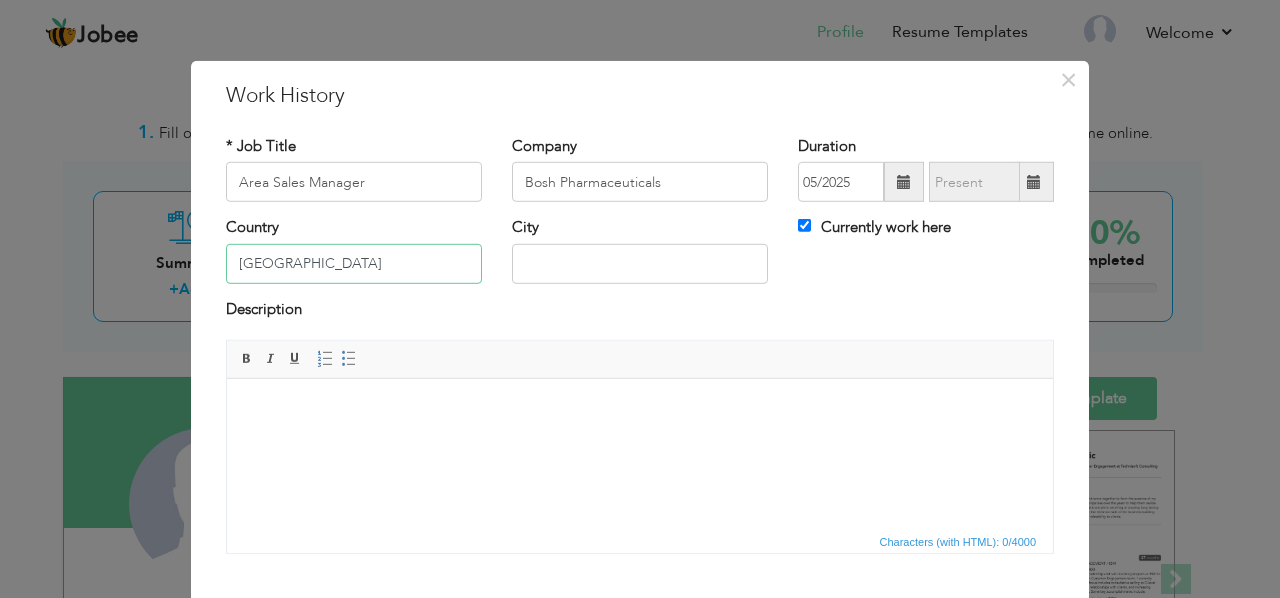 type on "[GEOGRAPHIC_DATA]" 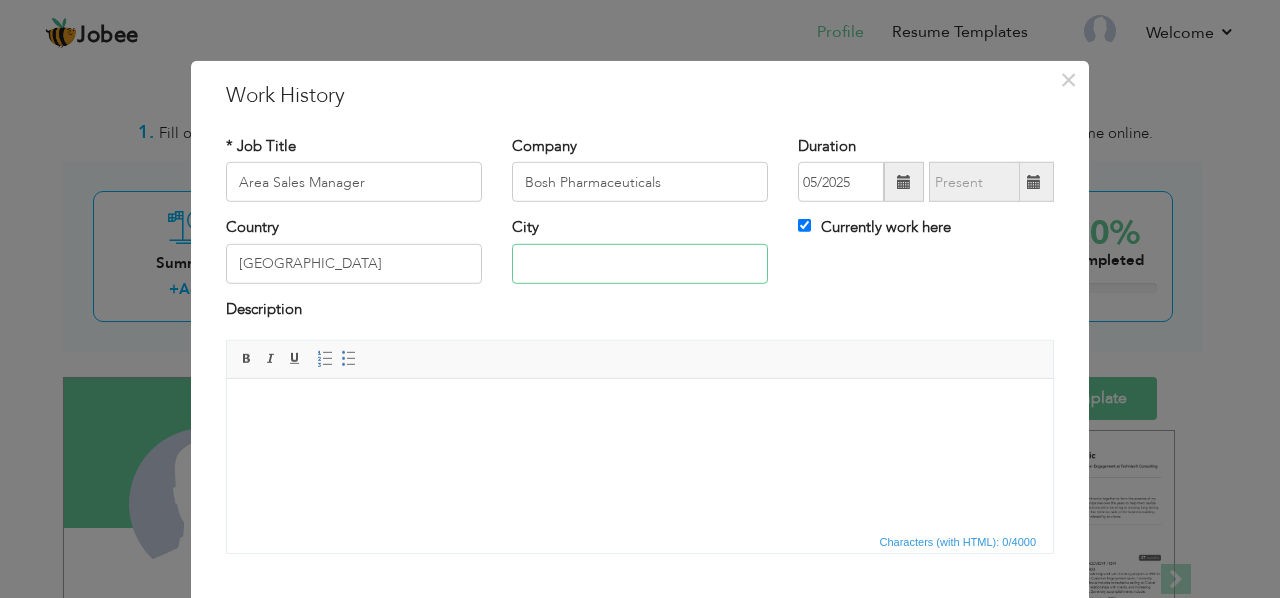 click at bounding box center (640, 264) 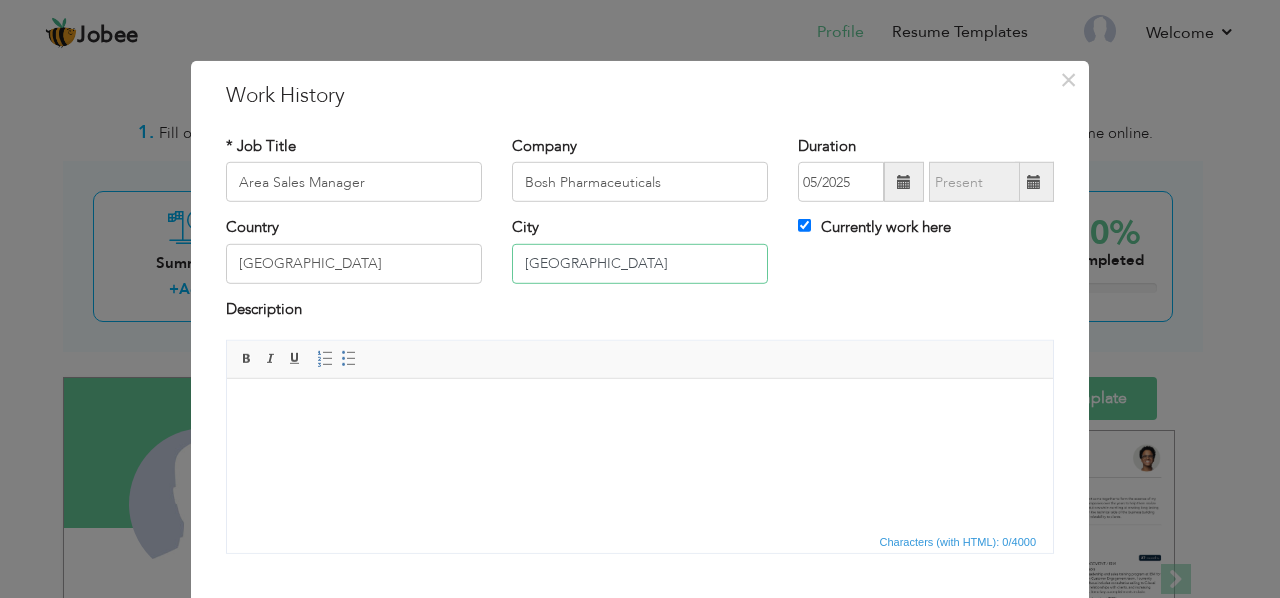 click on "islamabad" at bounding box center [640, 264] 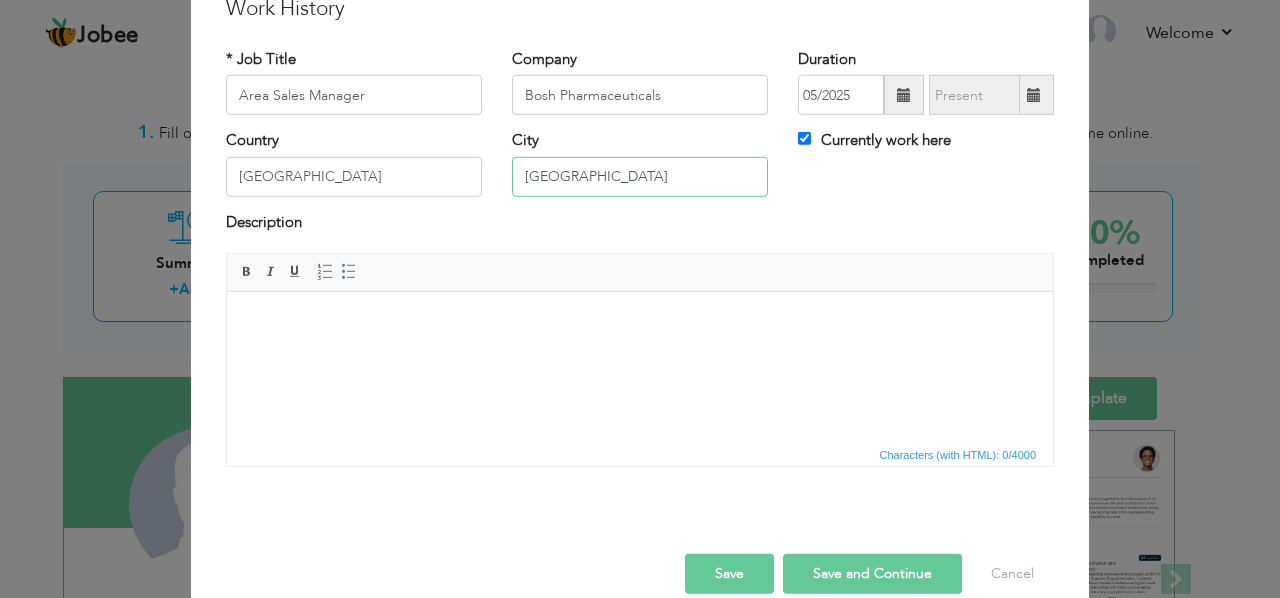 scroll, scrollTop: 116, scrollLeft: 0, axis: vertical 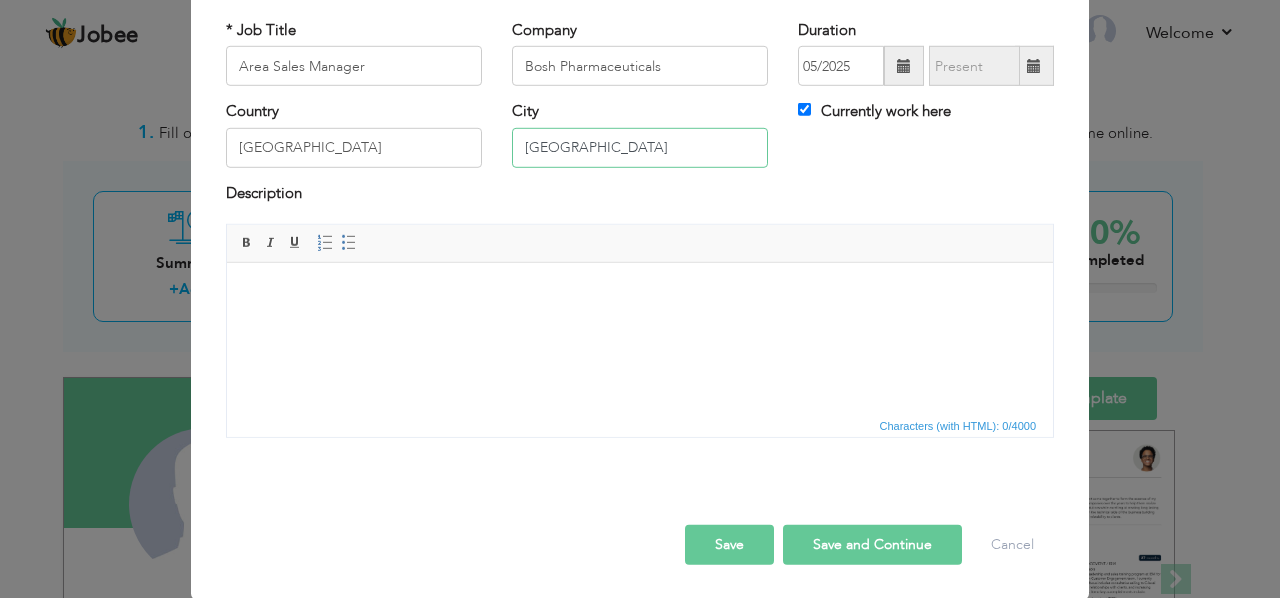 type on "[GEOGRAPHIC_DATA]" 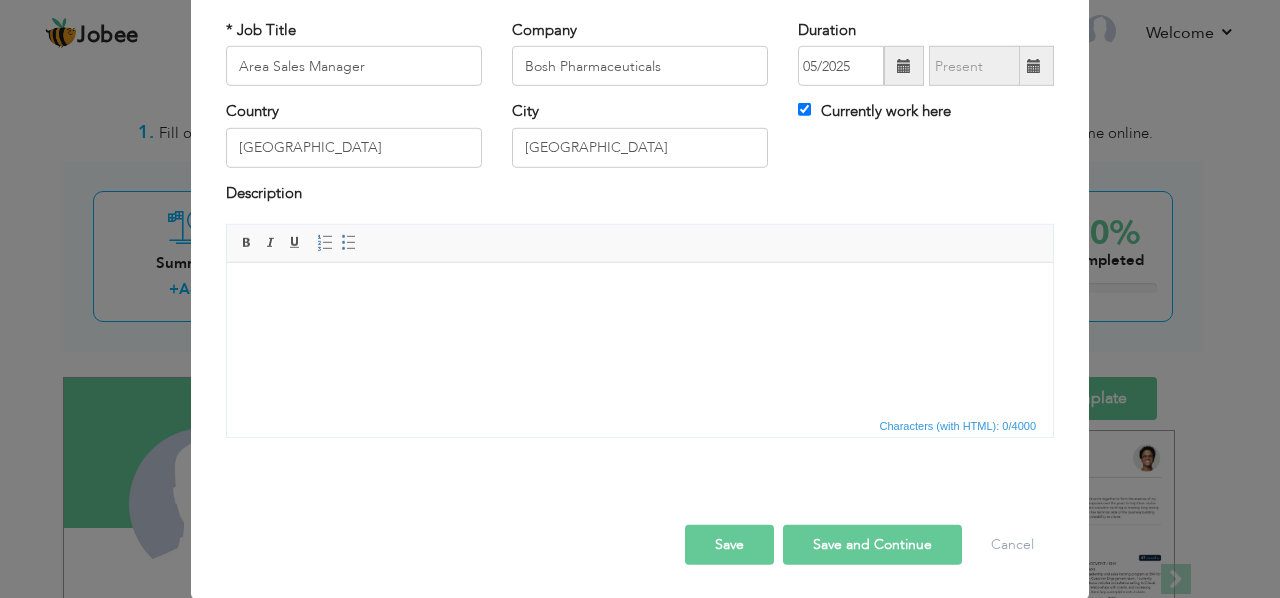 click on "Save and Continue" at bounding box center (872, 545) 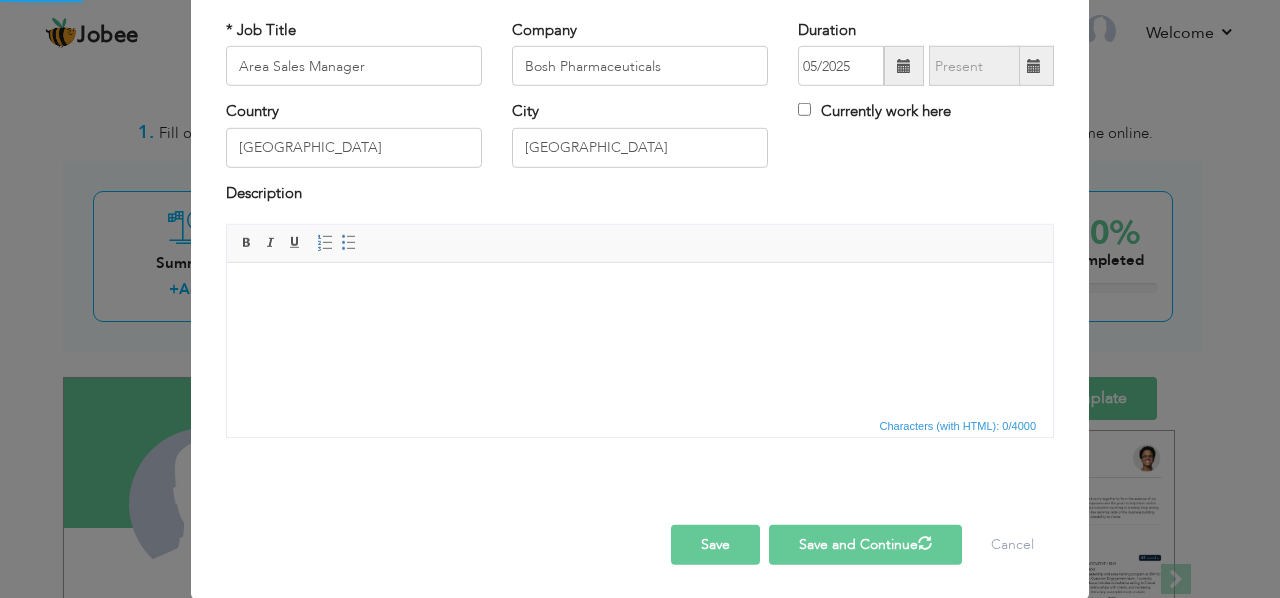 type 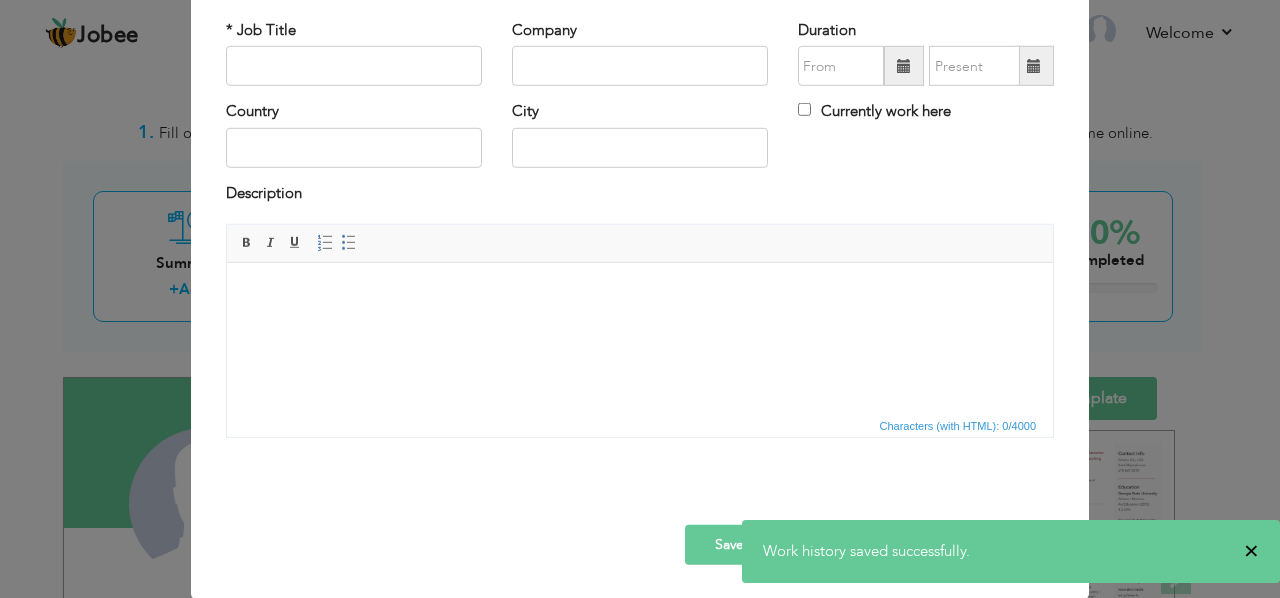 click on "×" at bounding box center (1251, 551) 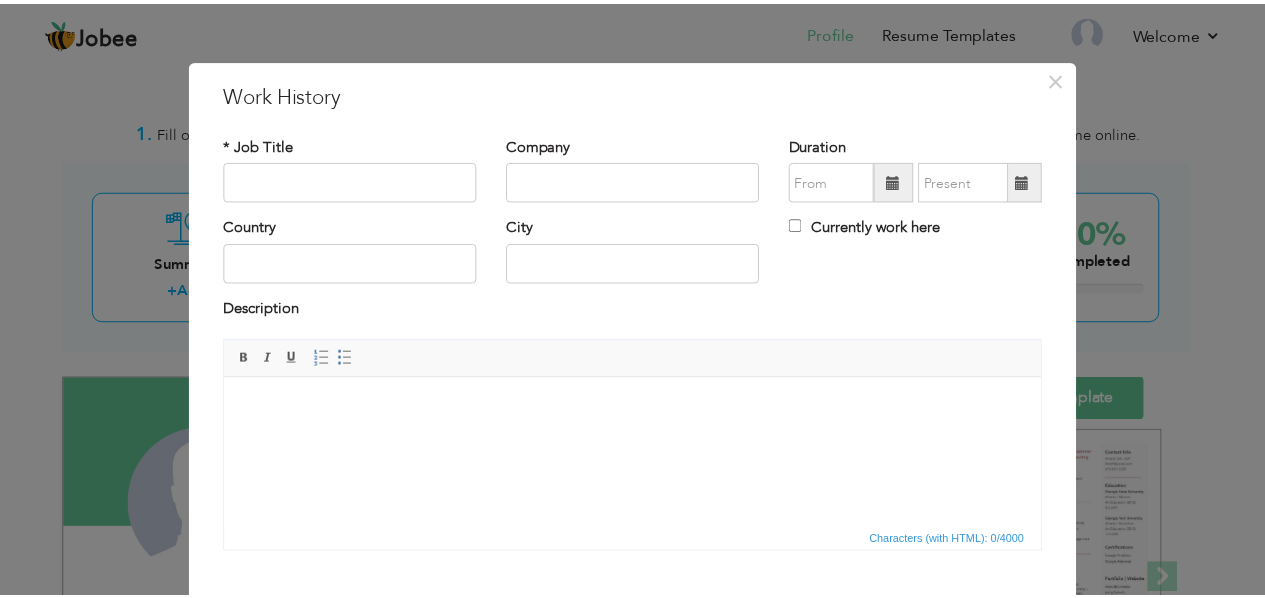 scroll, scrollTop: 0, scrollLeft: 0, axis: both 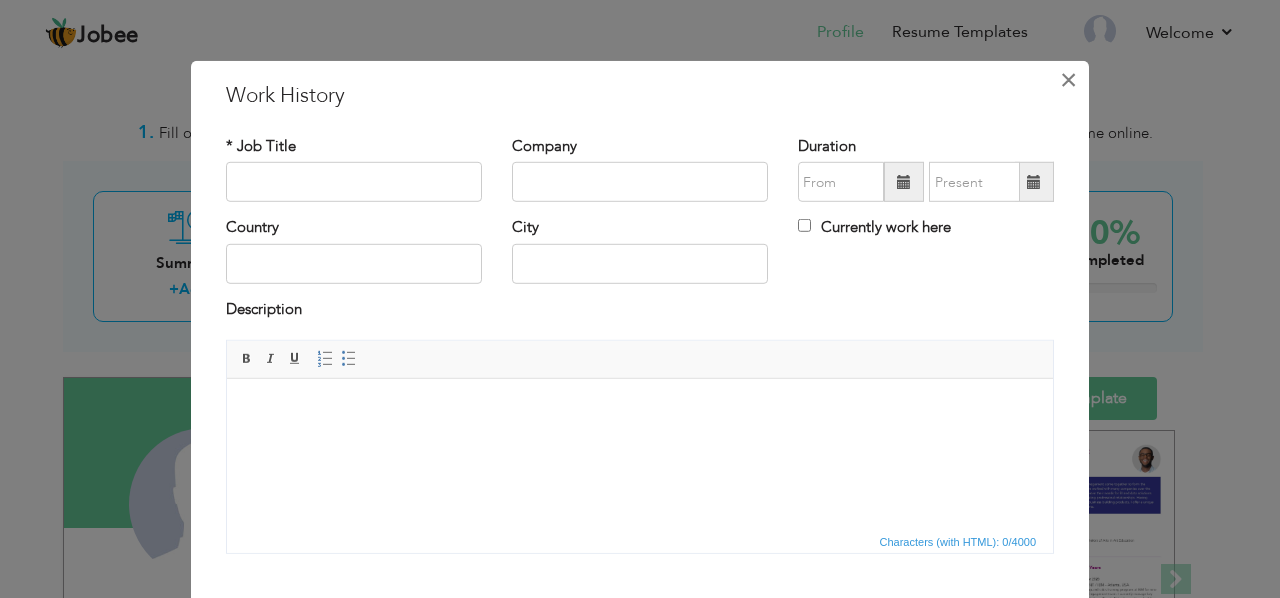 click on "×" at bounding box center (1068, 80) 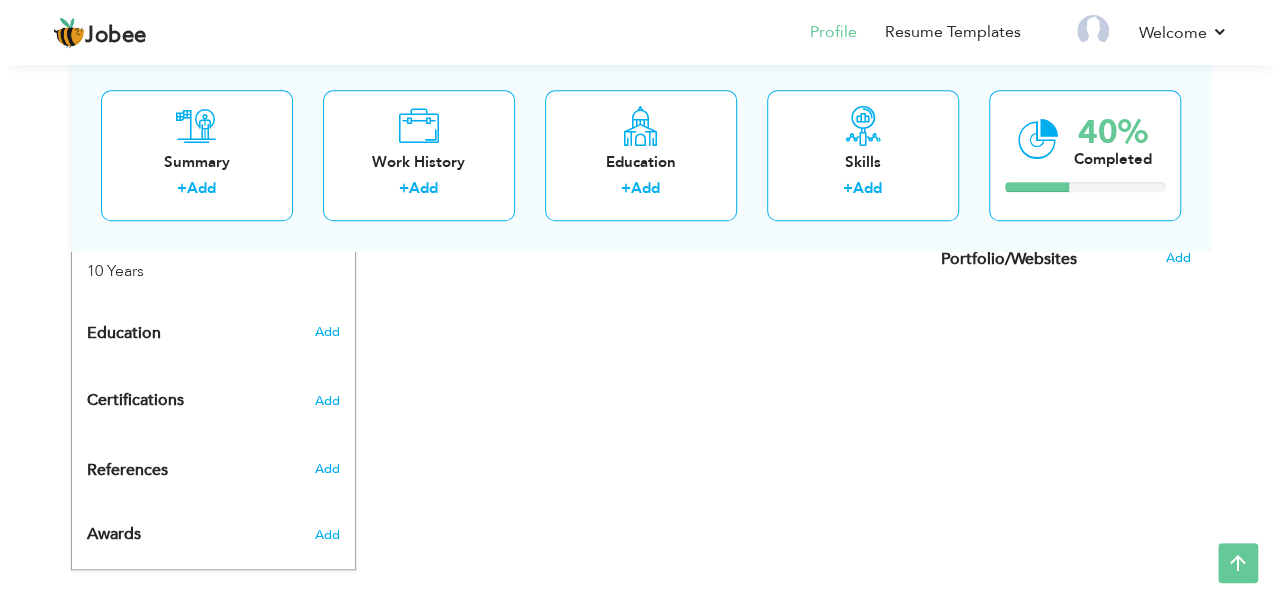 scroll, scrollTop: 313, scrollLeft: 0, axis: vertical 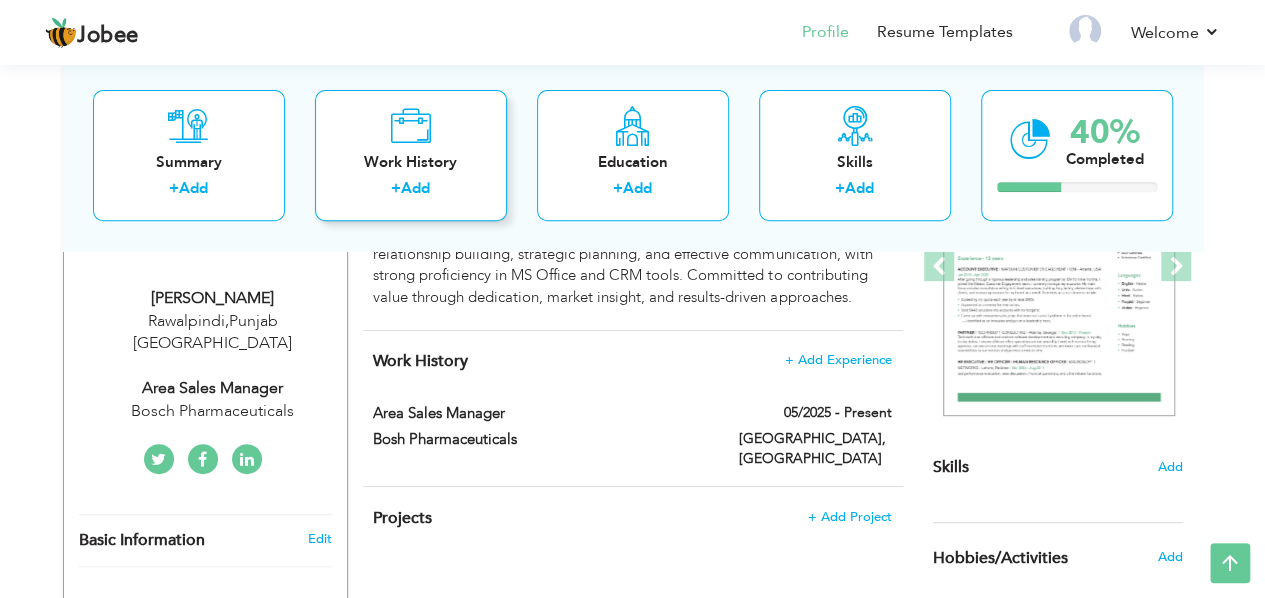 click on "Work History" at bounding box center (411, 162) 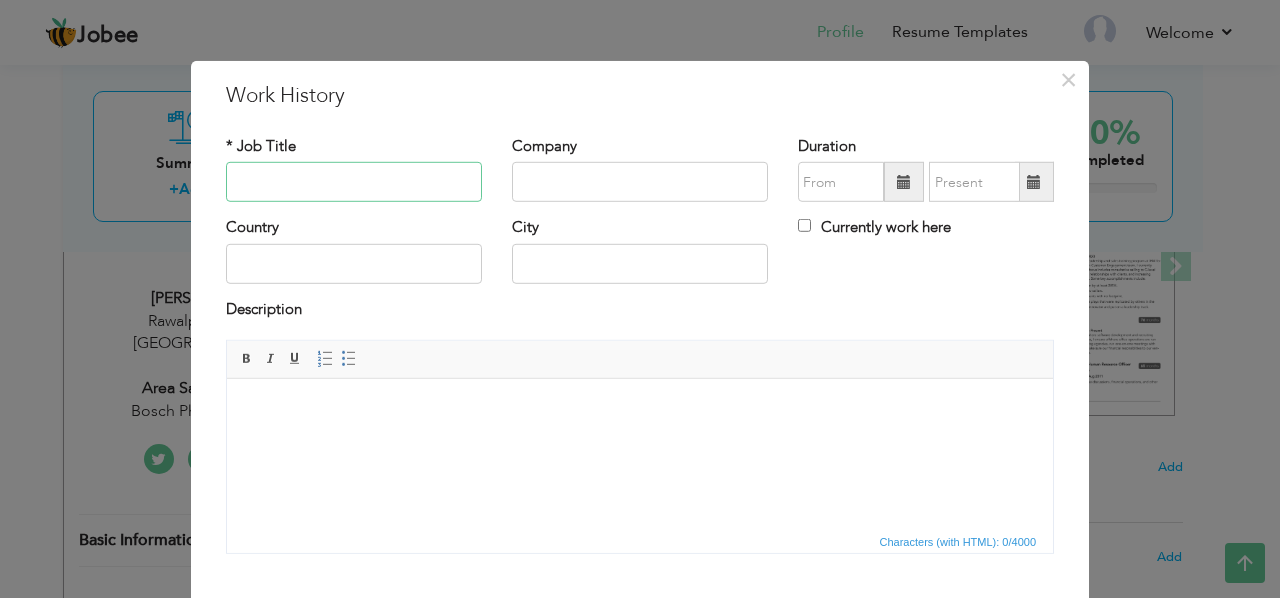 click at bounding box center (354, 182) 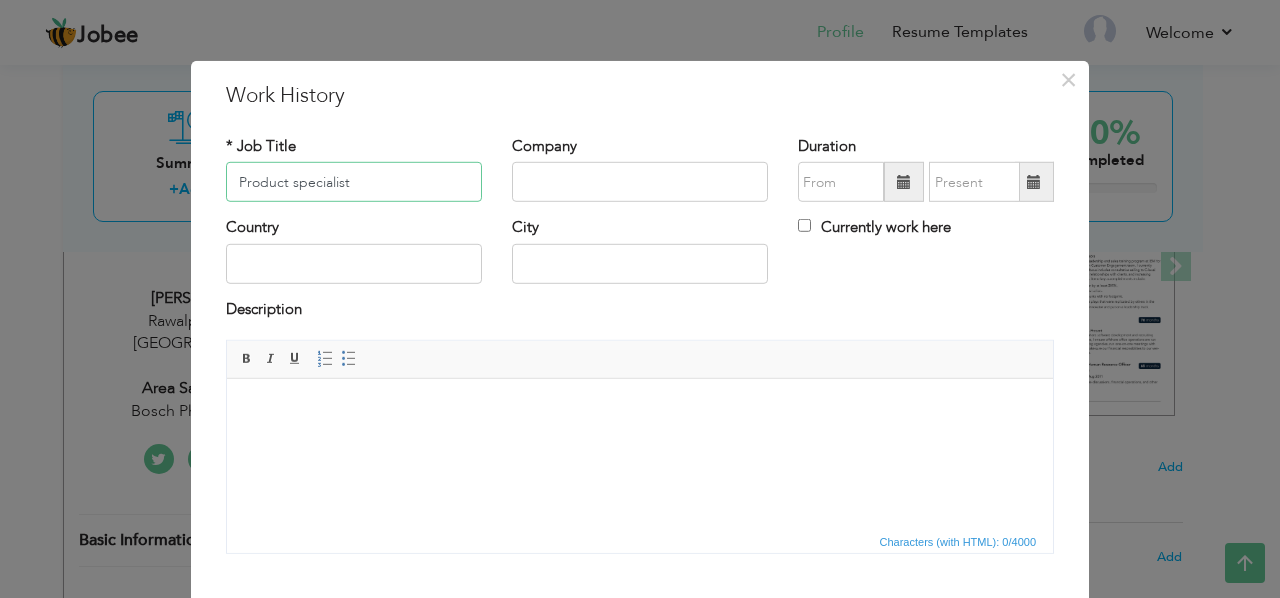 click on "Product specialist" at bounding box center [354, 182] 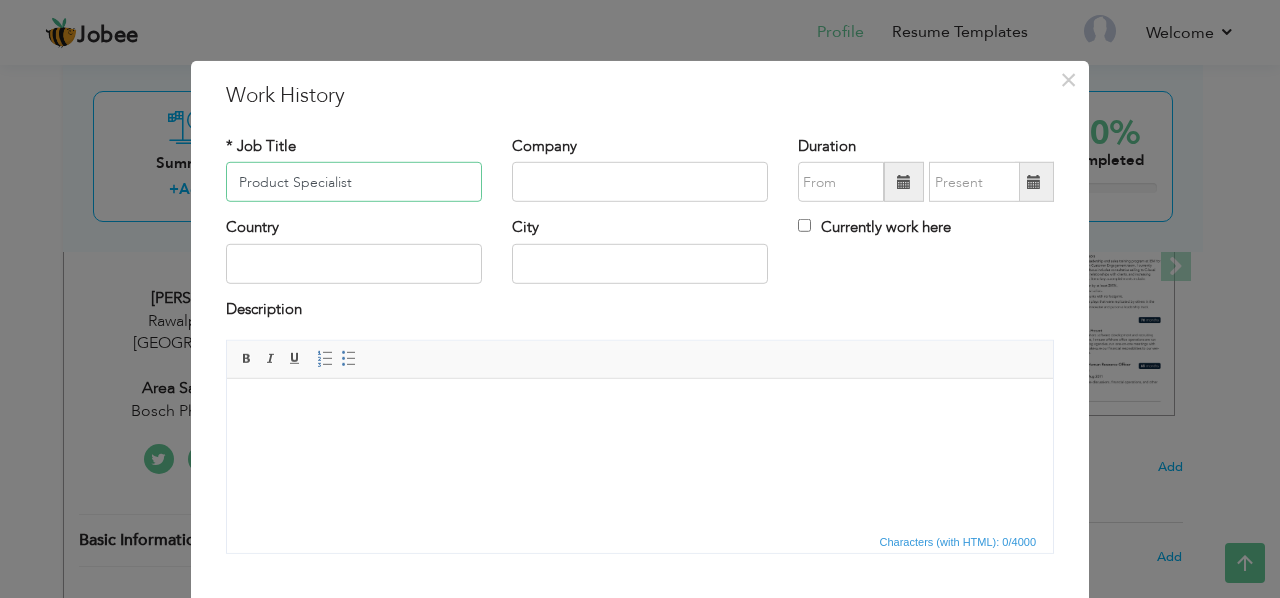 type on "Product Specialist" 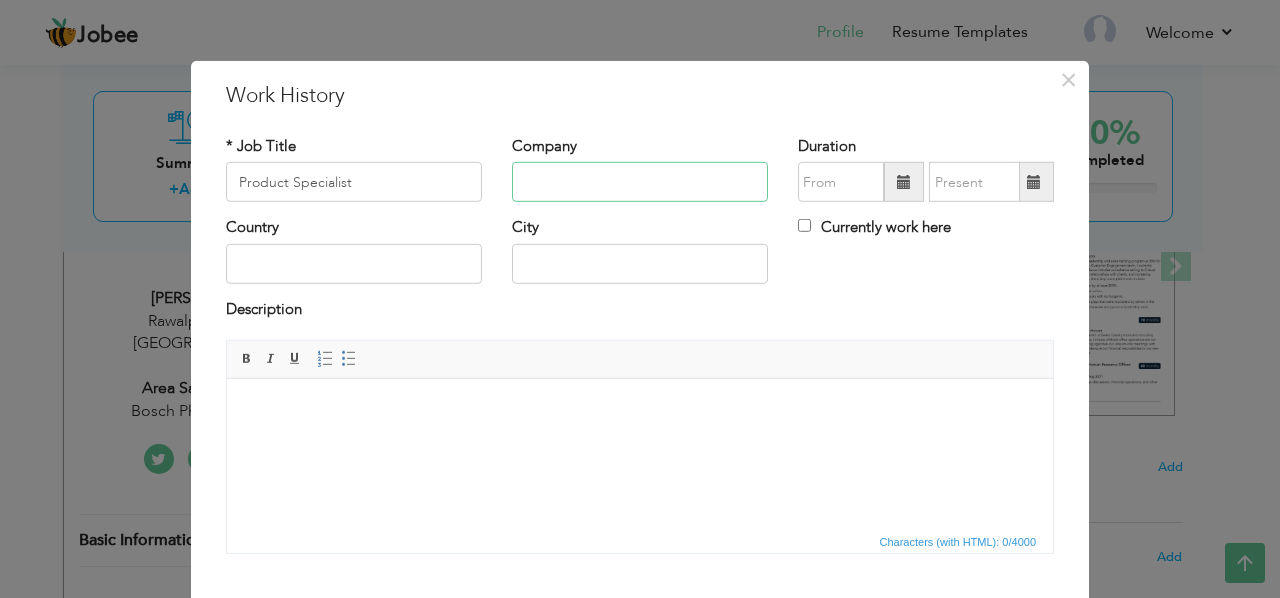 click at bounding box center (640, 182) 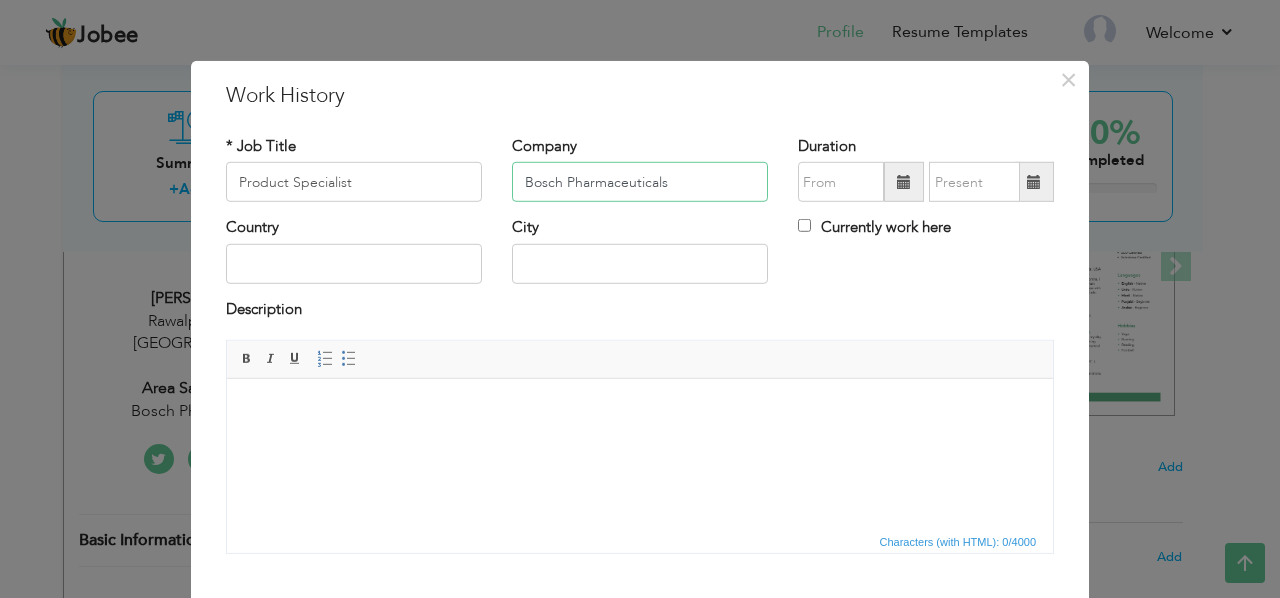 type on "Bosch Pharmaceuticals" 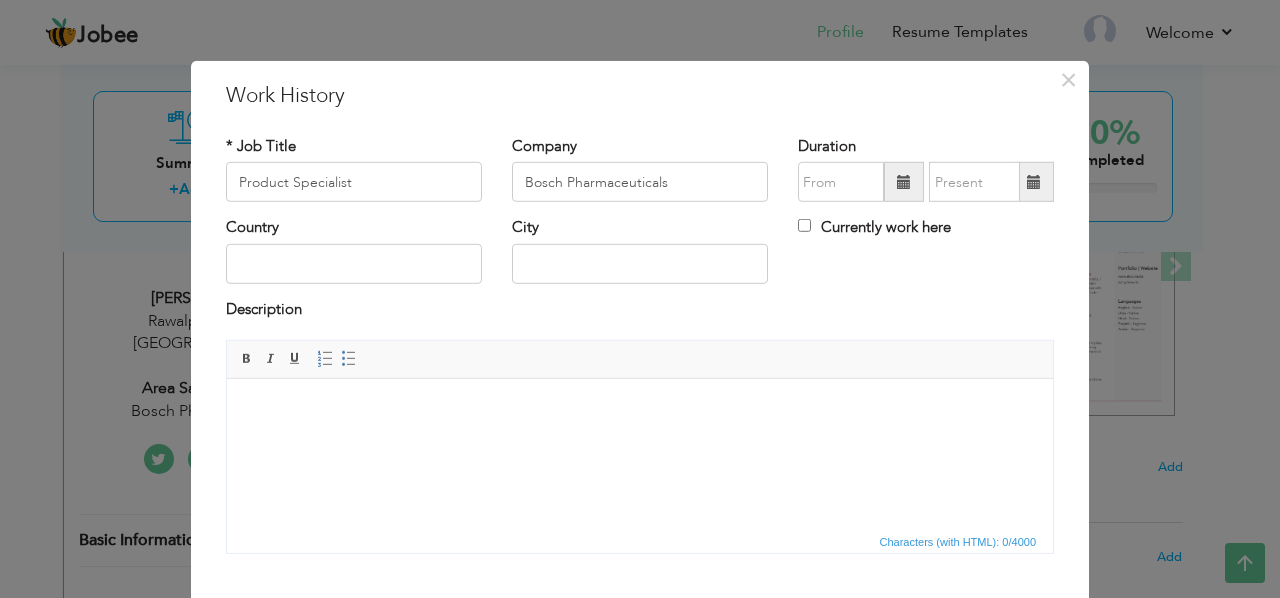 click at bounding box center (1034, 182) 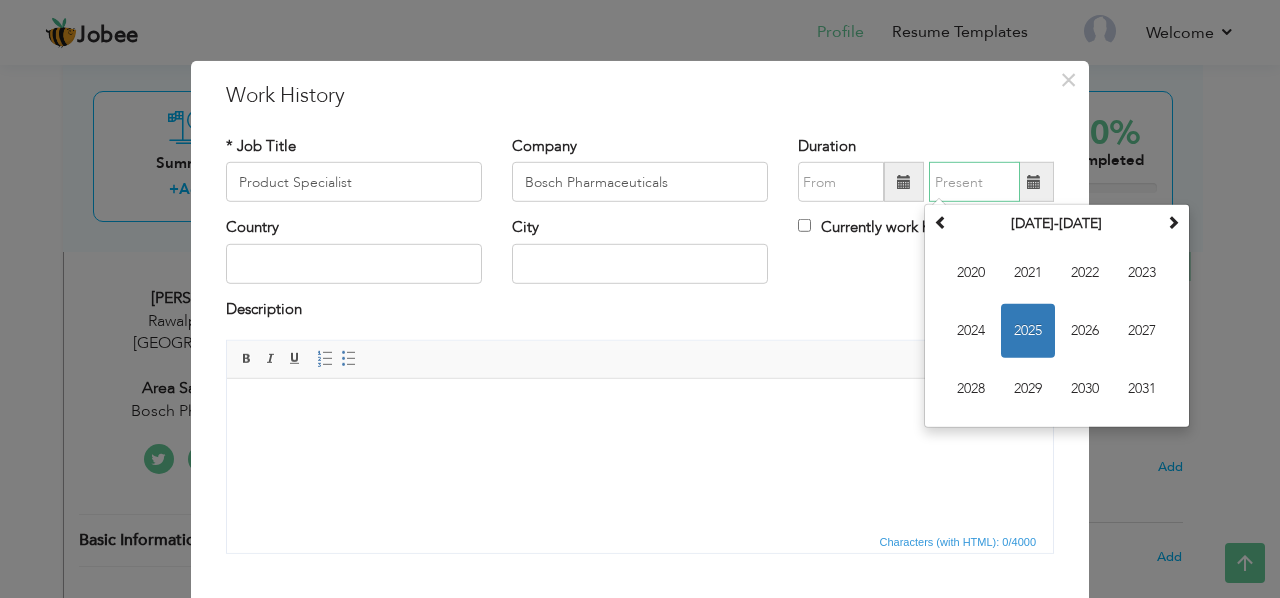 click on "2025" at bounding box center [1028, 331] 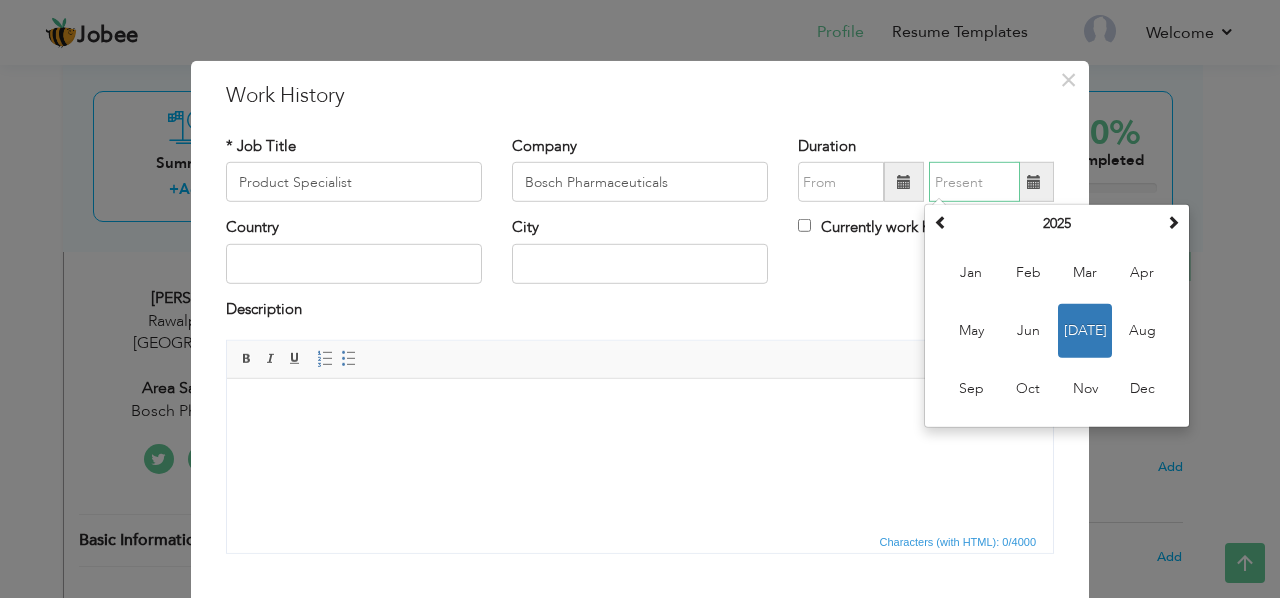 click on "Feb" at bounding box center (1028, 273) 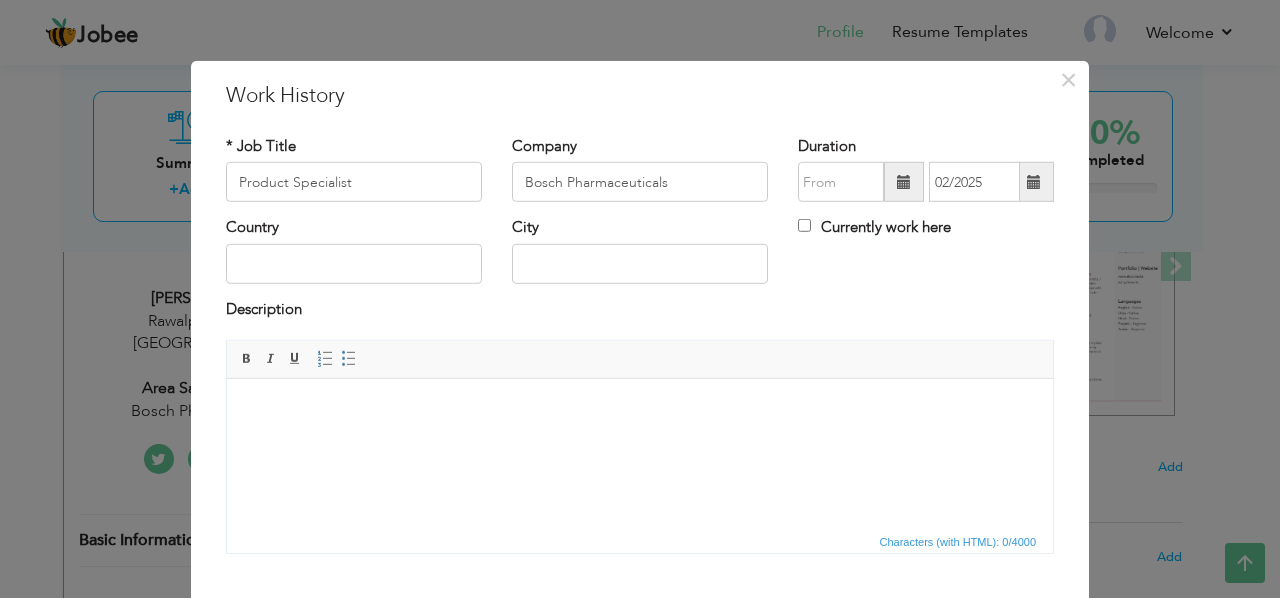 click at bounding box center [1034, 182] 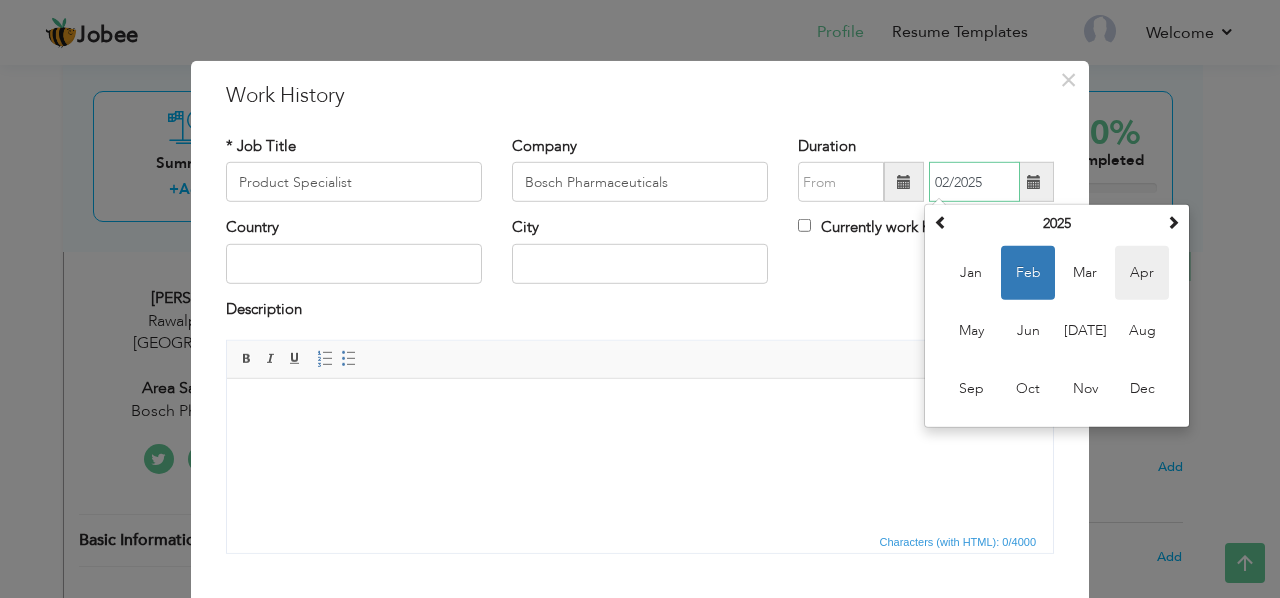 click on "Apr" at bounding box center [1142, 273] 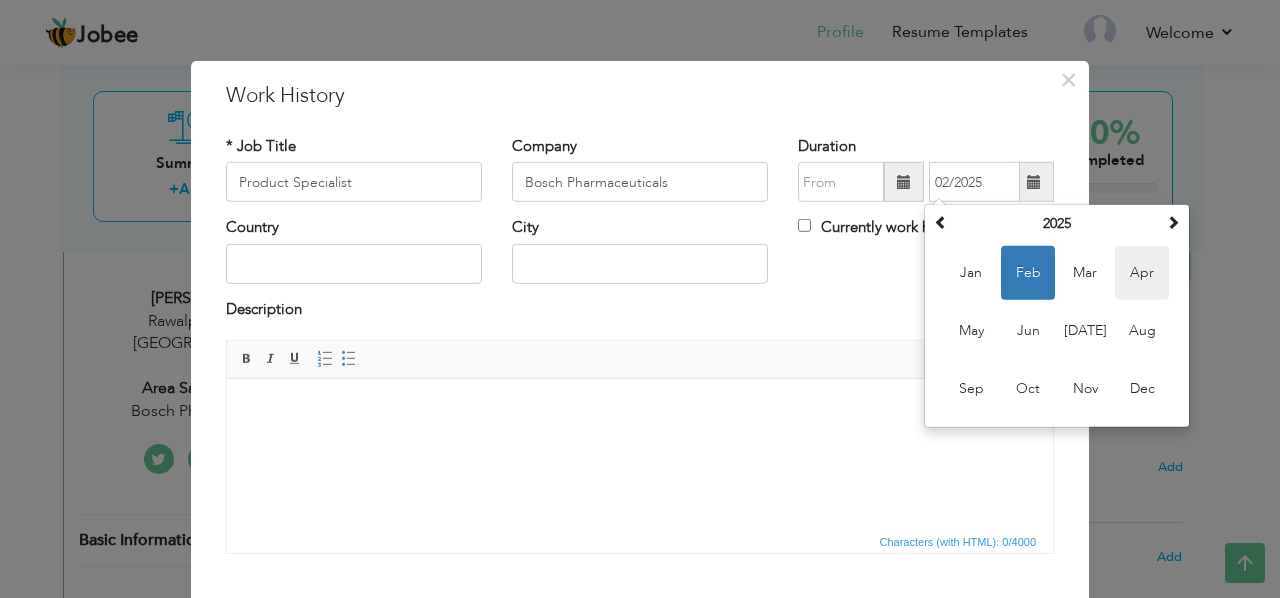 type on "04/2025" 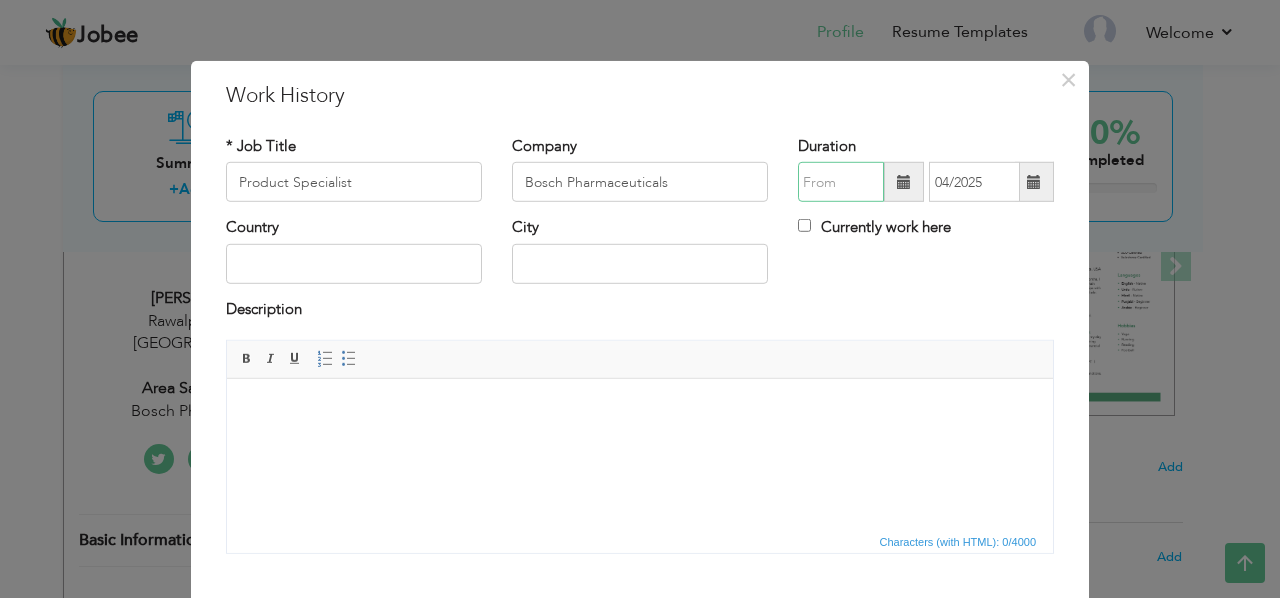 click at bounding box center (841, 182) 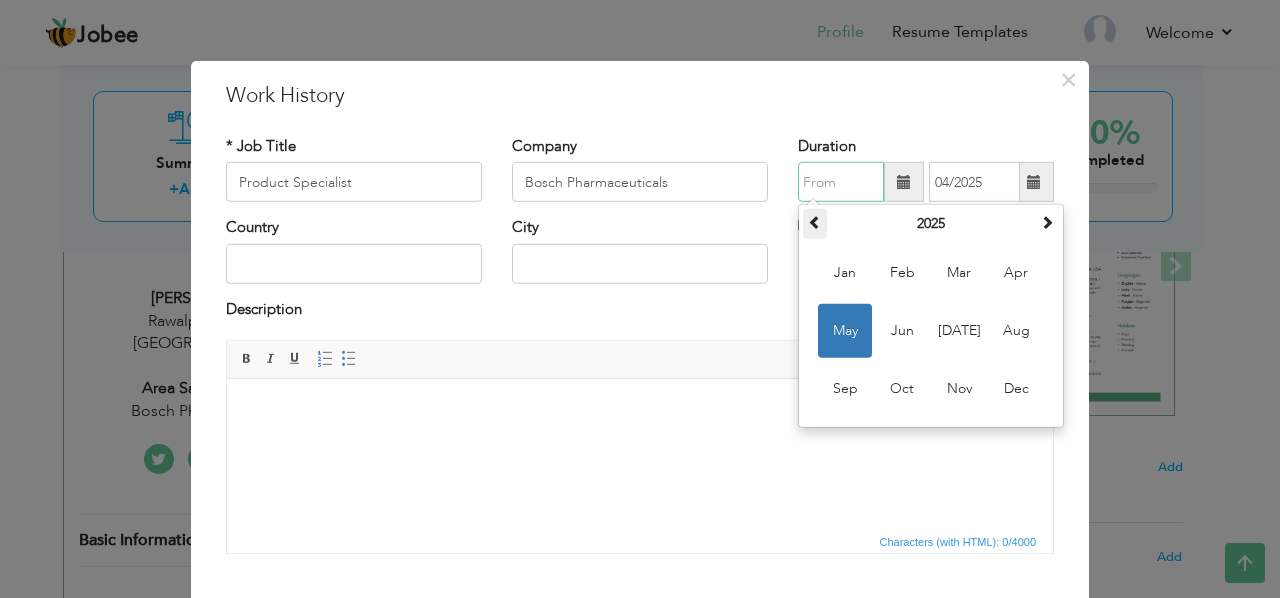 click at bounding box center (815, 222) 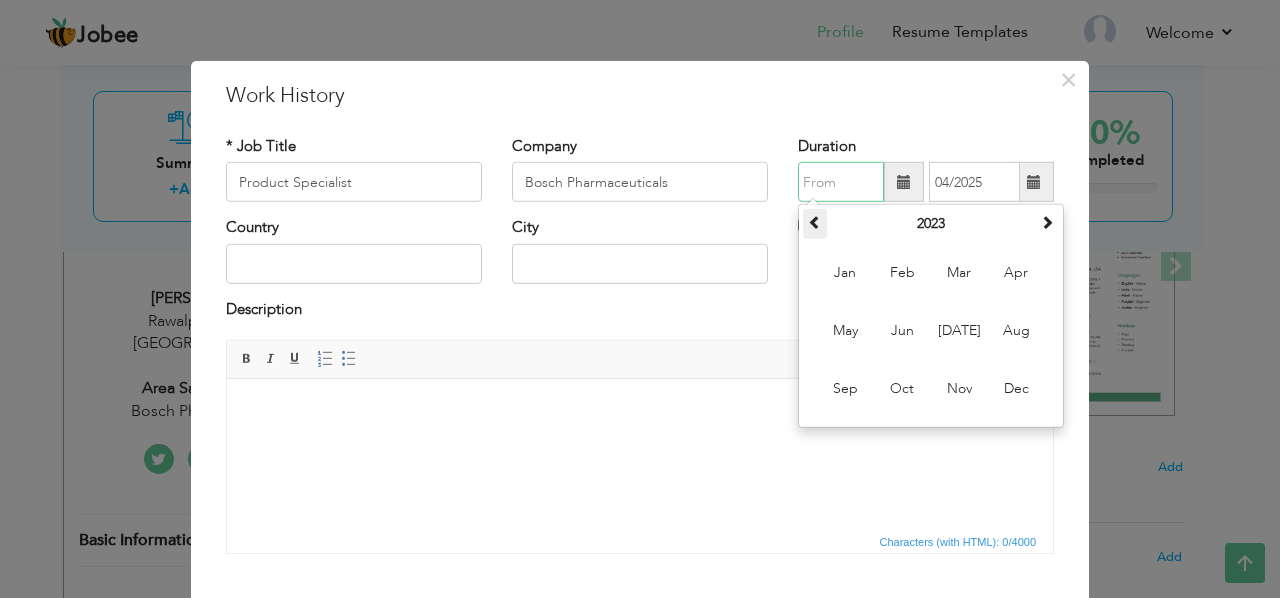 click at bounding box center [815, 222] 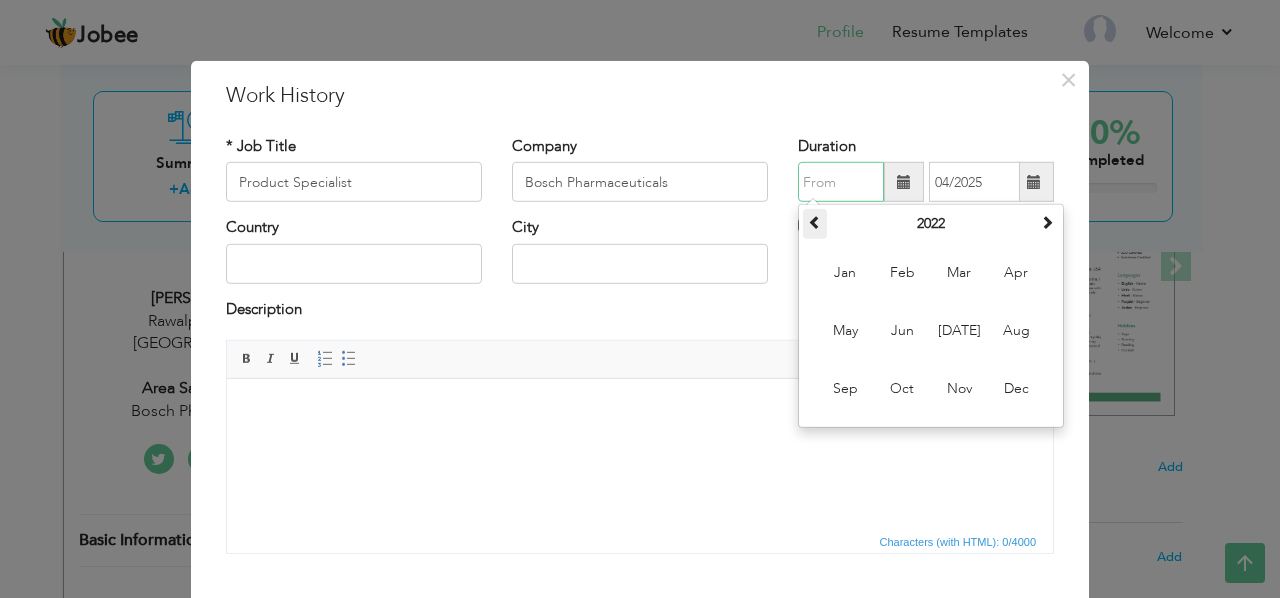 click at bounding box center [815, 222] 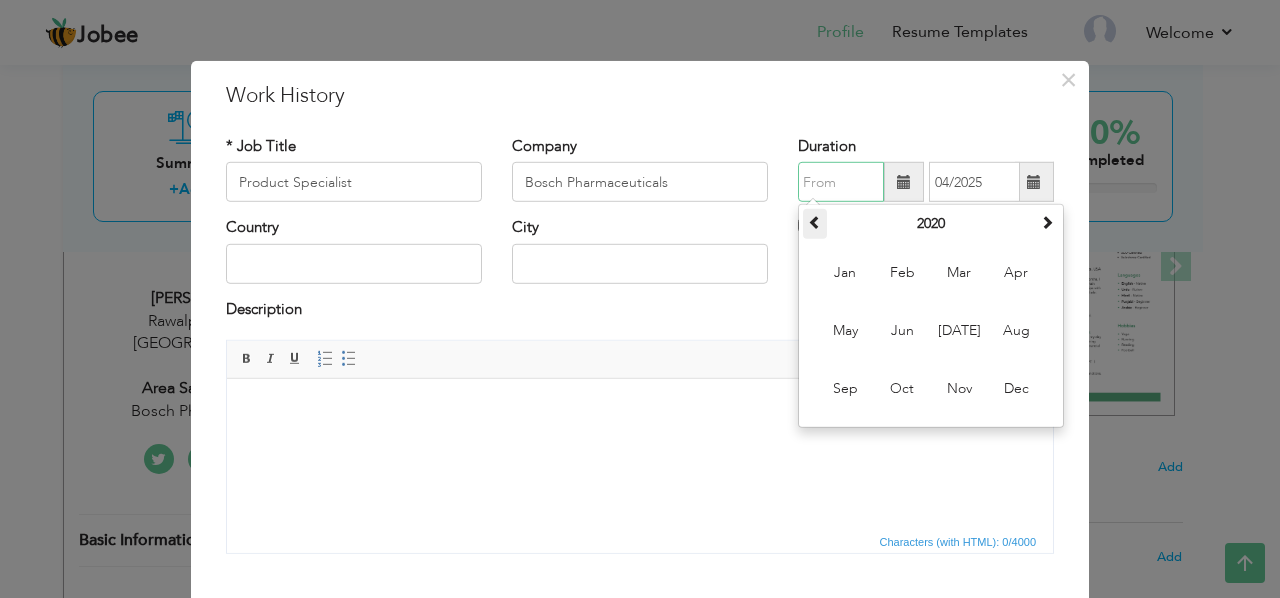 click at bounding box center [815, 222] 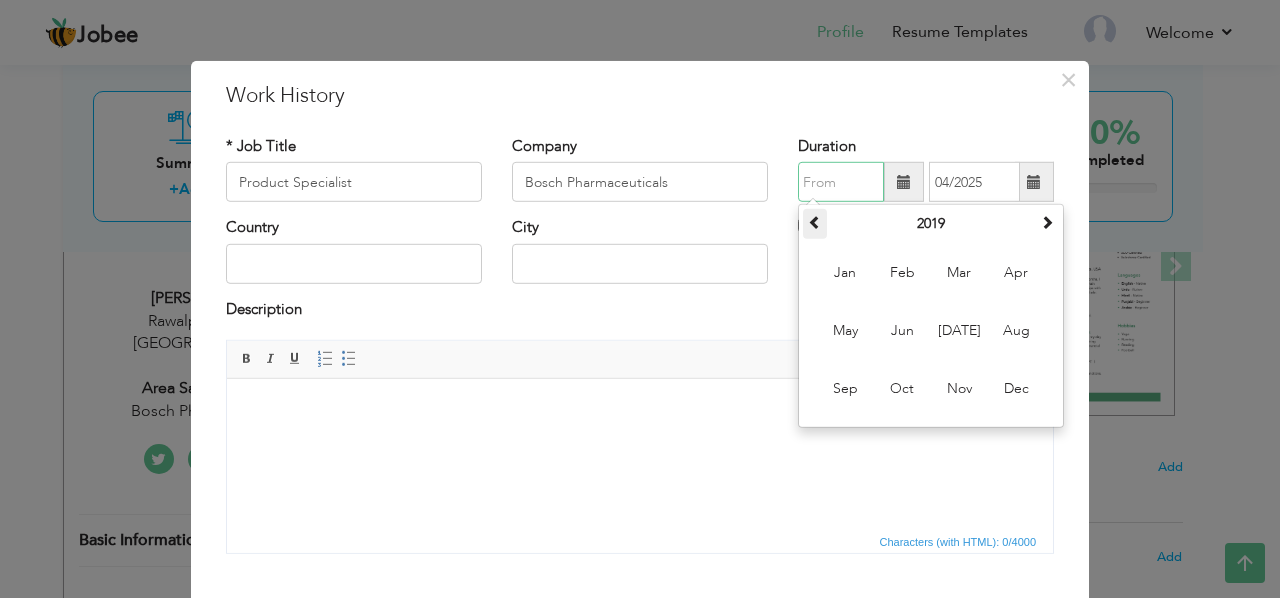 click at bounding box center [815, 222] 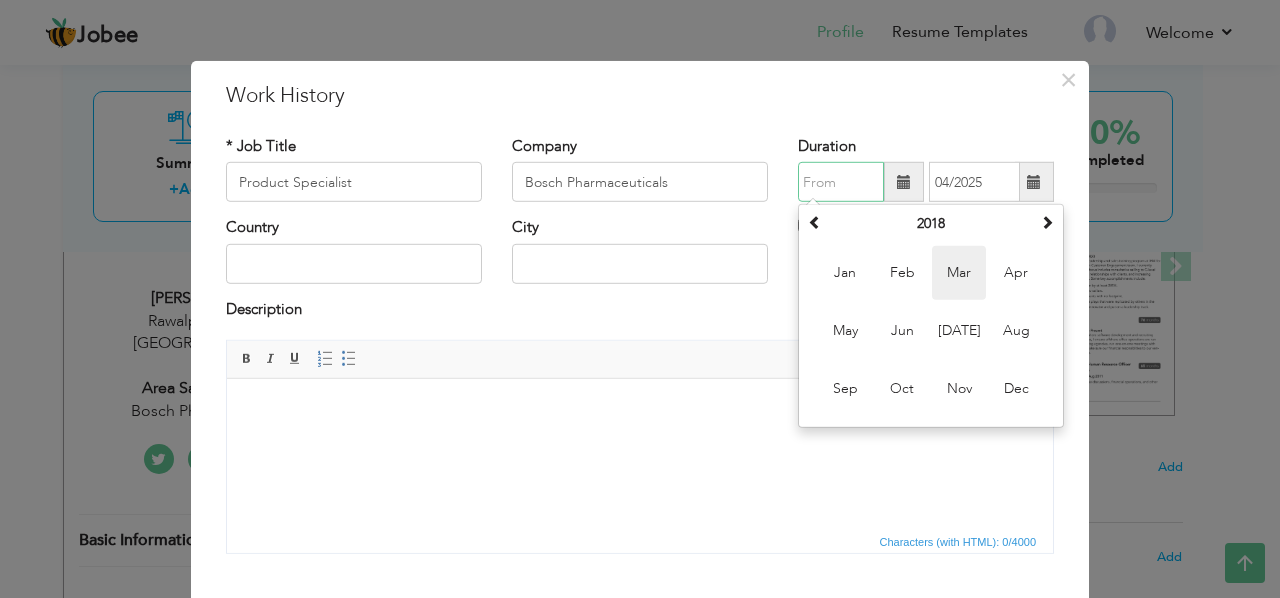 click on "Mar" at bounding box center [959, 273] 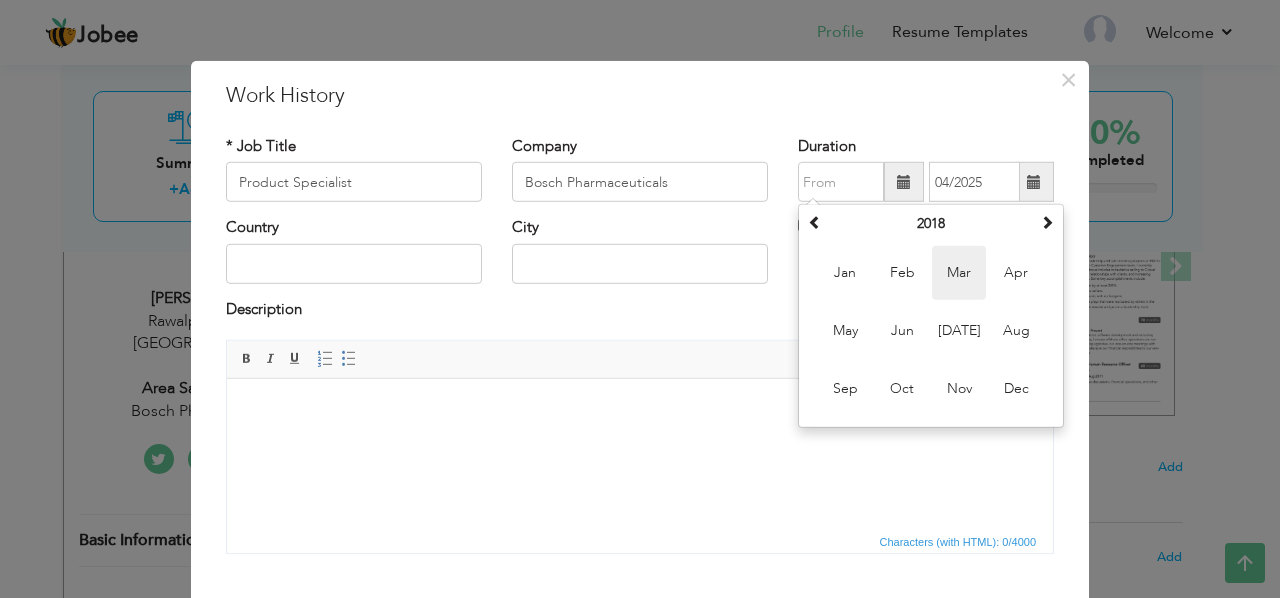 type on "03/2018" 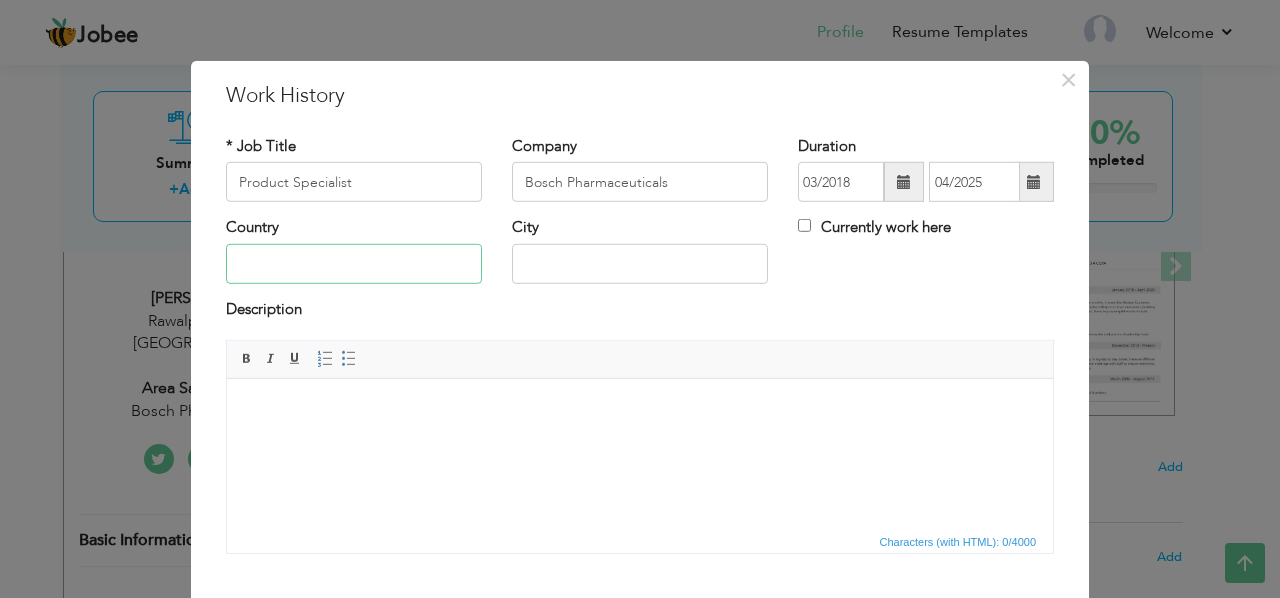 click at bounding box center [354, 264] 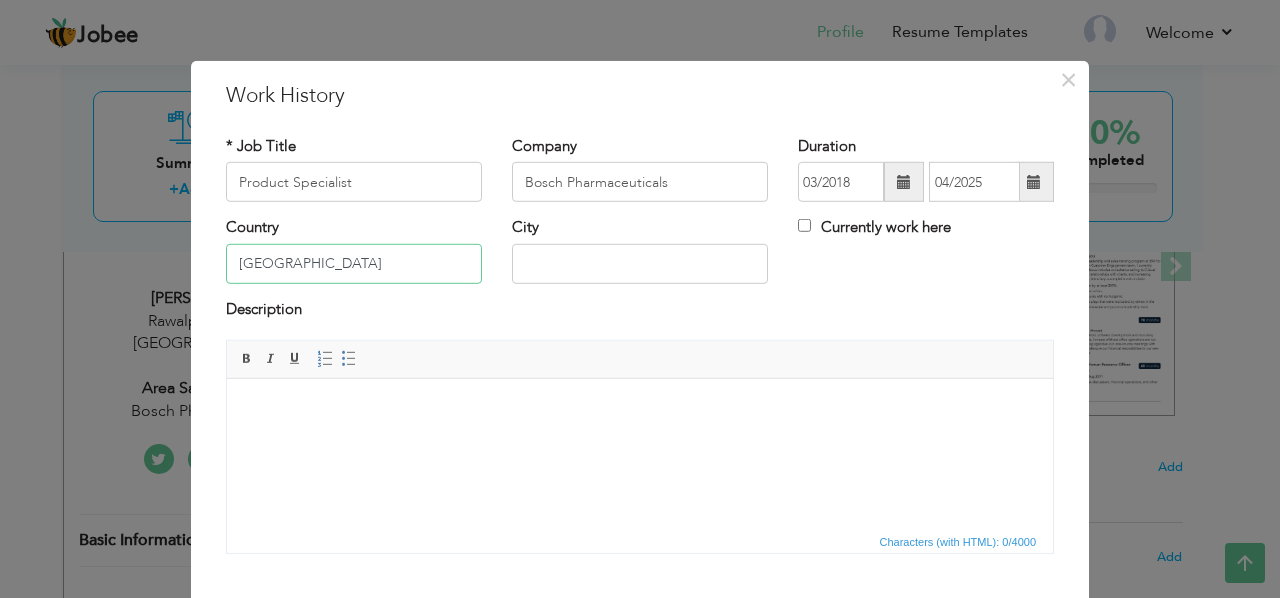 type on "[GEOGRAPHIC_DATA]" 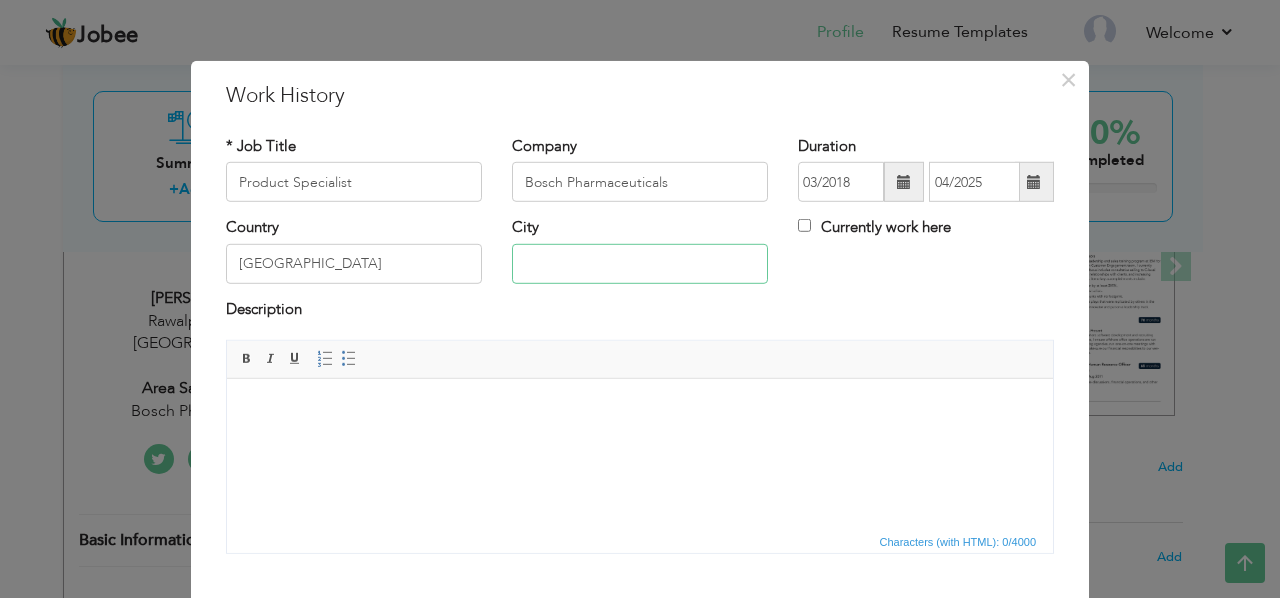 click at bounding box center (640, 264) 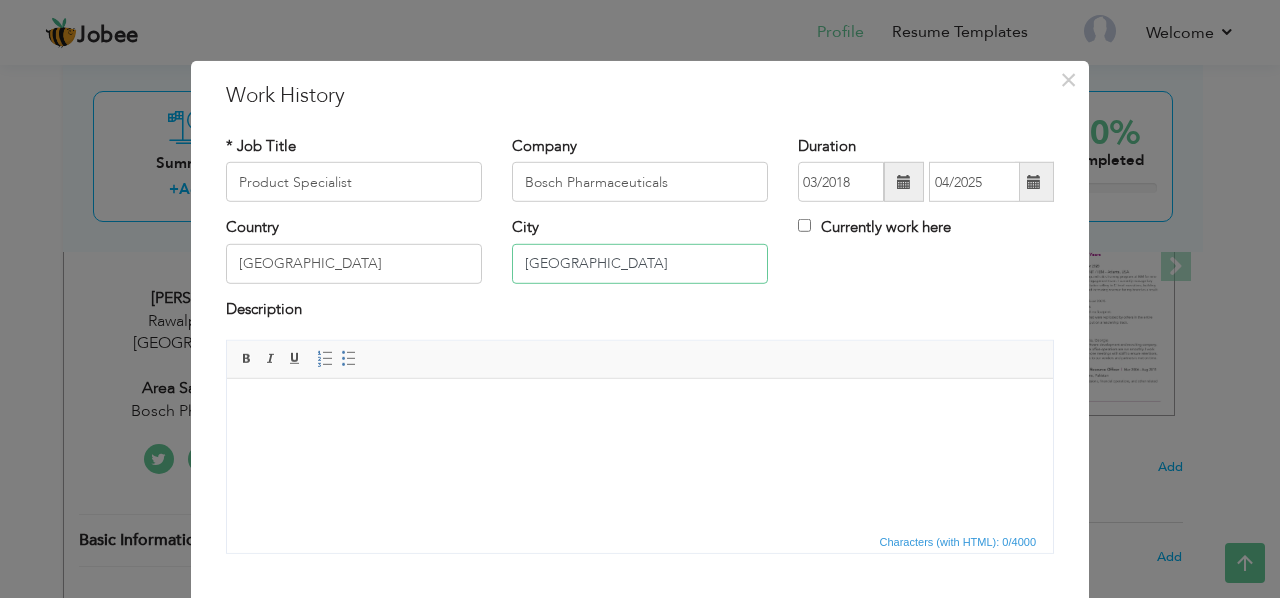 type on "[GEOGRAPHIC_DATA]" 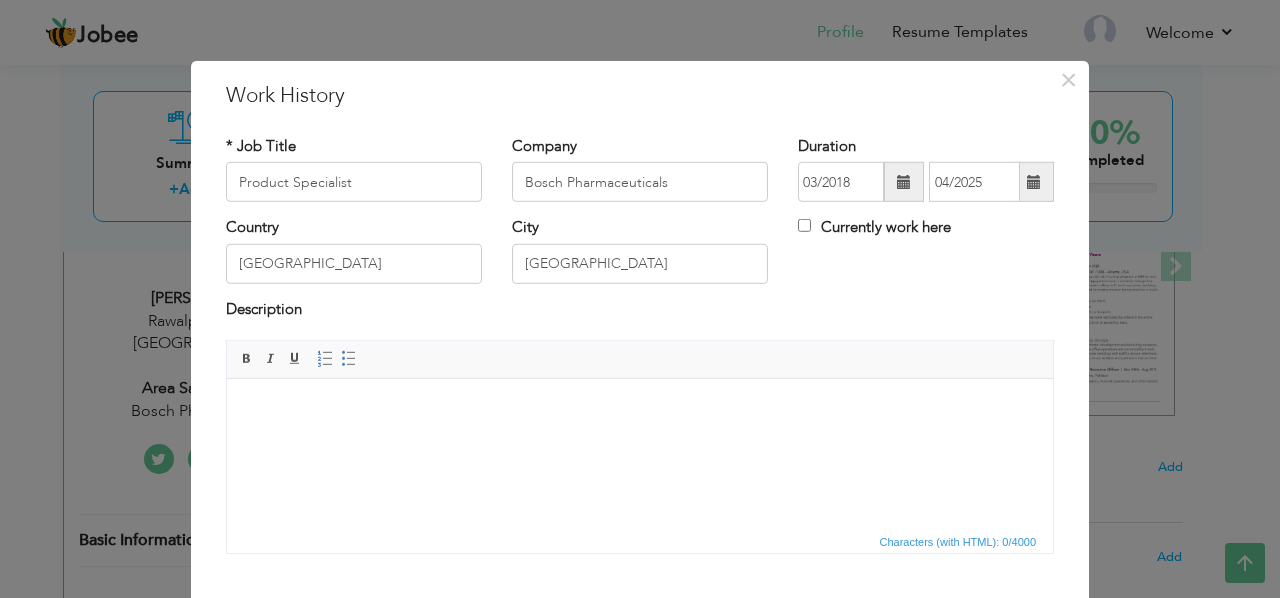 scroll, scrollTop: 116, scrollLeft: 0, axis: vertical 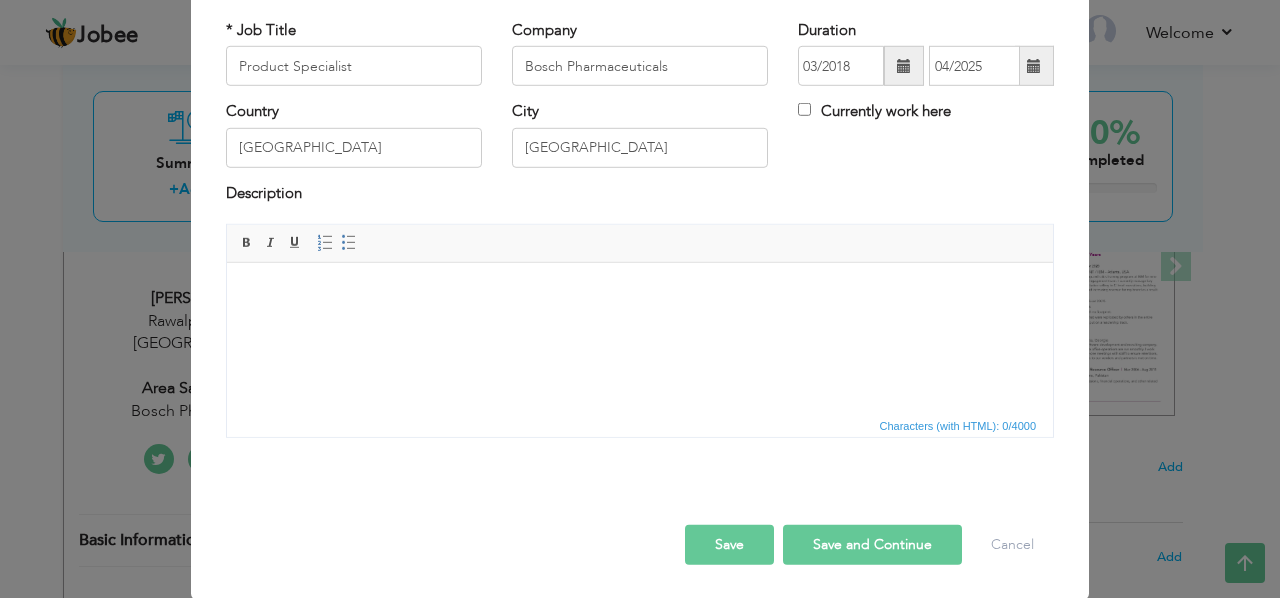 click on "Save and Continue" at bounding box center (872, 545) 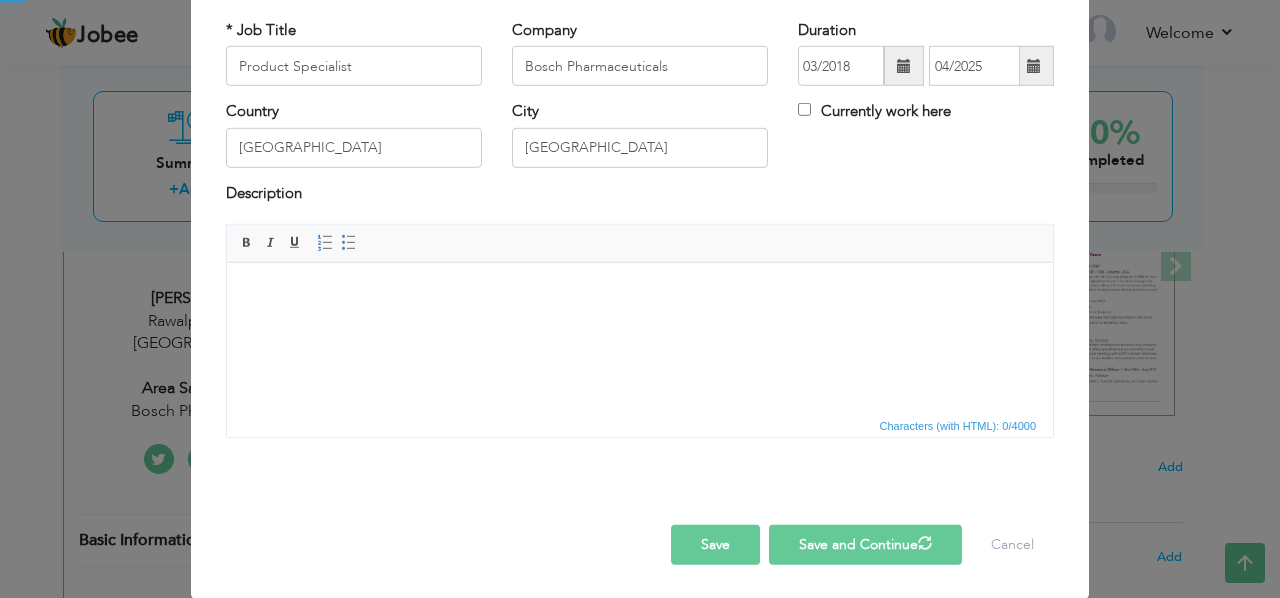 type 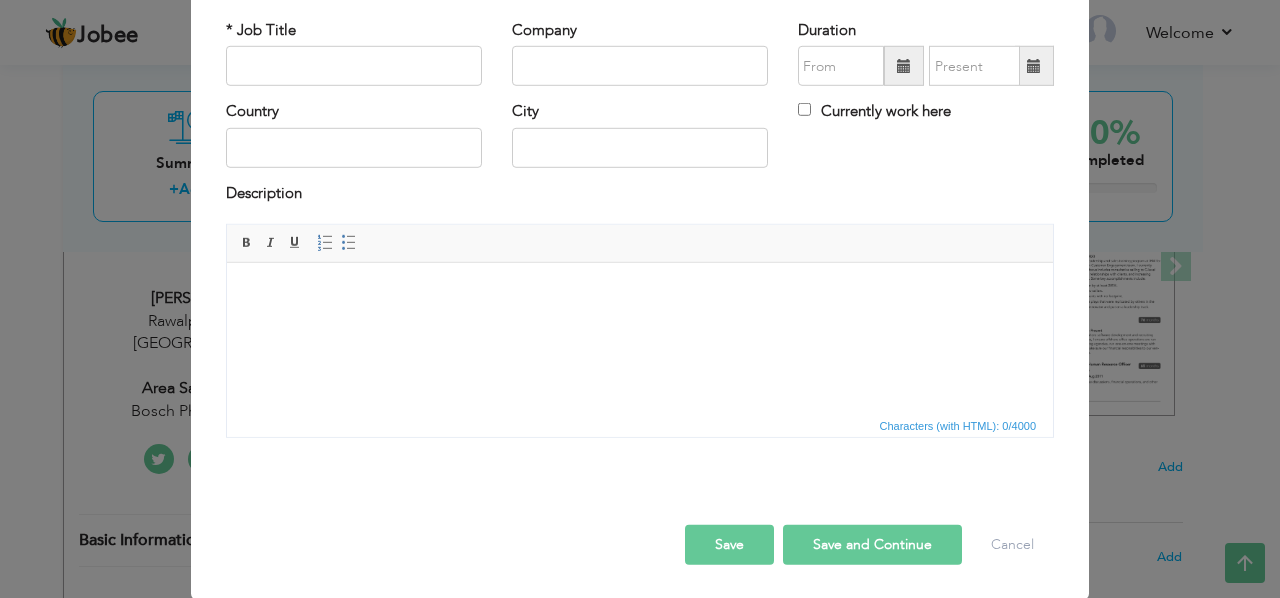 scroll, scrollTop: 0, scrollLeft: 0, axis: both 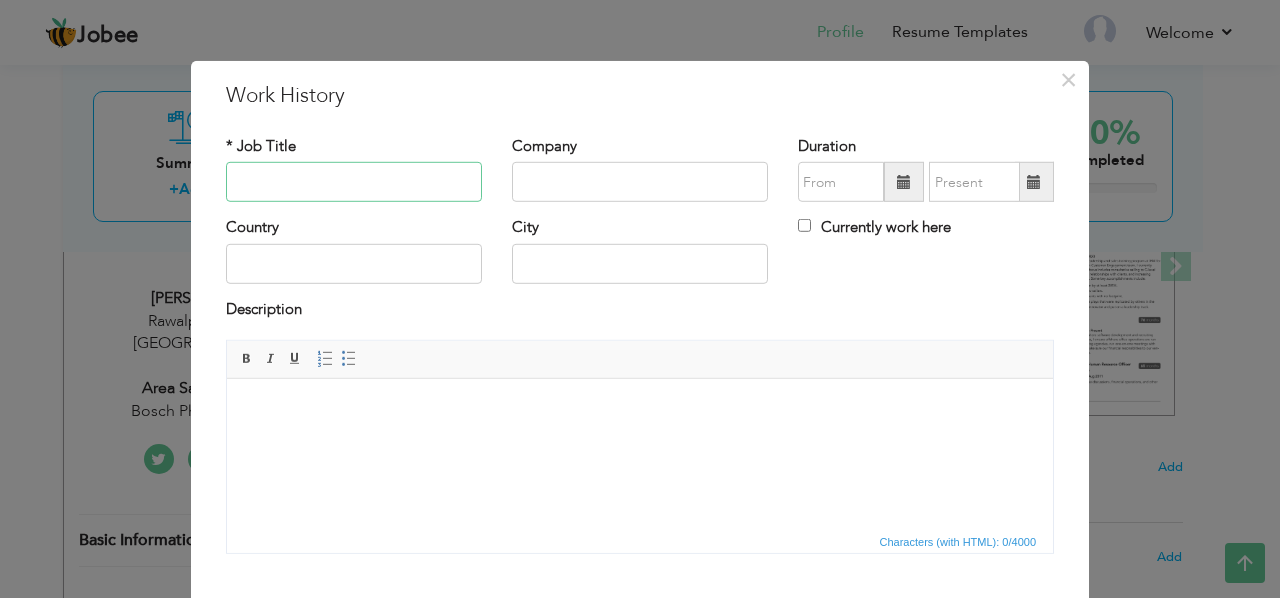 click at bounding box center [354, 182] 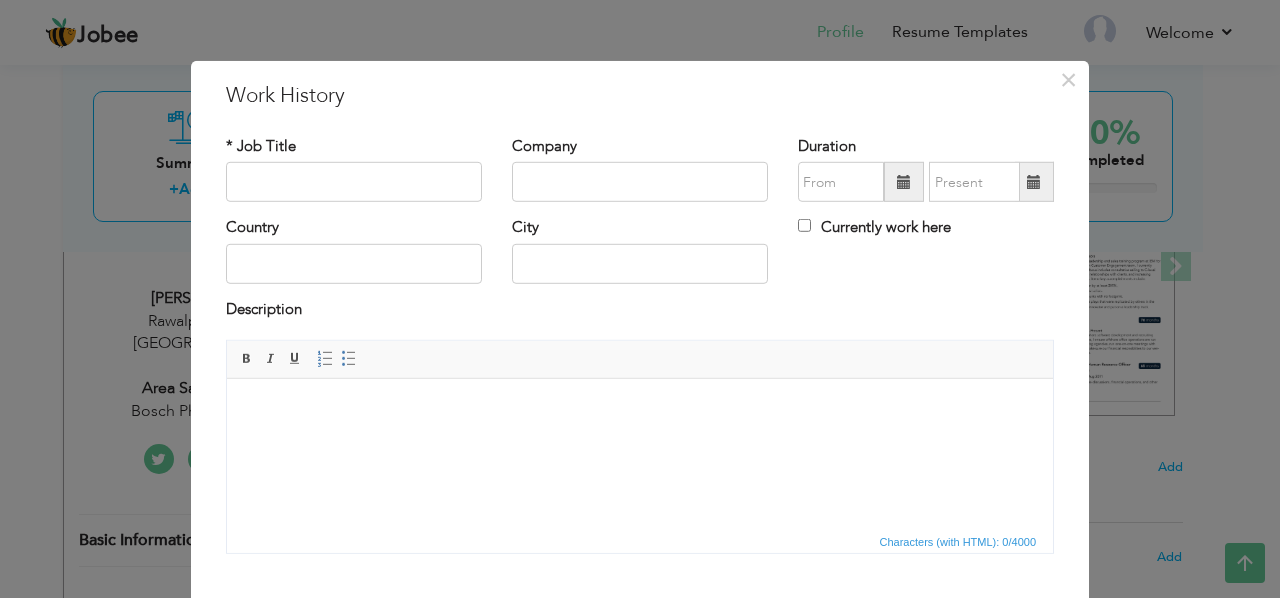 drag, startPoint x: 369, startPoint y: 175, endPoint x: 784, endPoint y: 326, distance: 441.6175 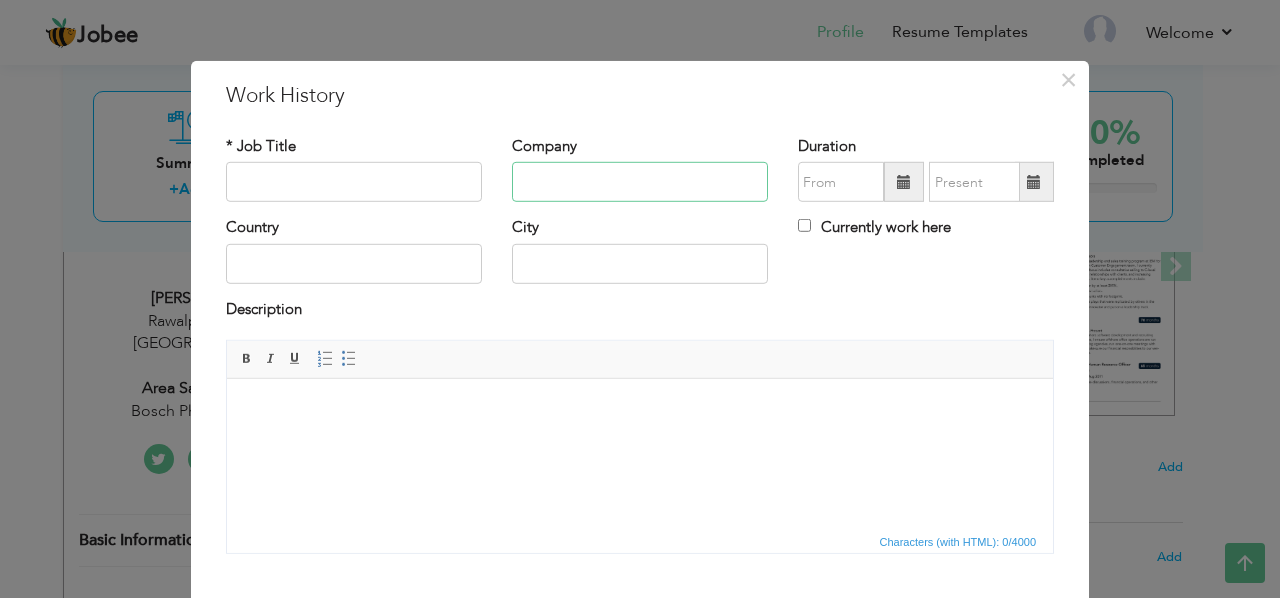 paste on "Merck Pakistan, Rawalpindi" 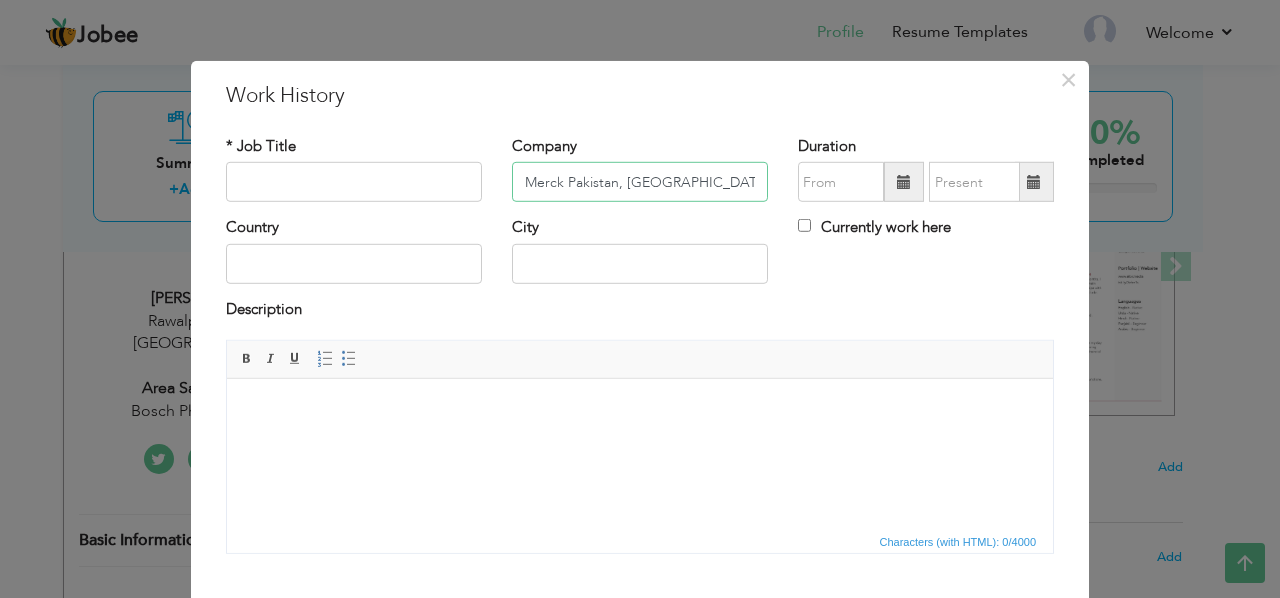 type on "Merck Pakistan, Rawalpindi" 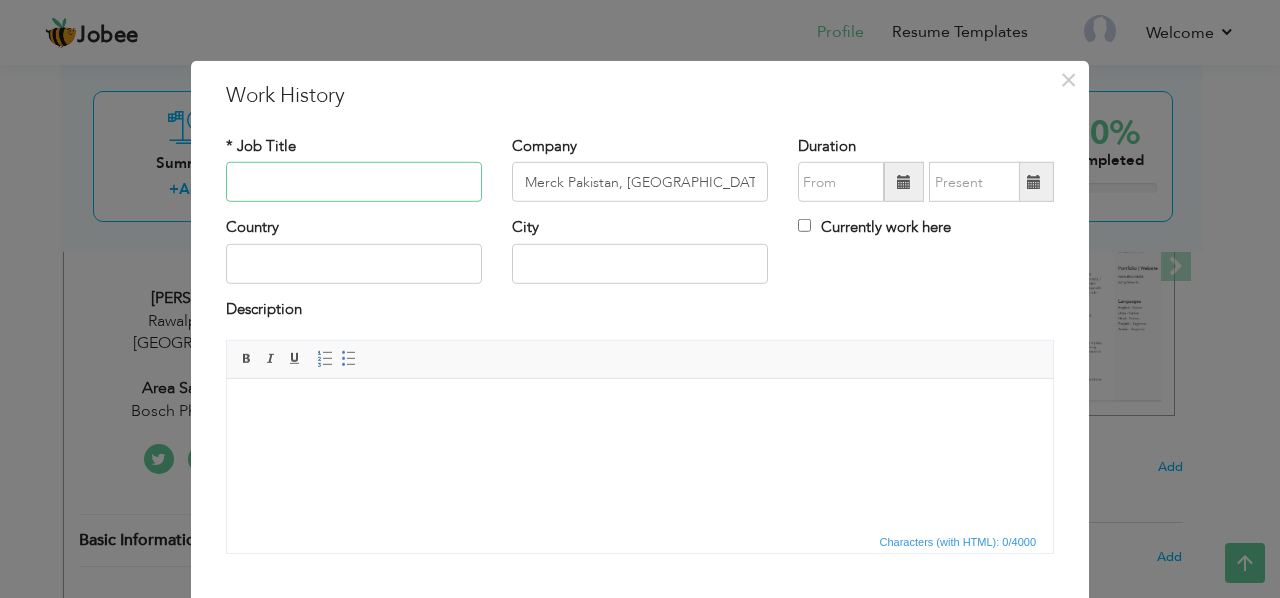 click at bounding box center (354, 182) 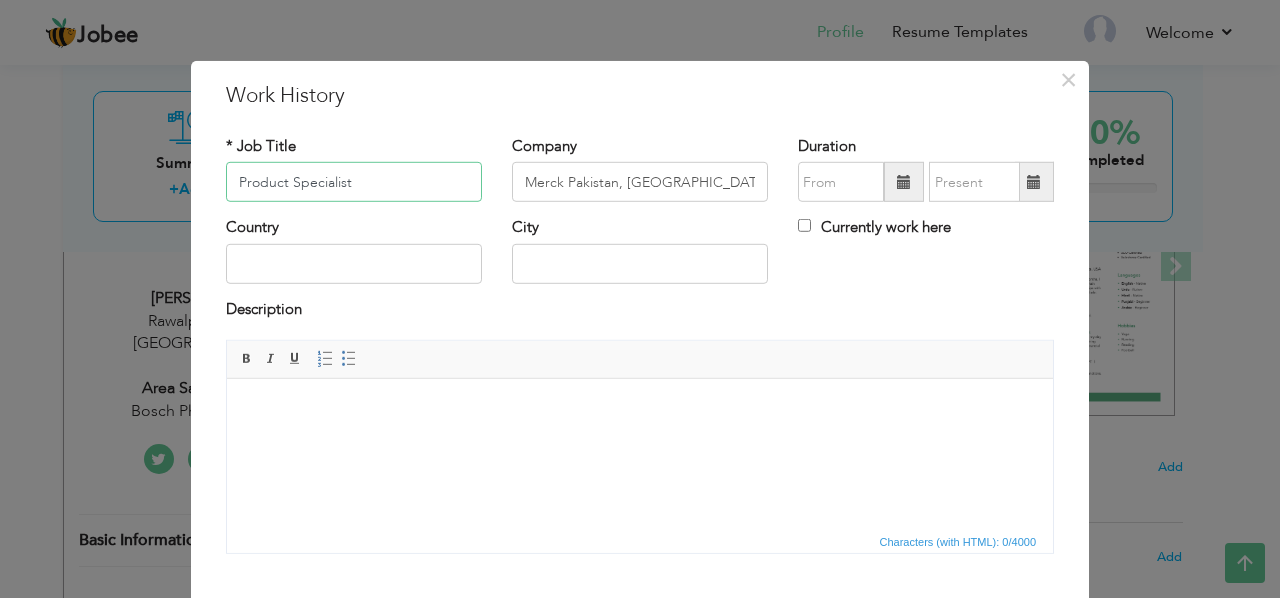 type on "Product Specialist" 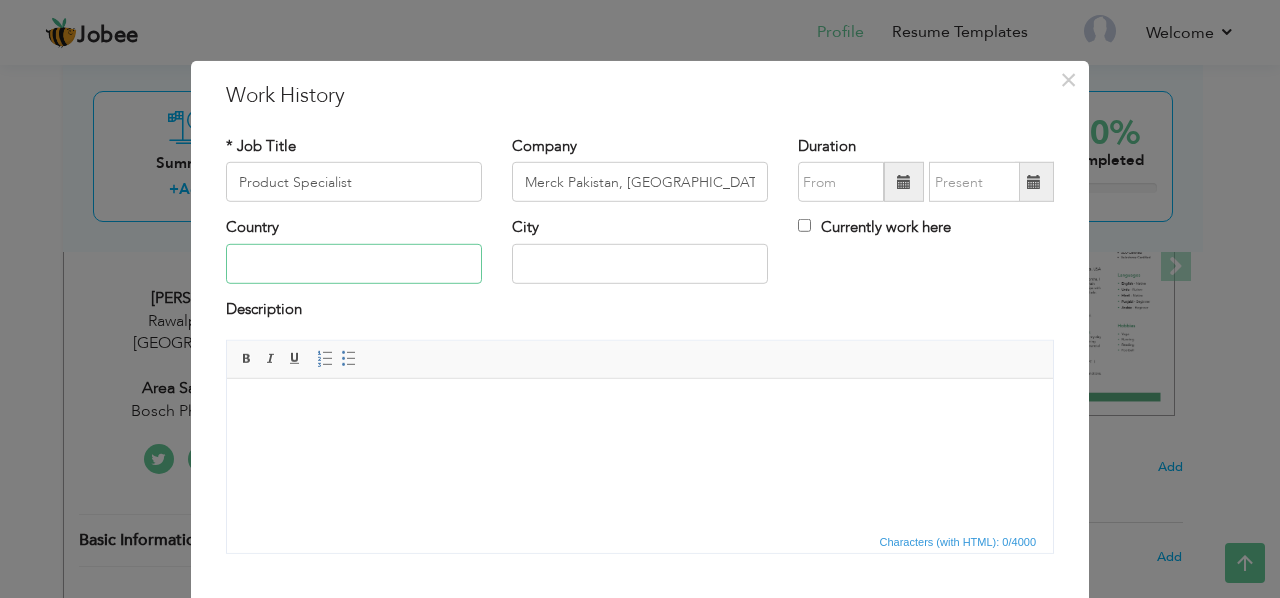 click at bounding box center (354, 264) 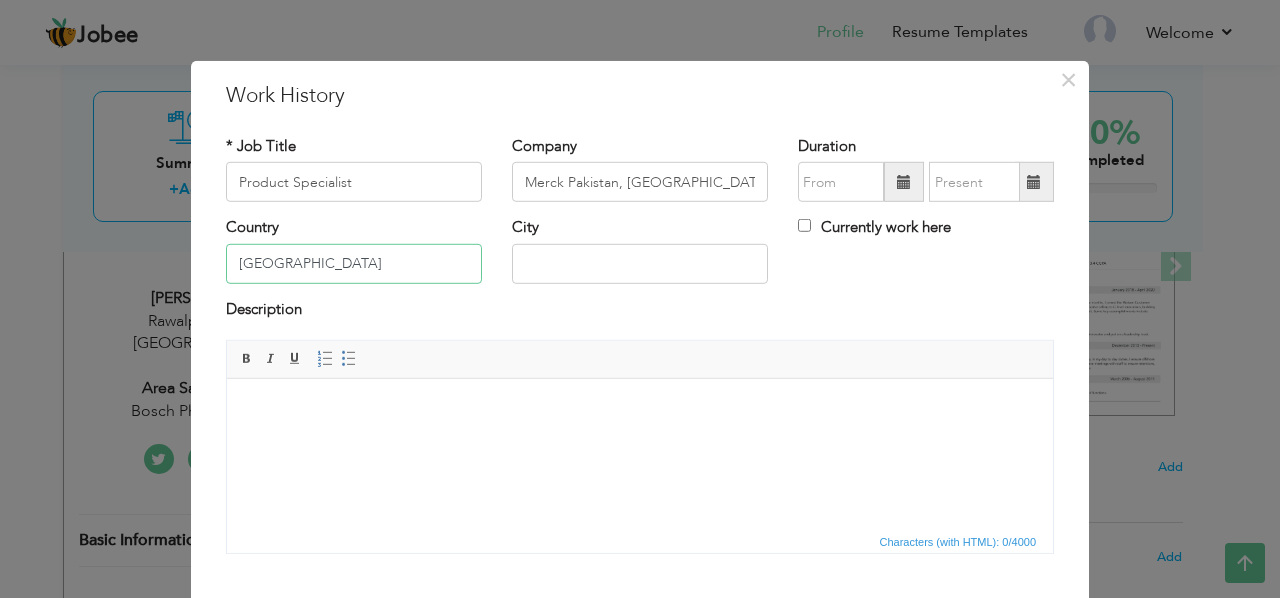 type on "[GEOGRAPHIC_DATA]" 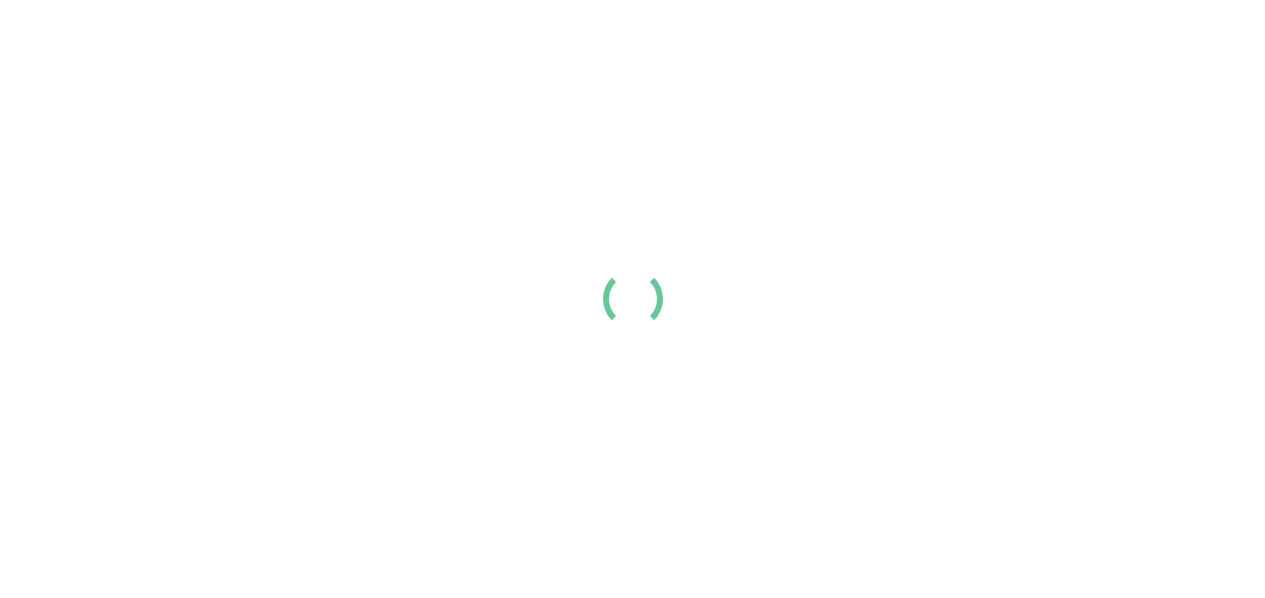 scroll, scrollTop: 0, scrollLeft: 0, axis: both 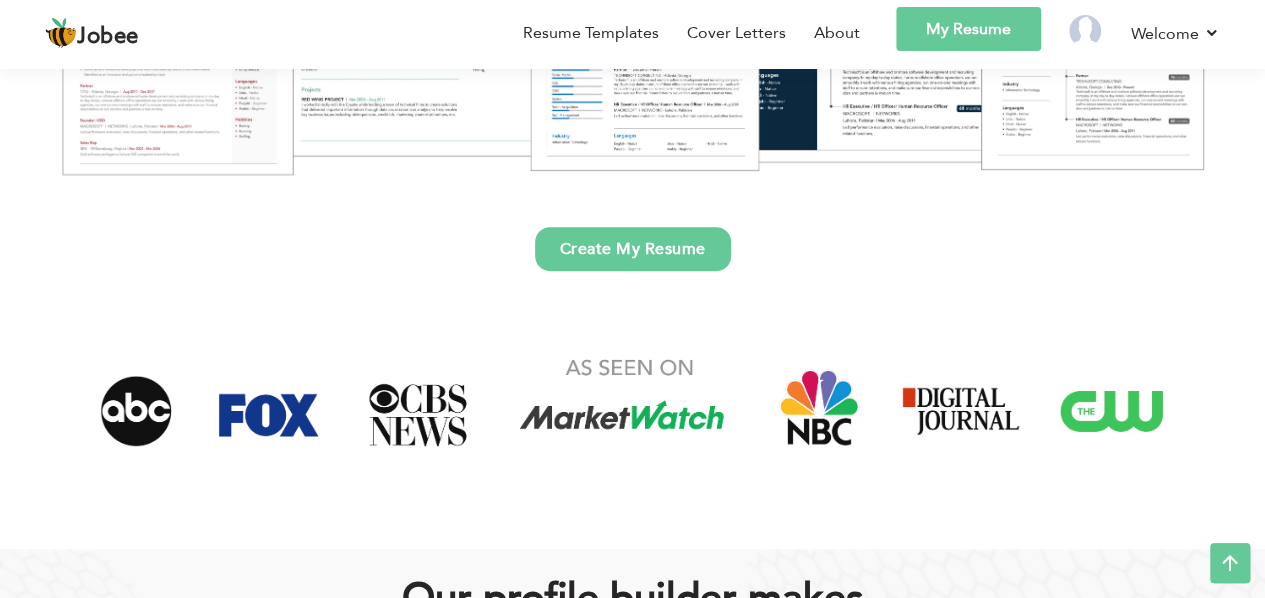 click on "Create My Resume" at bounding box center [633, 249] 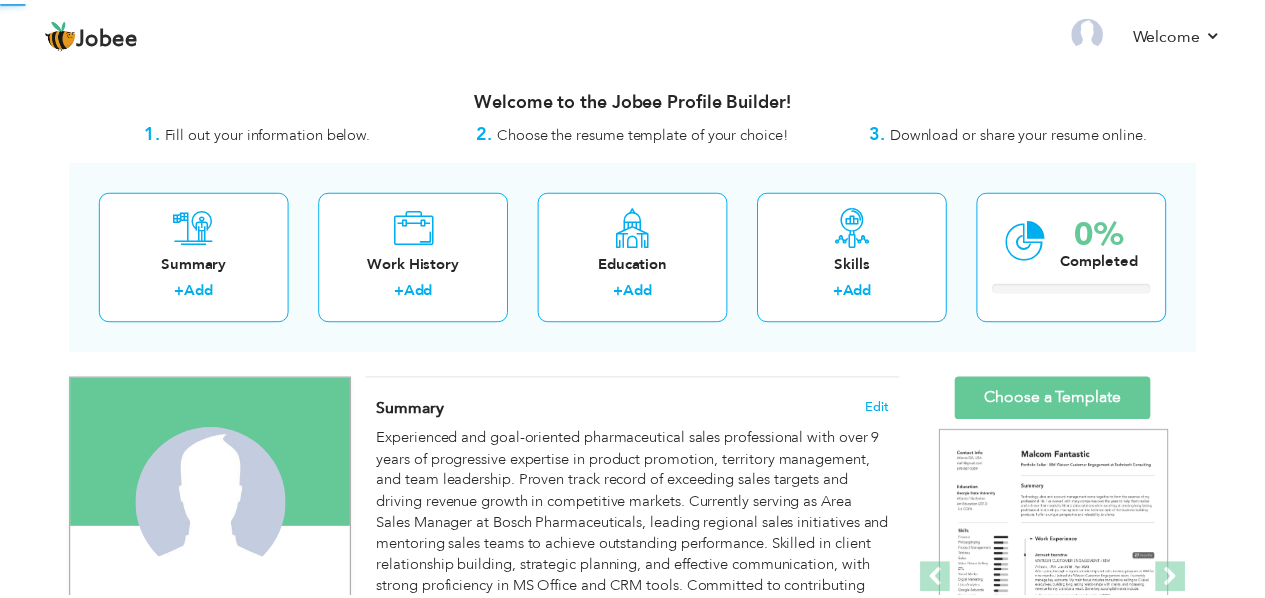 scroll, scrollTop: 0, scrollLeft: 0, axis: both 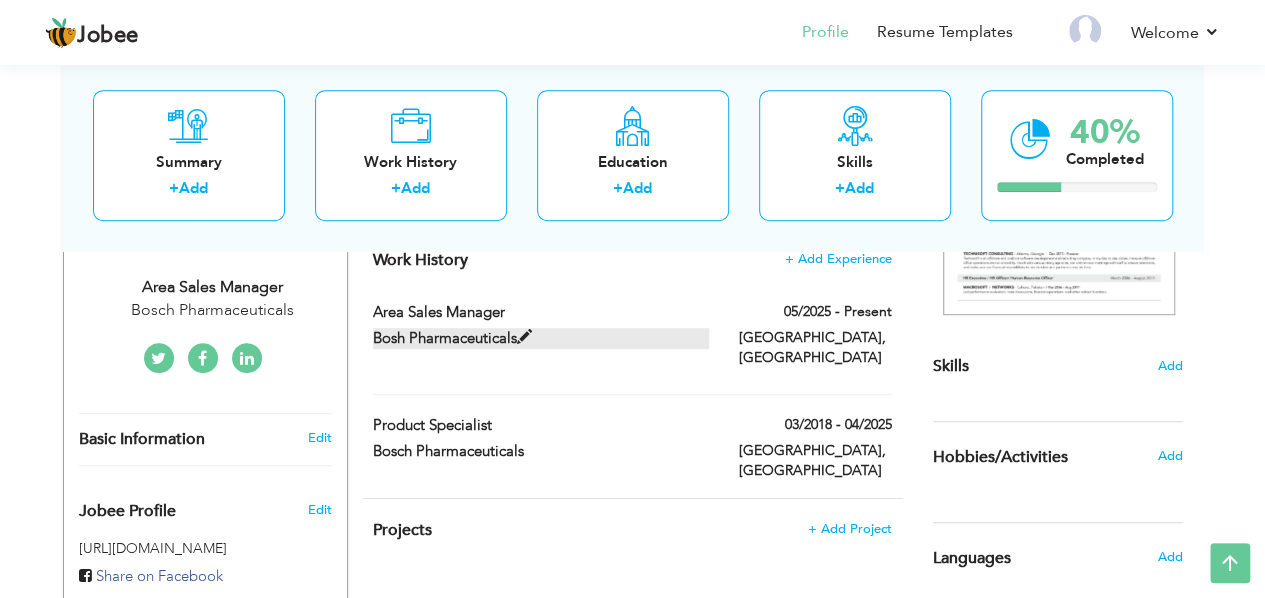 click on "Bosh Pharmaceuticals" at bounding box center [541, 338] 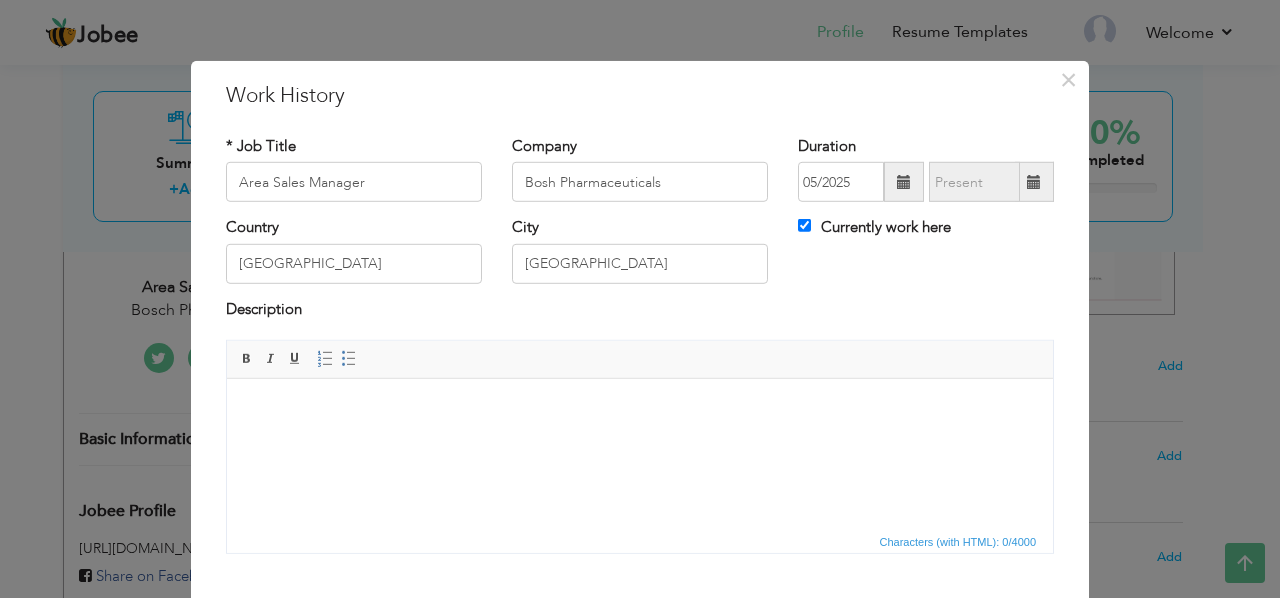 click at bounding box center (640, 409) 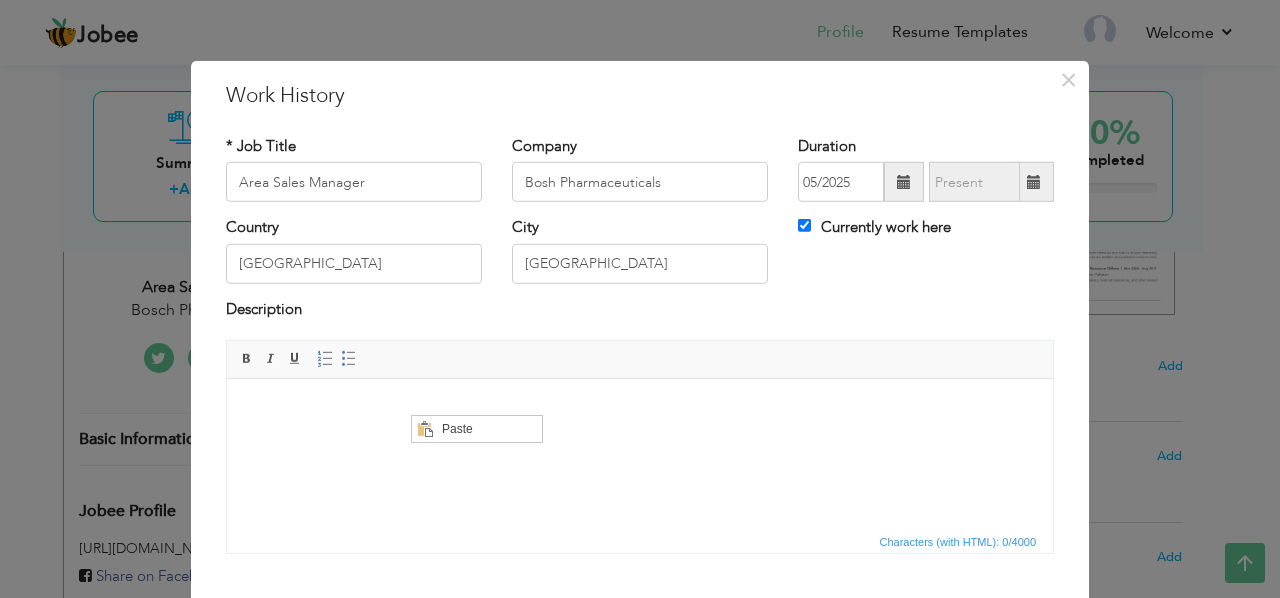 scroll, scrollTop: 0, scrollLeft: 0, axis: both 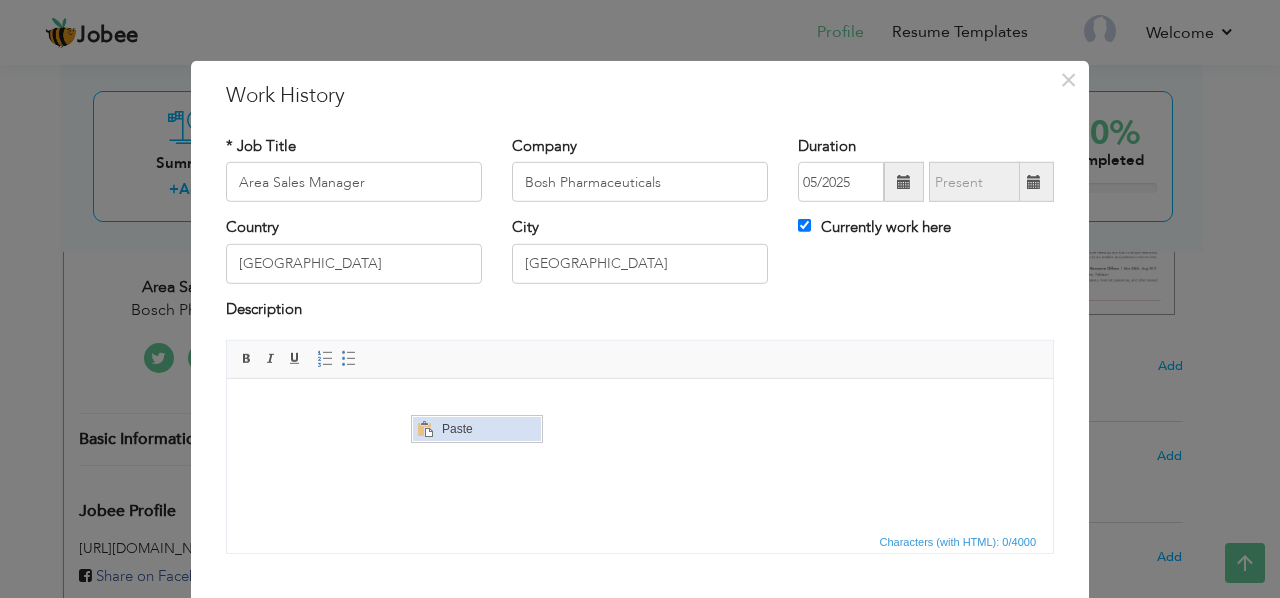 click on "Paste" at bounding box center [488, 429] 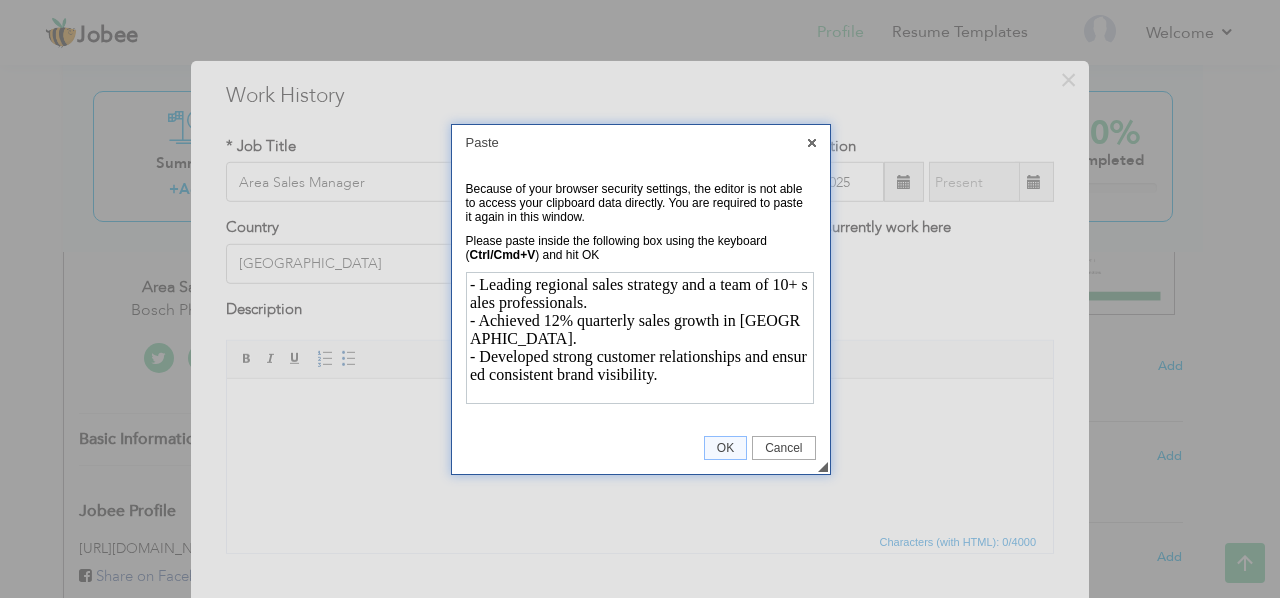 scroll, scrollTop: 0, scrollLeft: 0, axis: both 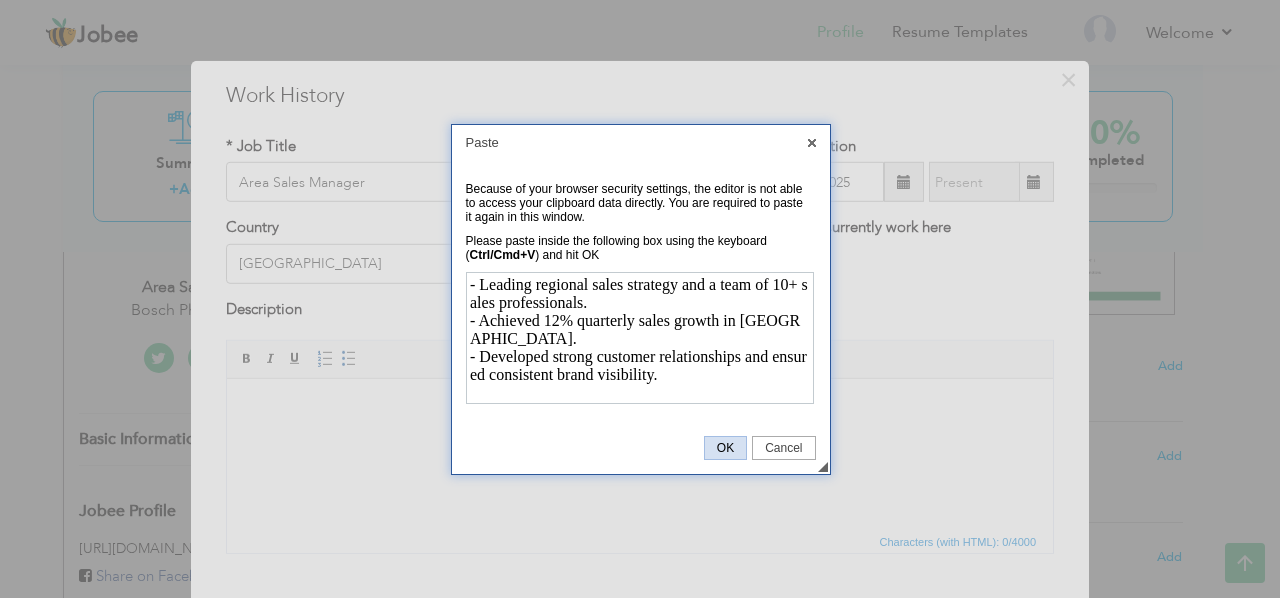 click on "OK" at bounding box center (725, 448) 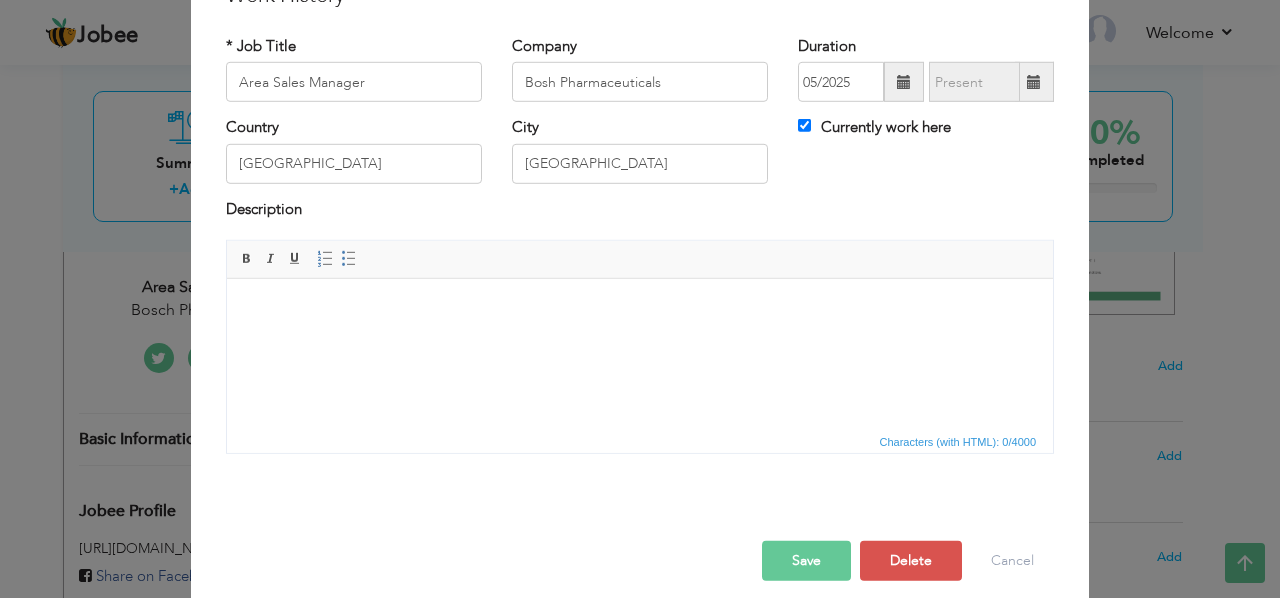 scroll, scrollTop: 116, scrollLeft: 0, axis: vertical 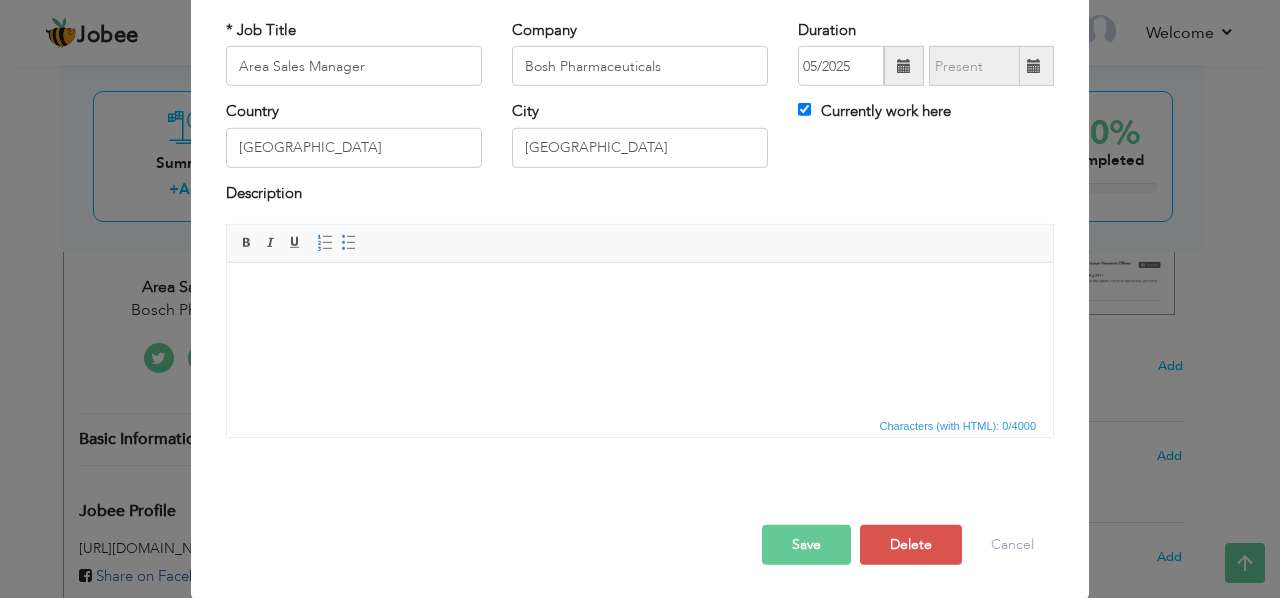 click at bounding box center (640, 293) 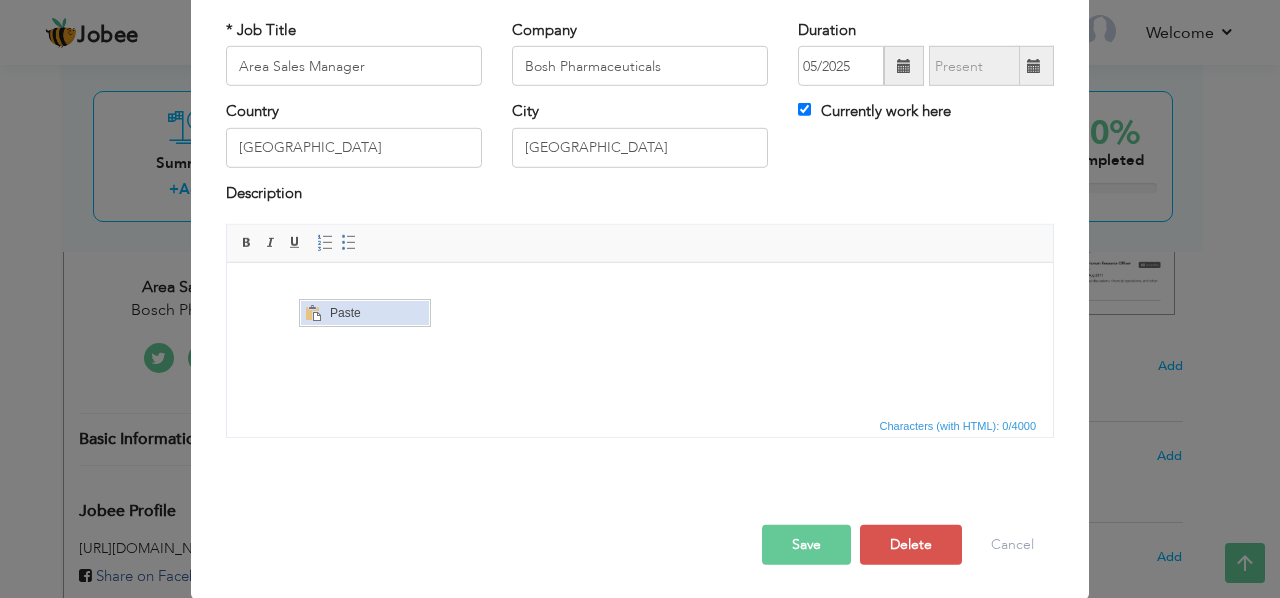 click on "Paste" at bounding box center [376, 312] 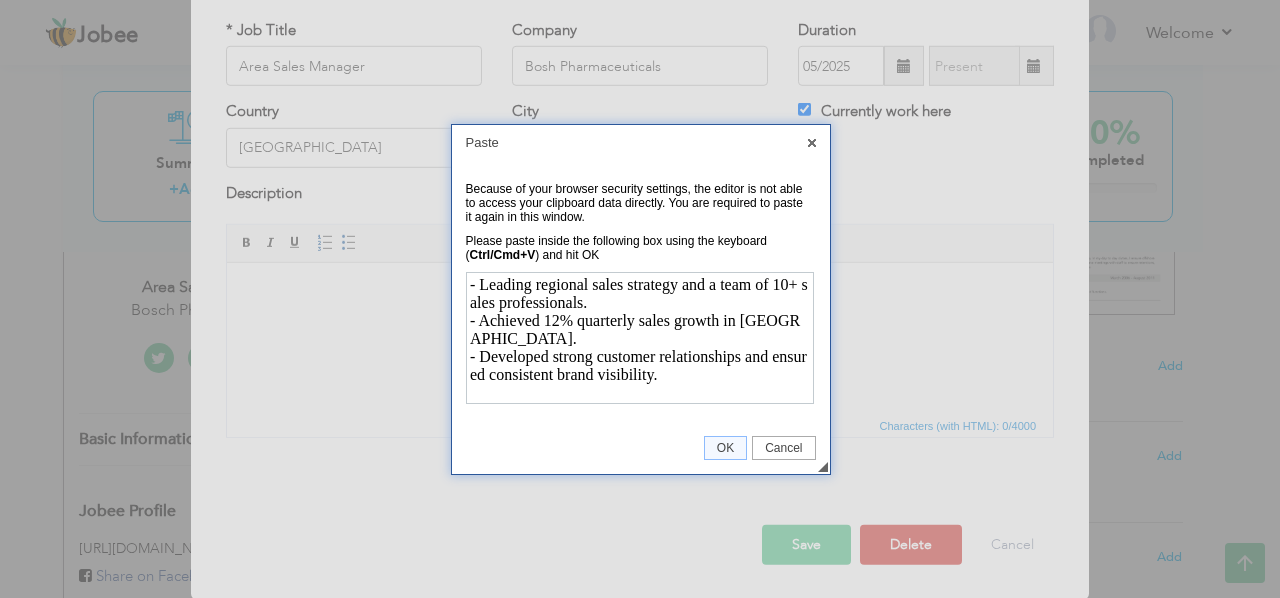 scroll, scrollTop: 0, scrollLeft: 0, axis: both 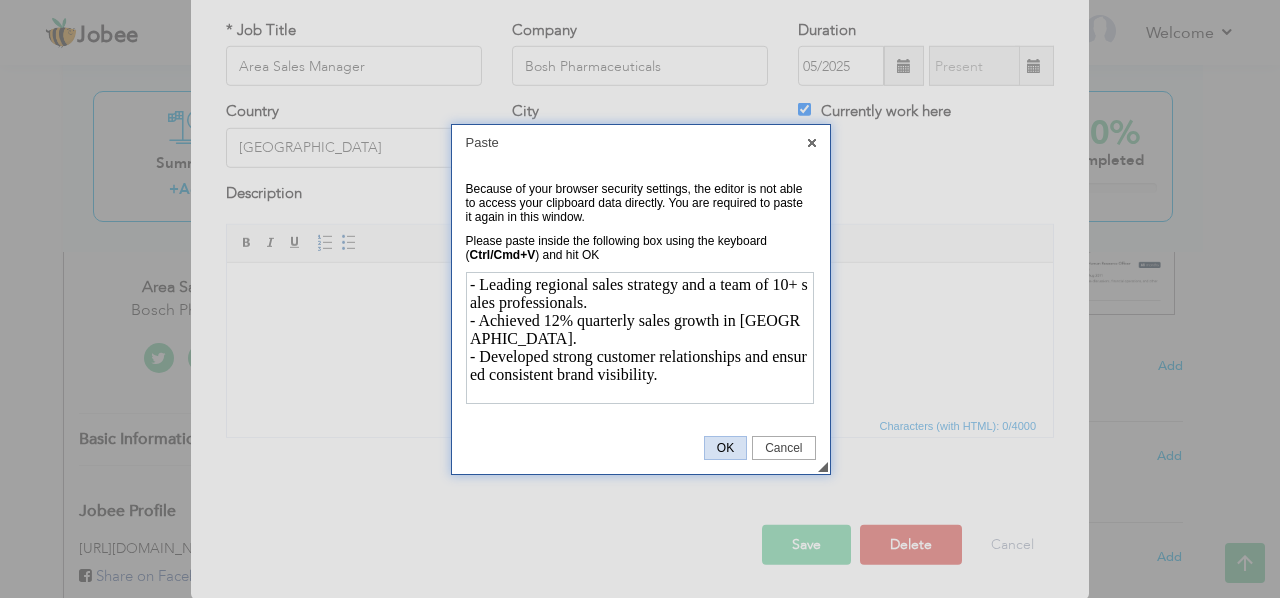 click on "OK" at bounding box center (725, 448) 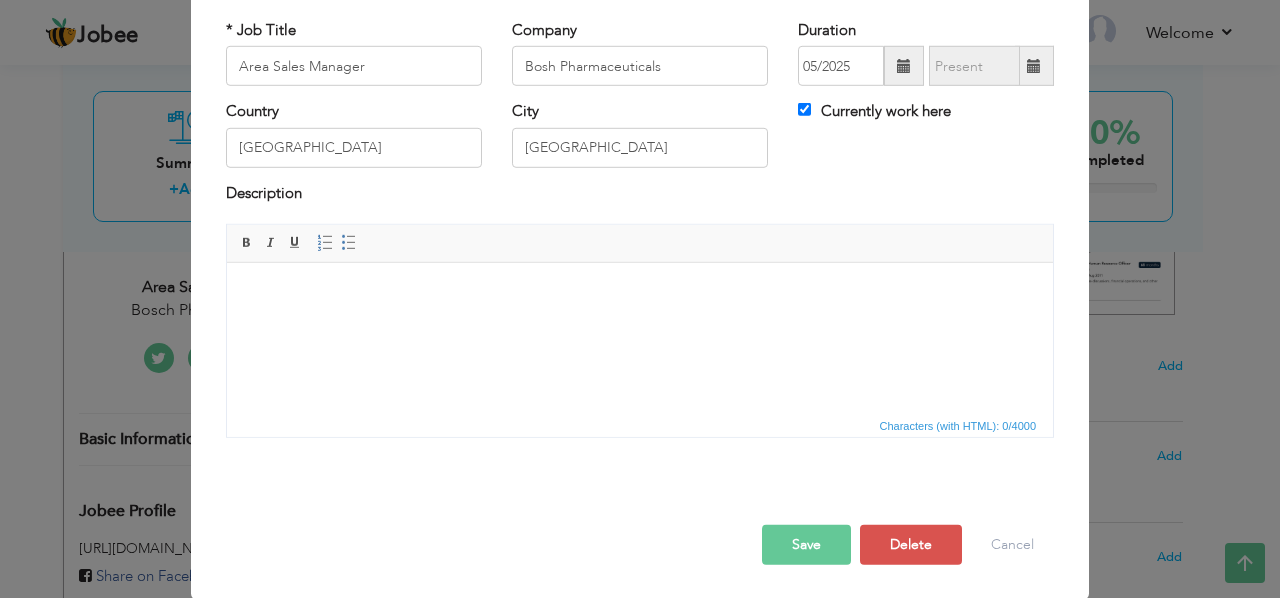 click on "Save" at bounding box center (806, 545) 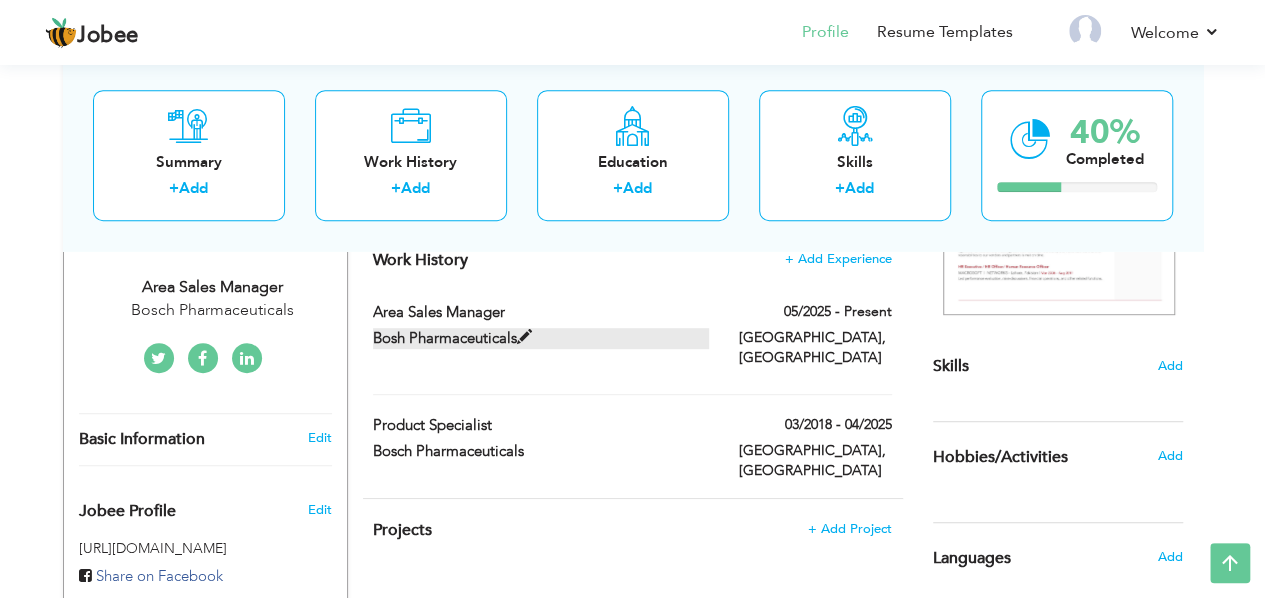 click on "Bosh Pharmaceuticals" at bounding box center [541, 338] 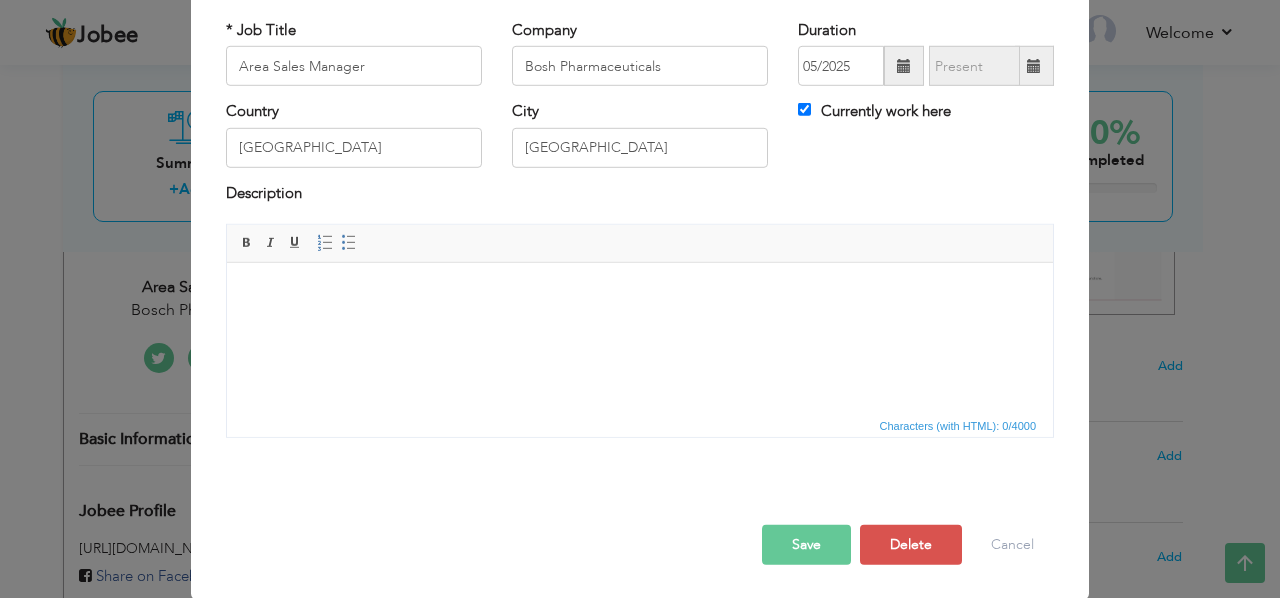scroll, scrollTop: 0, scrollLeft: 0, axis: both 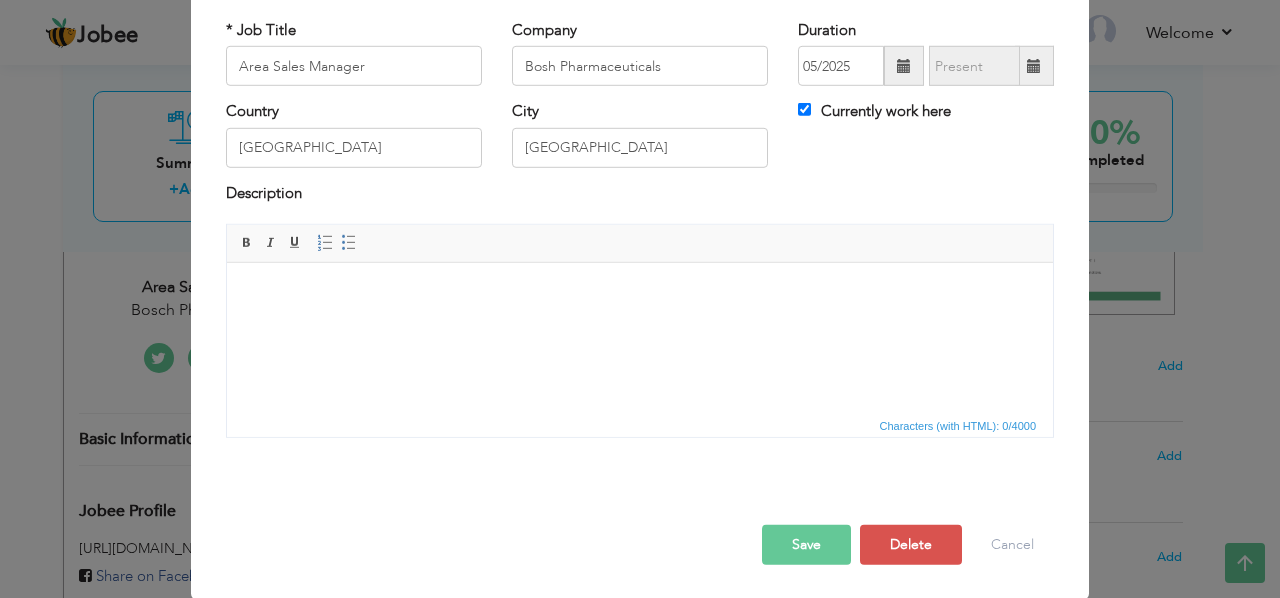 drag, startPoint x: 511, startPoint y: 315, endPoint x: 301, endPoint y: 267, distance: 215.41588 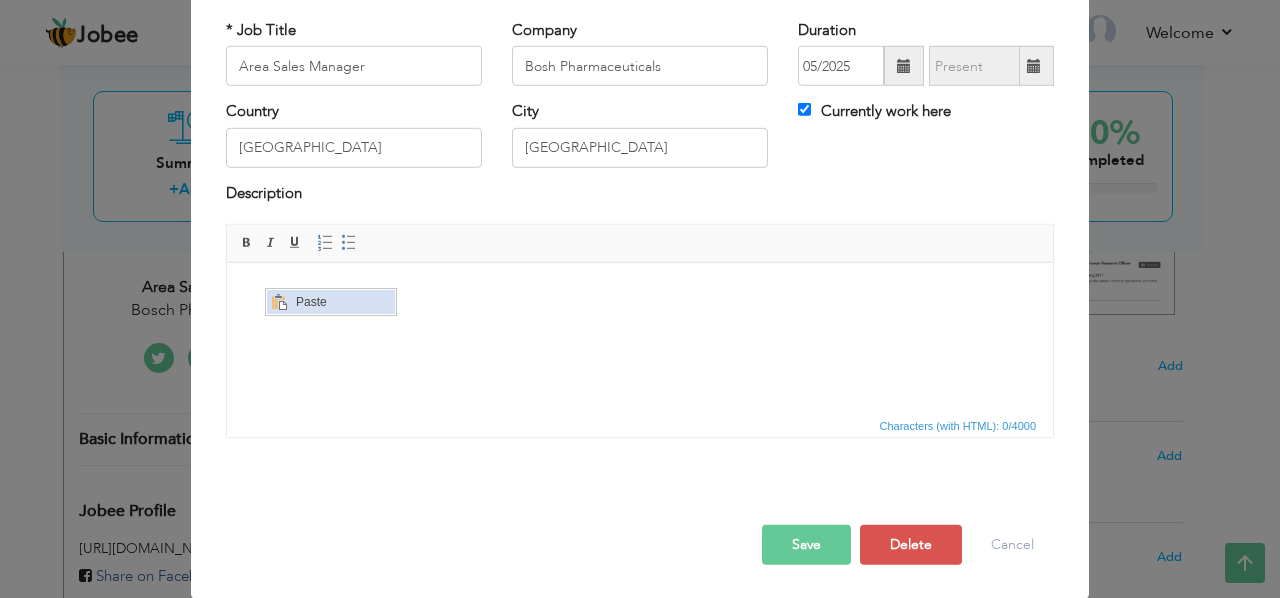 click at bounding box center [278, 301] 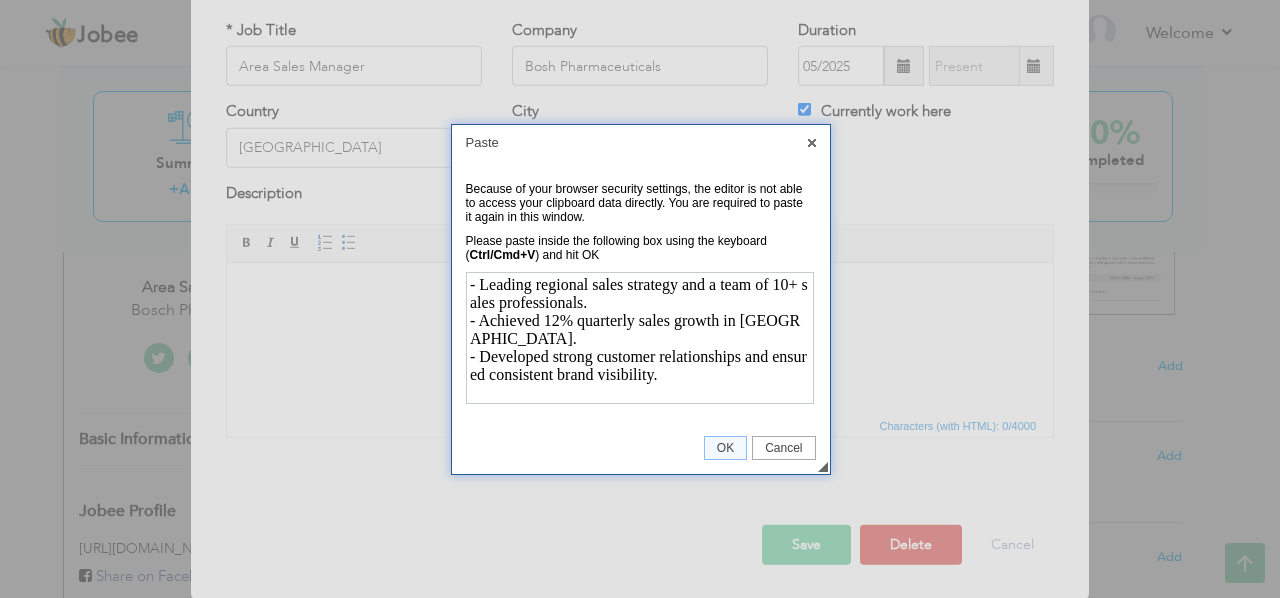 scroll, scrollTop: 0, scrollLeft: 0, axis: both 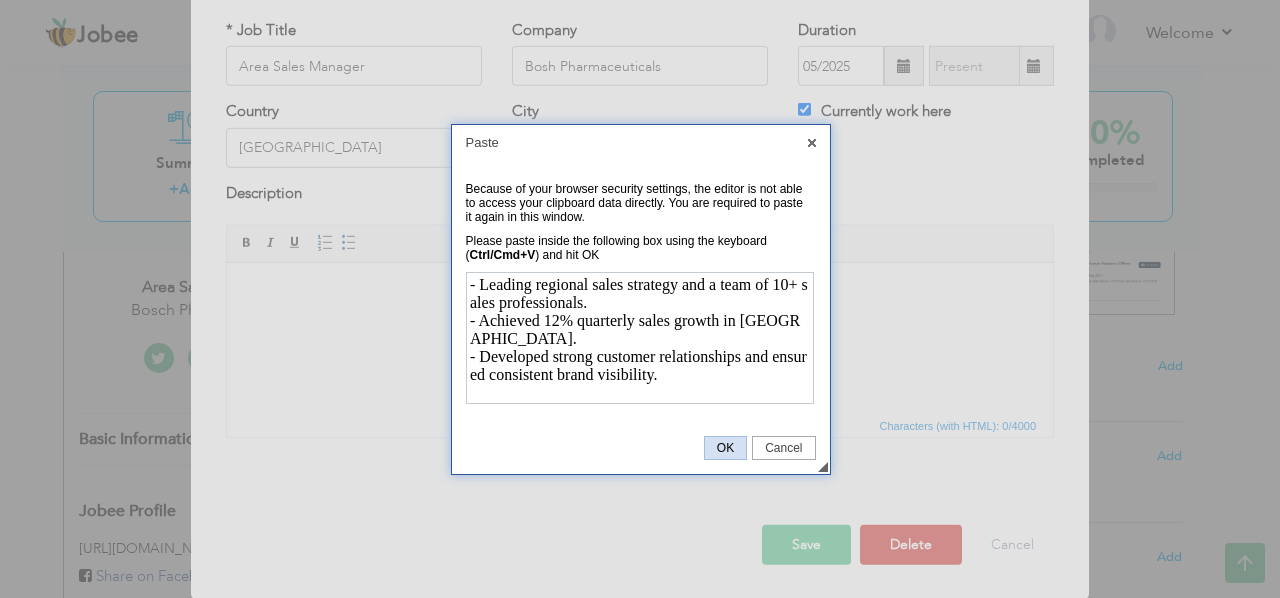 click on "OK" at bounding box center (725, 448) 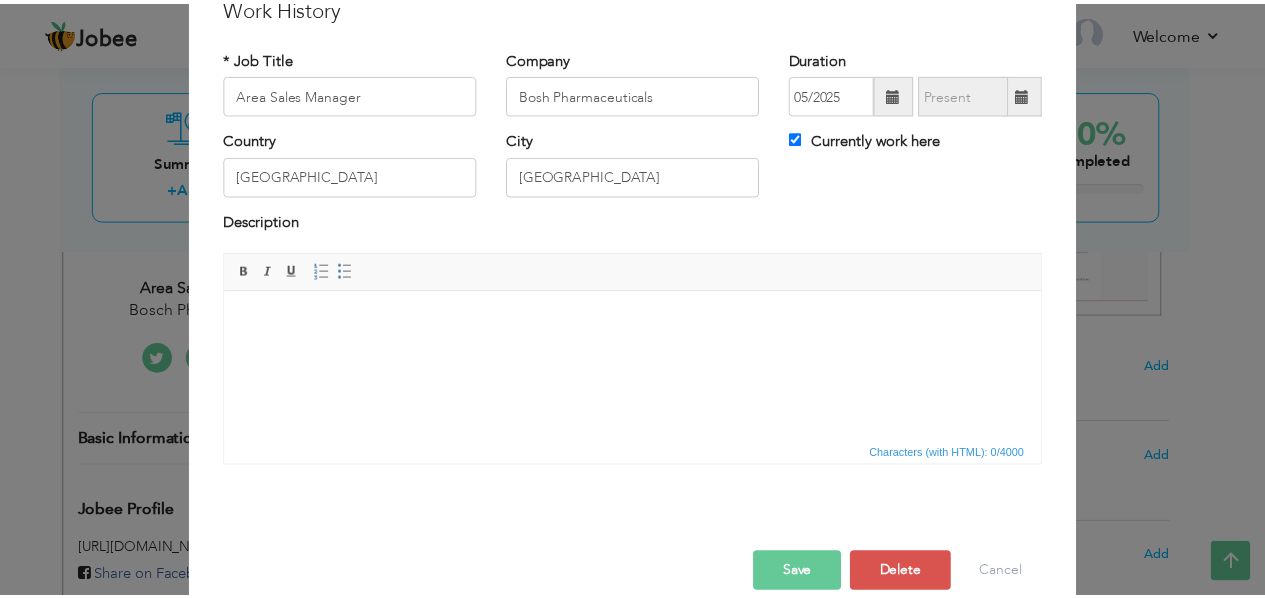 scroll, scrollTop: 116, scrollLeft: 0, axis: vertical 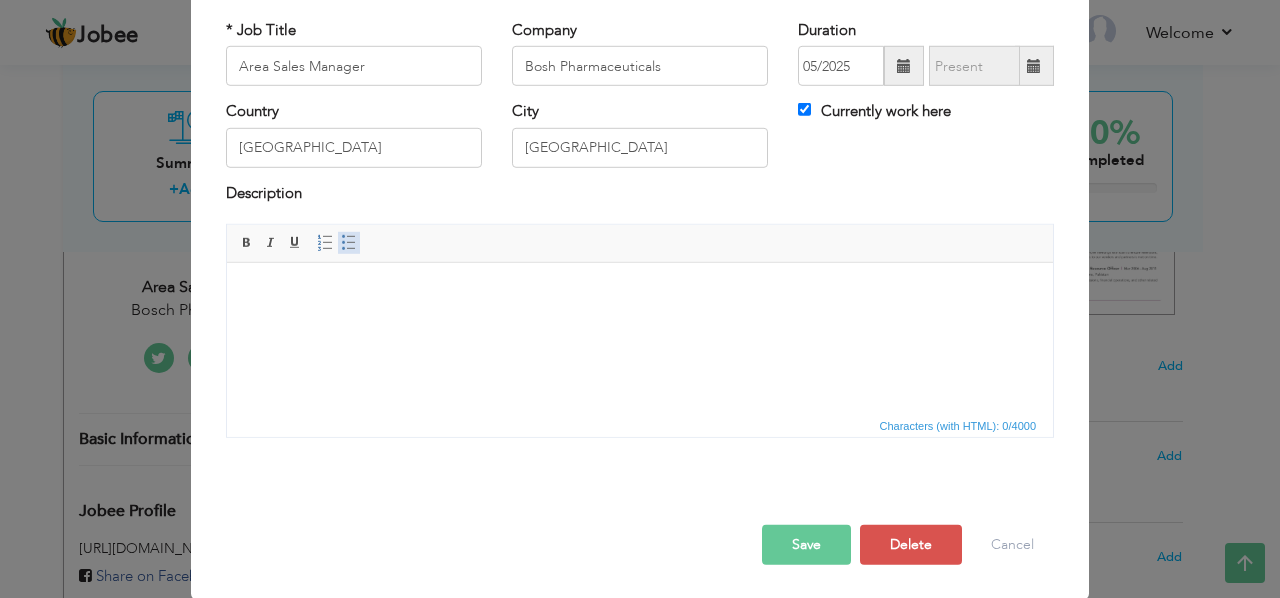 click at bounding box center (349, 243) 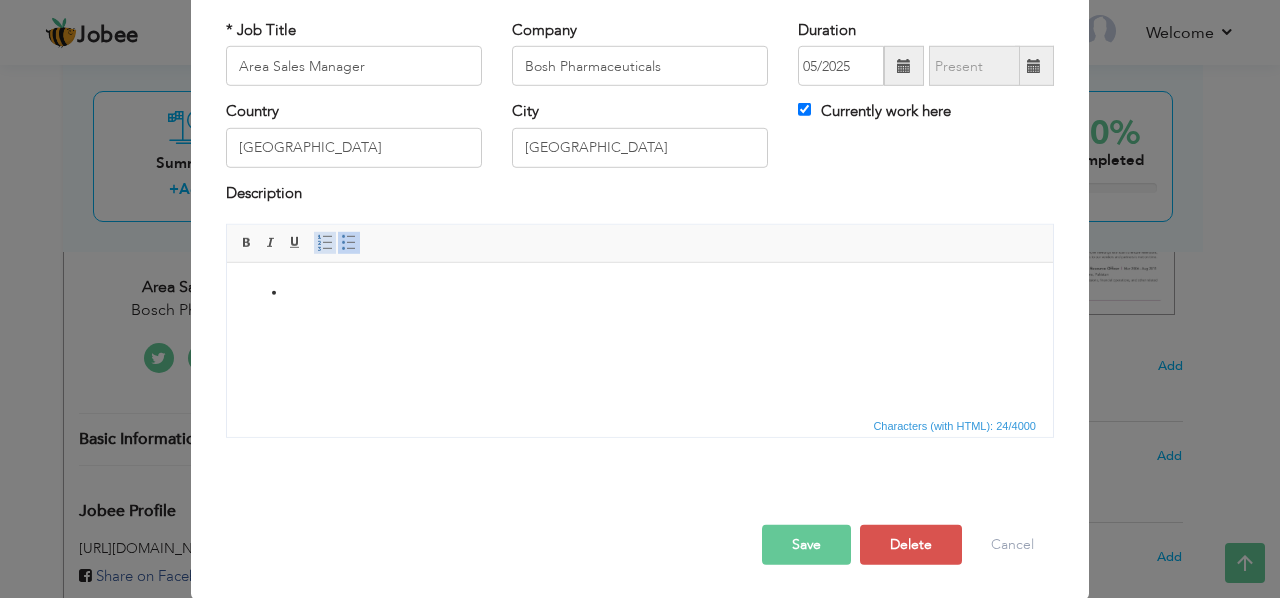 click at bounding box center (325, 243) 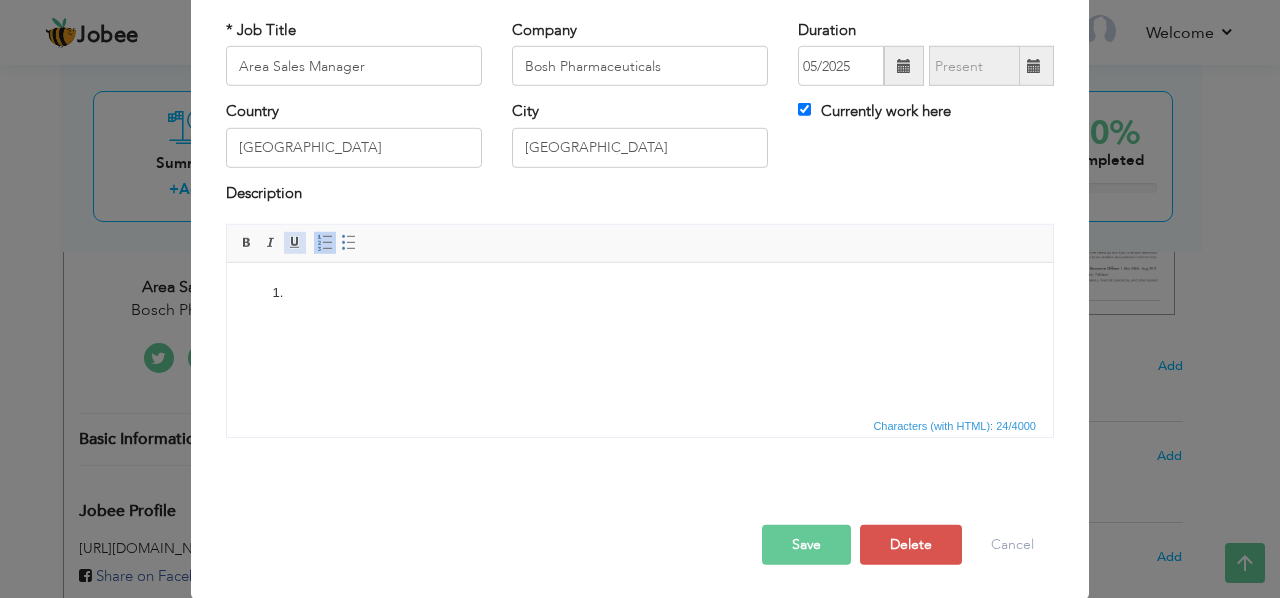 click on "Underline" at bounding box center [295, 243] 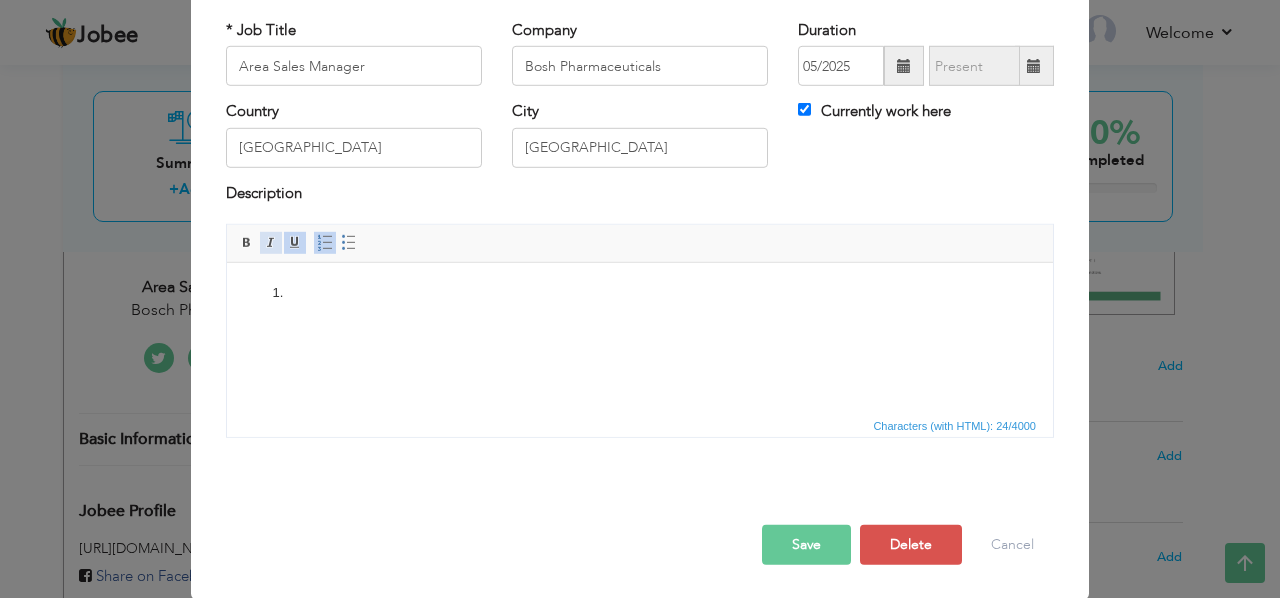 click at bounding box center [271, 243] 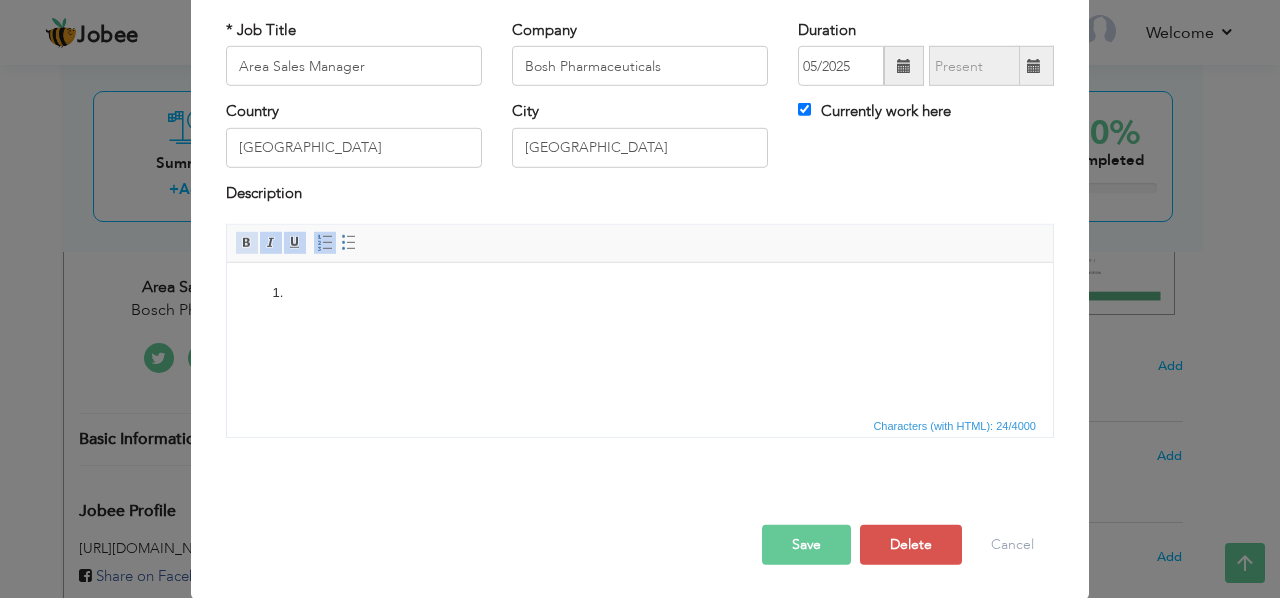 click at bounding box center [247, 243] 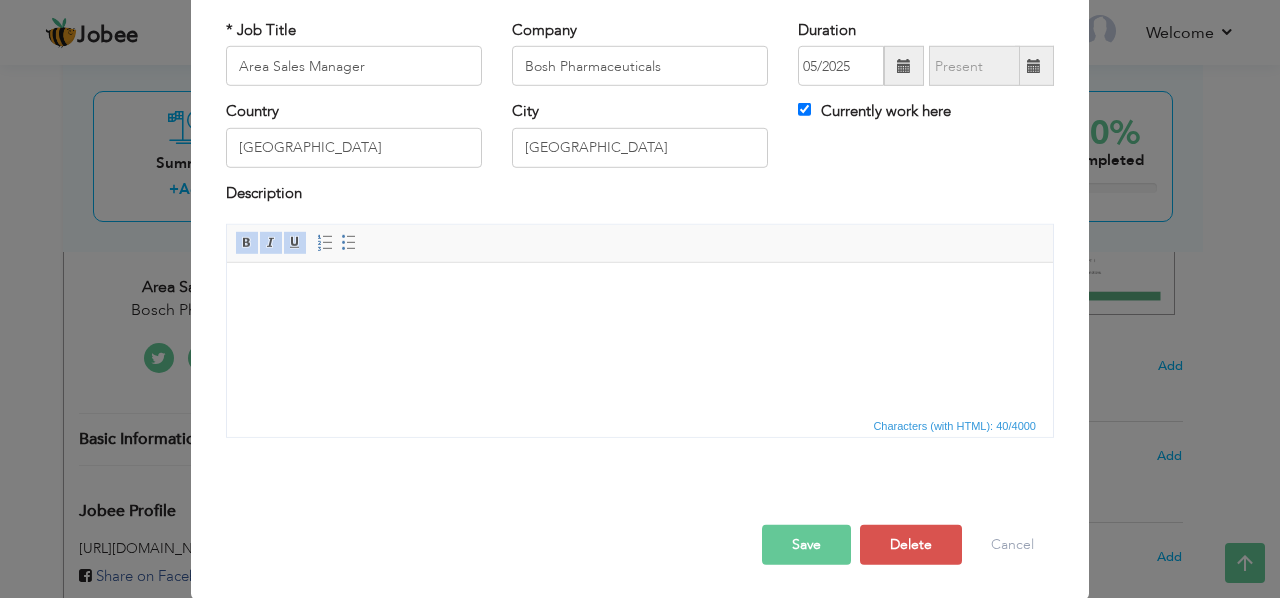 type 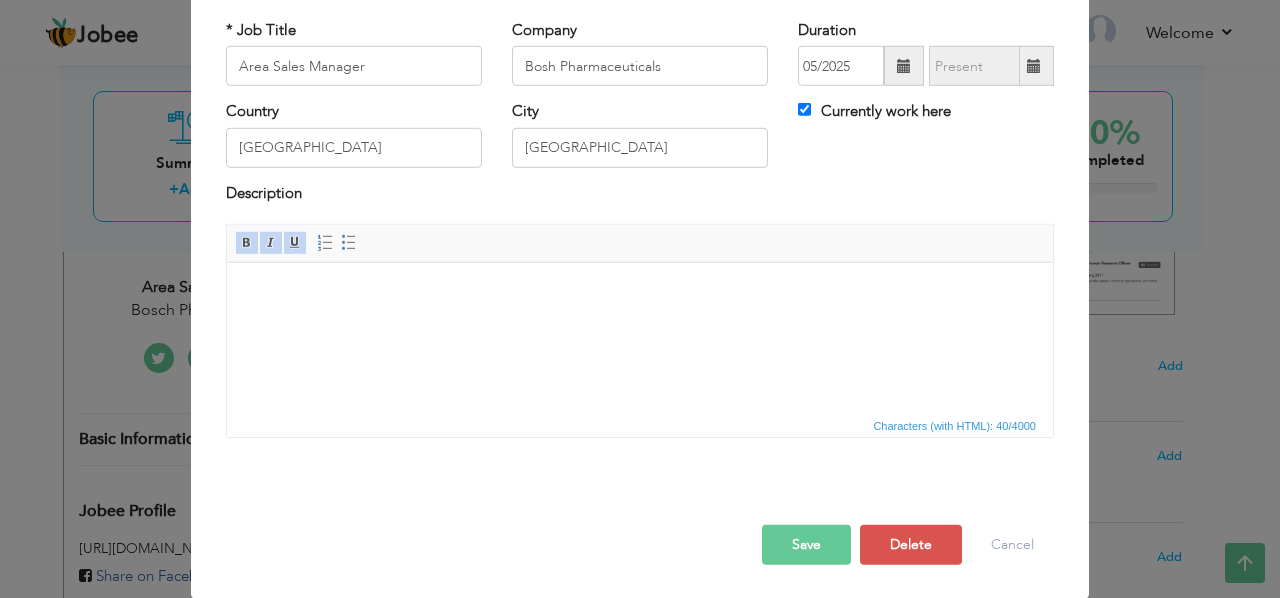 drag, startPoint x: 437, startPoint y: 328, endPoint x: 364, endPoint y: 322, distance: 73.24616 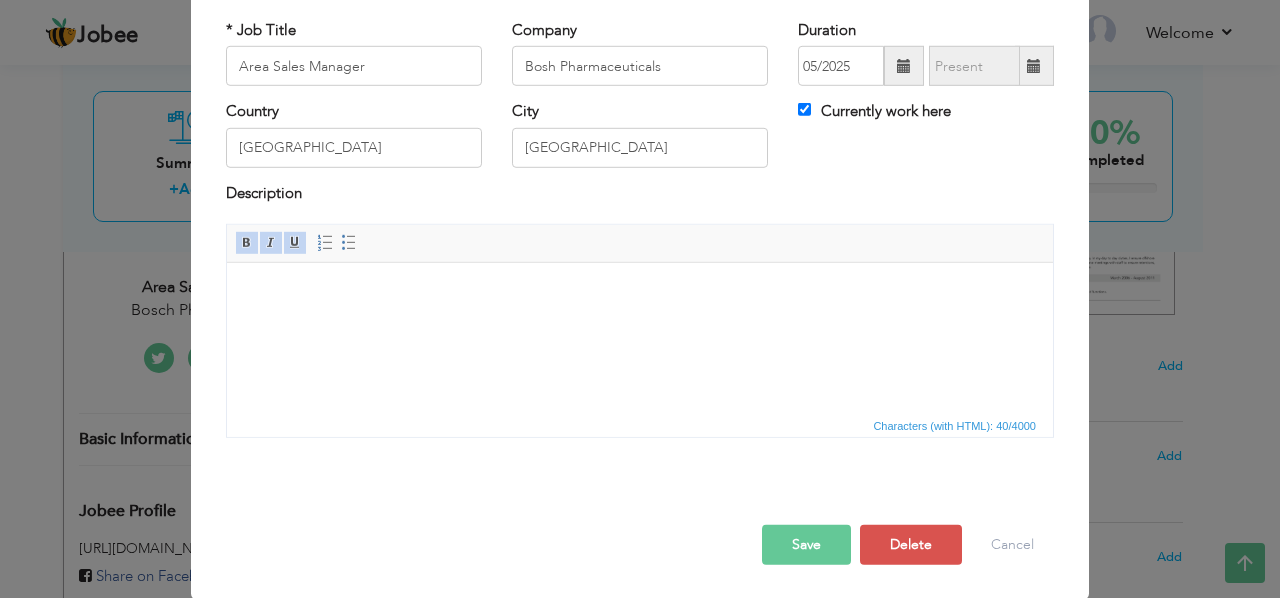 click on "Save" at bounding box center [806, 545] 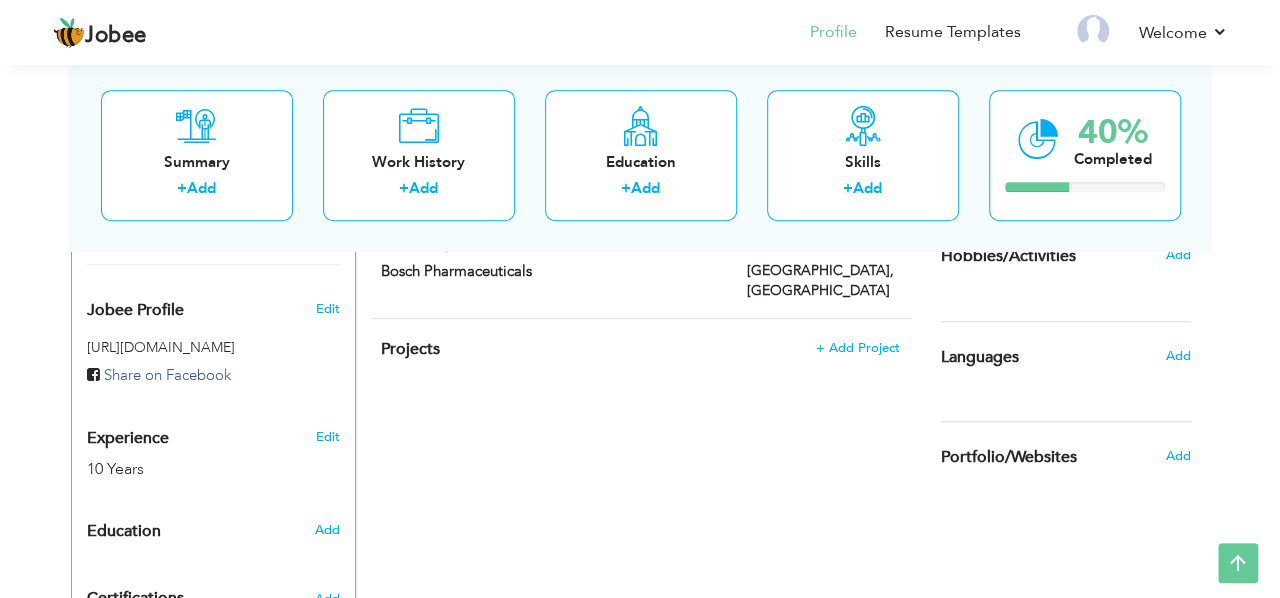 scroll, scrollTop: 598, scrollLeft: 0, axis: vertical 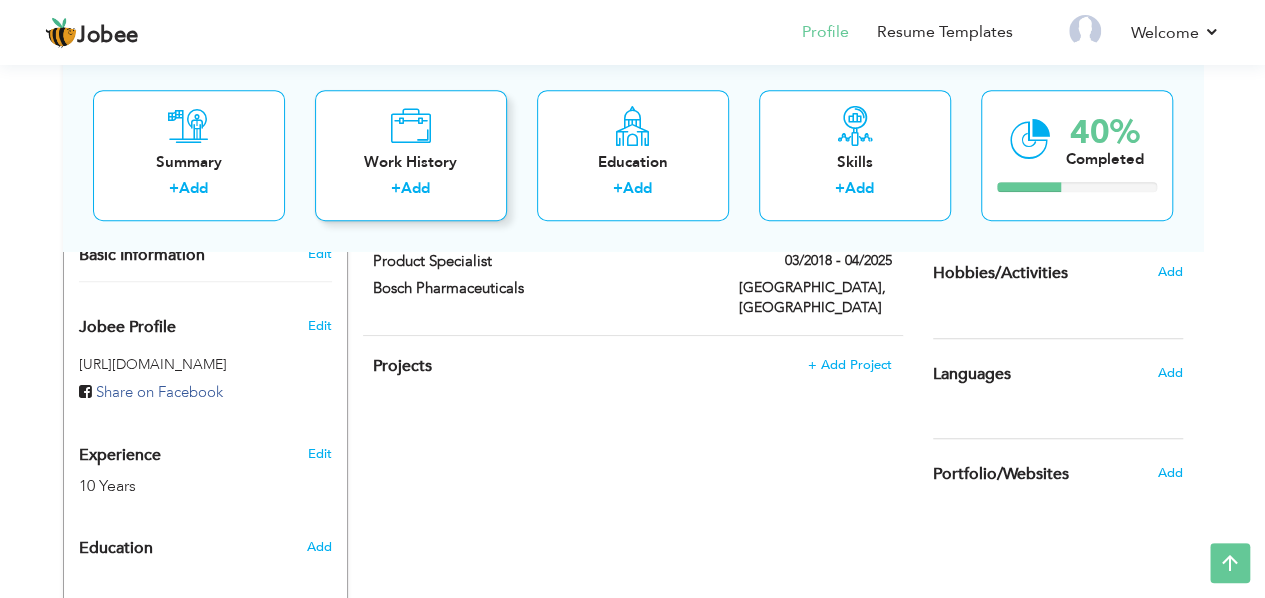 click on "+  Add" at bounding box center (411, 192) 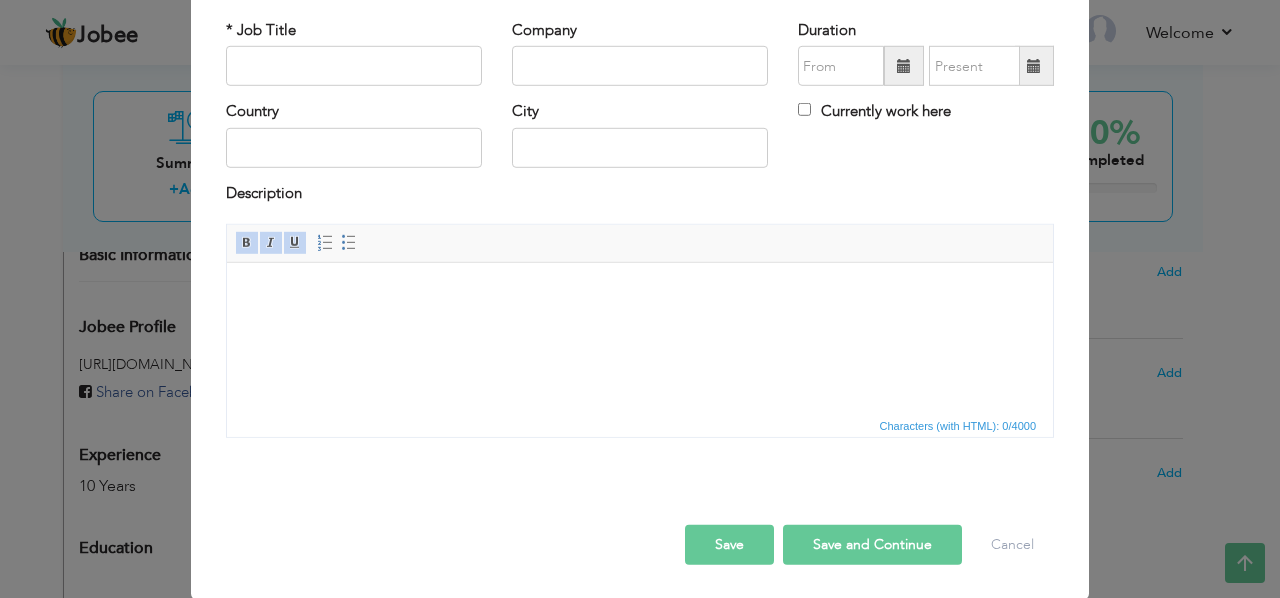 scroll, scrollTop: 0, scrollLeft: 0, axis: both 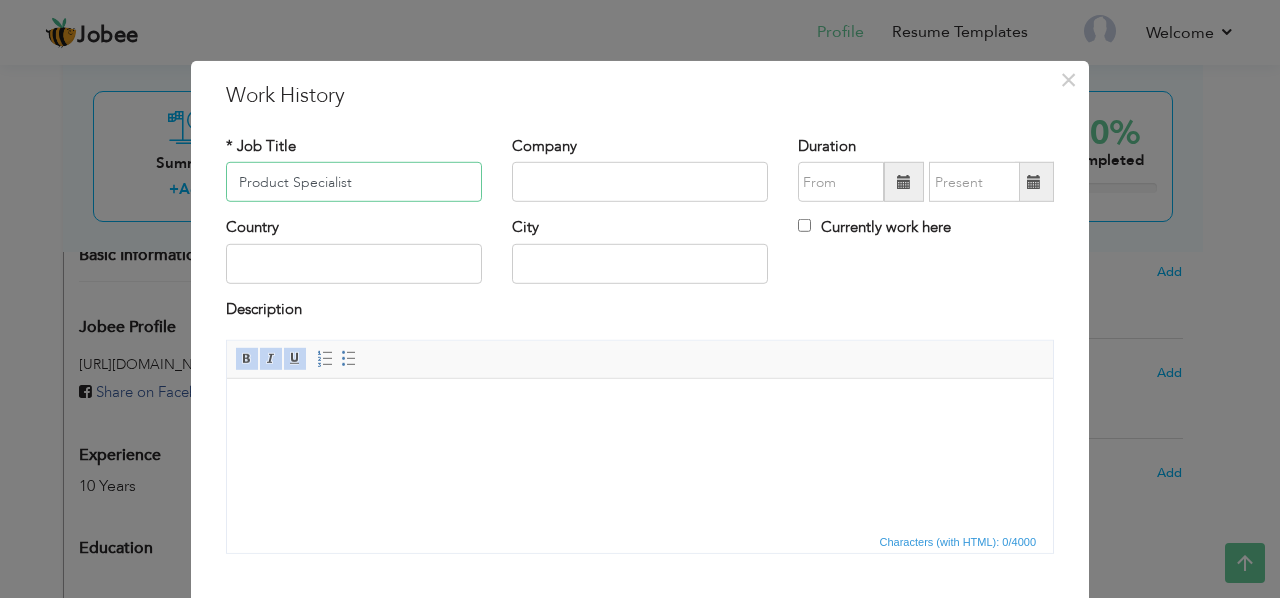 type on "Product Specialist" 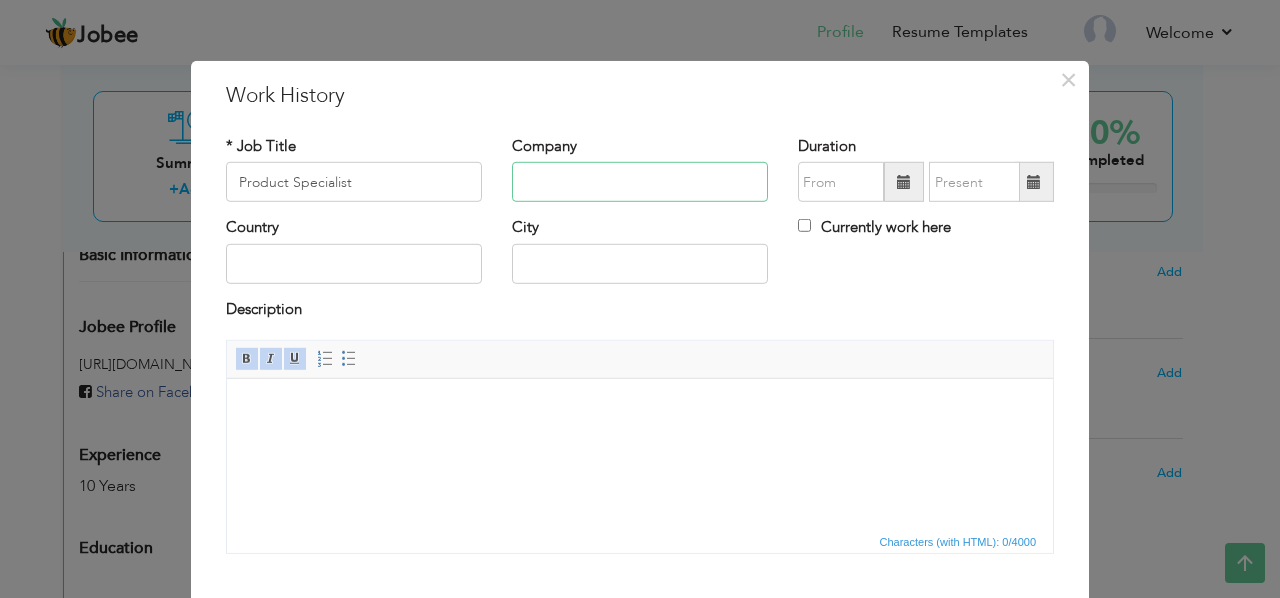 click at bounding box center [640, 182] 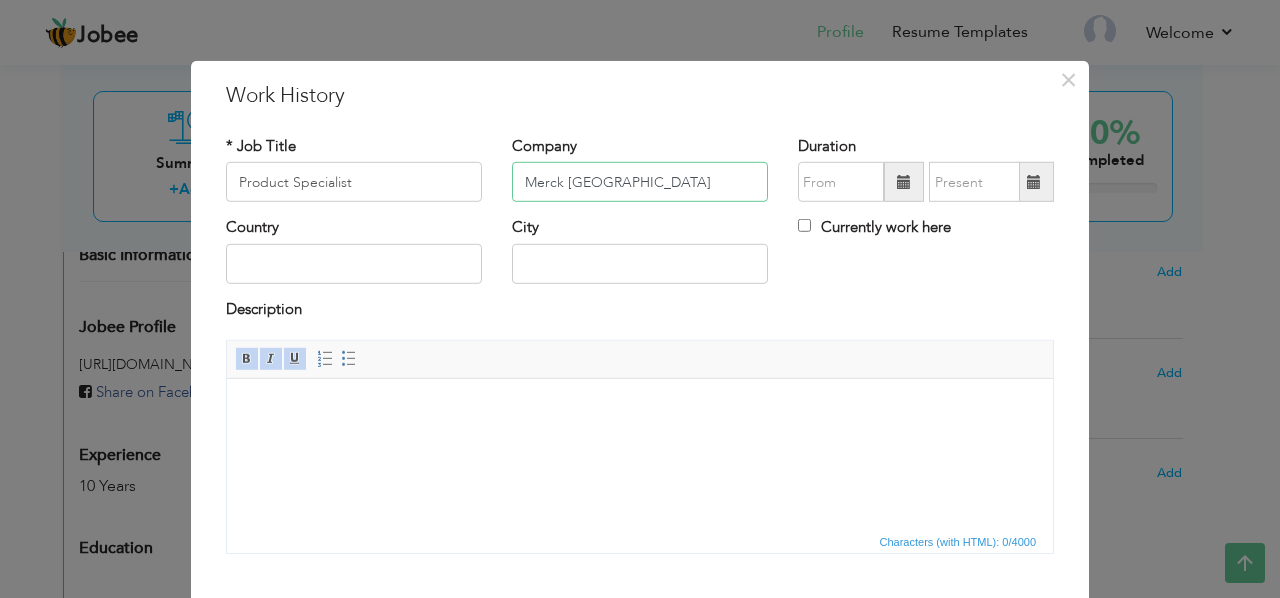 type on "Merck [GEOGRAPHIC_DATA]" 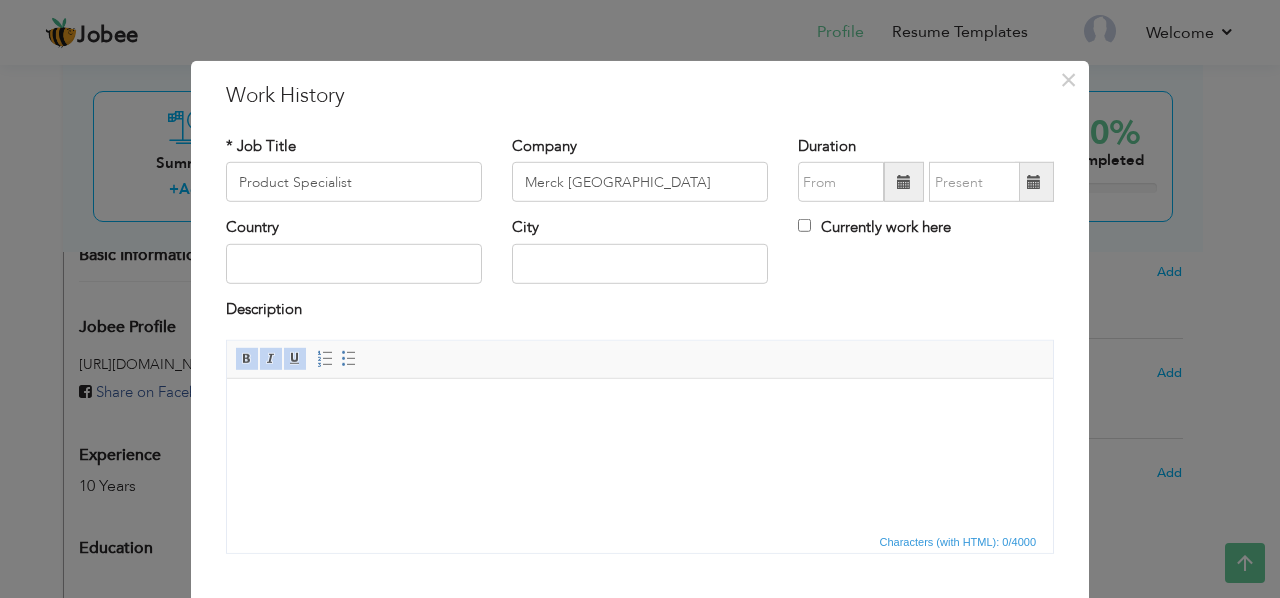 click at bounding box center (904, 182) 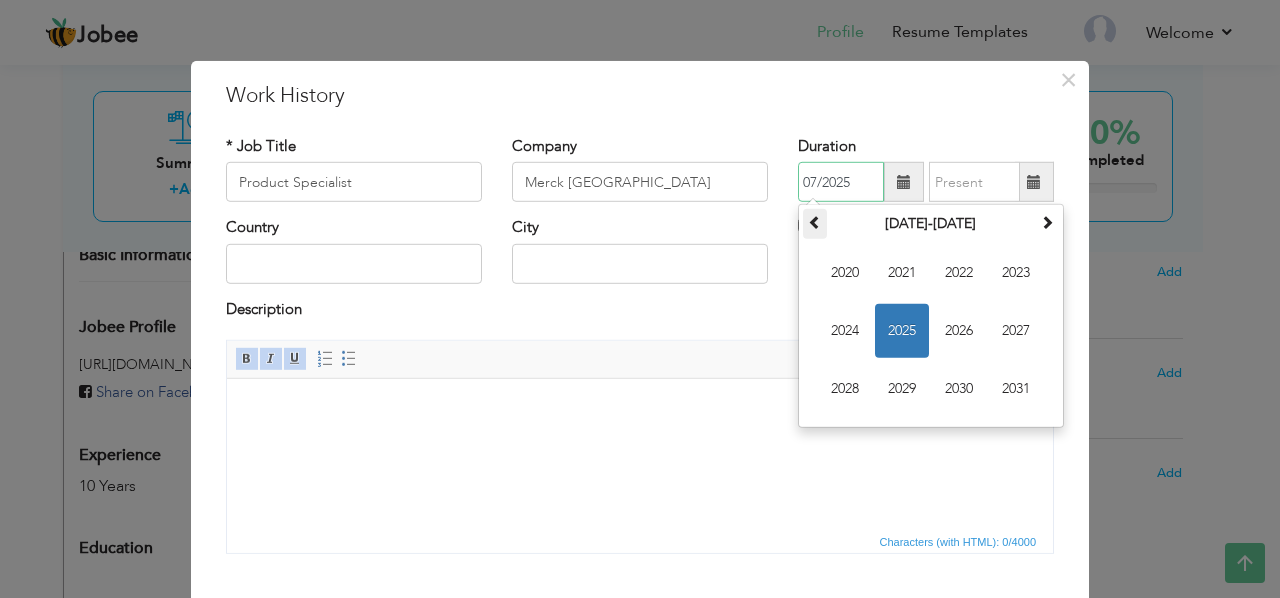 click at bounding box center [815, 222] 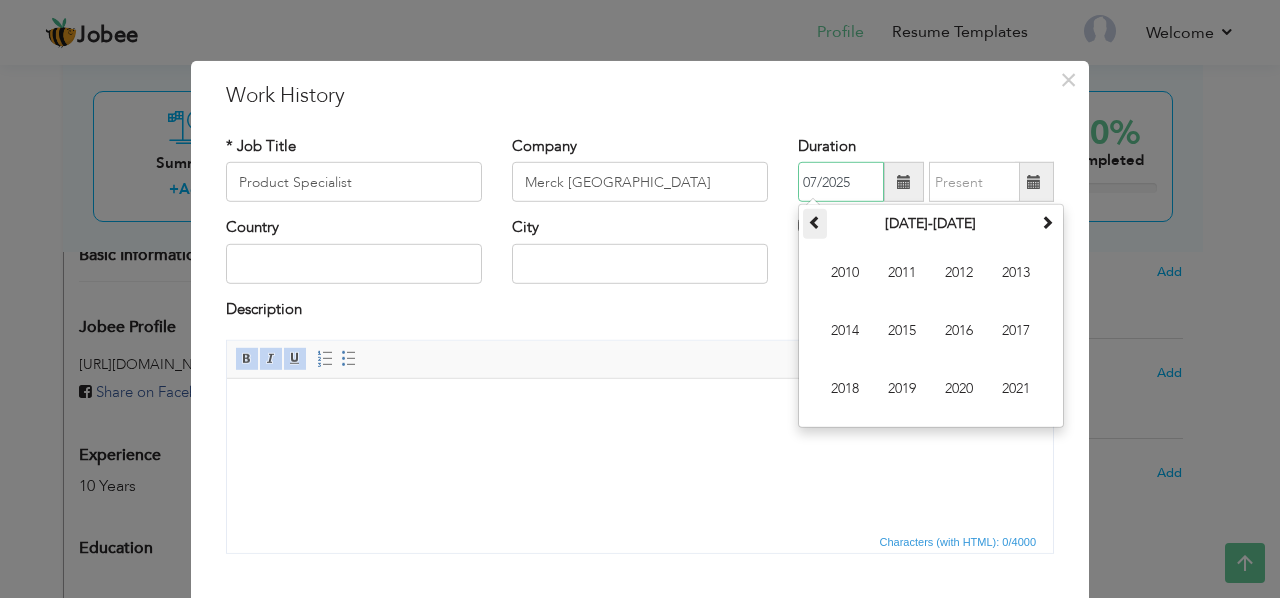 click at bounding box center (815, 222) 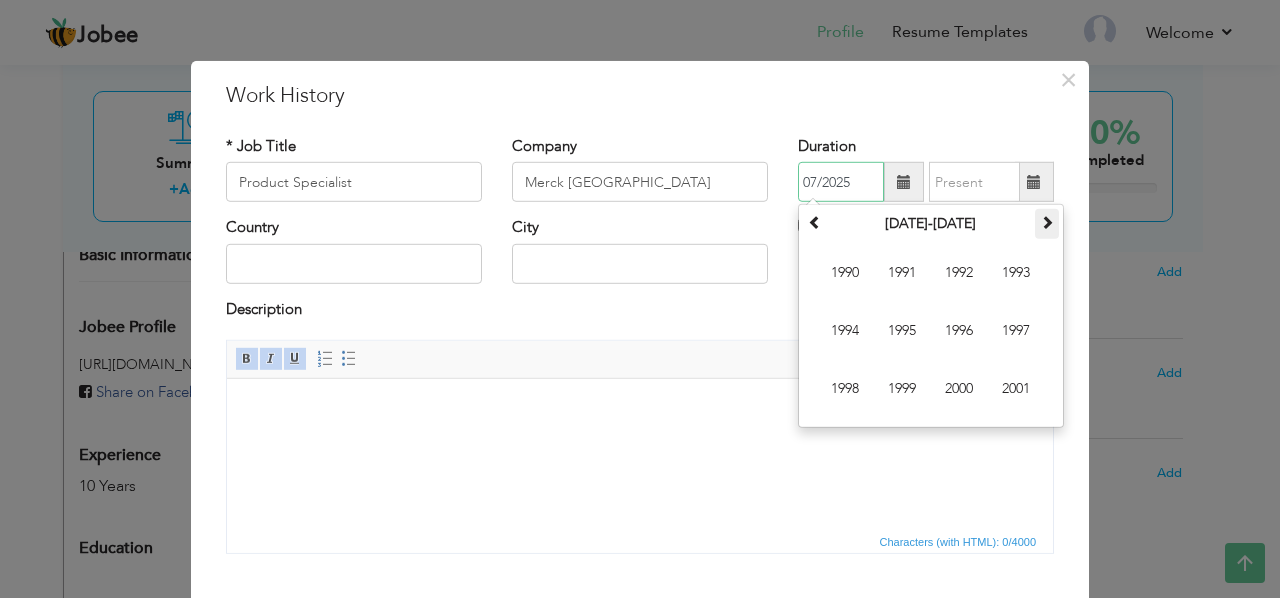 click at bounding box center (1047, 222) 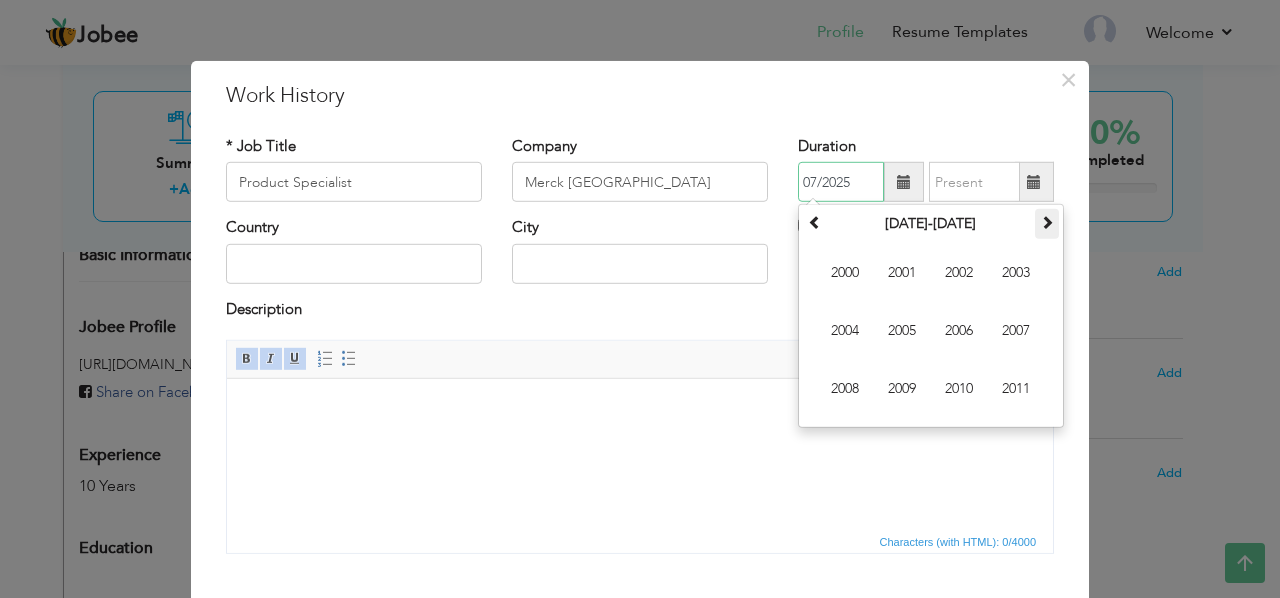 click at bounding box center [1047, 222] 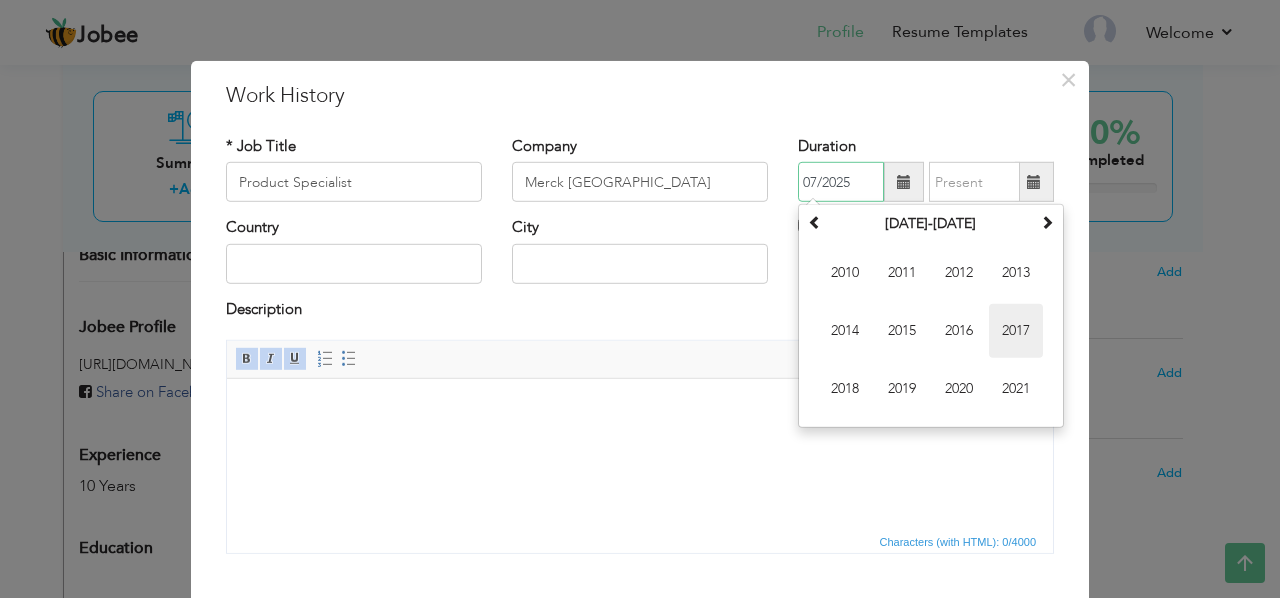 click on "2017" at bounding box center (1016, 331) 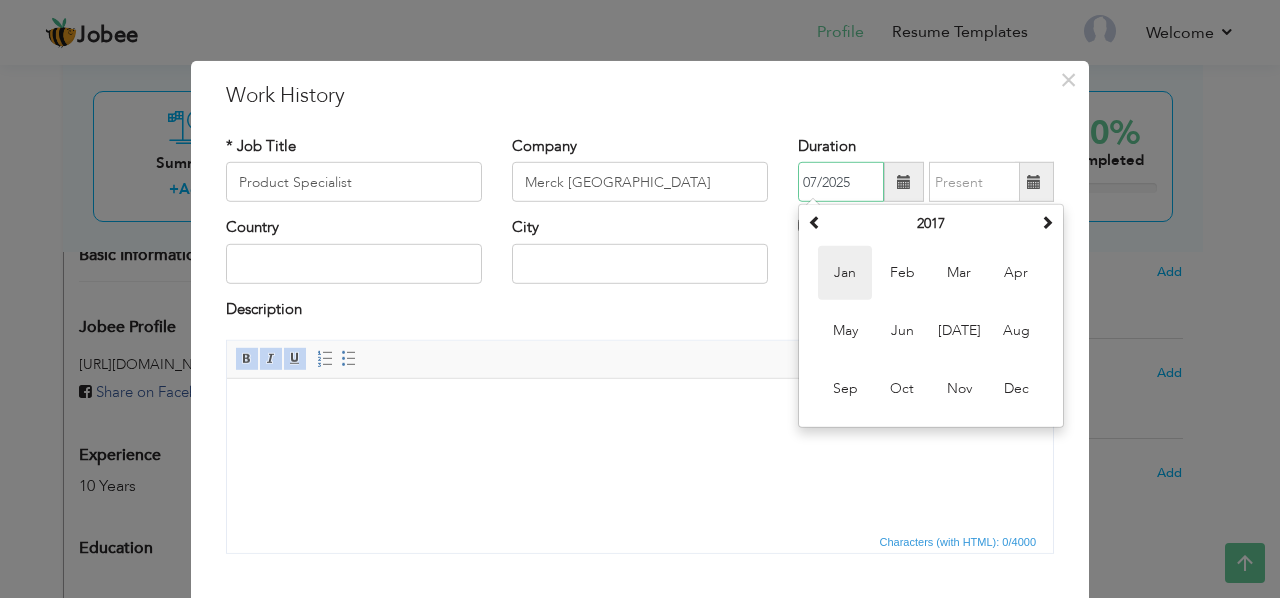 click on "Jan" at bounding box center [845, 273] 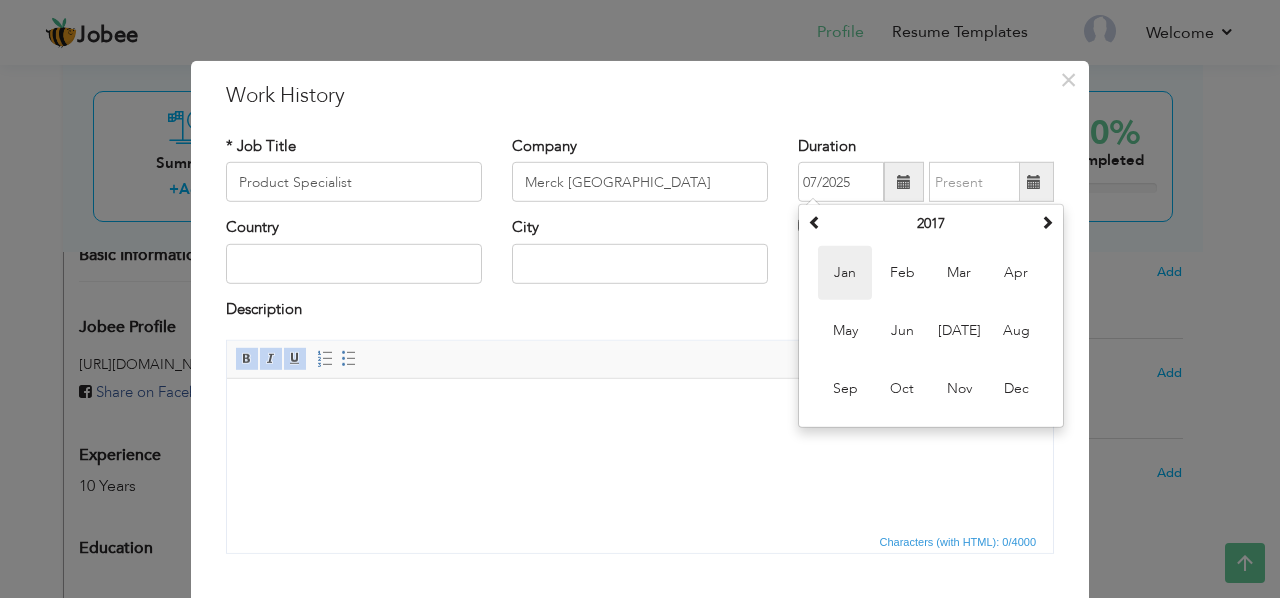 type on "01/2017" 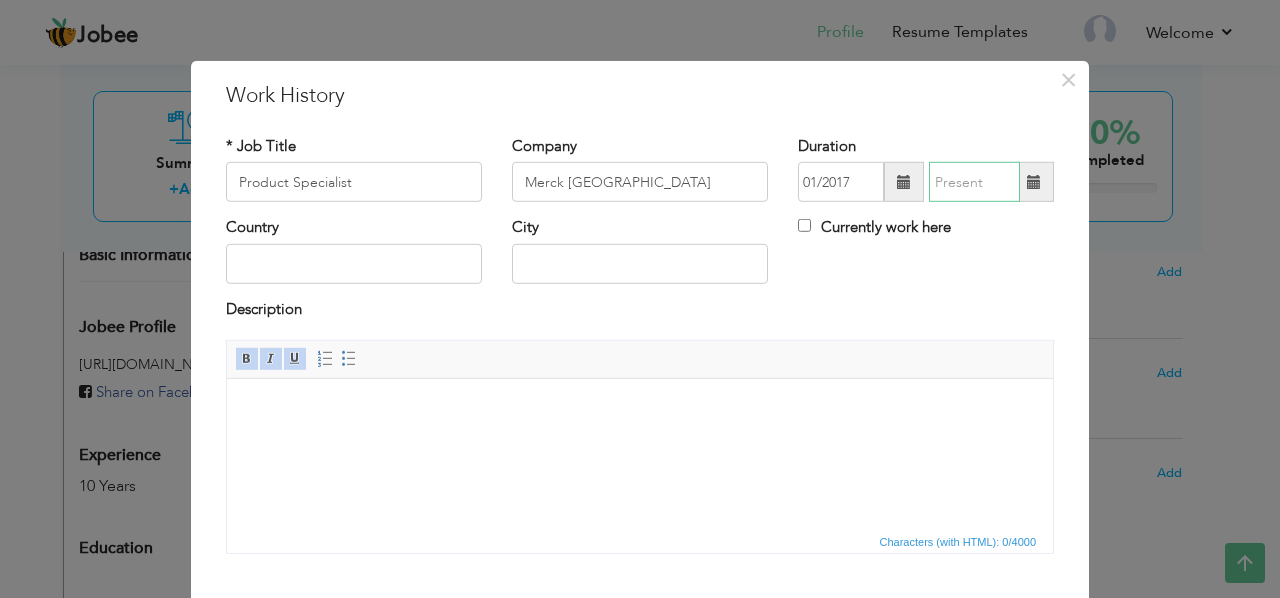 click at bounding box center (974, 182) 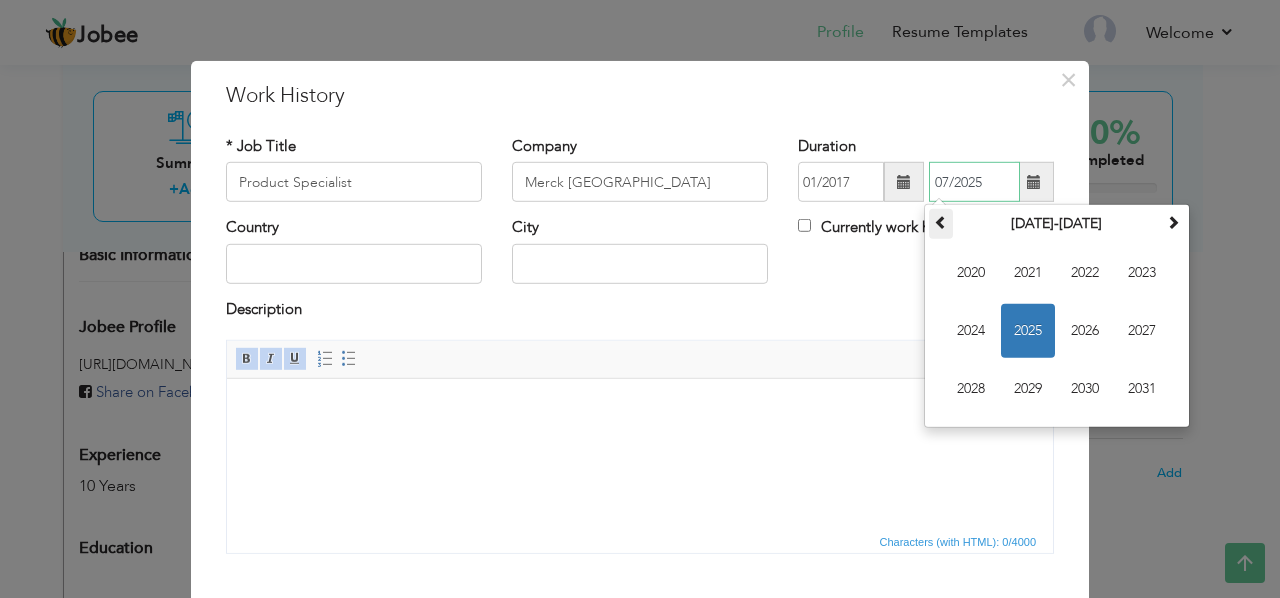 click at bounding box center (941, 224) 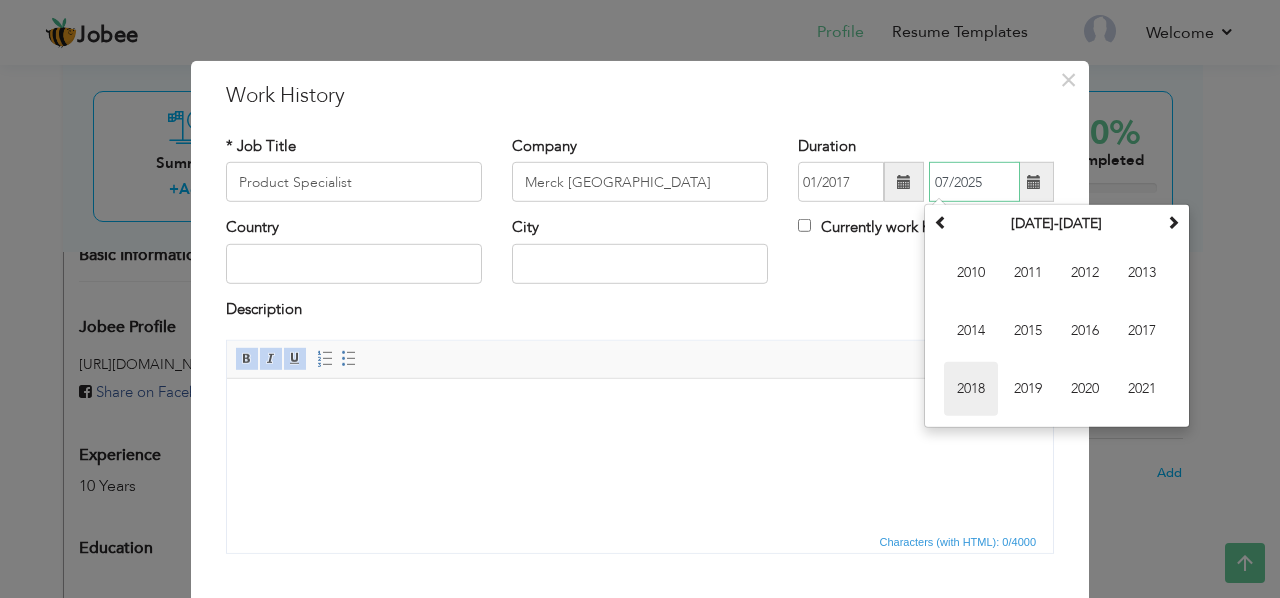 click on "2018" at bounding box center (971, 389) 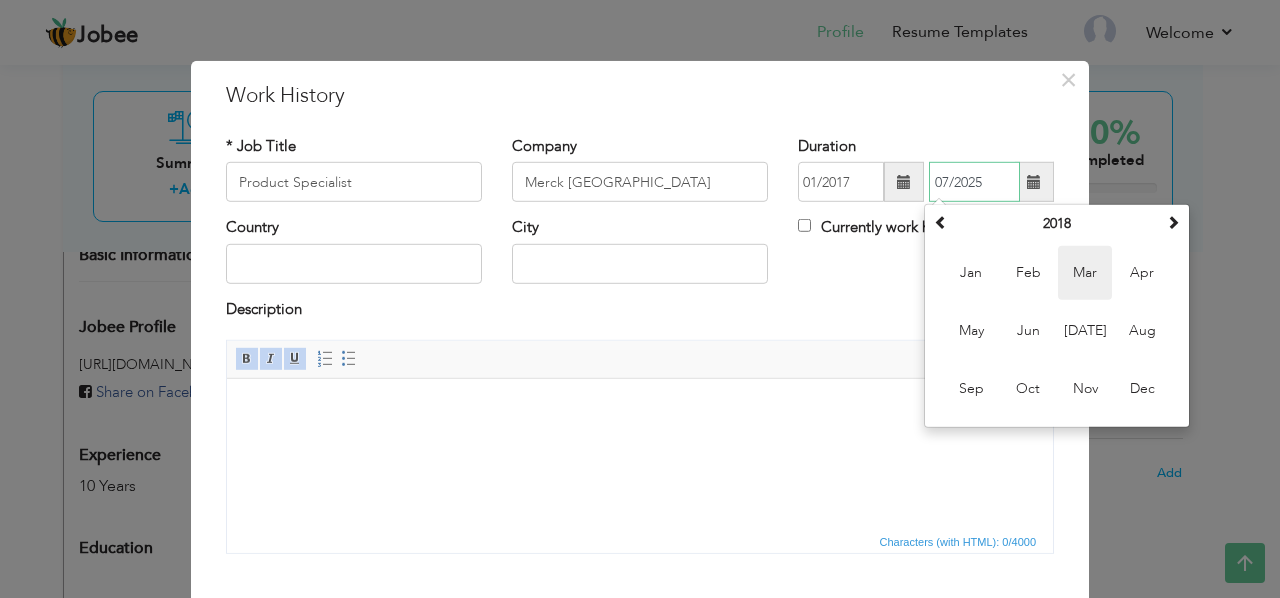 click on "Mar" at bounding box center [1085, 273] 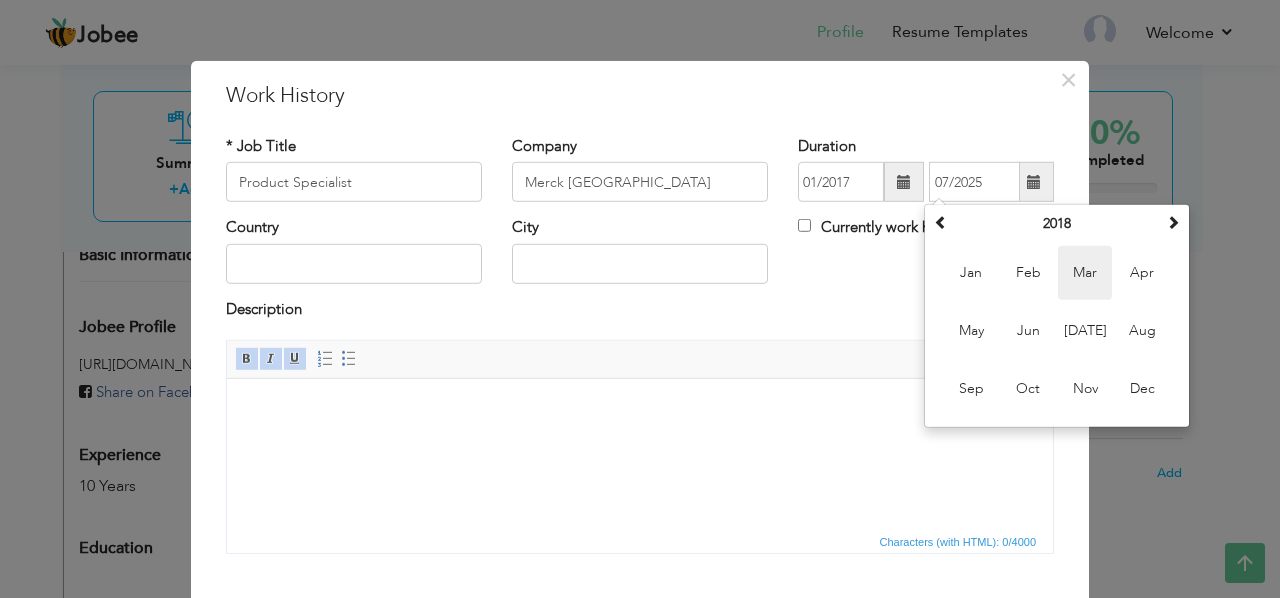type on "03/2018" 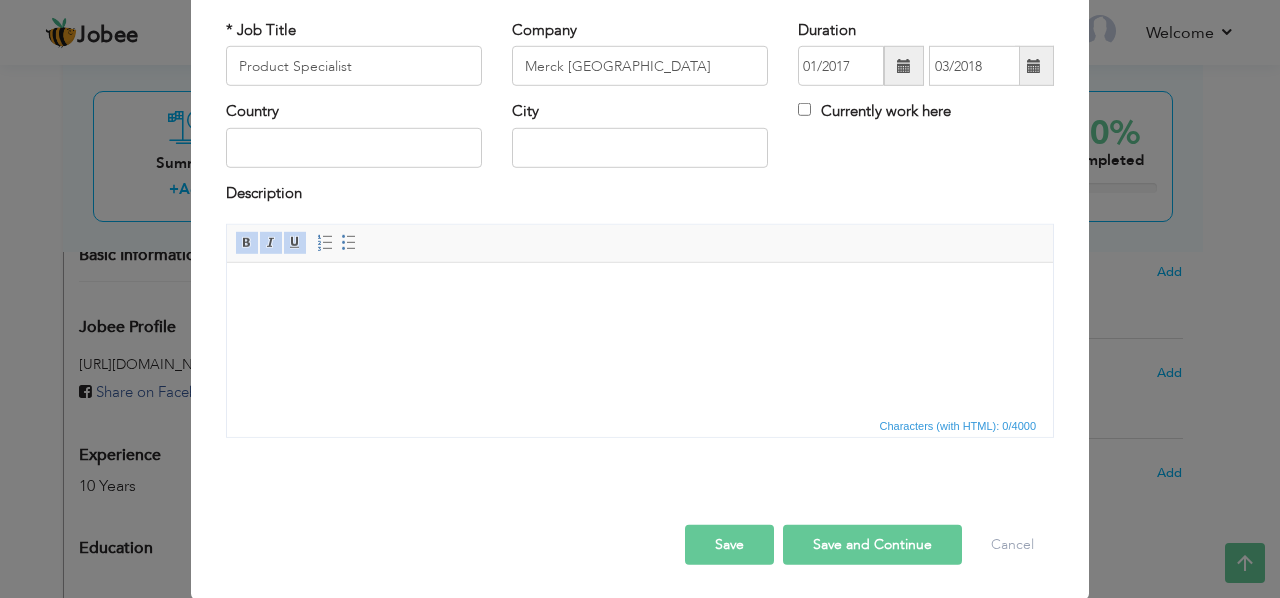 scroll, scrollTop: 116, scrollLeft: 0, axis: vertical 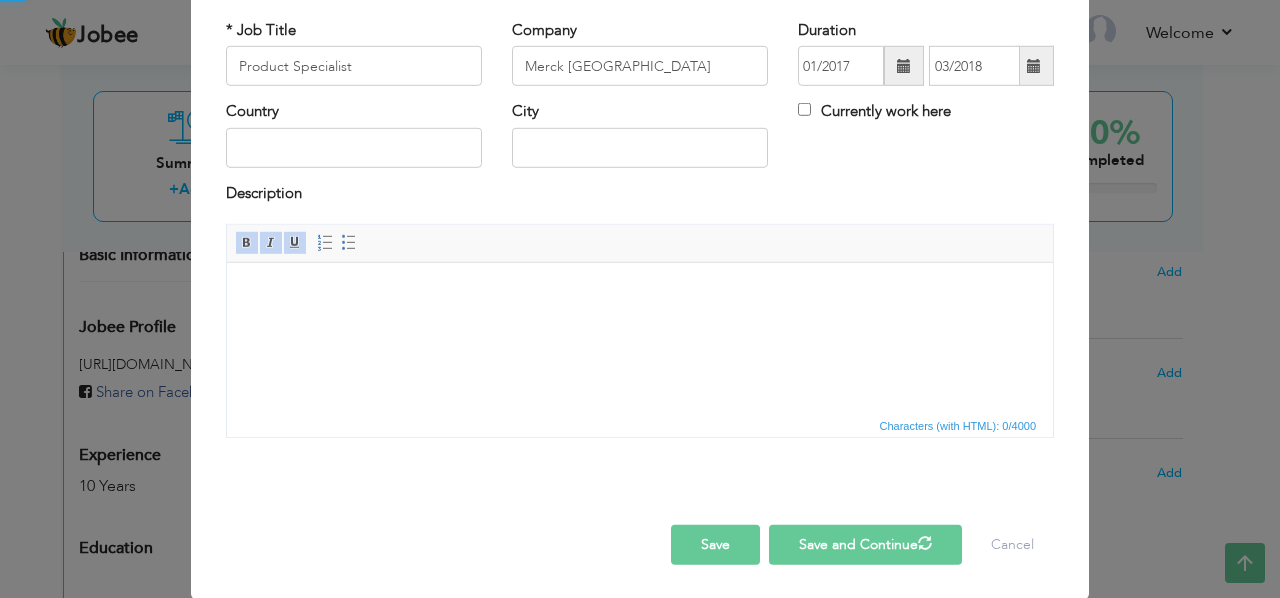 type 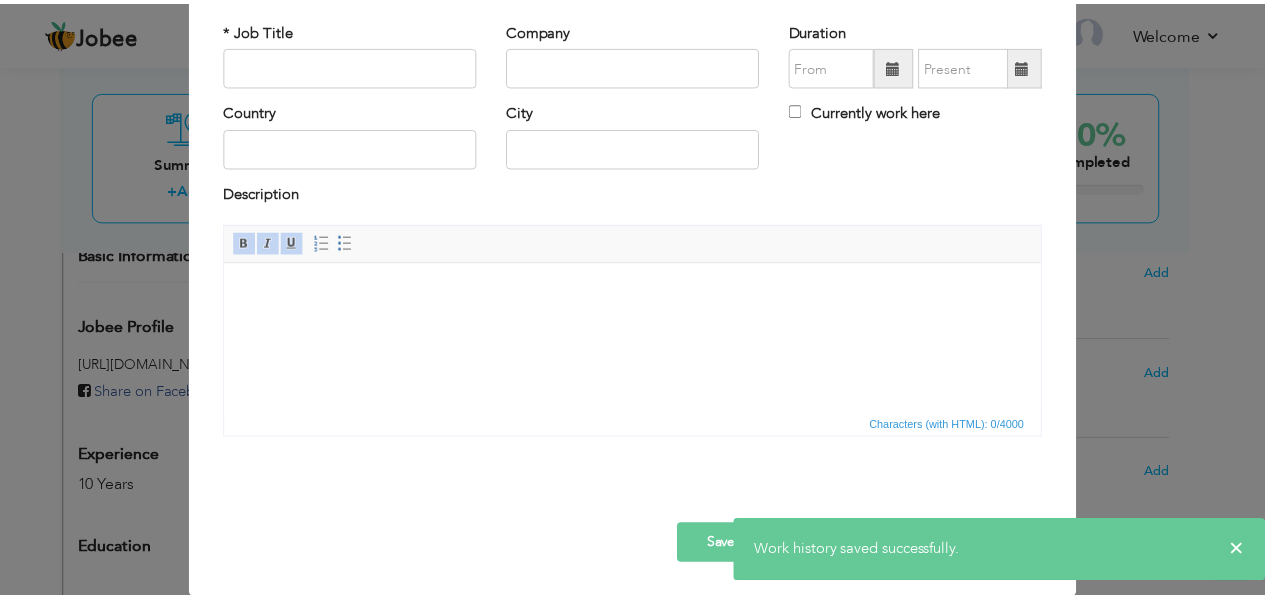 scroll, scrollTop: 0, scrollLeft: 0, axis: both 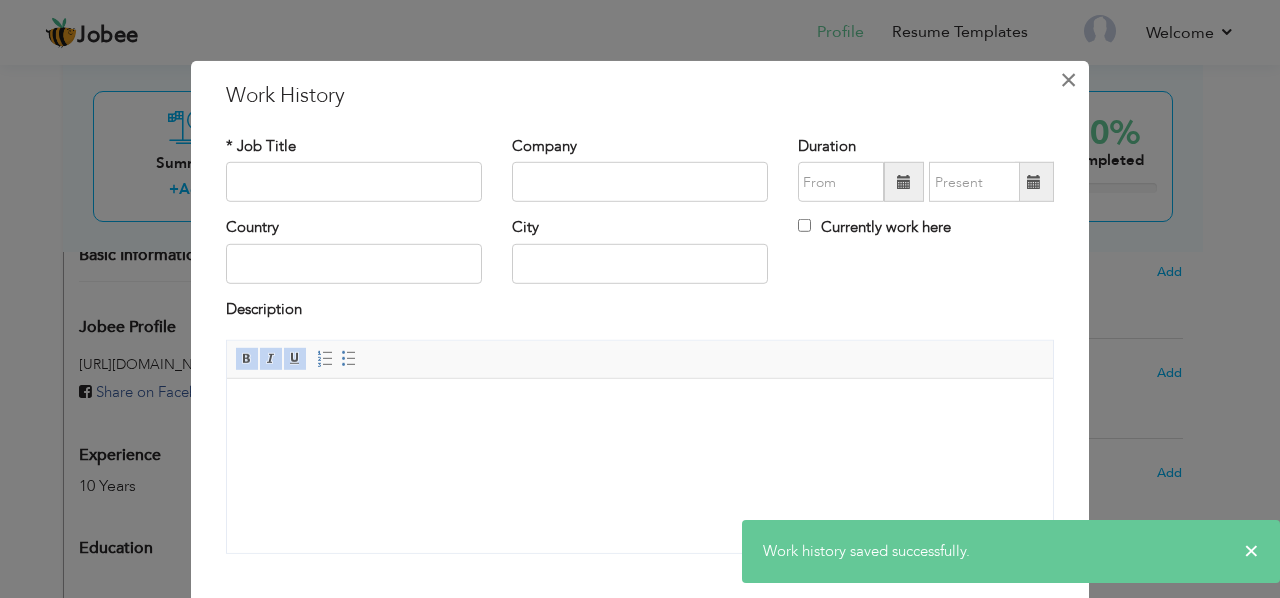 click on "×" at bounding box center (1068, 80) 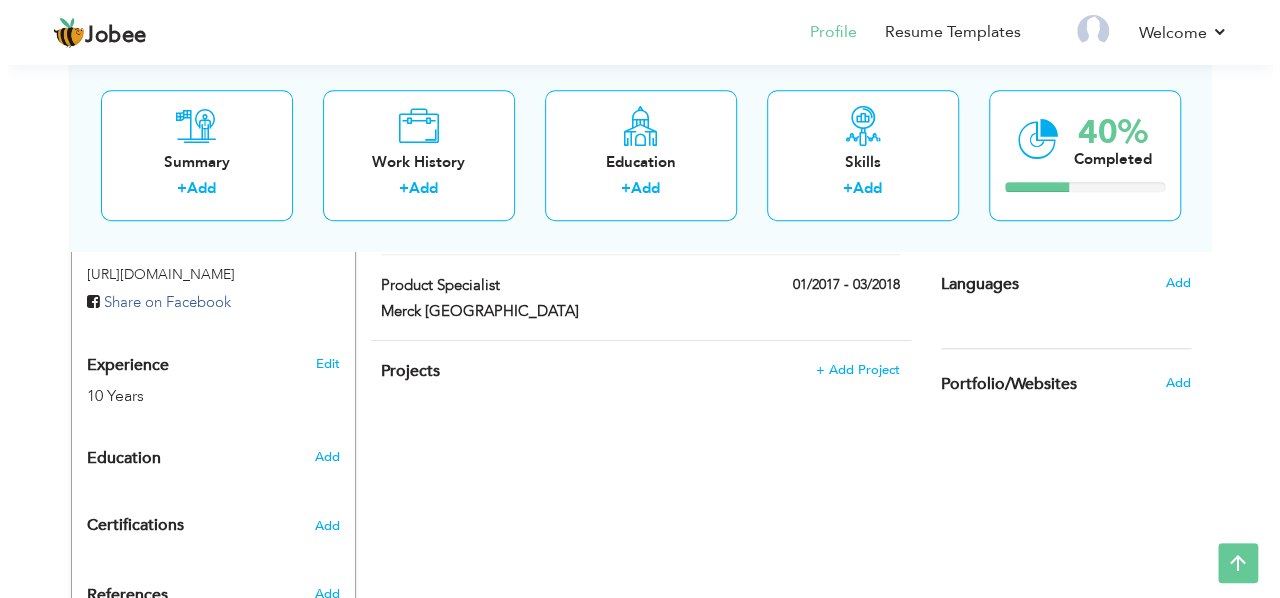 scroll, scrollTop: 702, scrollLeft: 0, axis: vertical 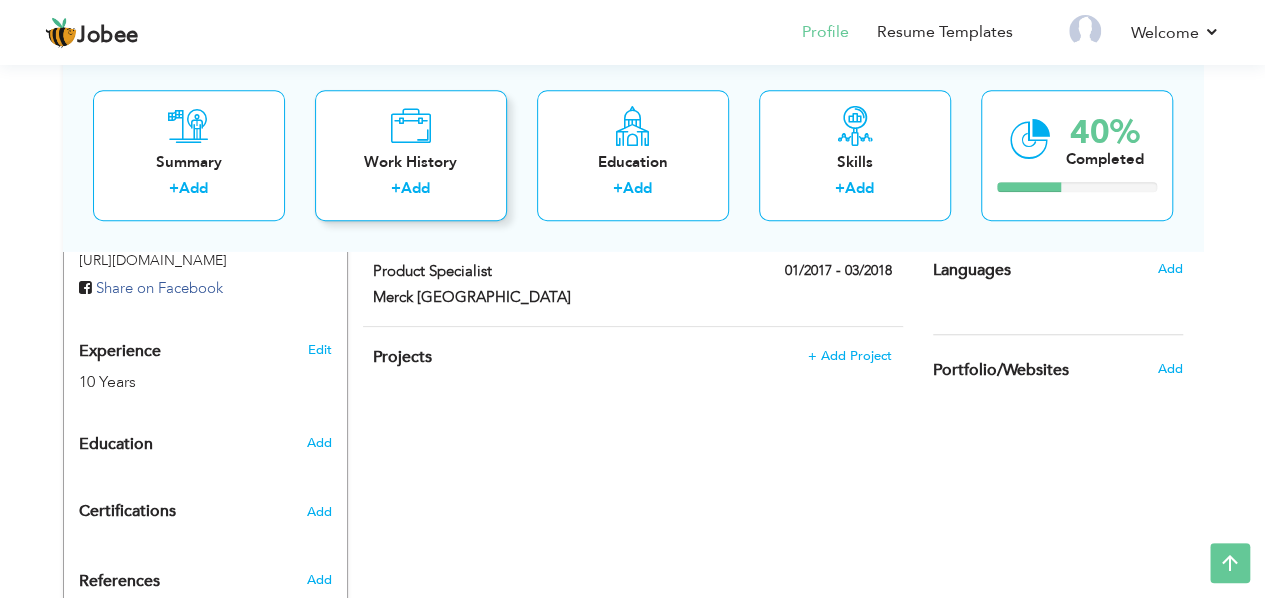 click on "+  Add" at bounding box center (411, 192) 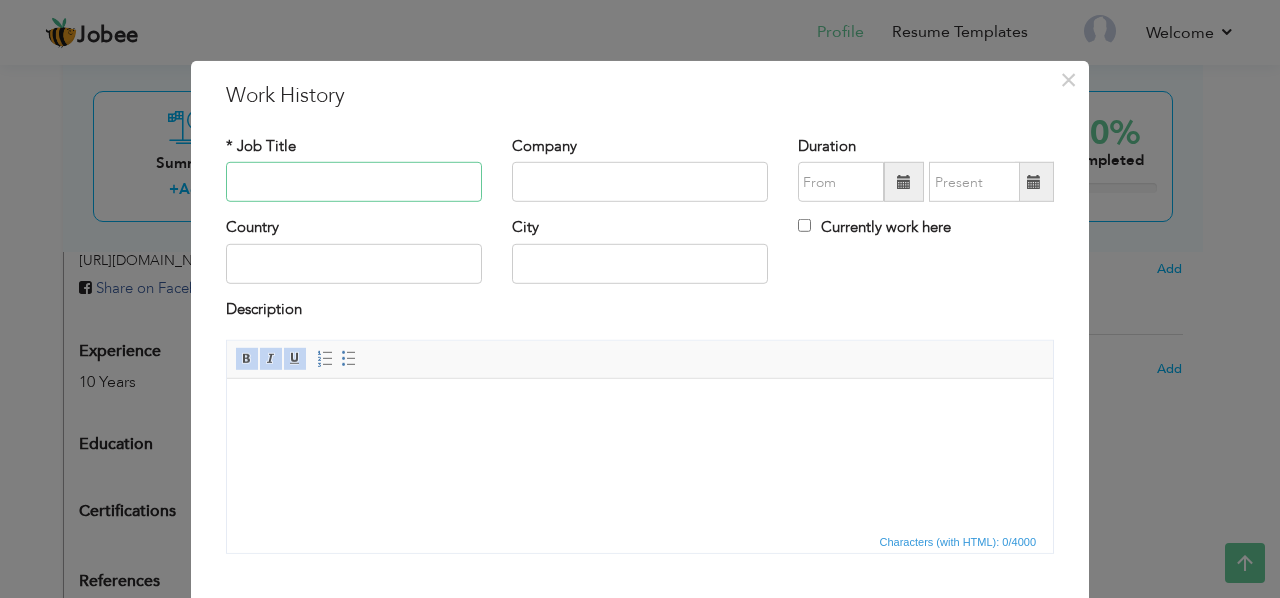click at bounding box center [354, 182] 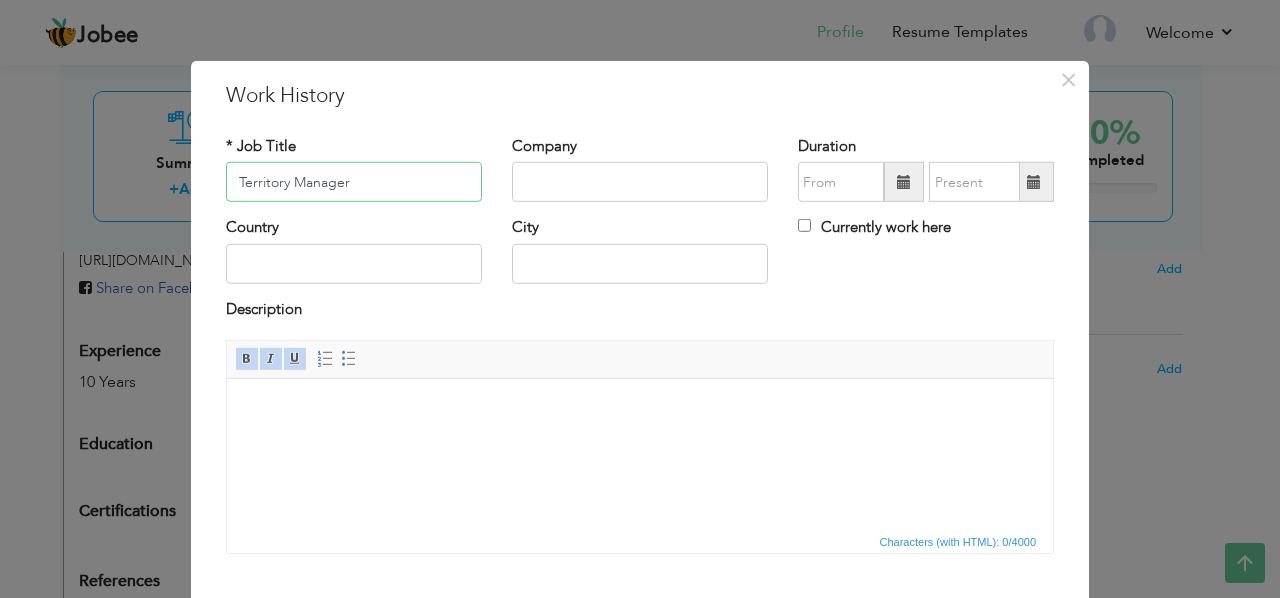 type on "Territory Manager" 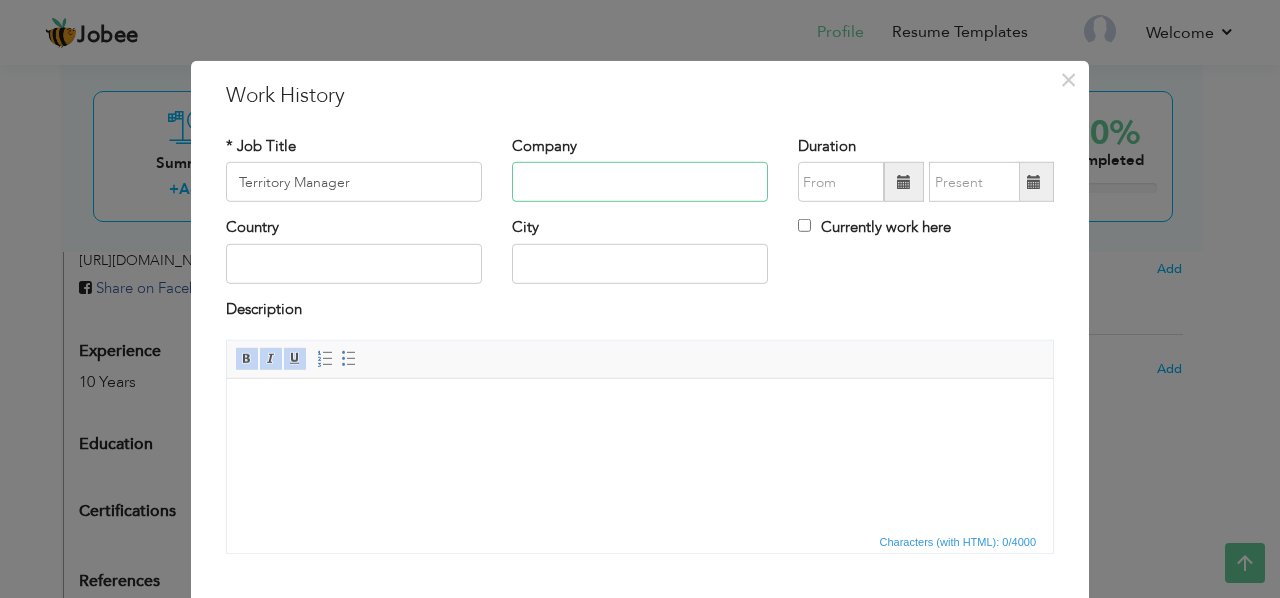 click at bounding box center [640, 182] 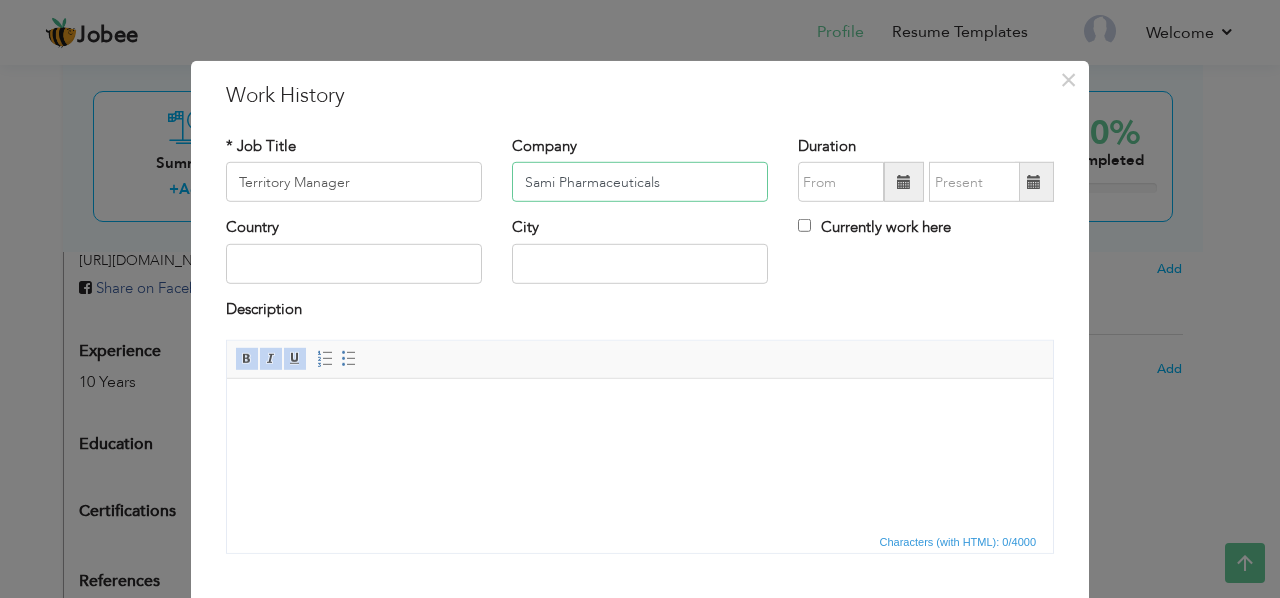 type on "Sami Pharmaceuticals" 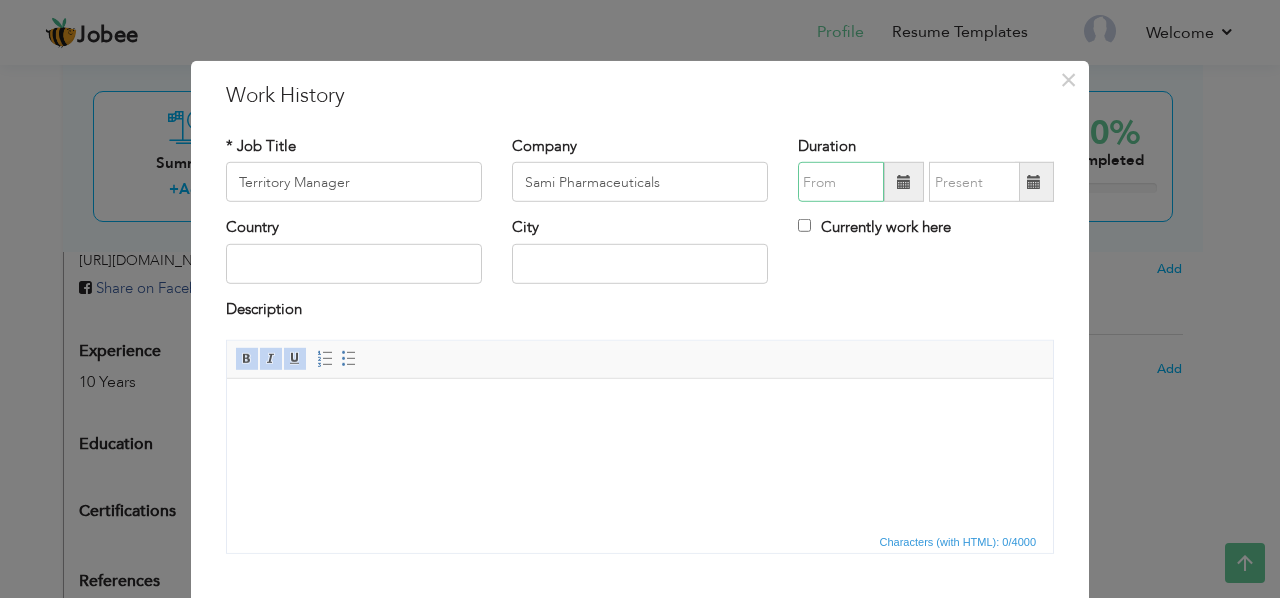 click at bounding box center [841, 182] 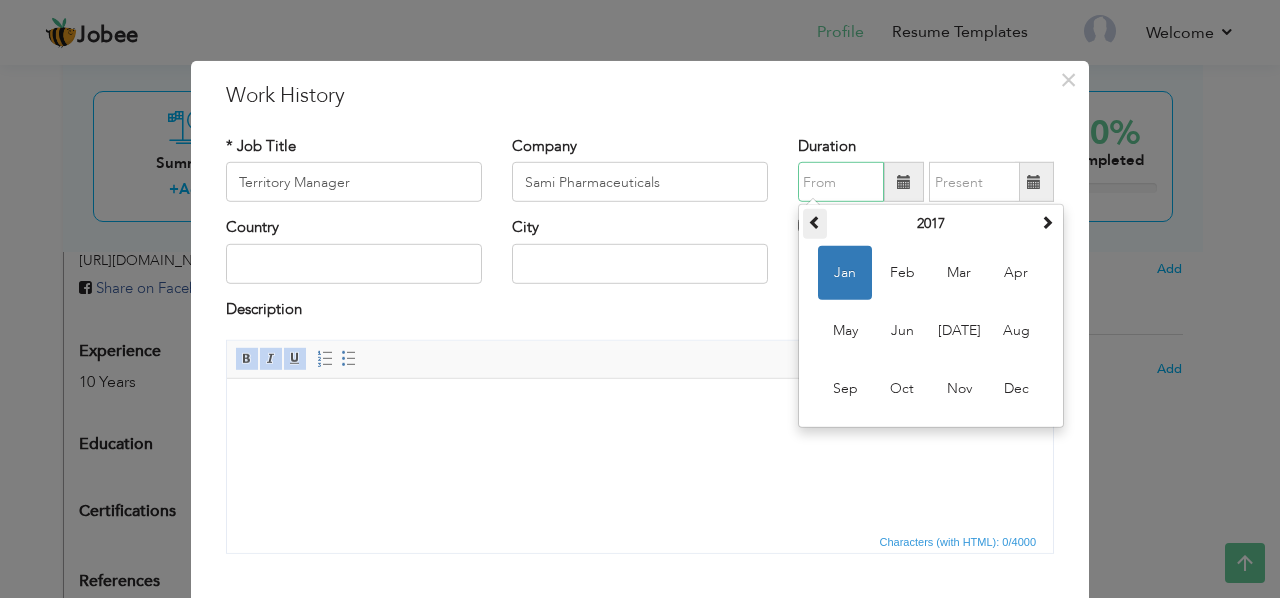 click at bounding box center [815, 222] 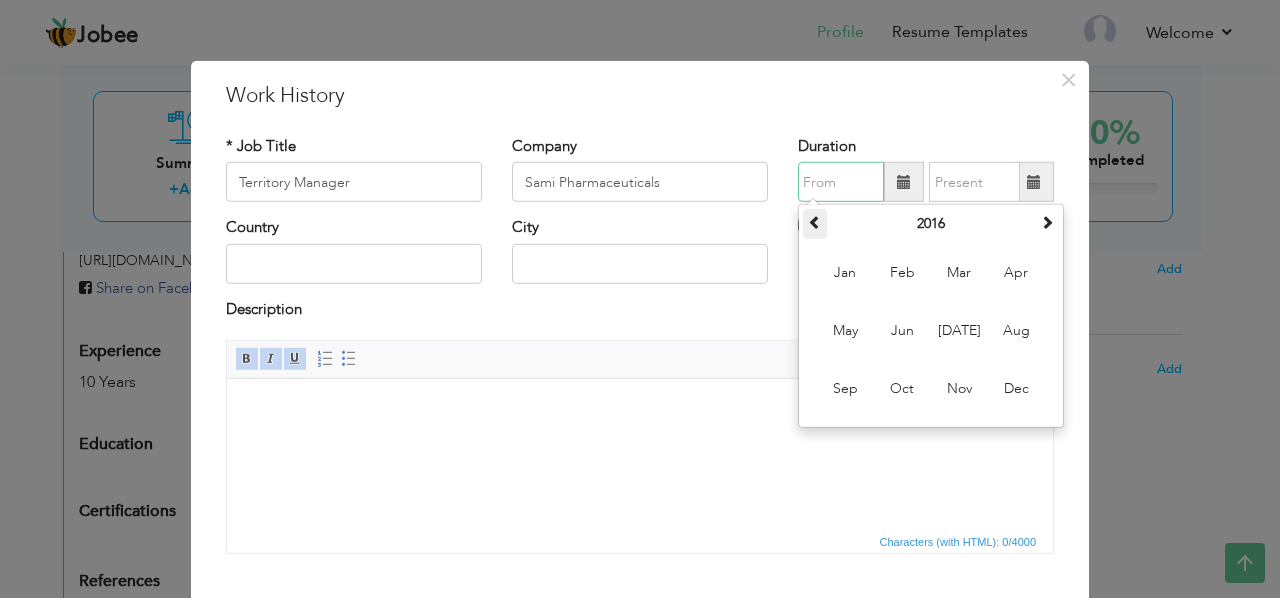 click at bounding box center [815, 222] 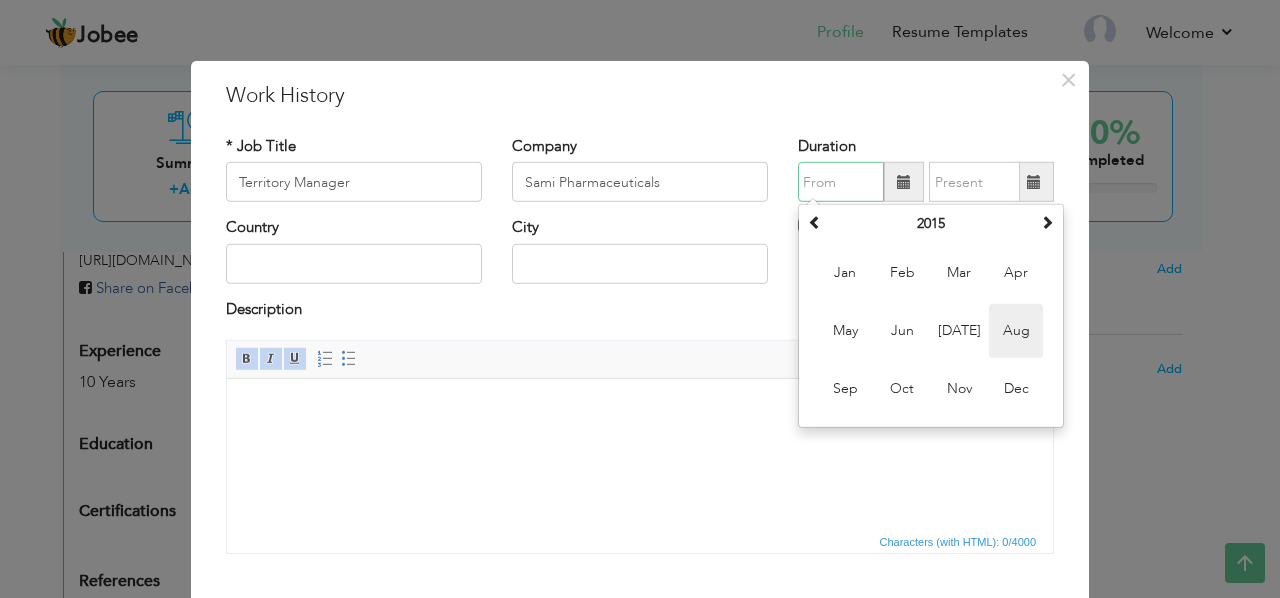 click on "Aug" at bounding box center [1016, 331] 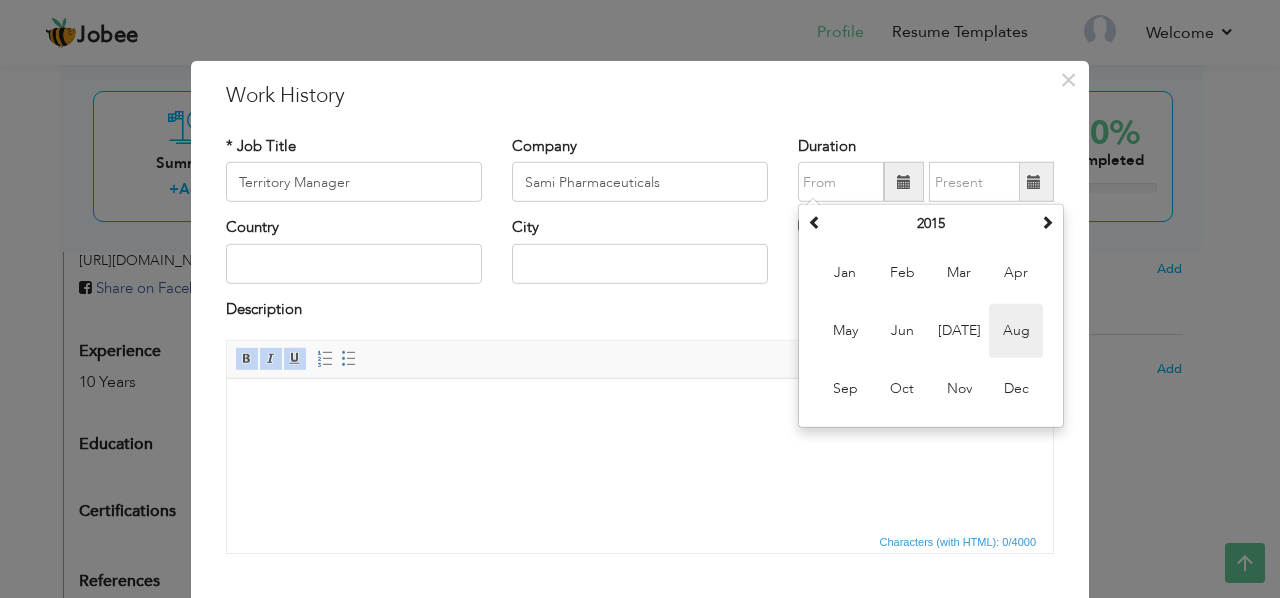 type on "08/2015" 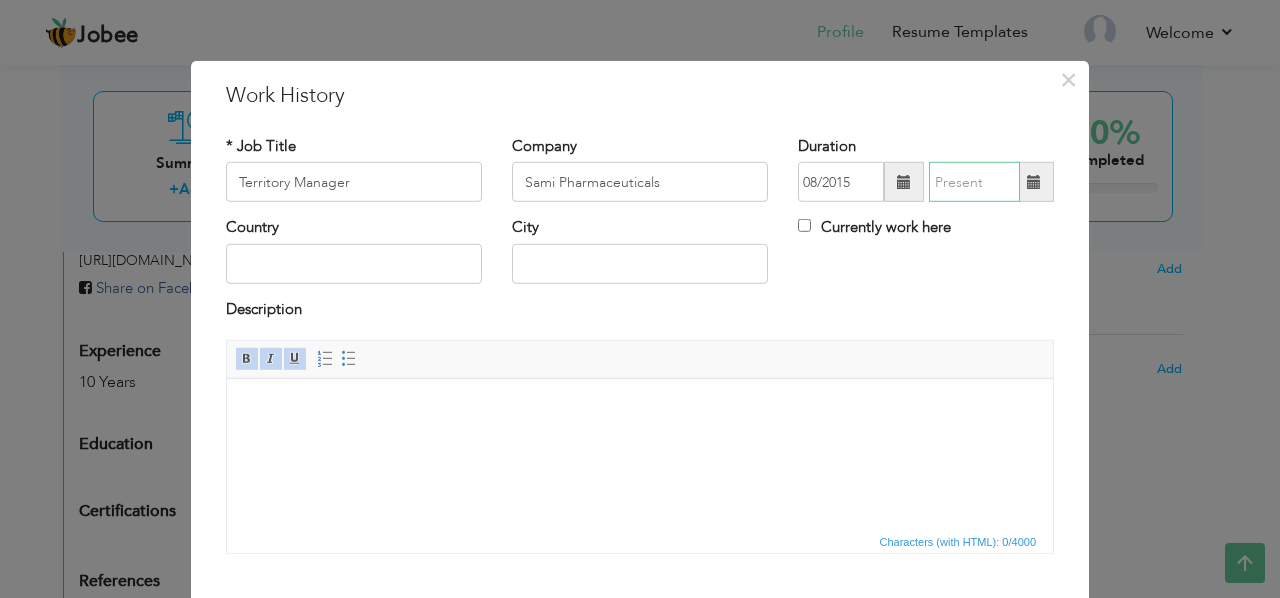 click at bounding box center (974, 182) 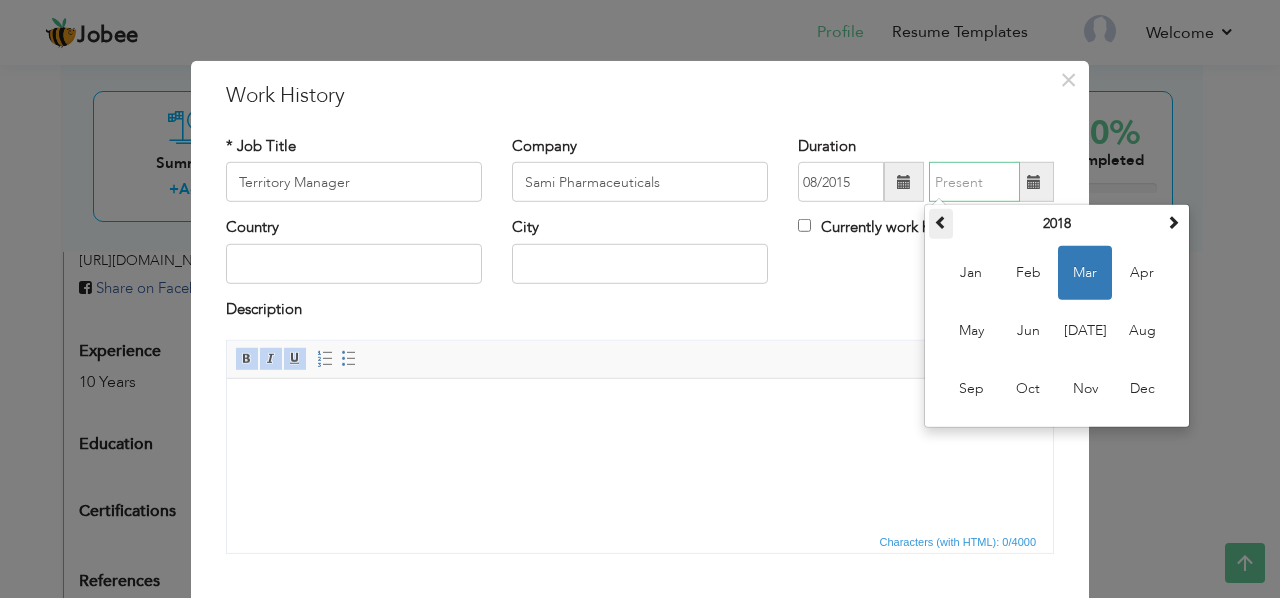 click at bounding box center [941, 222] 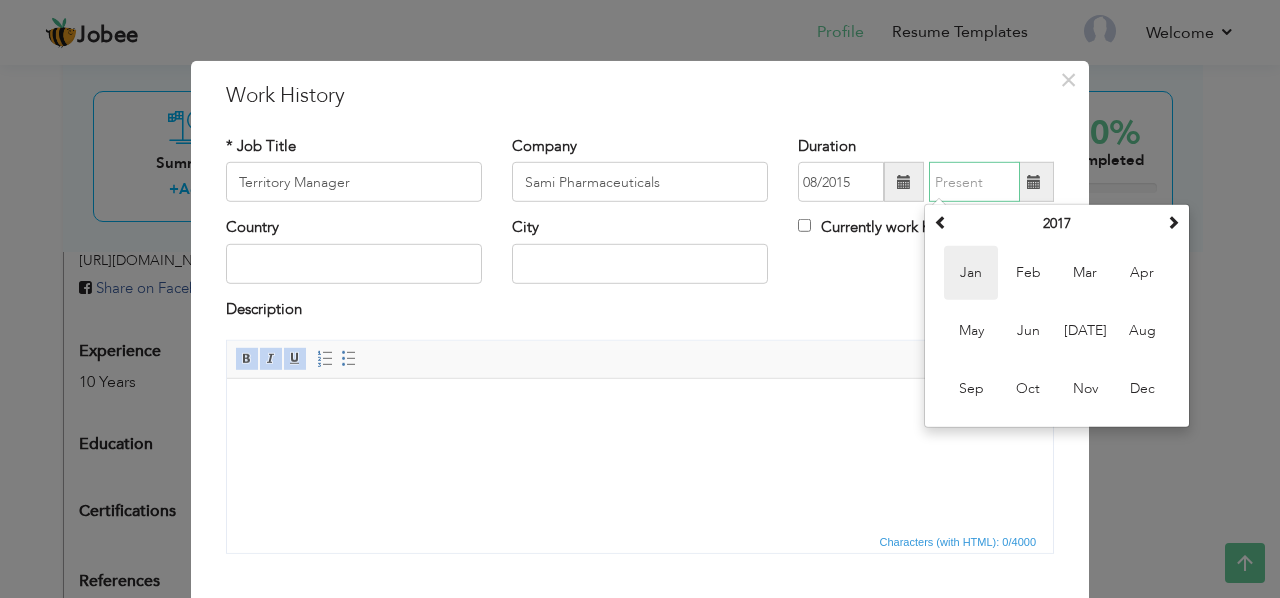 click on "Jan" at bounding box center (971, 273) 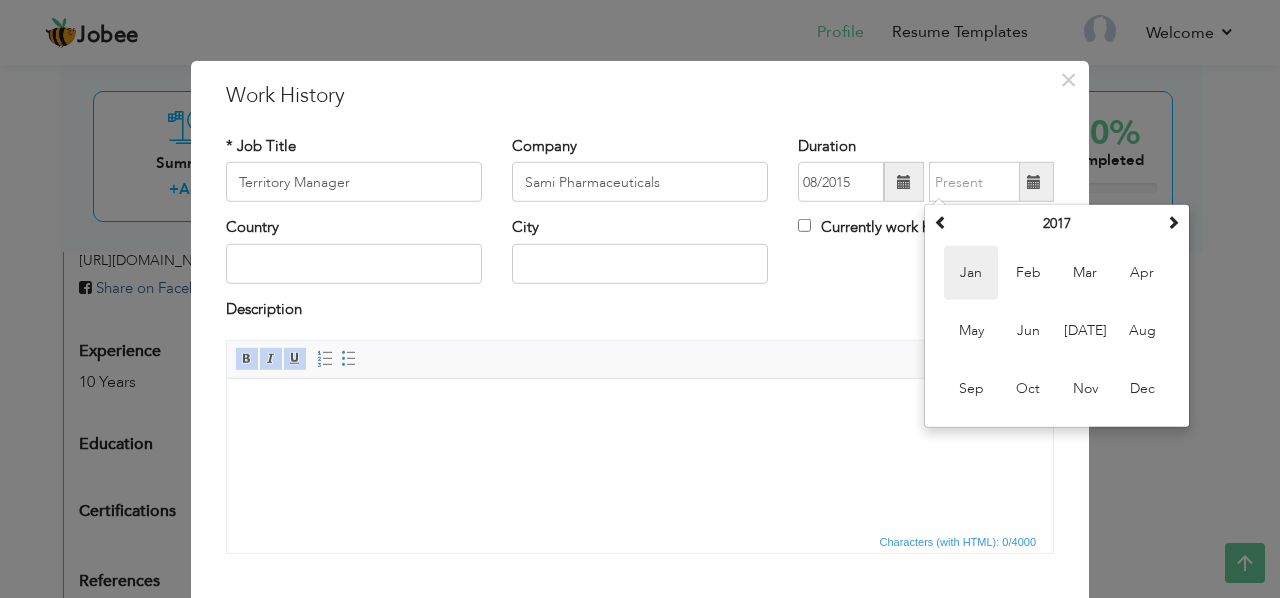 type on "01/2017" 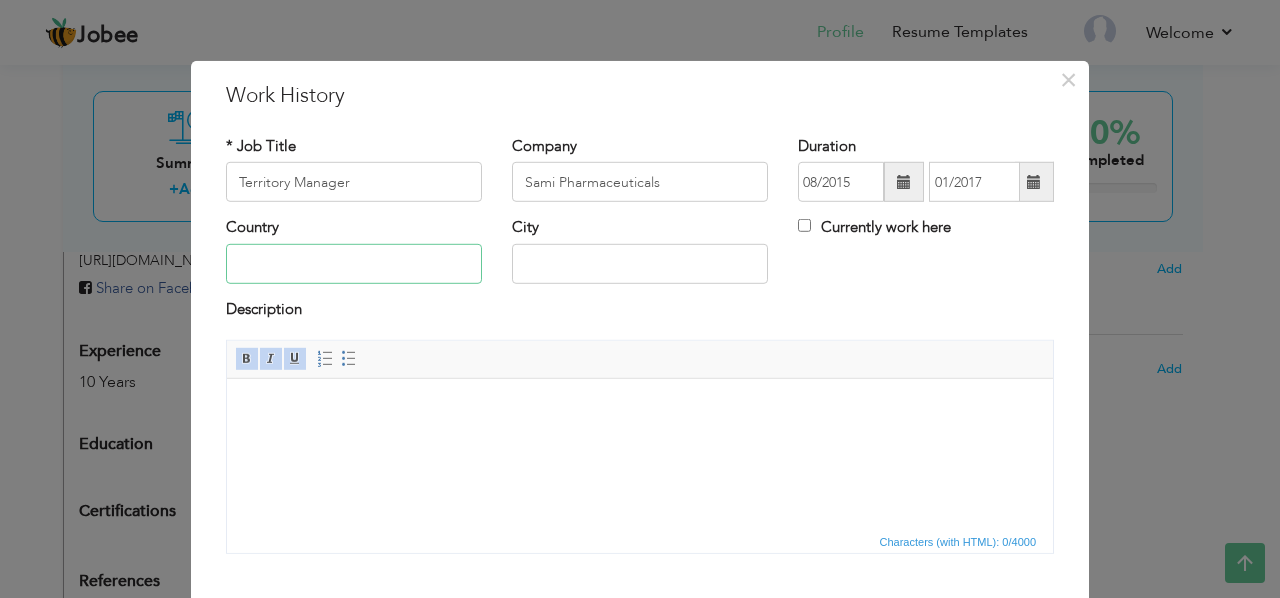 click at bounding box center [354, 264] 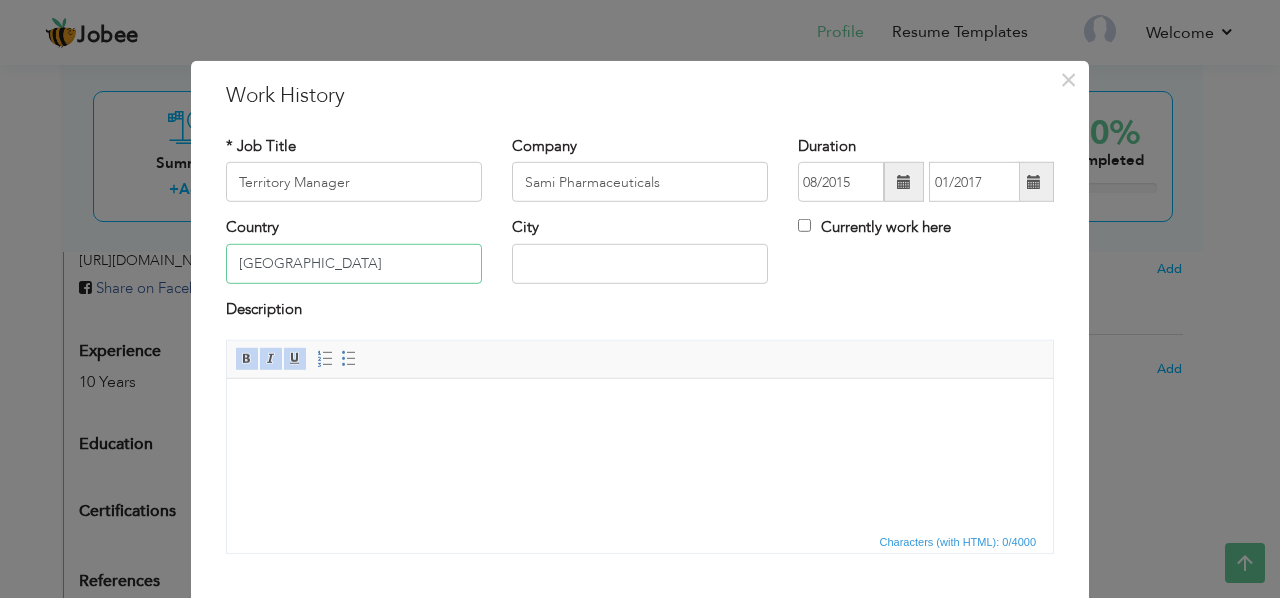 type on "[GEOGRAPHIC_DATA]" 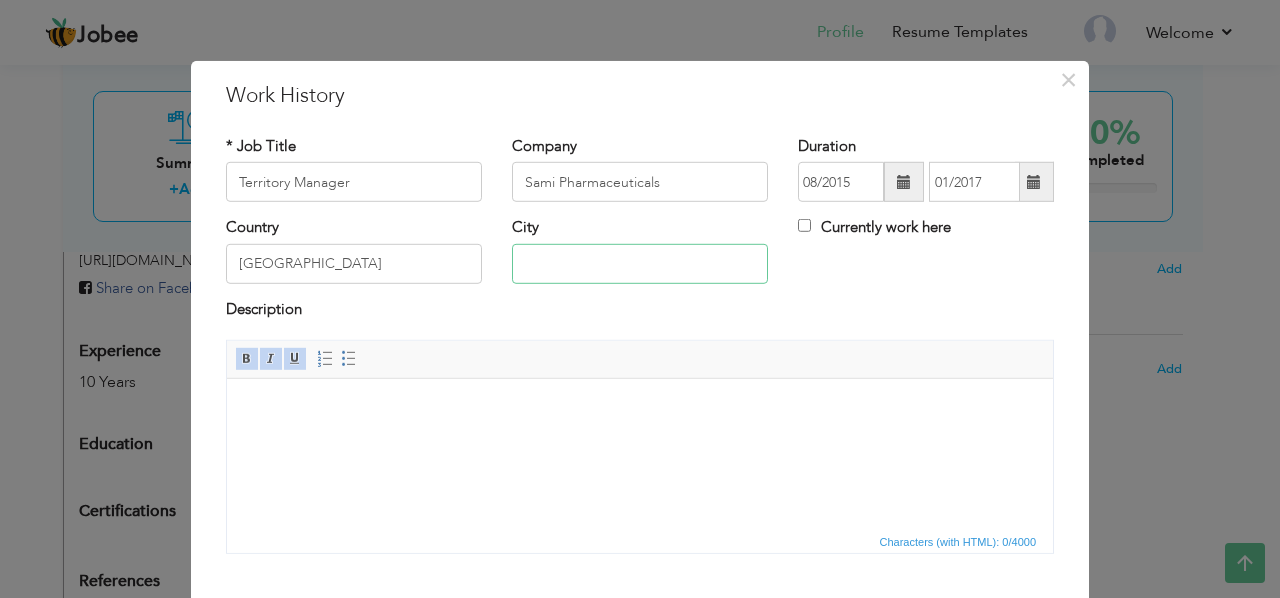 click at bounding box center (640, 264) 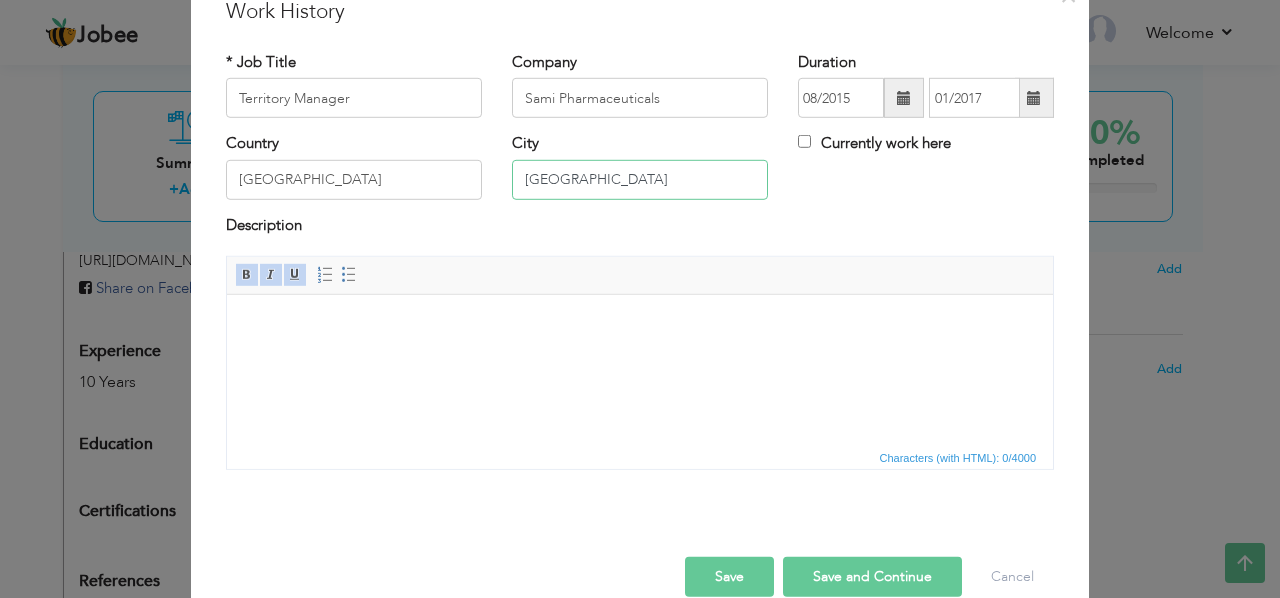 scroll, scrollTop: 116, scrollLeft: 0, axis: vertical 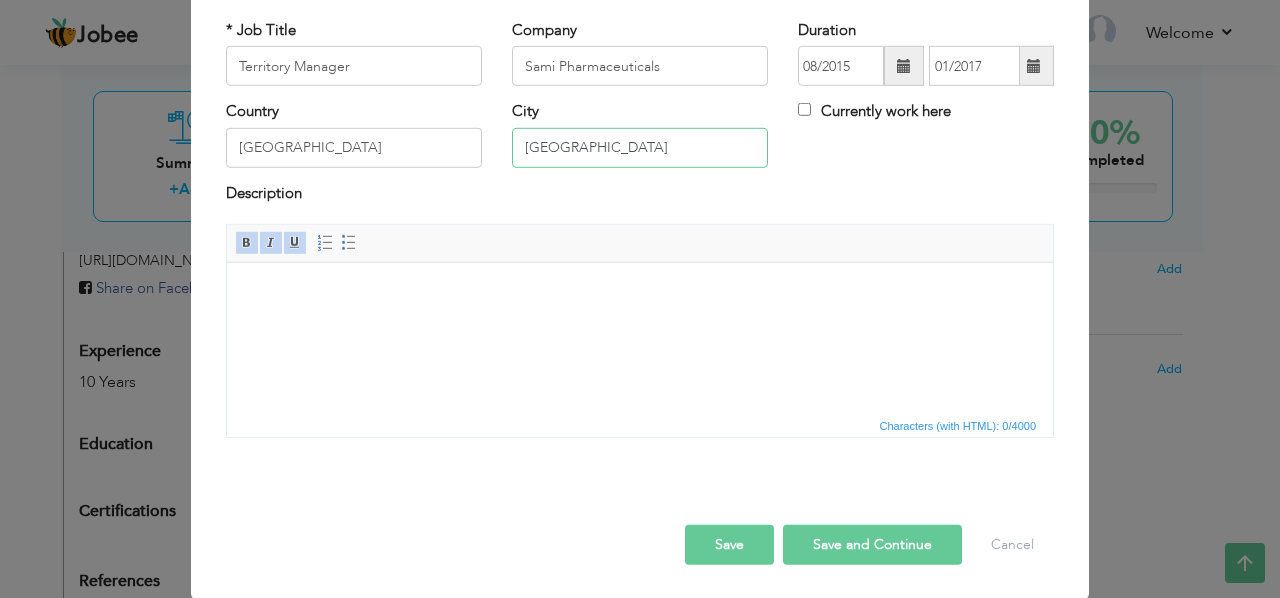type on "[GEOGRAPHIC_DATA]" 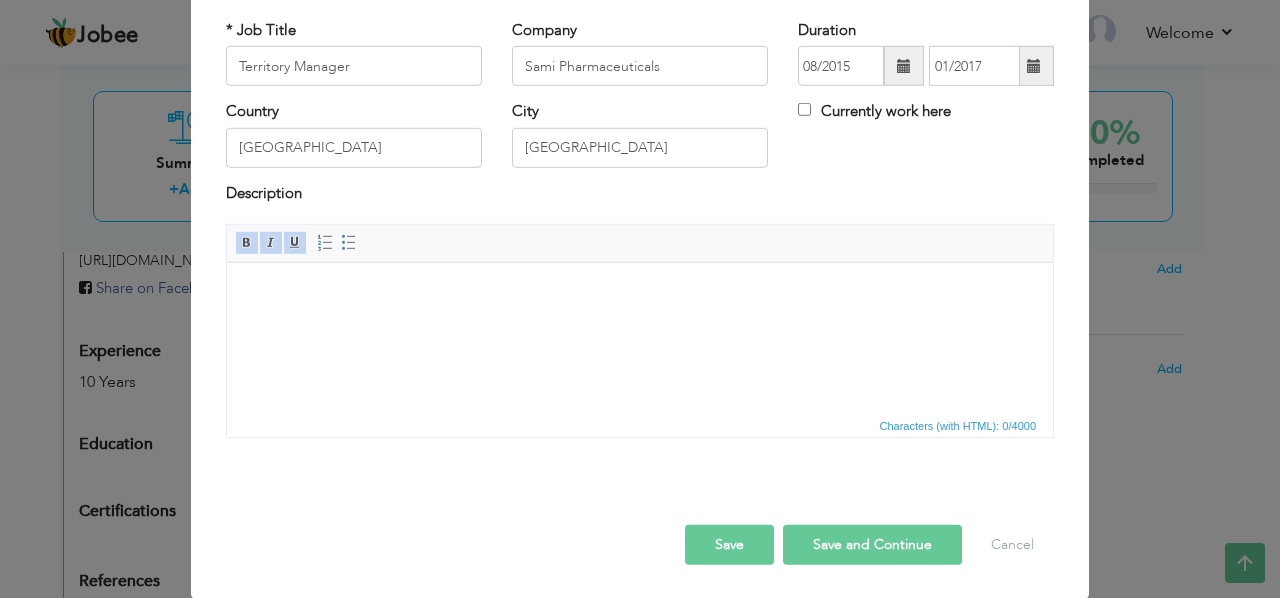 click on "Save and Continue" at bounding box center [872, 545] 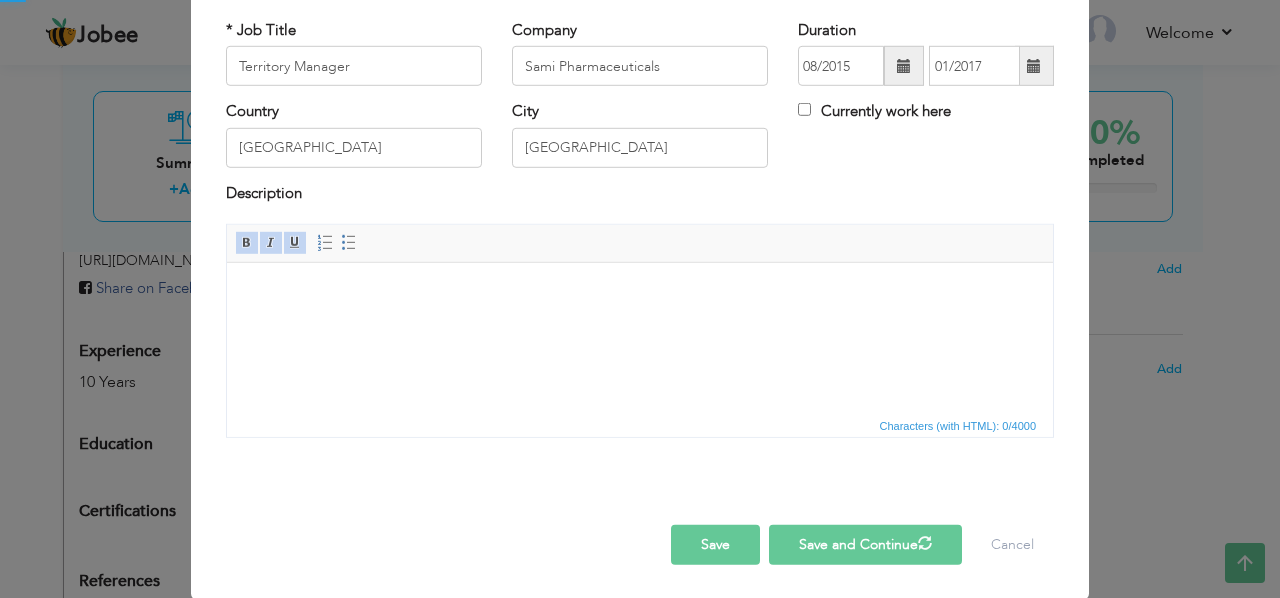 type 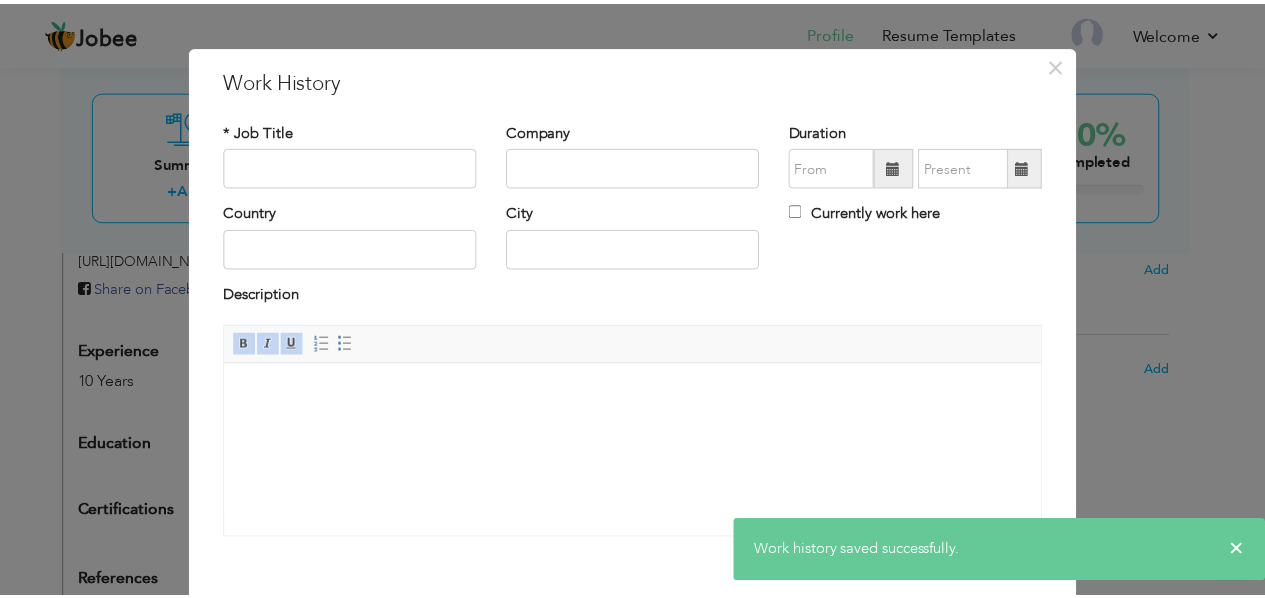 scroll, scrollTop: 0, scrollLeft: 0, axis: both 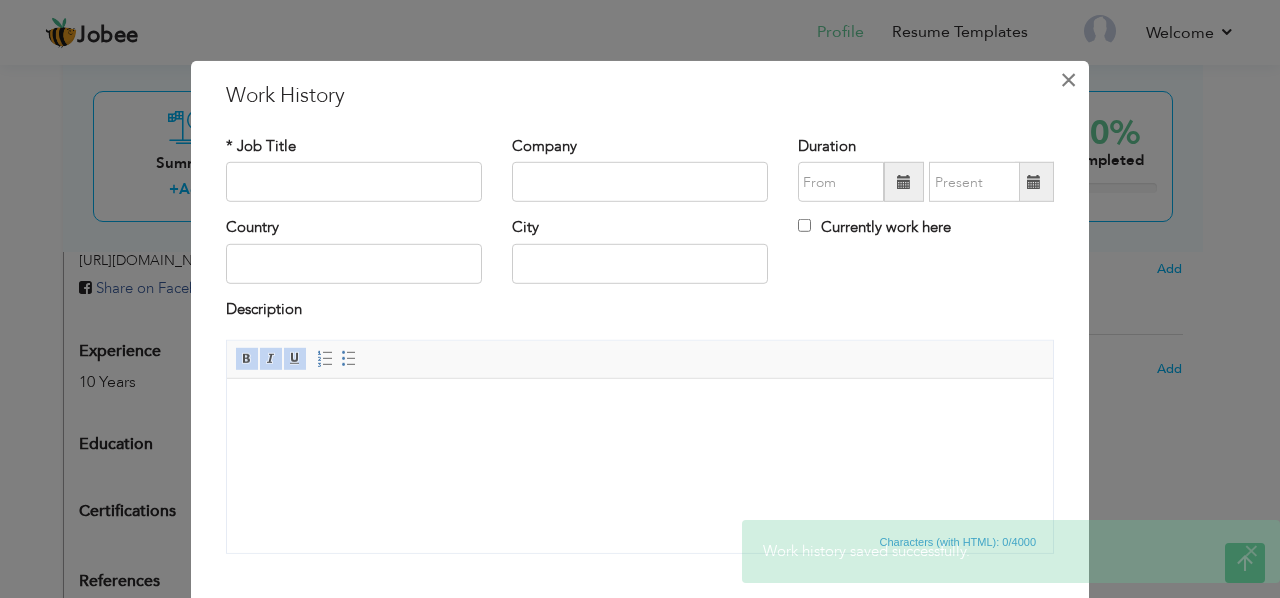 click on "×" at bounding box center [1068, 80] 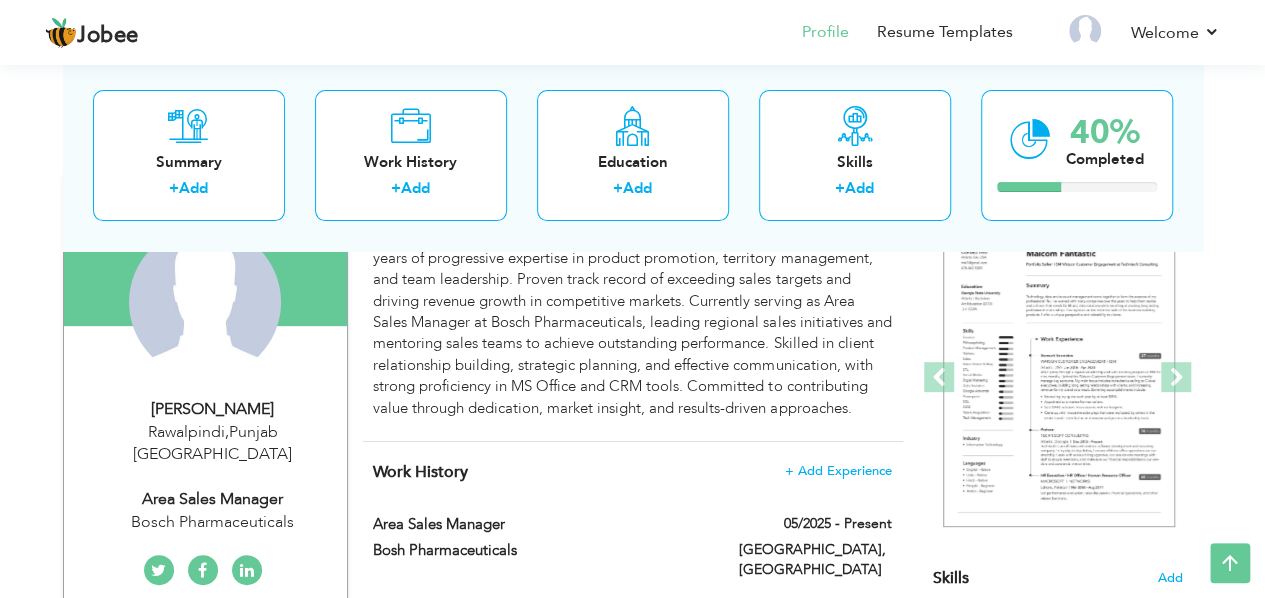 scroll, scrollTop: 702, scrollLeft: 0, axis: vertical 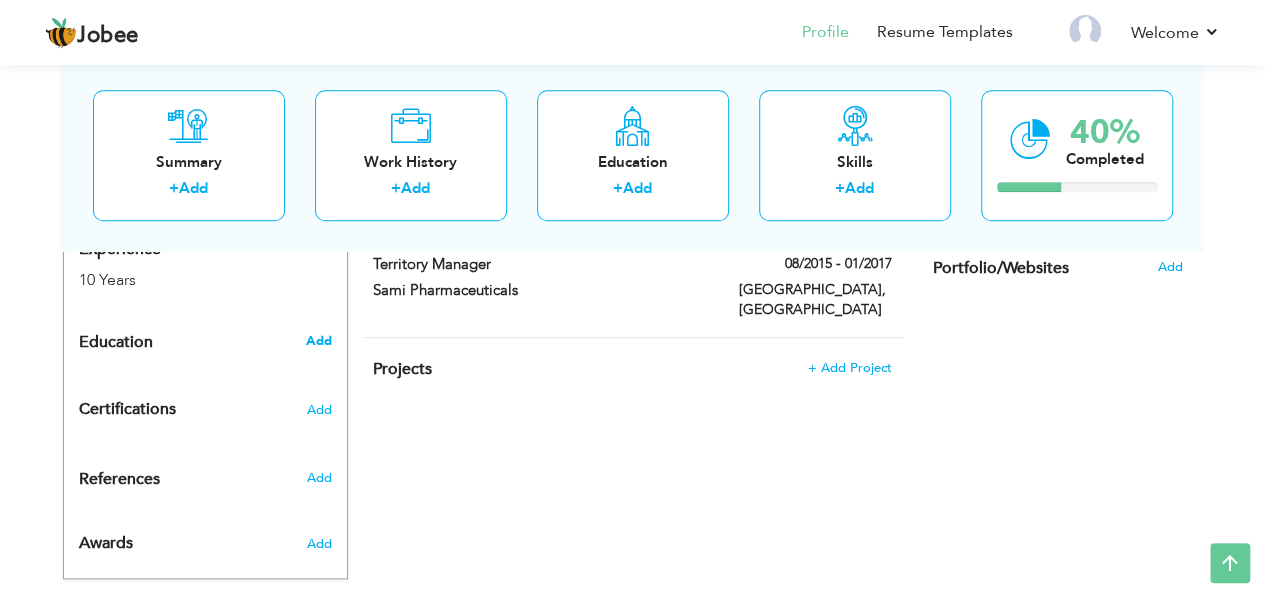 click on "Add" at bounding box center (318, 341) 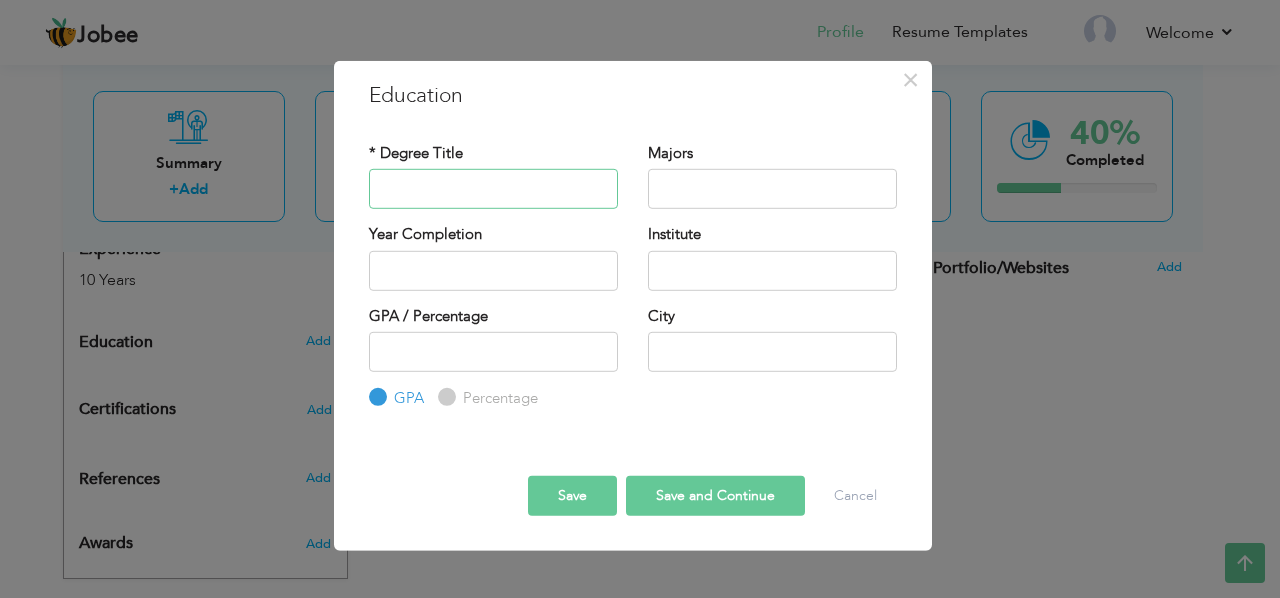 click at bounding box center (493, 189) 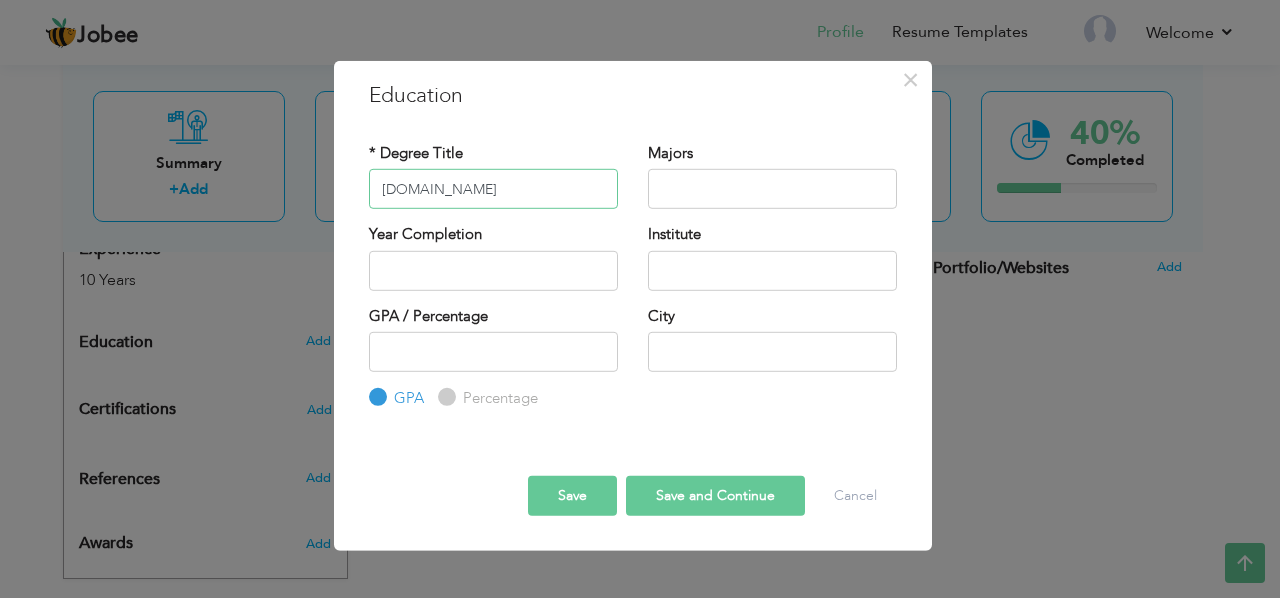type on "[DOMAIN_NAME]" 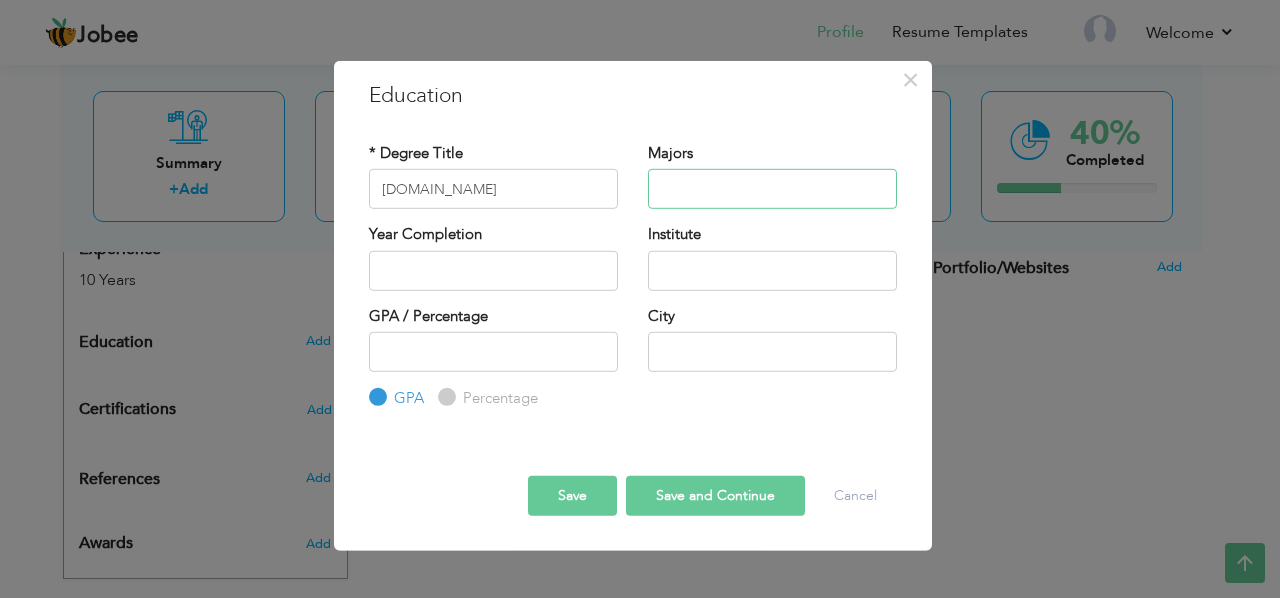 click at bounding box center (772, 189) 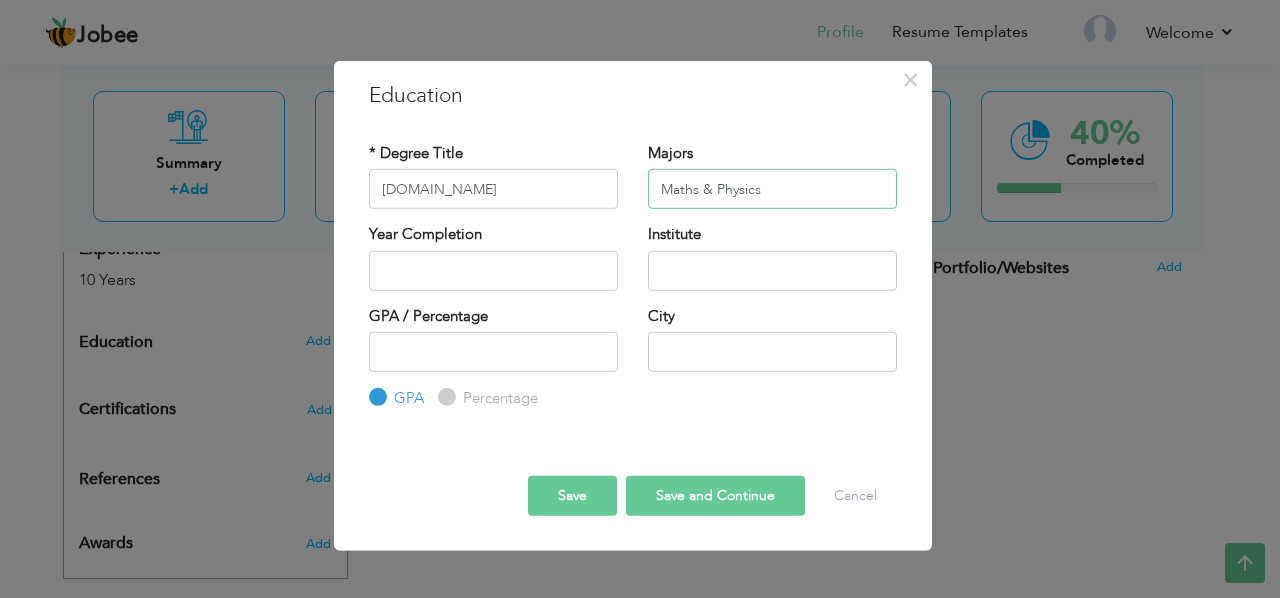type on "Maths & Physics" 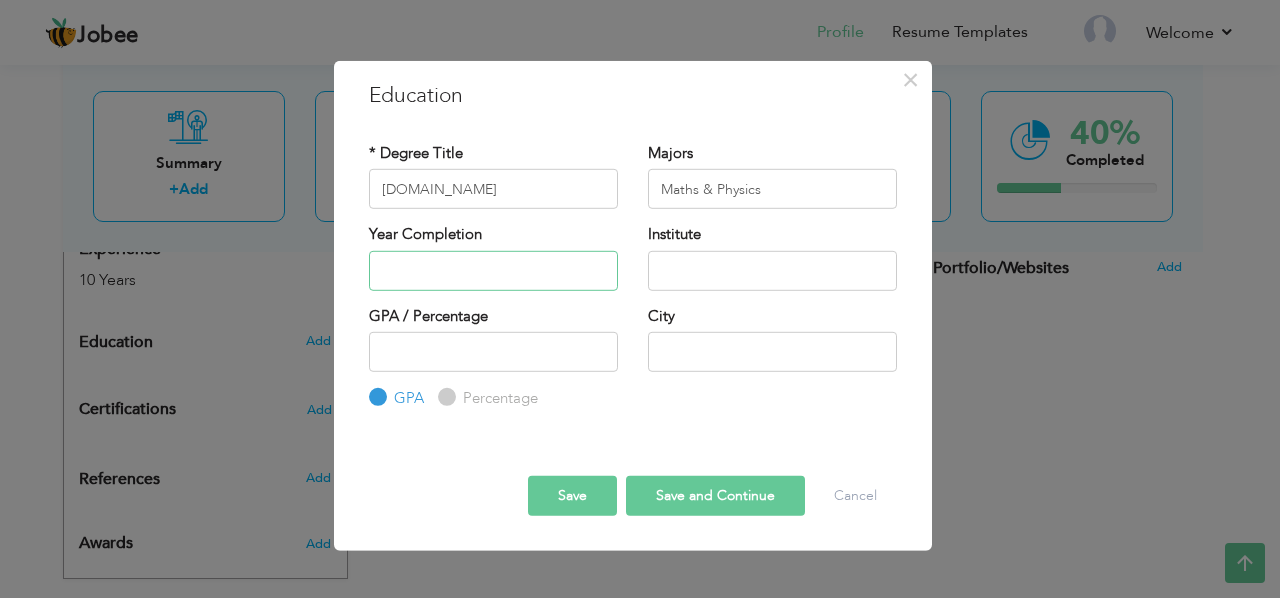 click at bounding box center (493, 270) 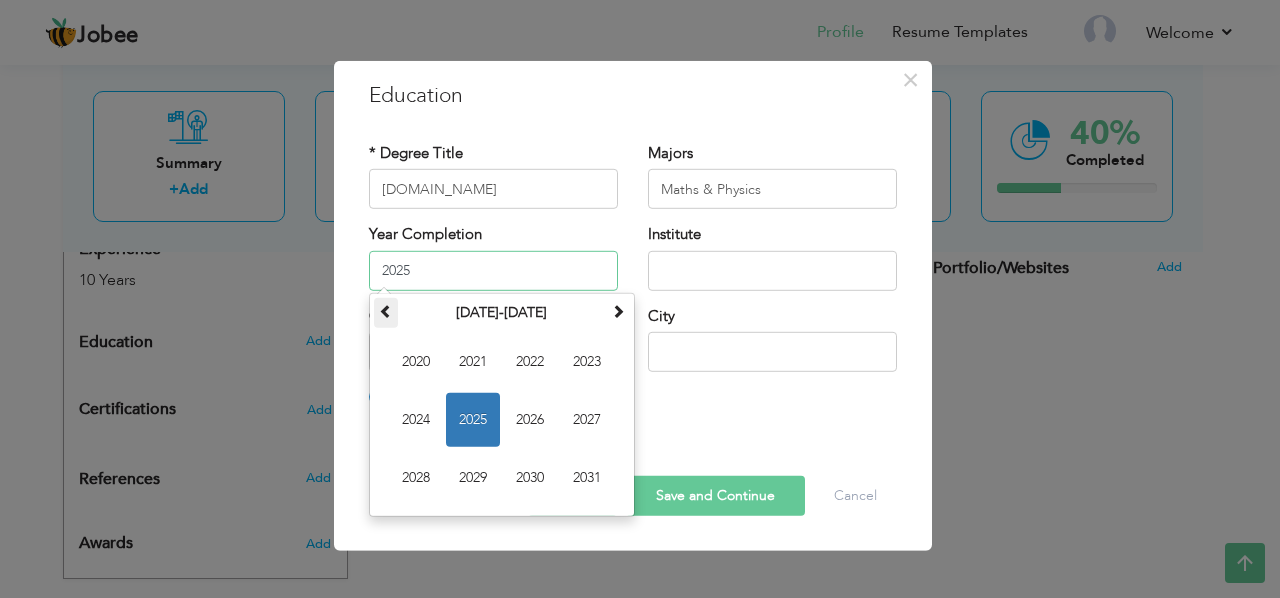 click at bounding box center [386, 310] 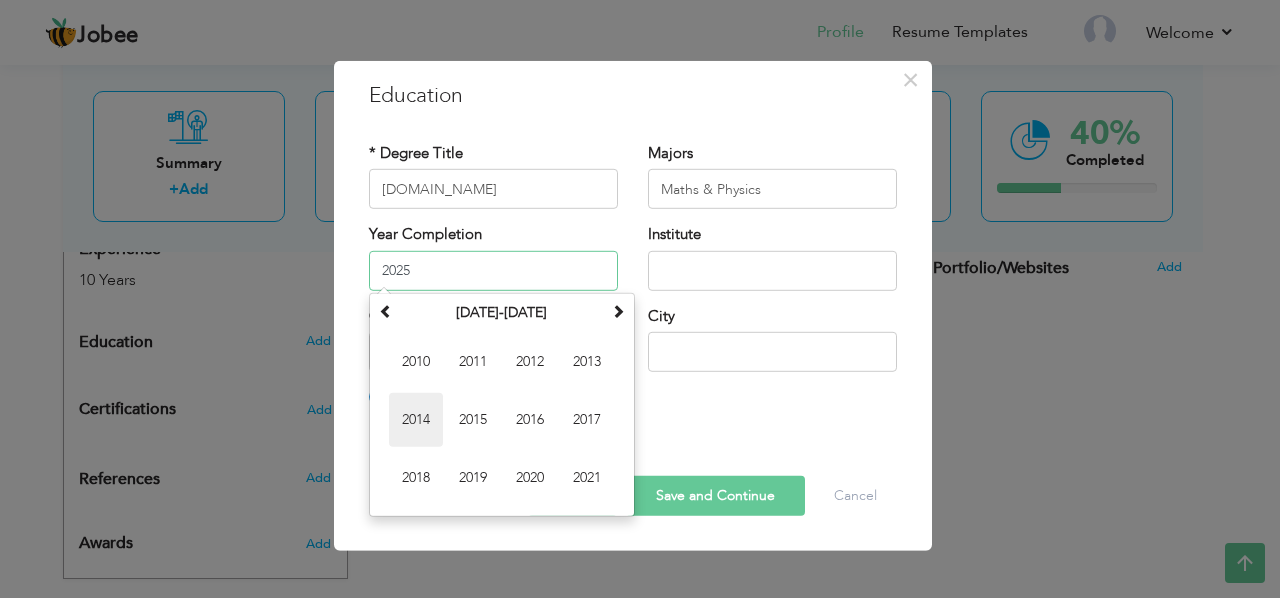 click on "2014" at bounding box center (416, 419) 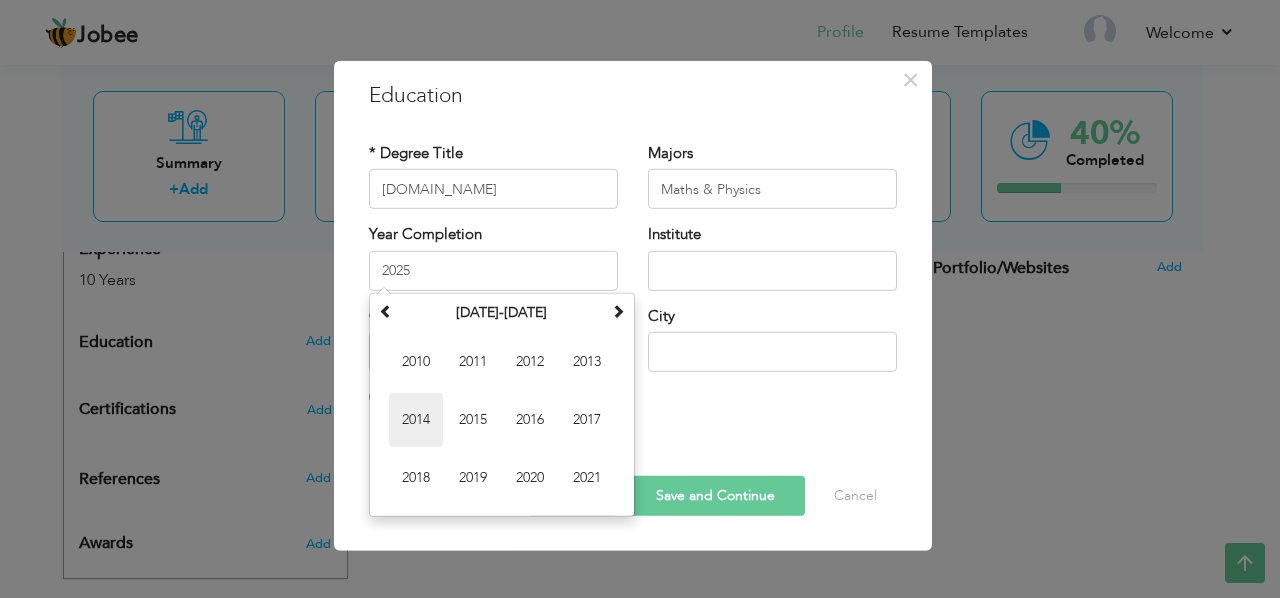 type on "2014" 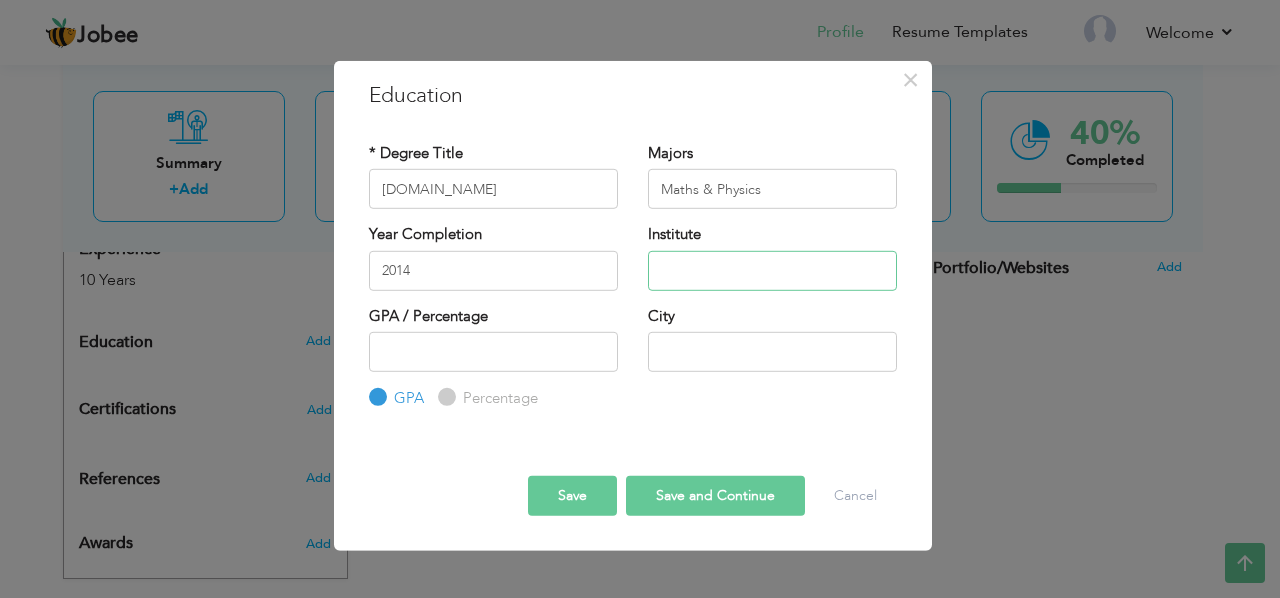click at bounding box center (772, 270) 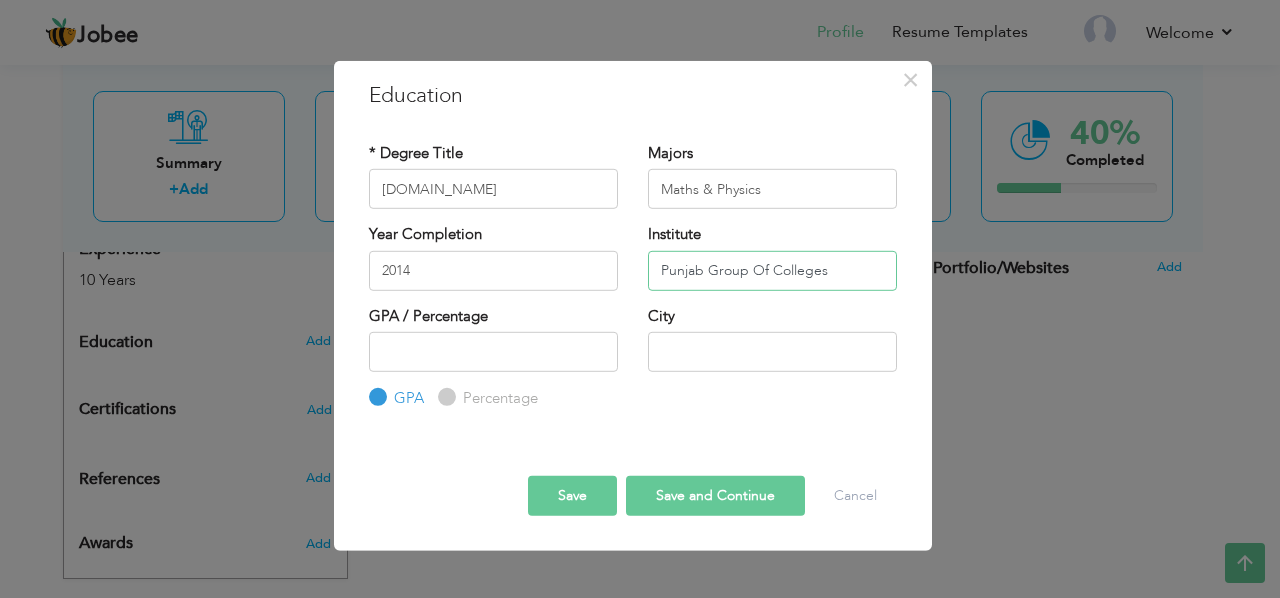 type on "Punjab Group Of Colleges" 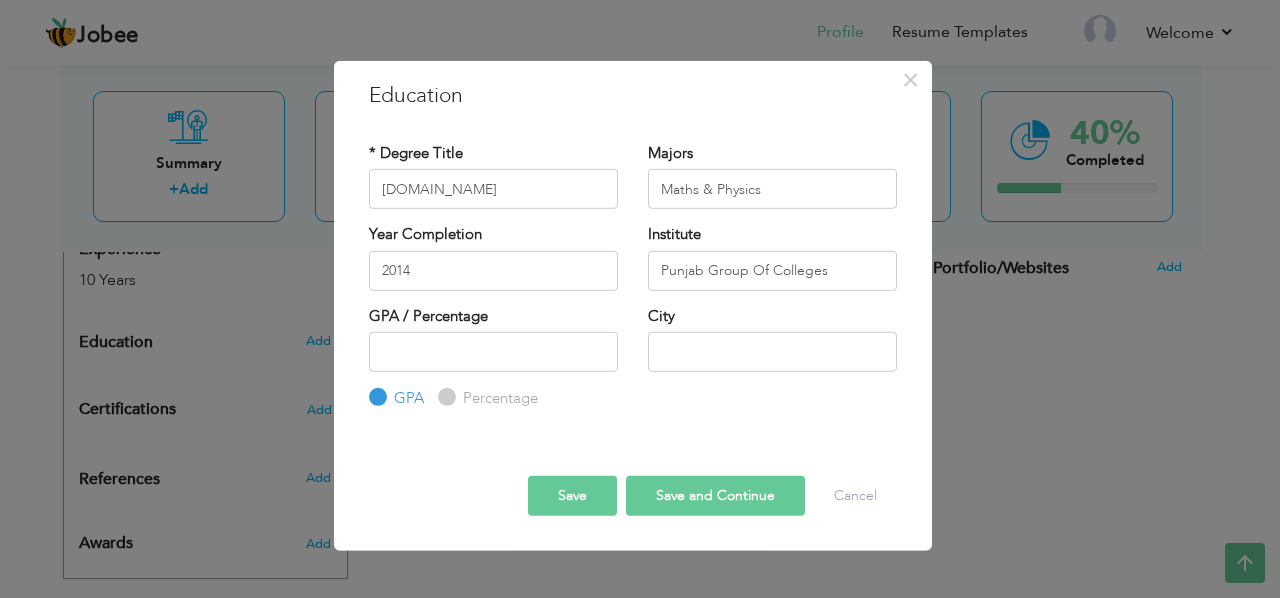 click on "Percentage" at bounding box center (444, 397) 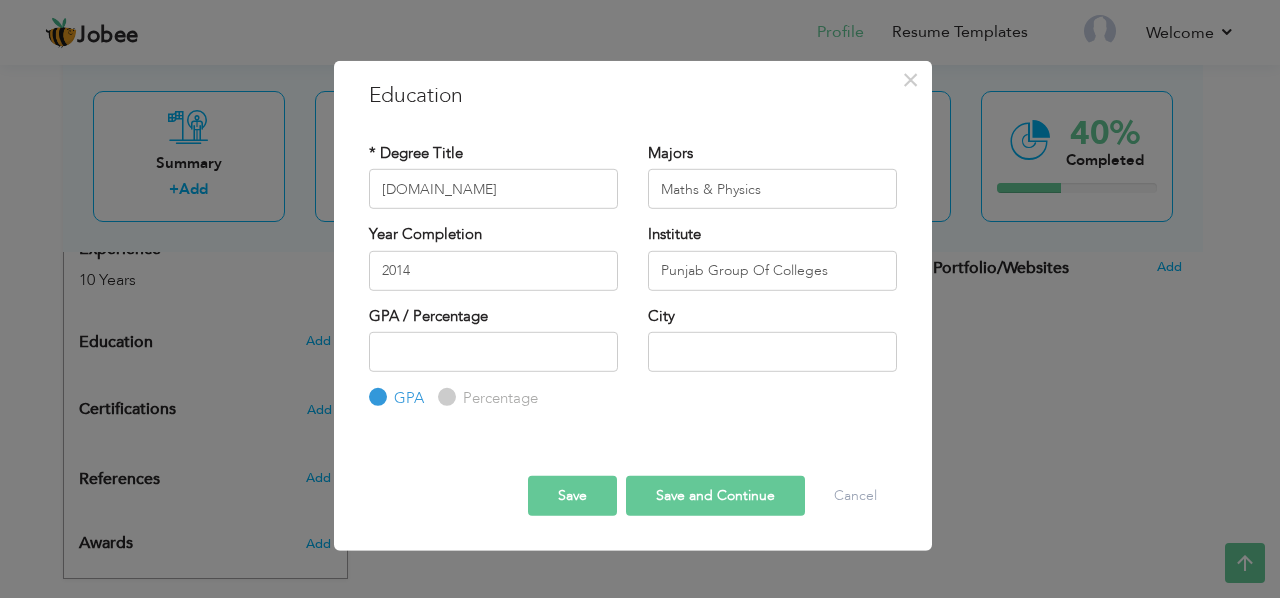 radio on "true" 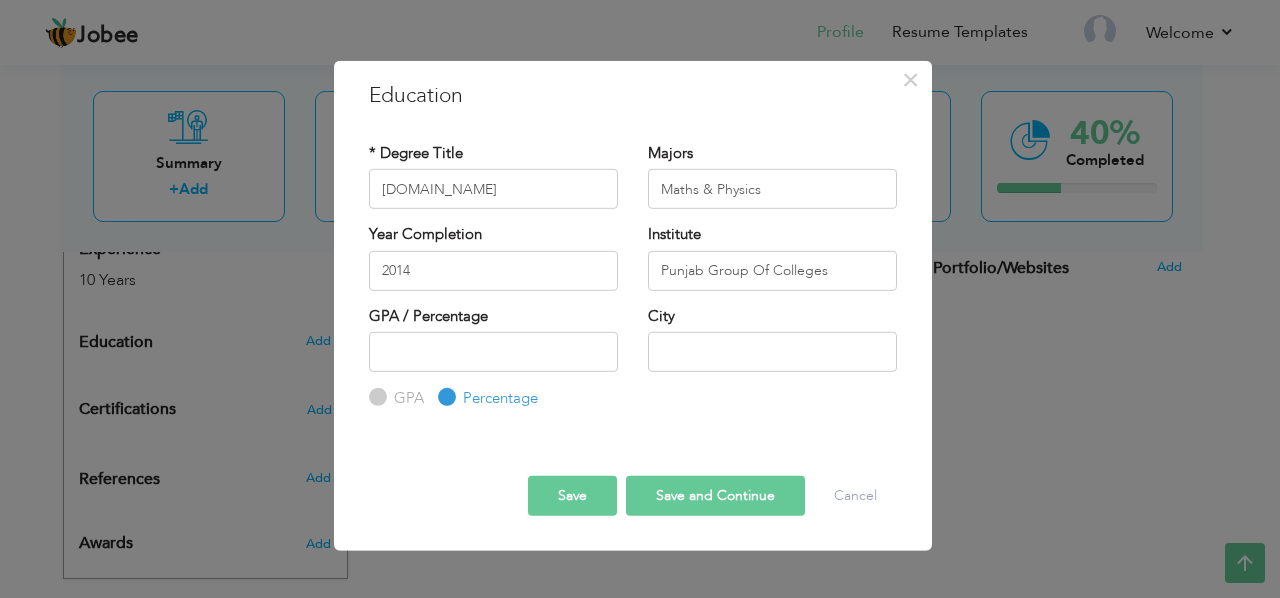 click on "GPA
Percentage" at bounding box center [493, 371] 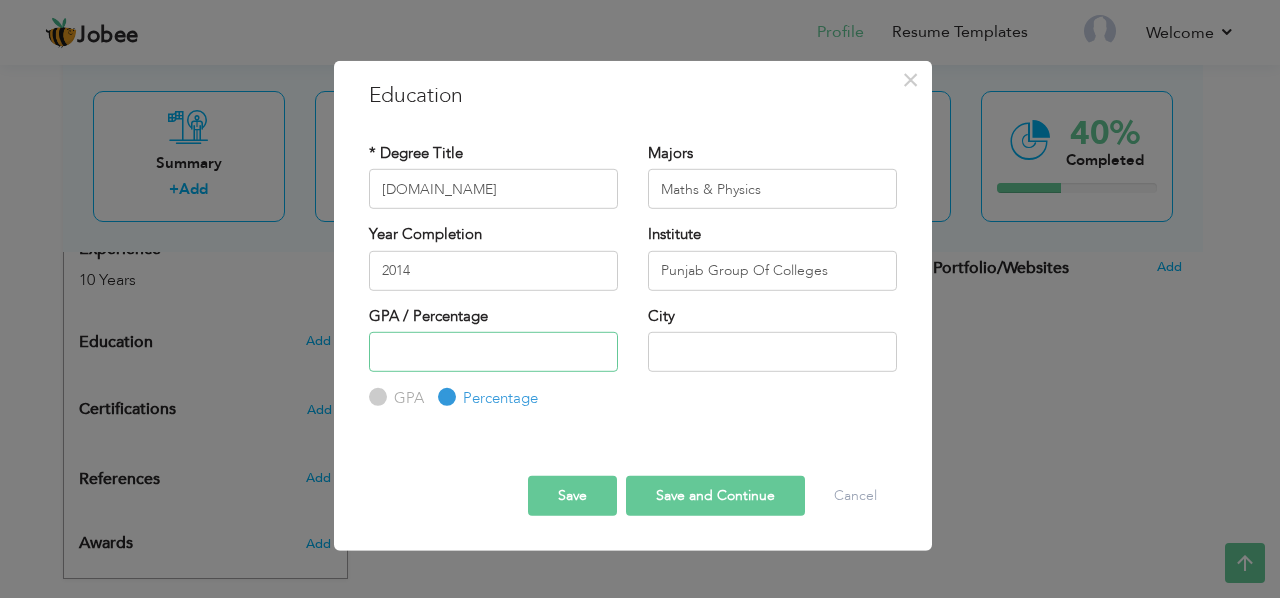 click at bounding box center (493, 352) 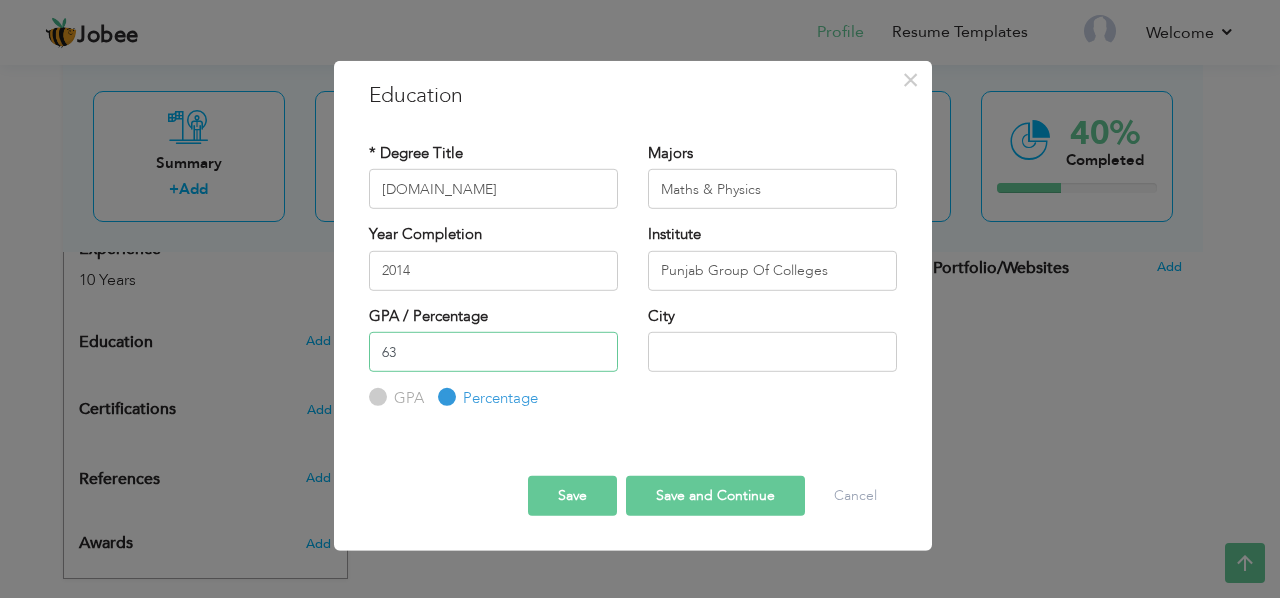 type on "63" 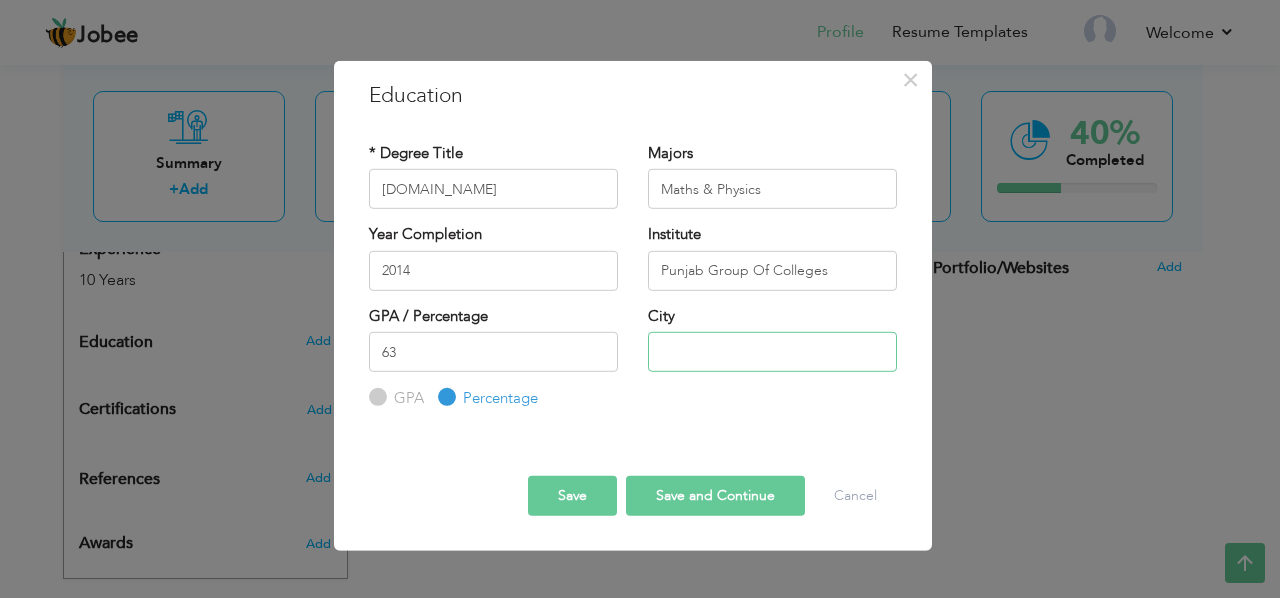 click at bounding box center [772, 352] 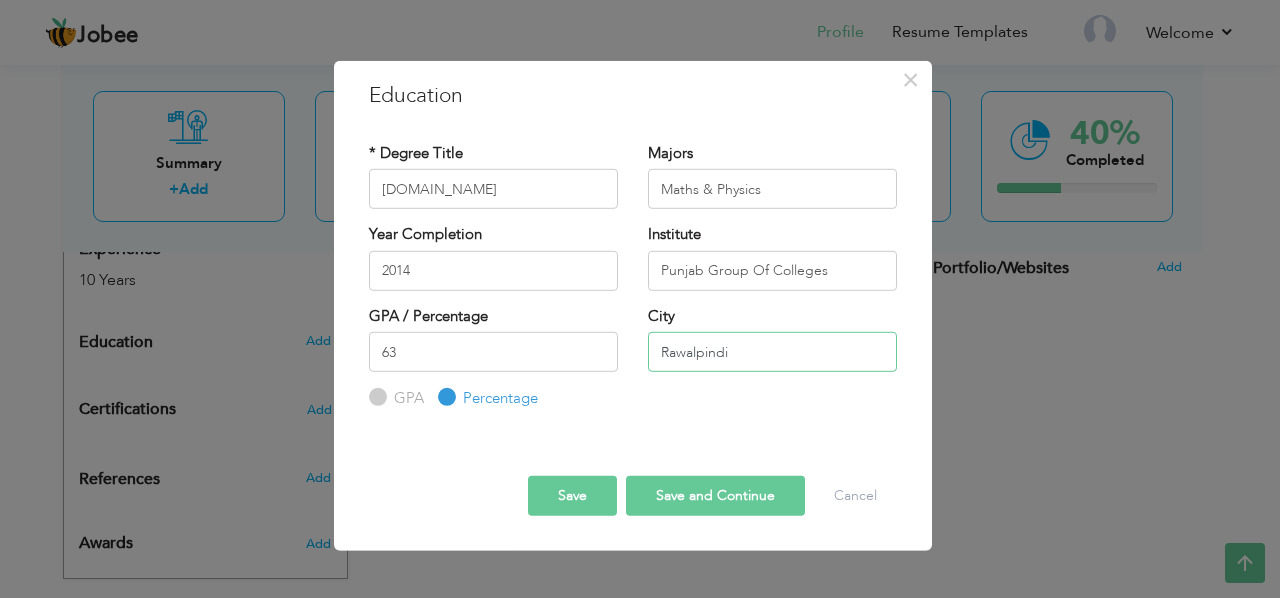 type on "Rawalpindi" 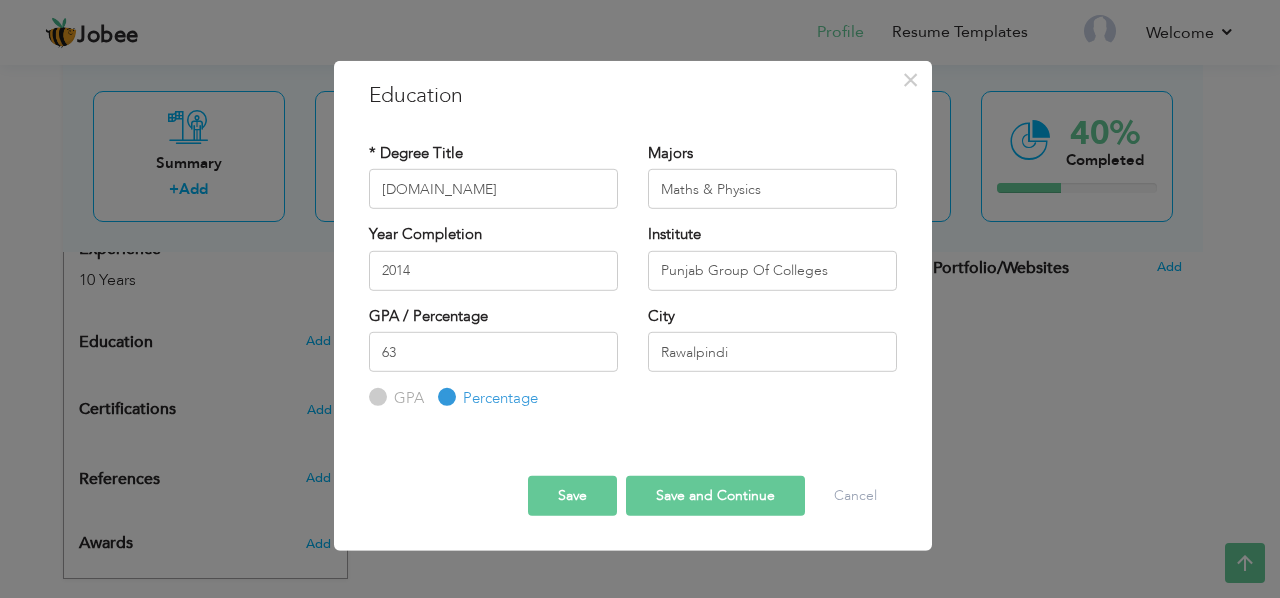 click on "Save" at bounding box center [572, 495] 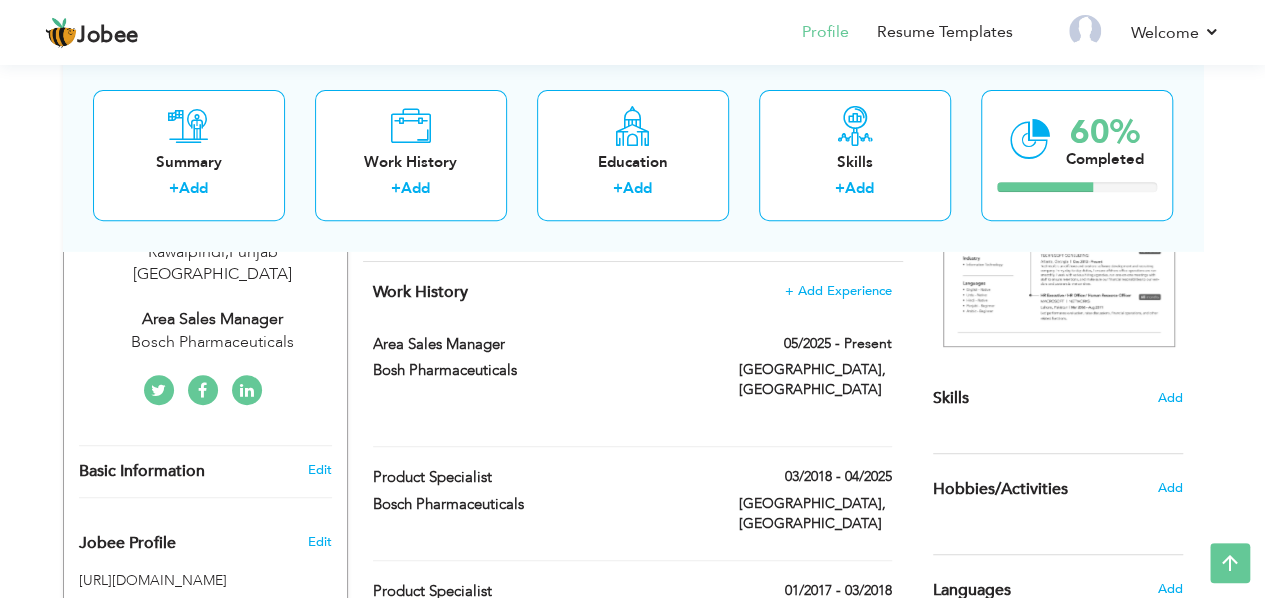 scroll, scrollTop: 882, scrollLeft: 0, axis: vertical 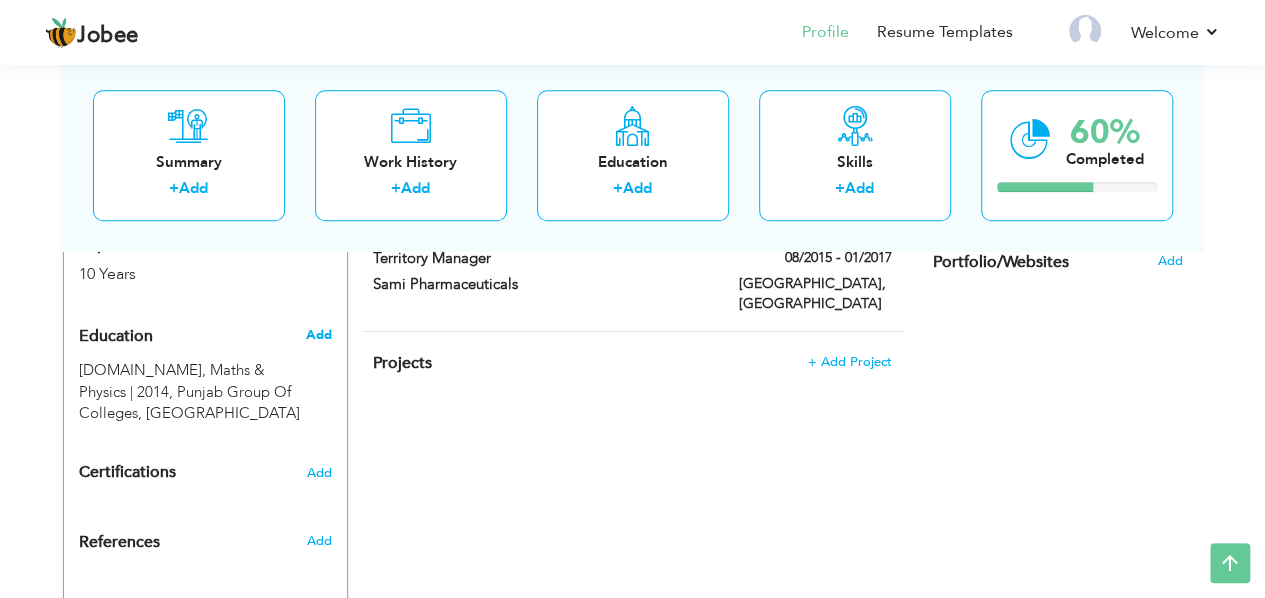 click on "Add" at bounding box center (318, 335) 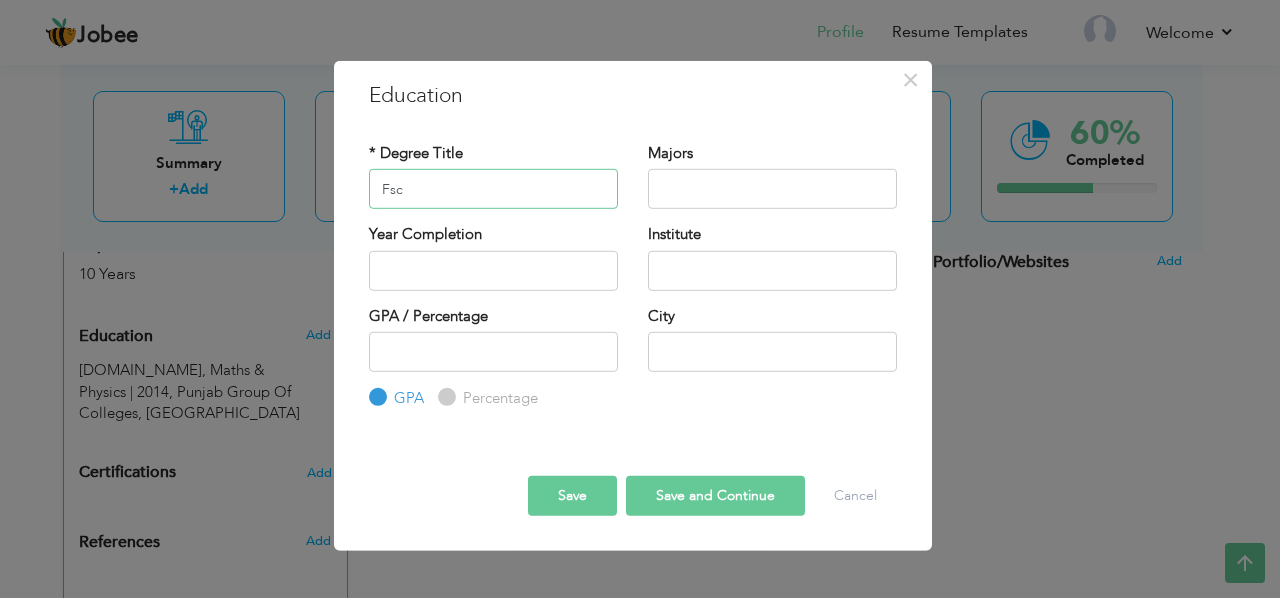 type on "Fsc" 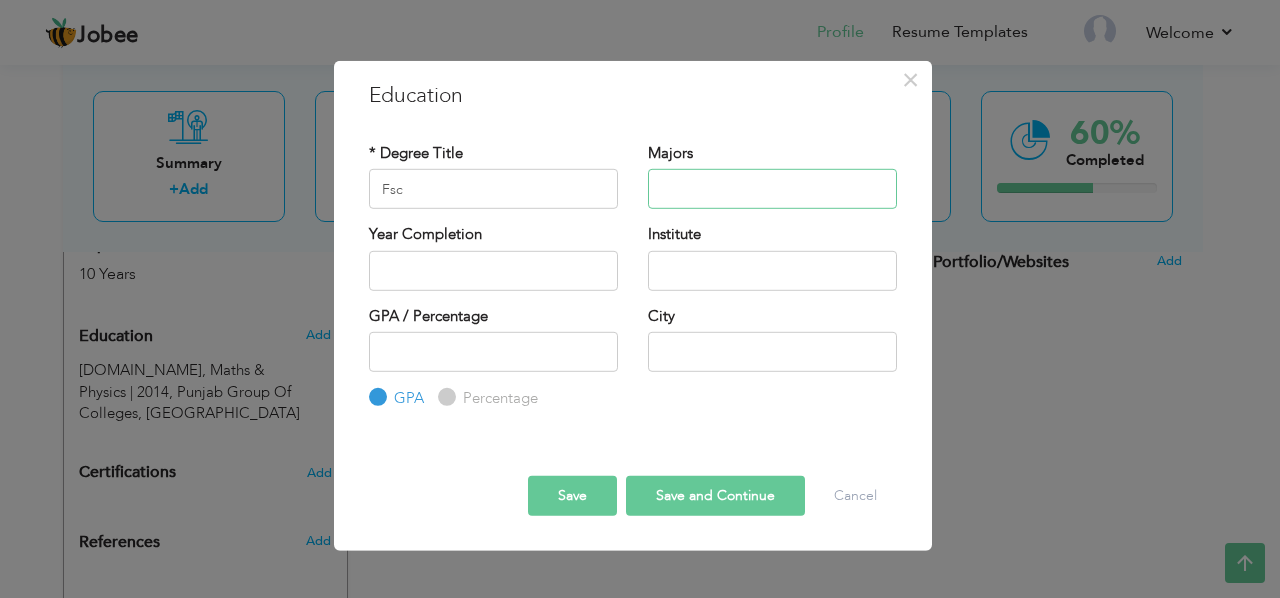 click at bounding box center (772, 189) 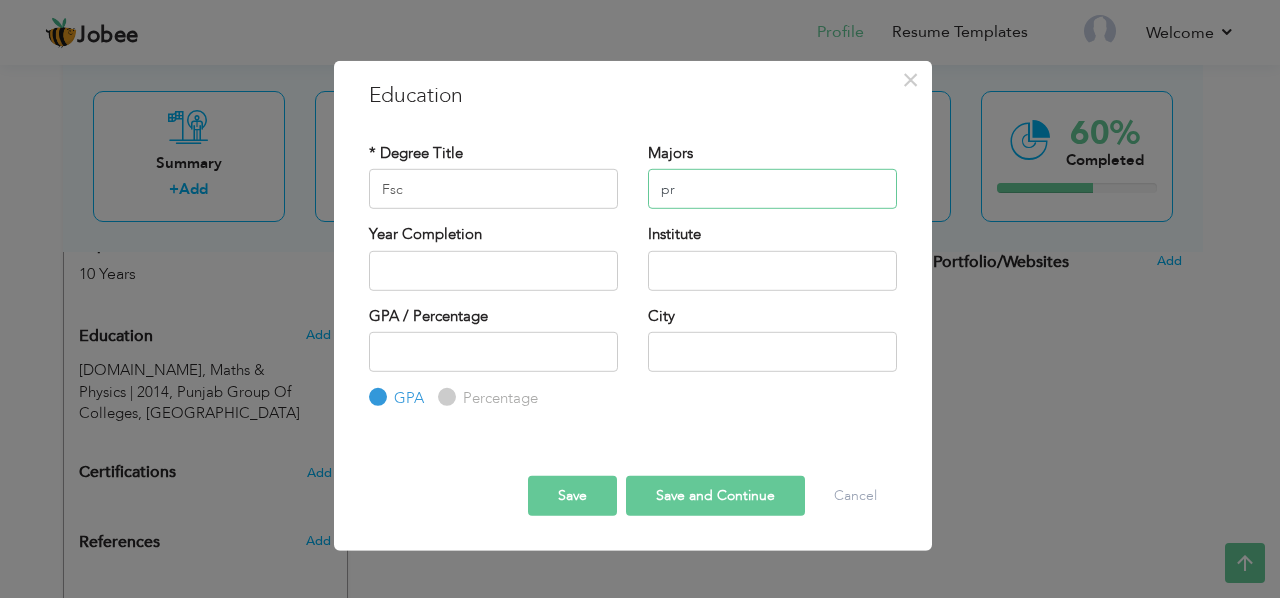 type on "p" 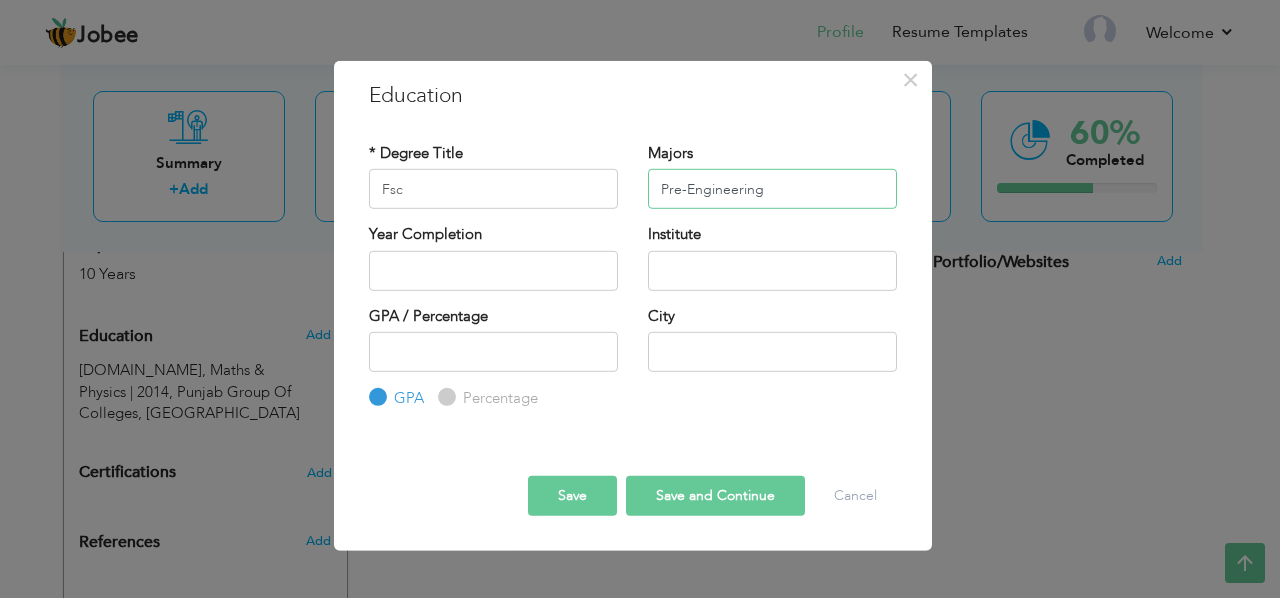 type on "Pre-Engineering" 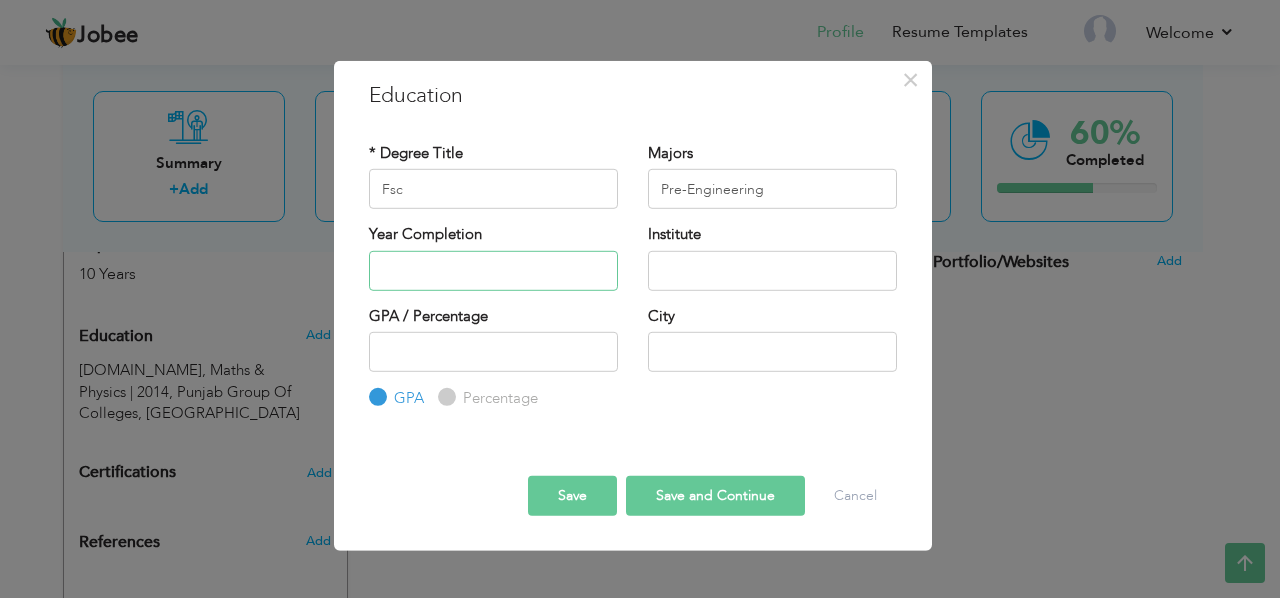 click at bounding box center [493, 270] 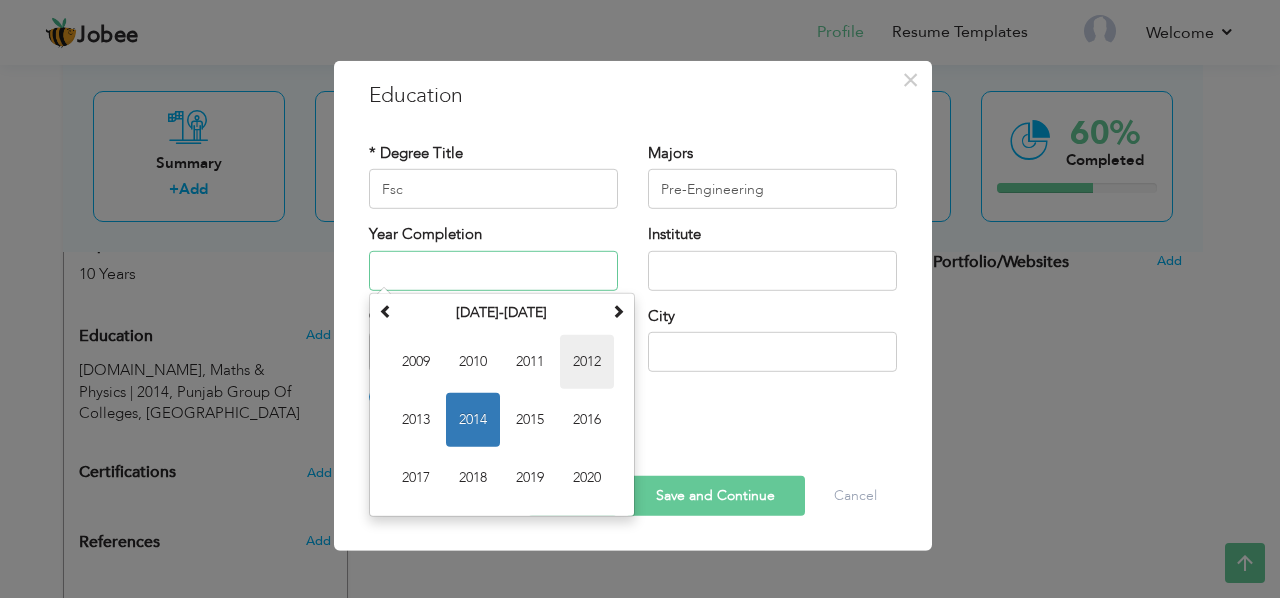 click on "2012" at bounding box center (587, 361) 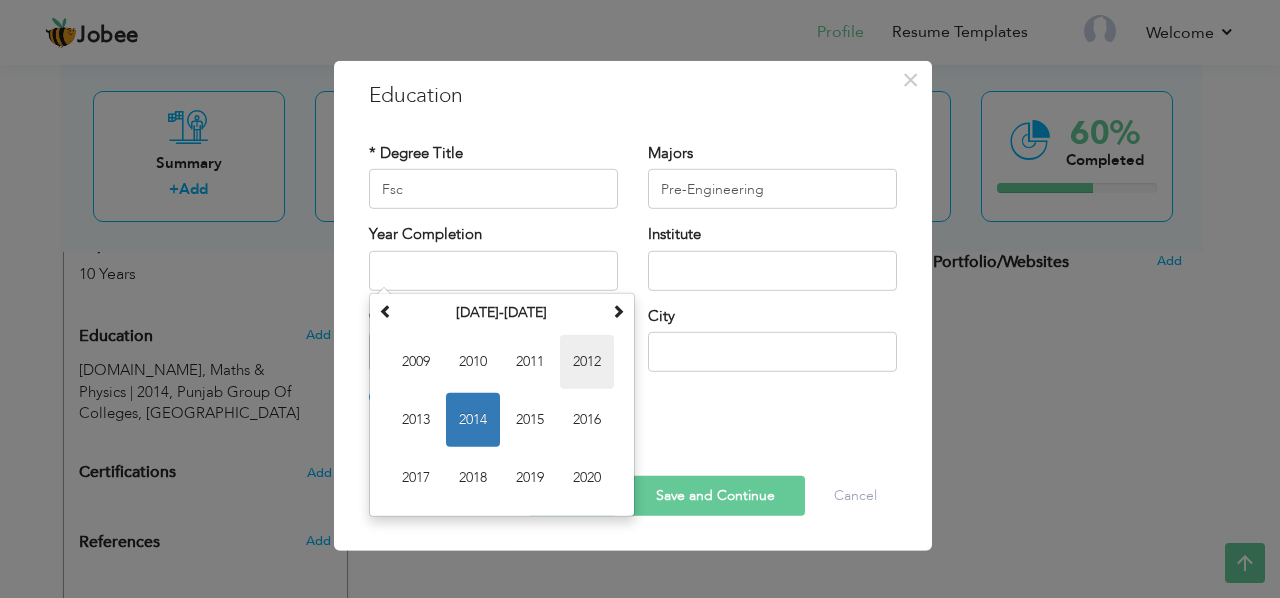 type on "2012" 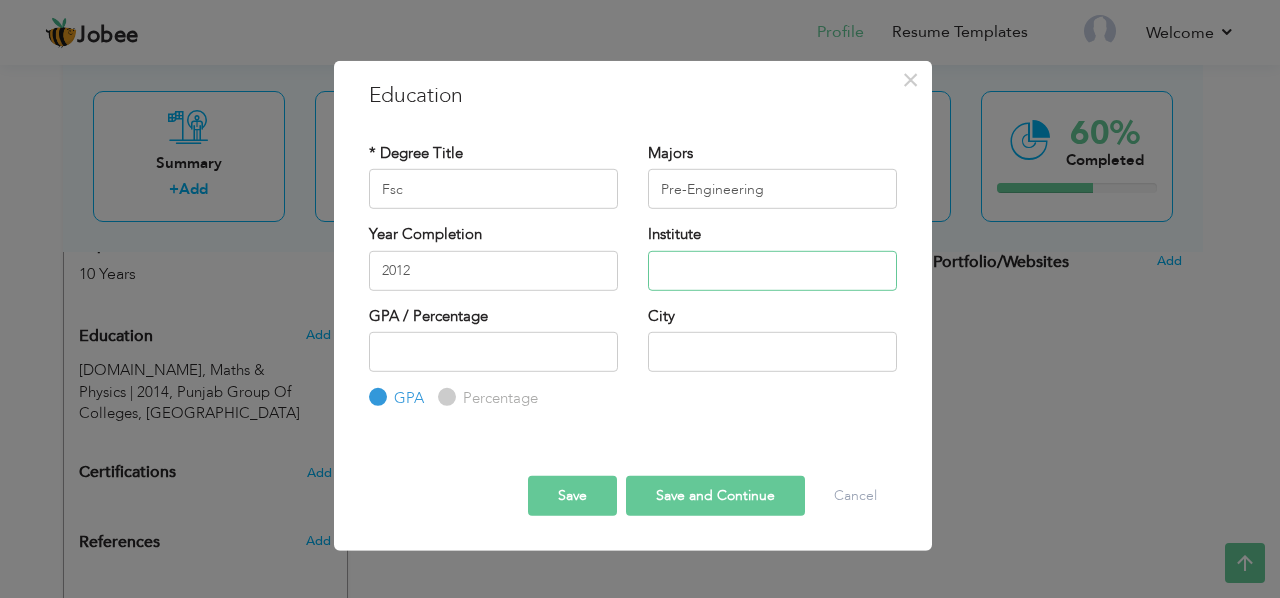 click at bounding box center [772, 270] 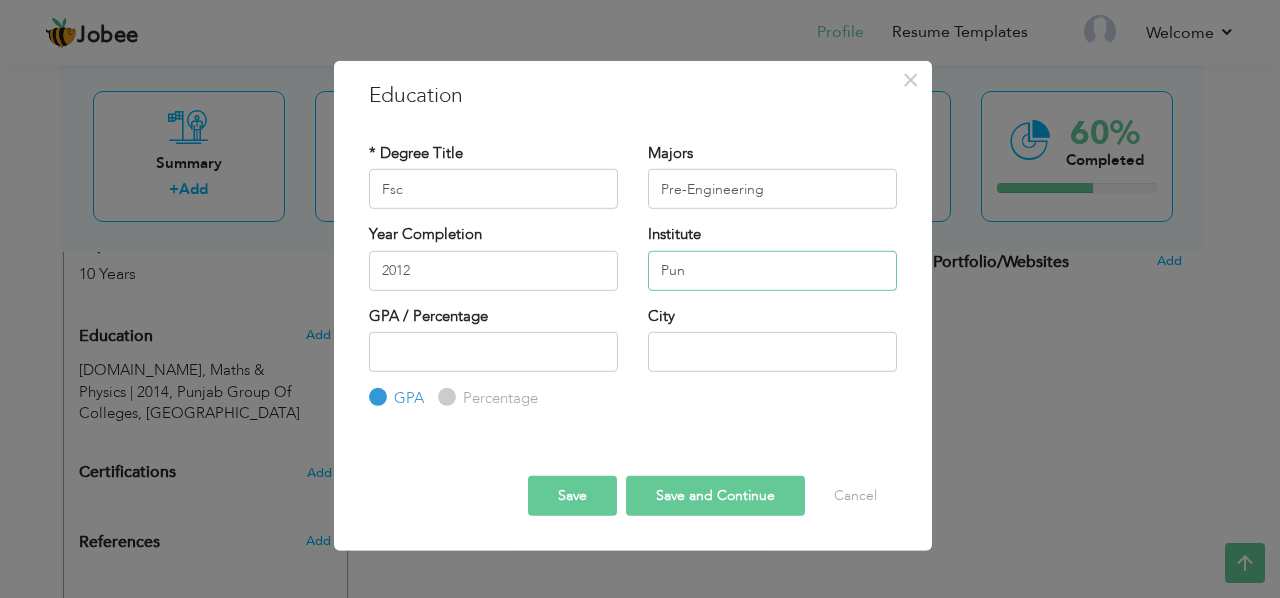 type on "Punjab Group Of Colleges" 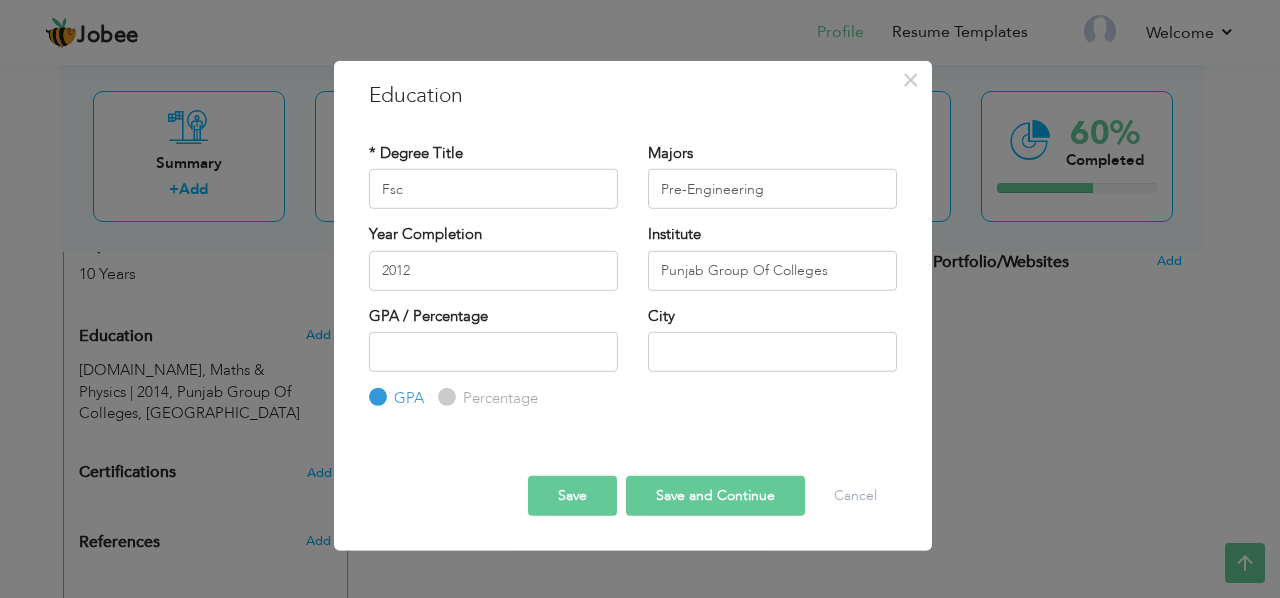 click on "Percentage" at bounding box center (444, 397) 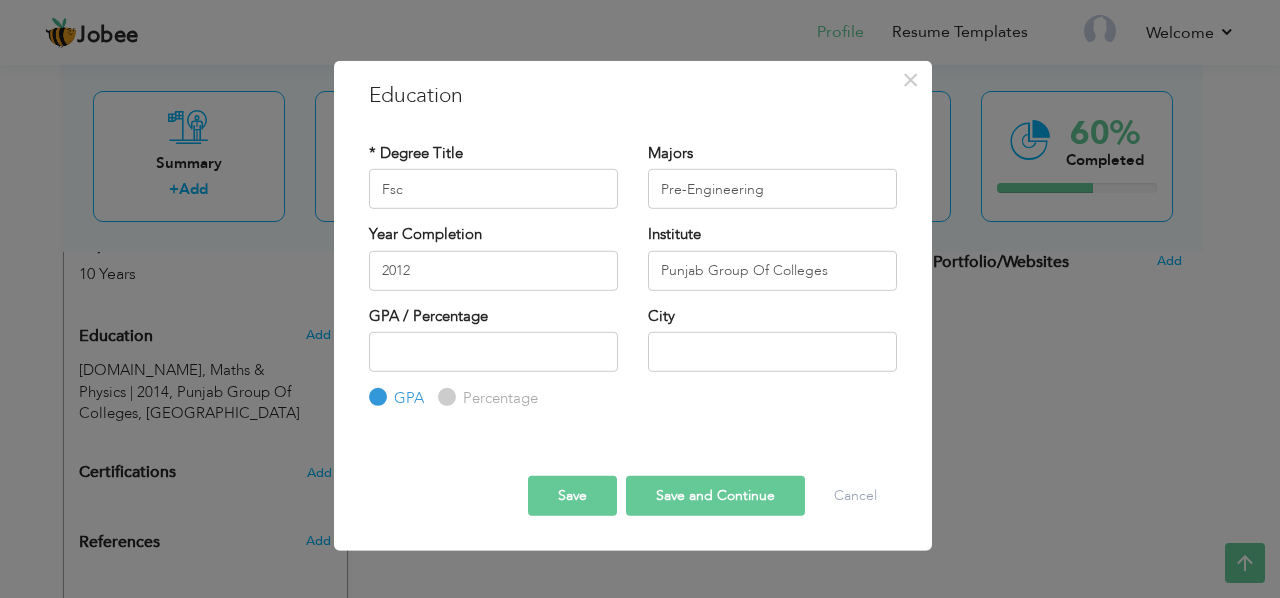 radio on "true" 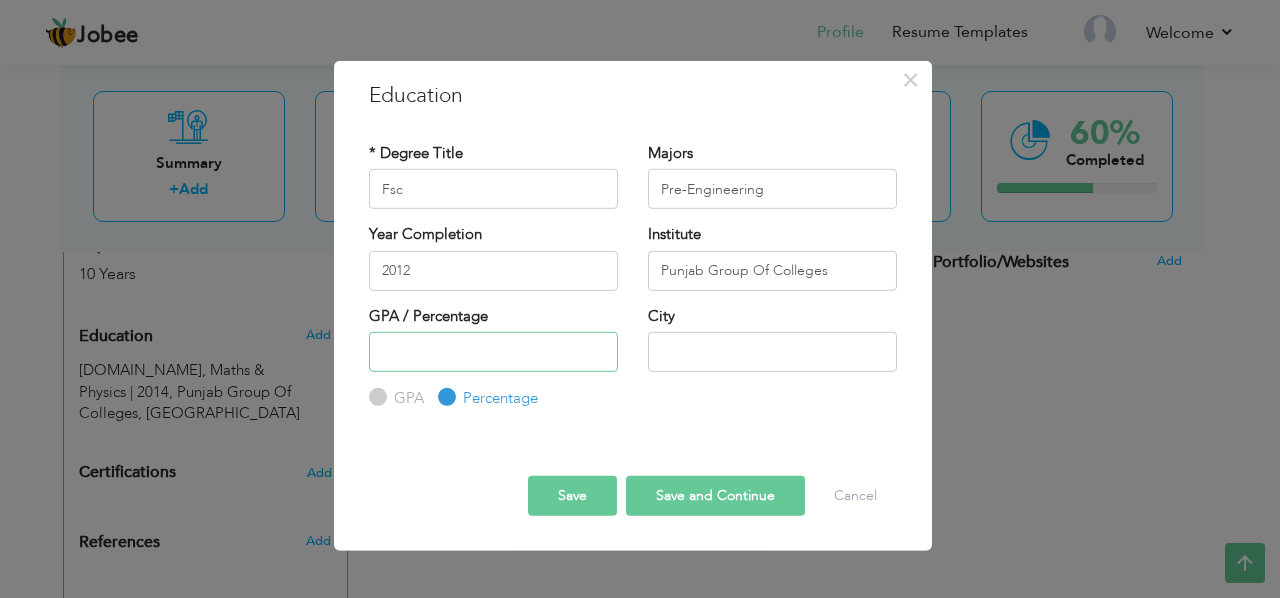 click at bounding box center [493, 352] 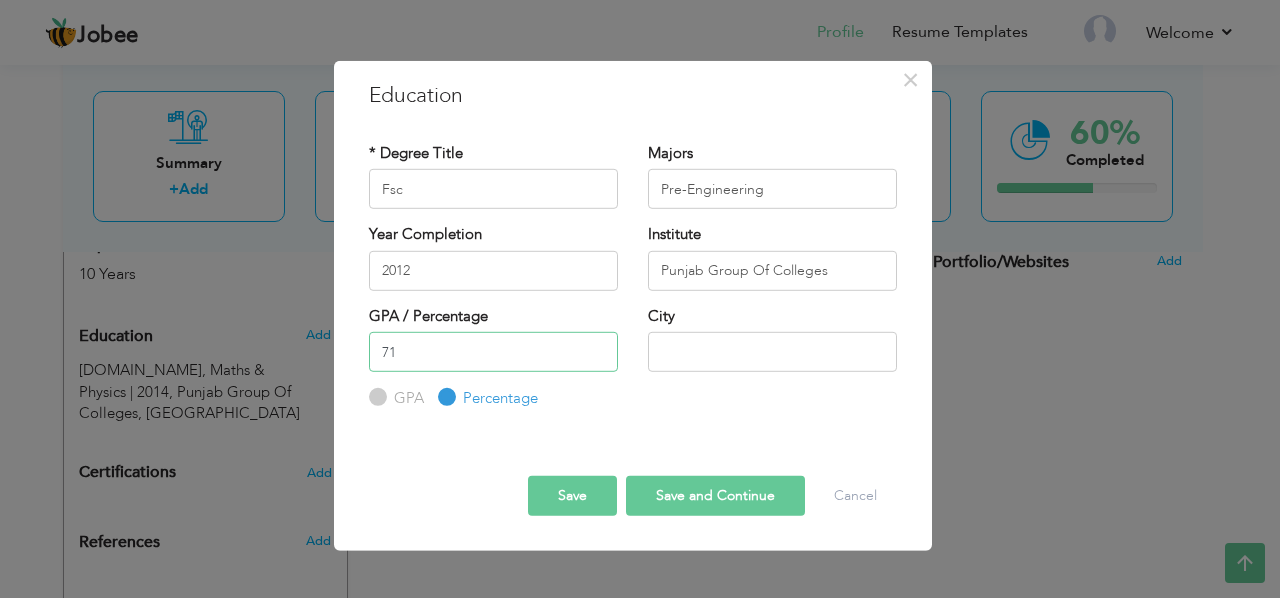type on "71" 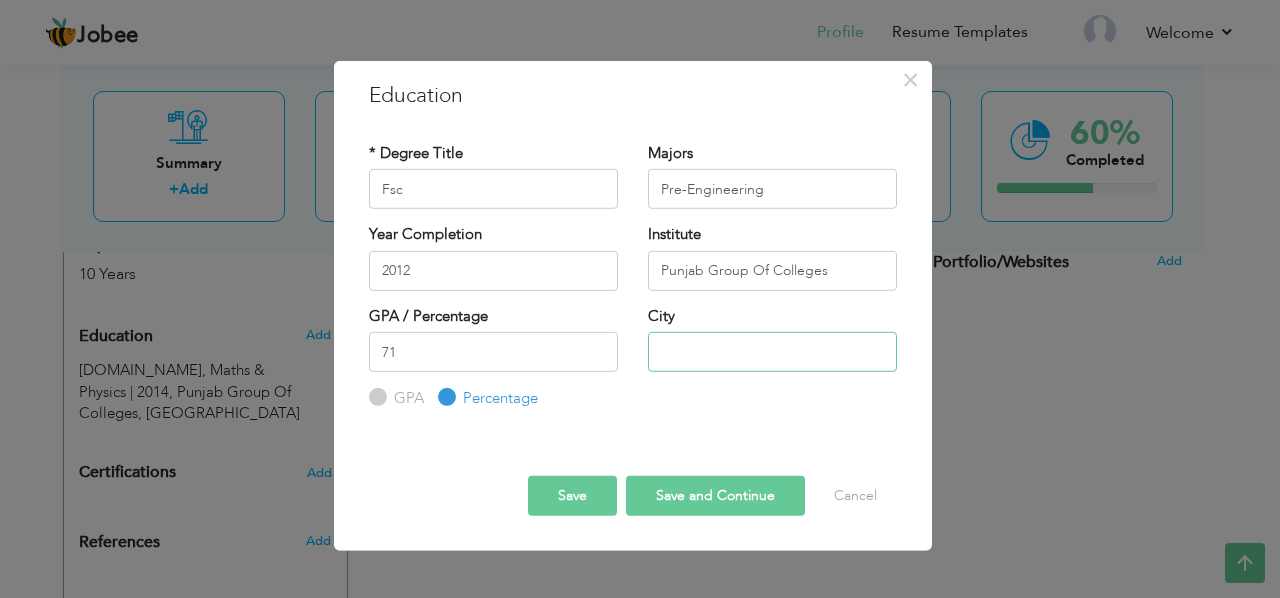 click at bounding box center [772, 352] 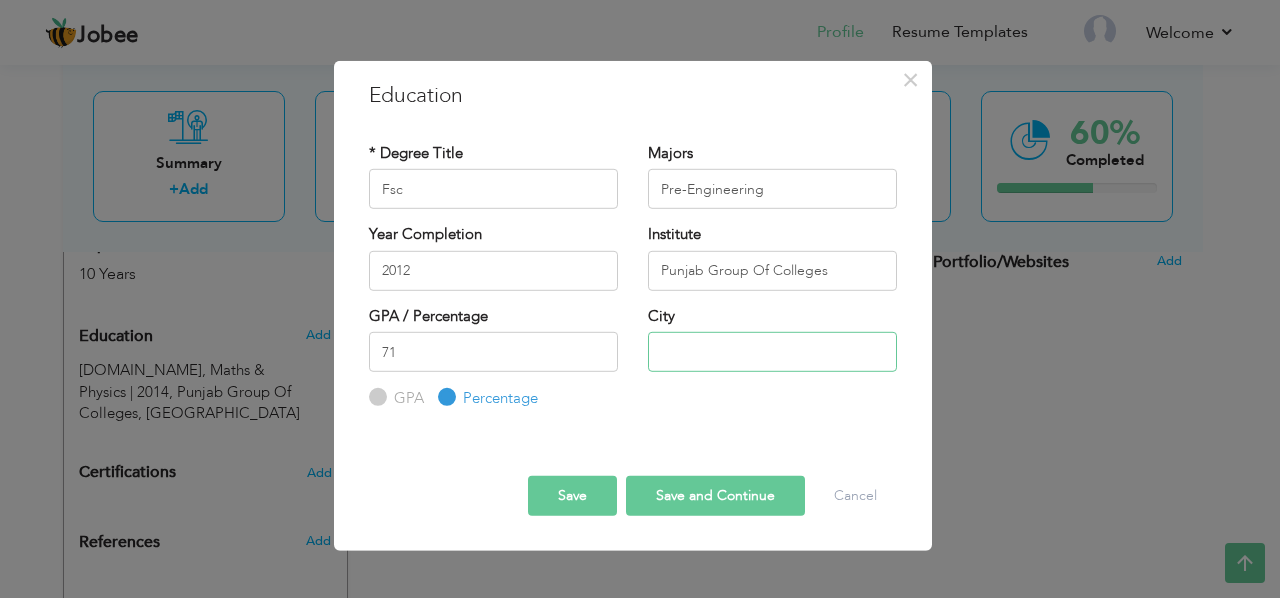 type on "Rawalpindi" 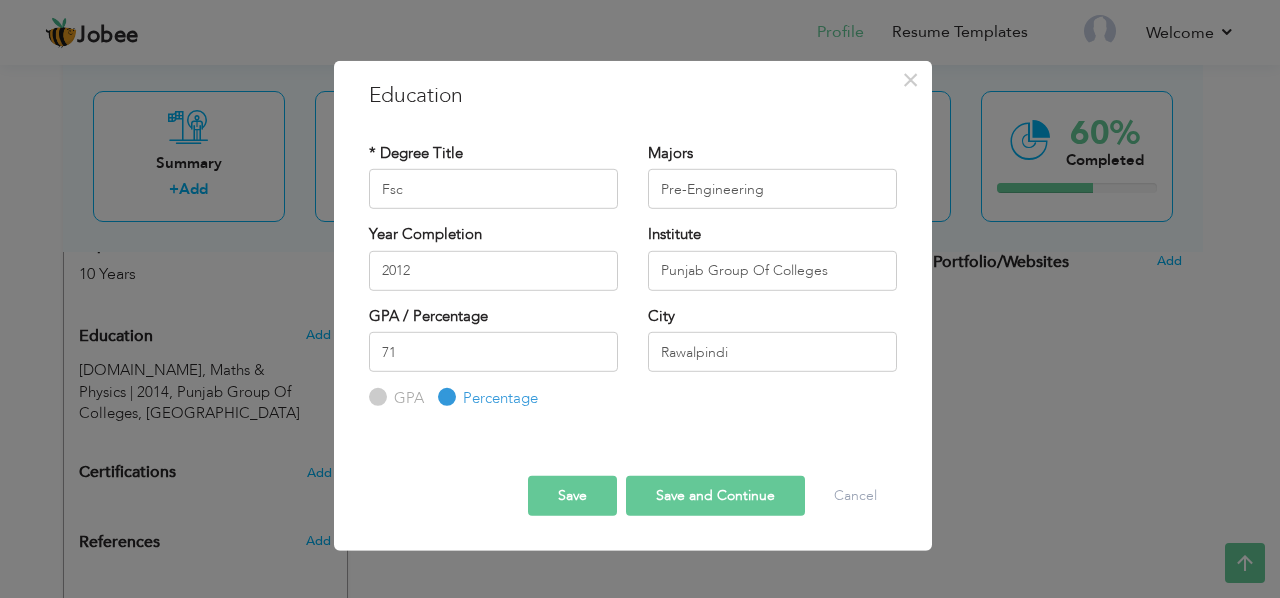 click on "Save and Continue" at bounding box center [715, 495] 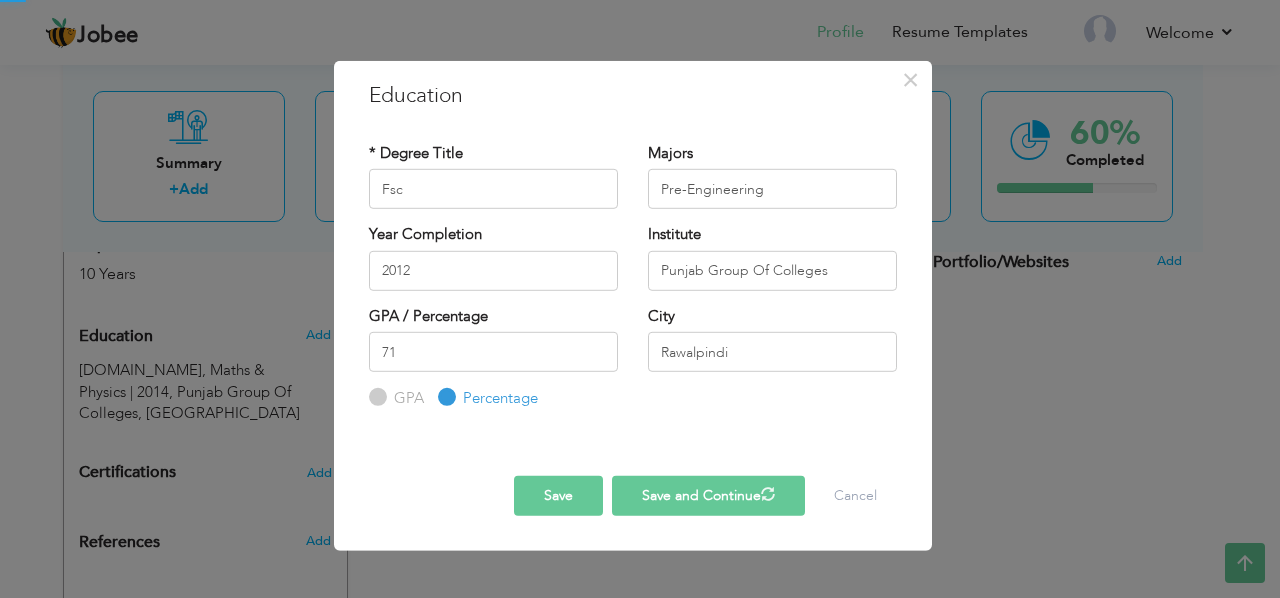 type 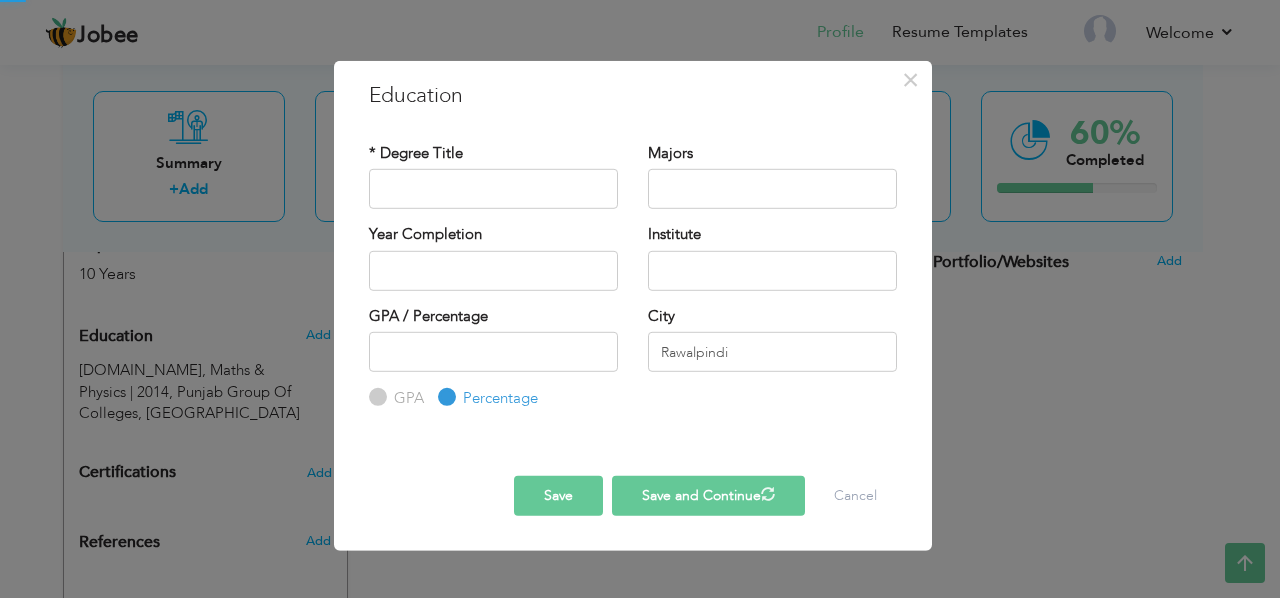radio on "true" 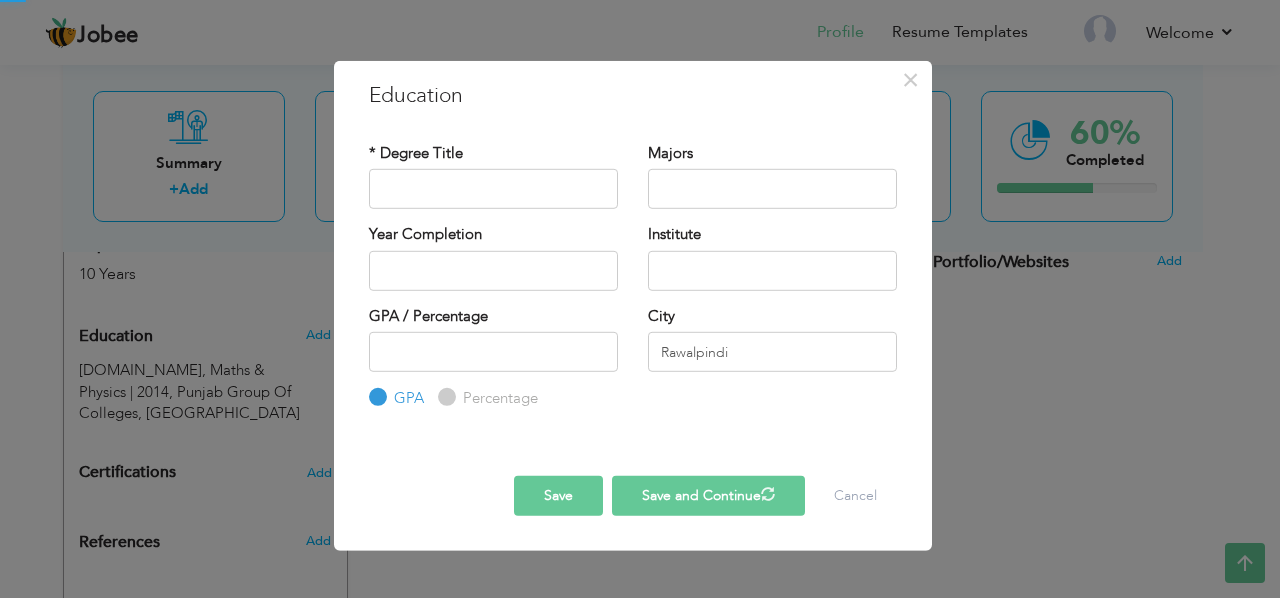 type 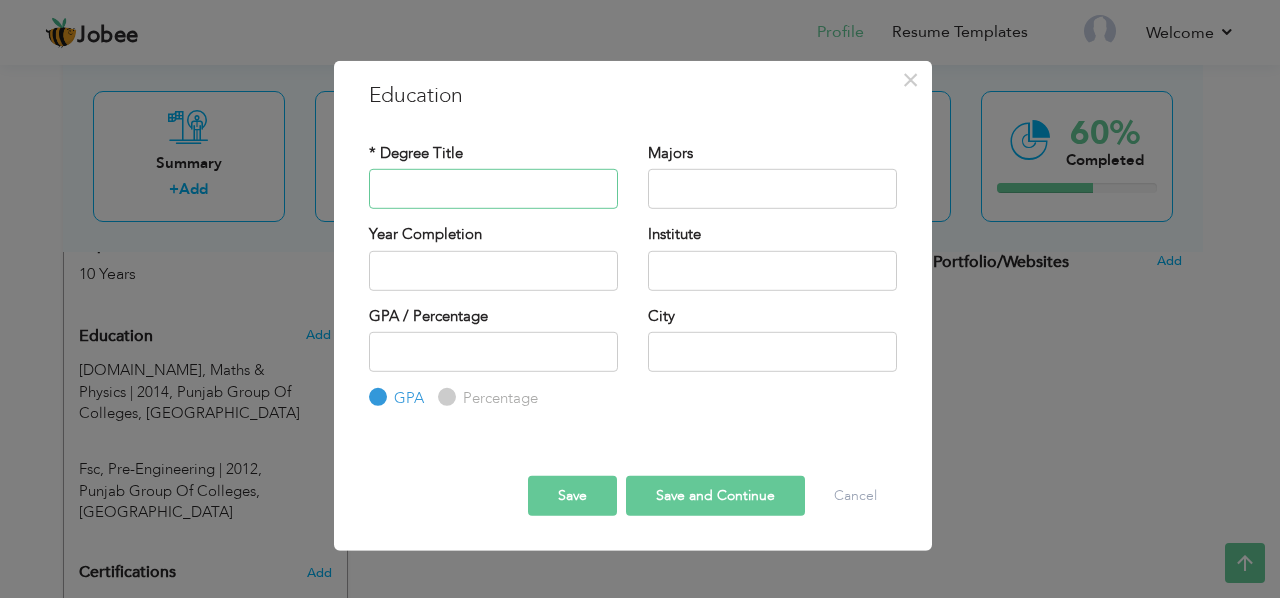 click at bounding box center (493, 189) 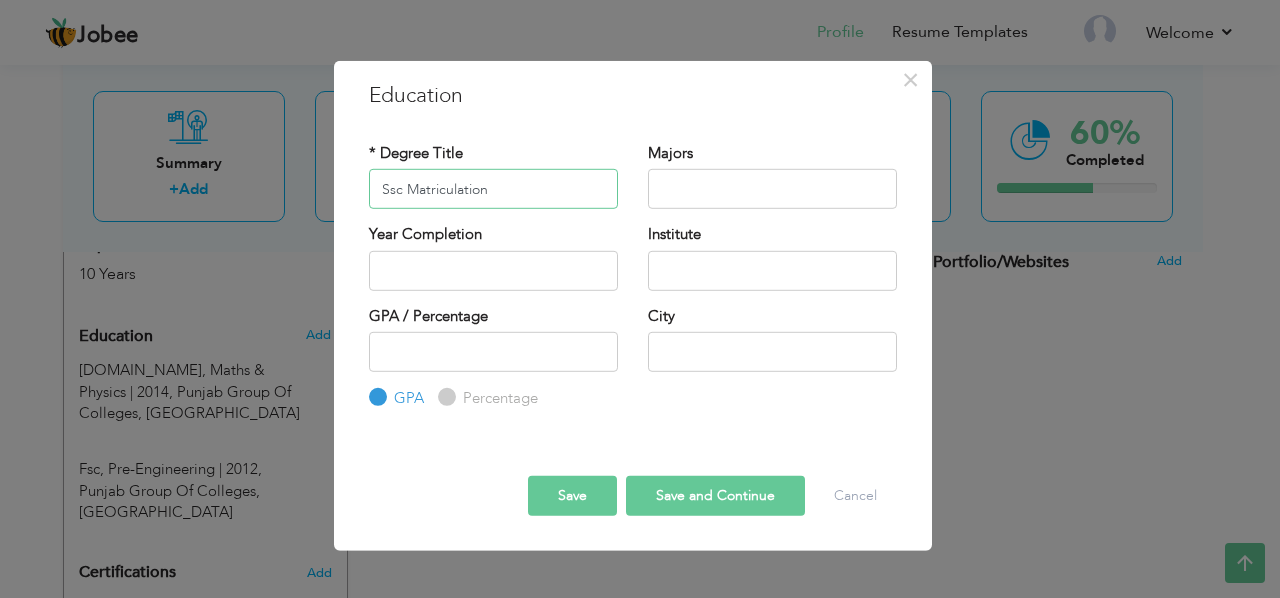 type on "Ssc Matriculation" 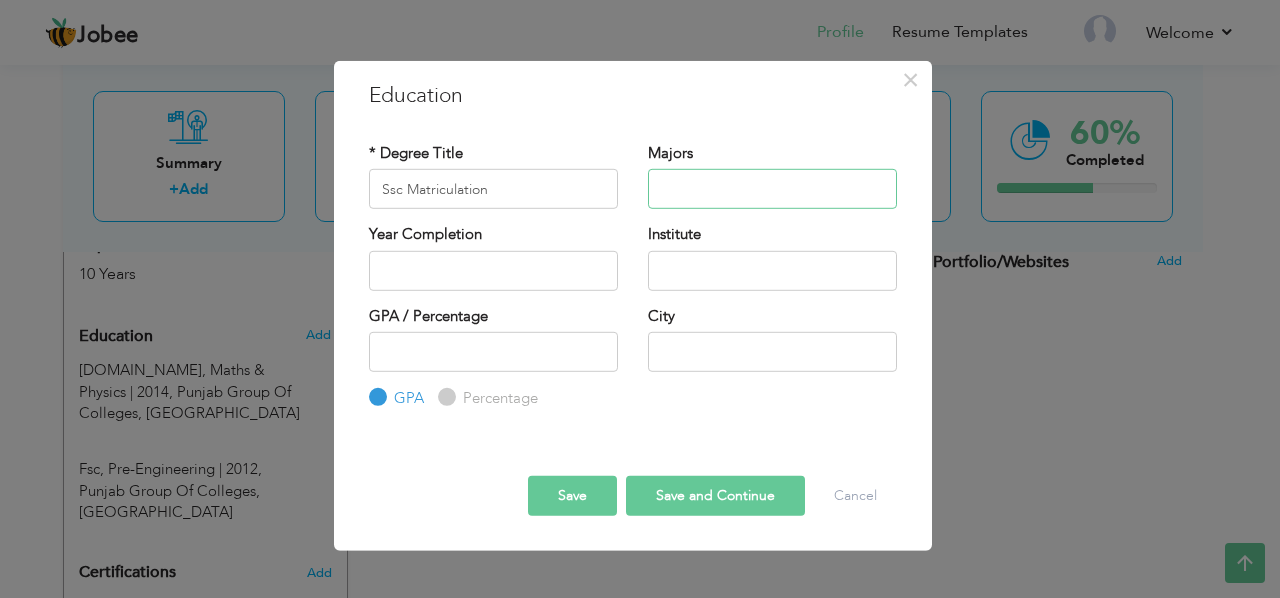 click at bounding box center [772, 189] 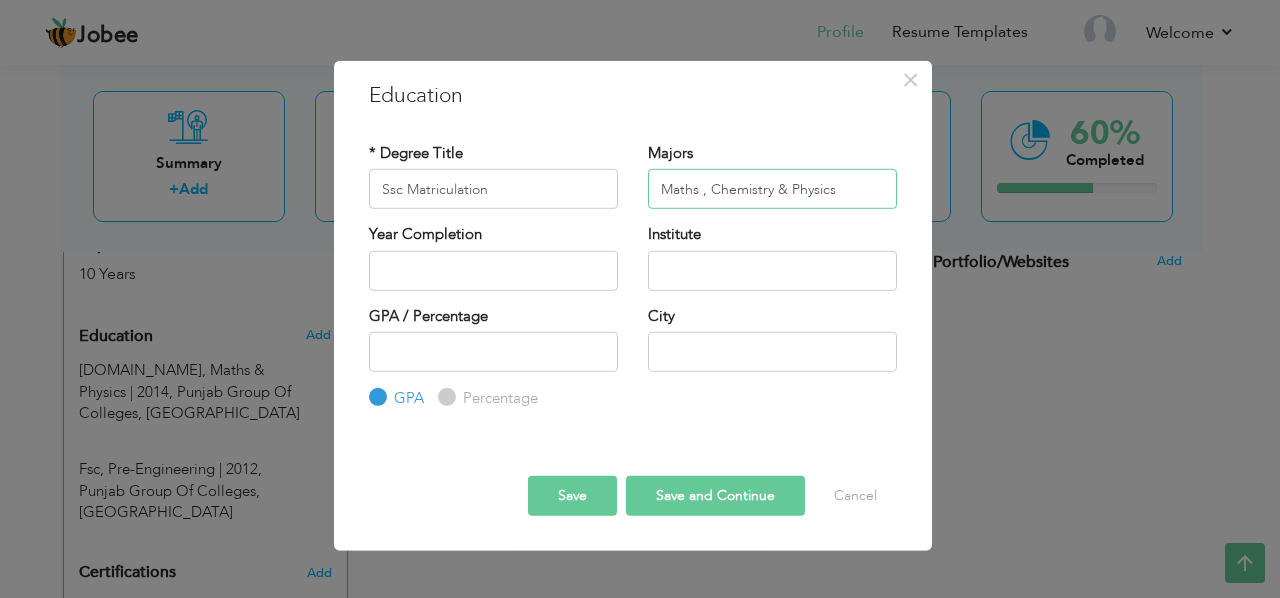 type on "Maths , Chemistry & Physics" 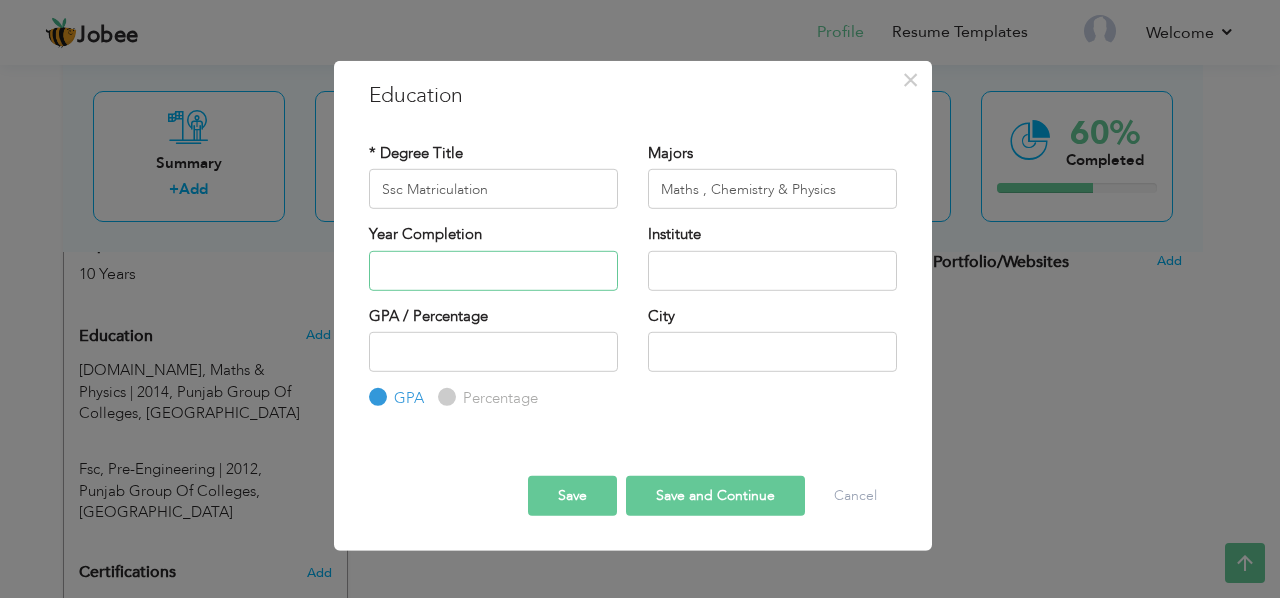 click at bounding box center (493, 270) 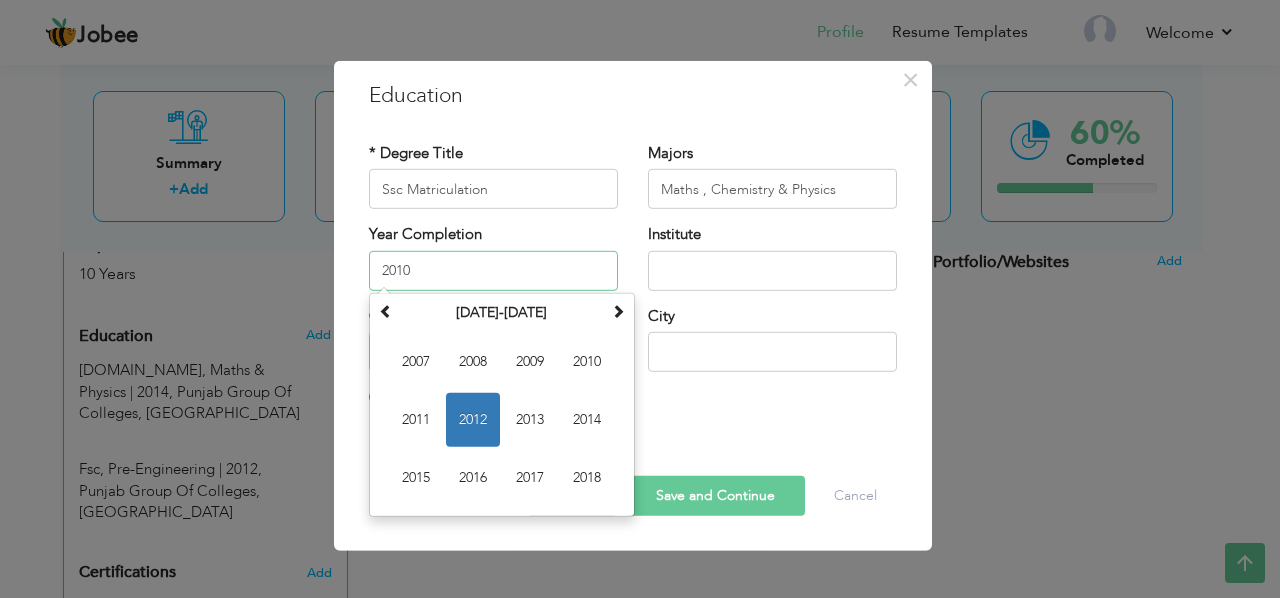 type on "2010" 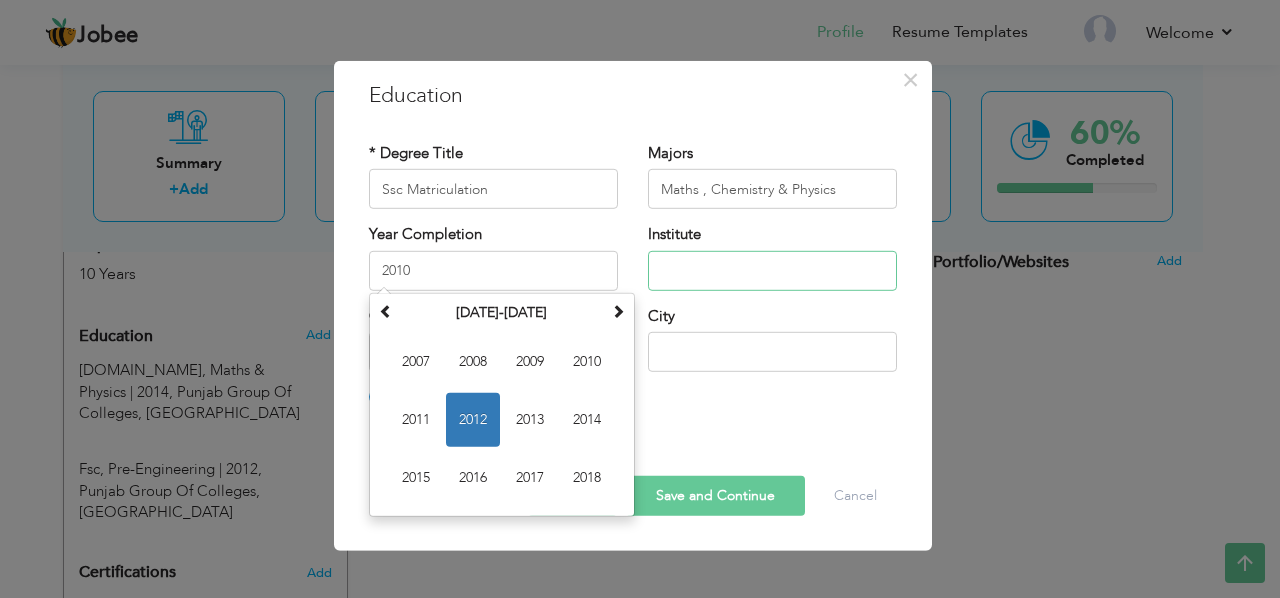 click at bounding box center [772, 270] 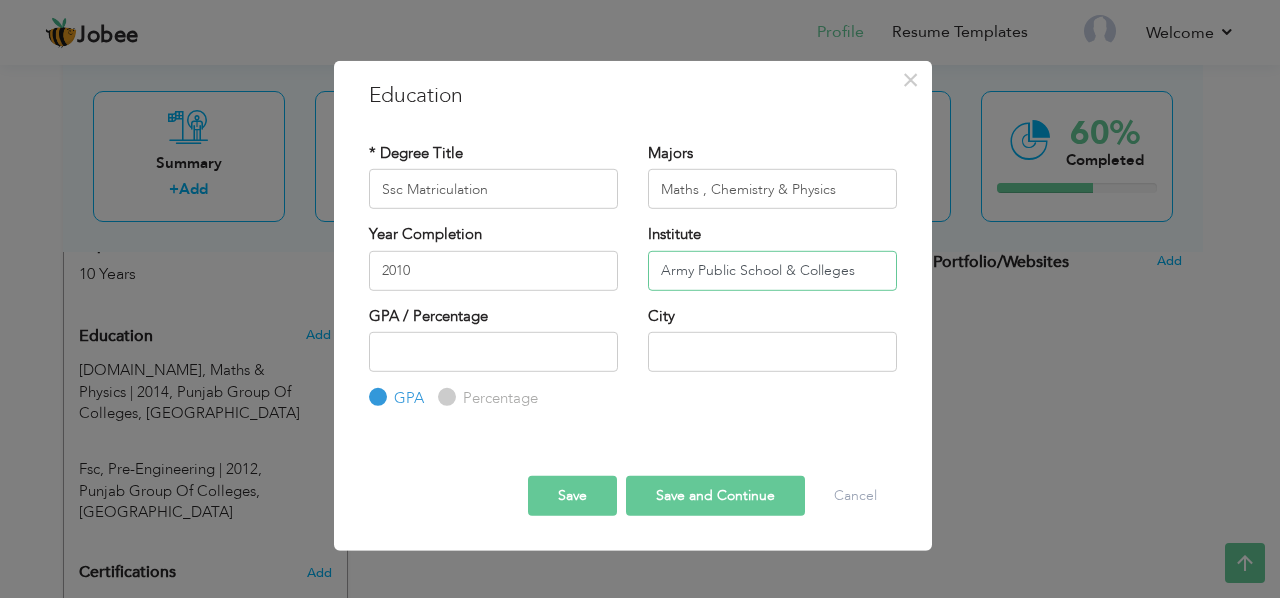 type on "Army Public School & Colleges" 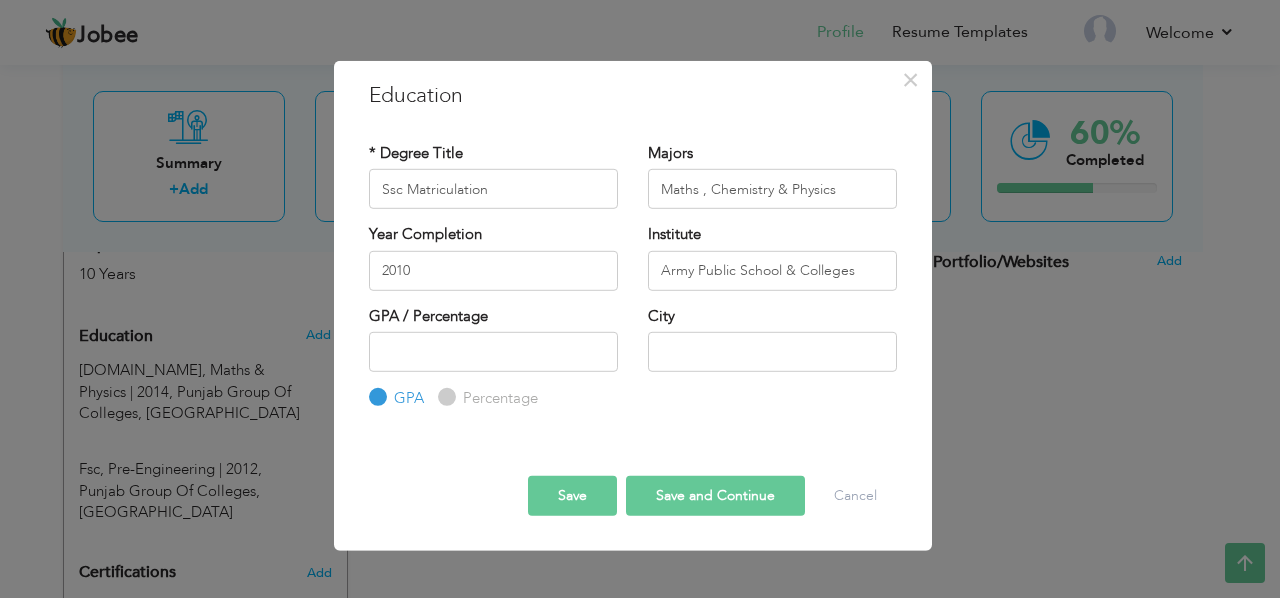 click on "Percentage" at bounding box center [498, 398] 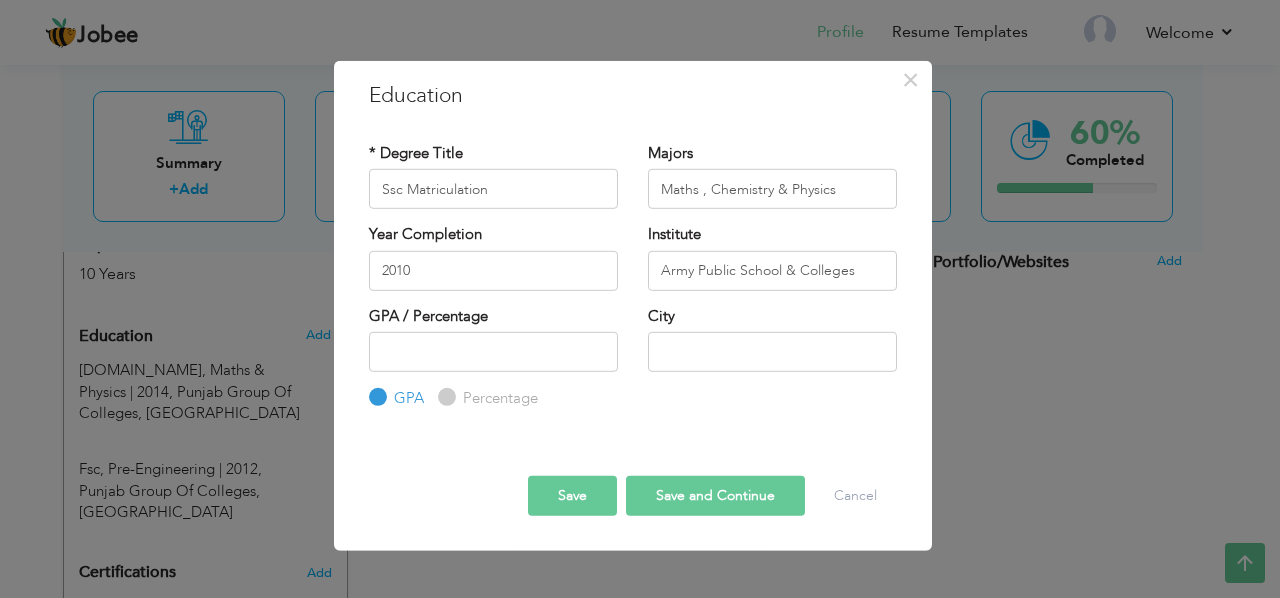 click on "Percentage" at bounding box center (444, 397) 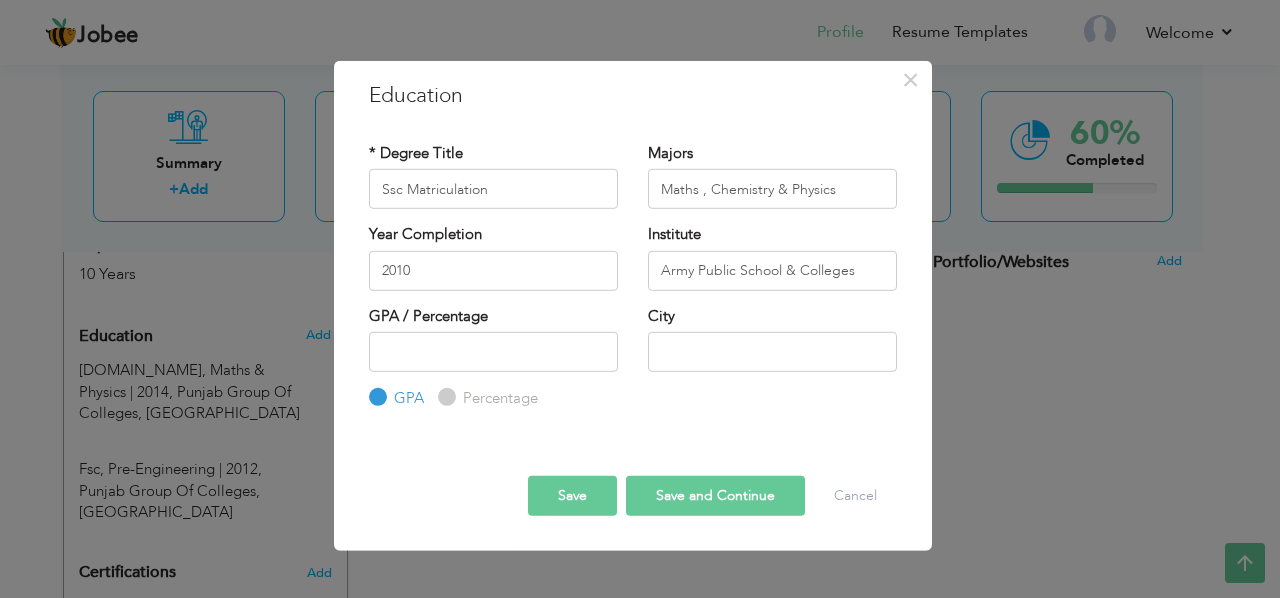 radio on "true" 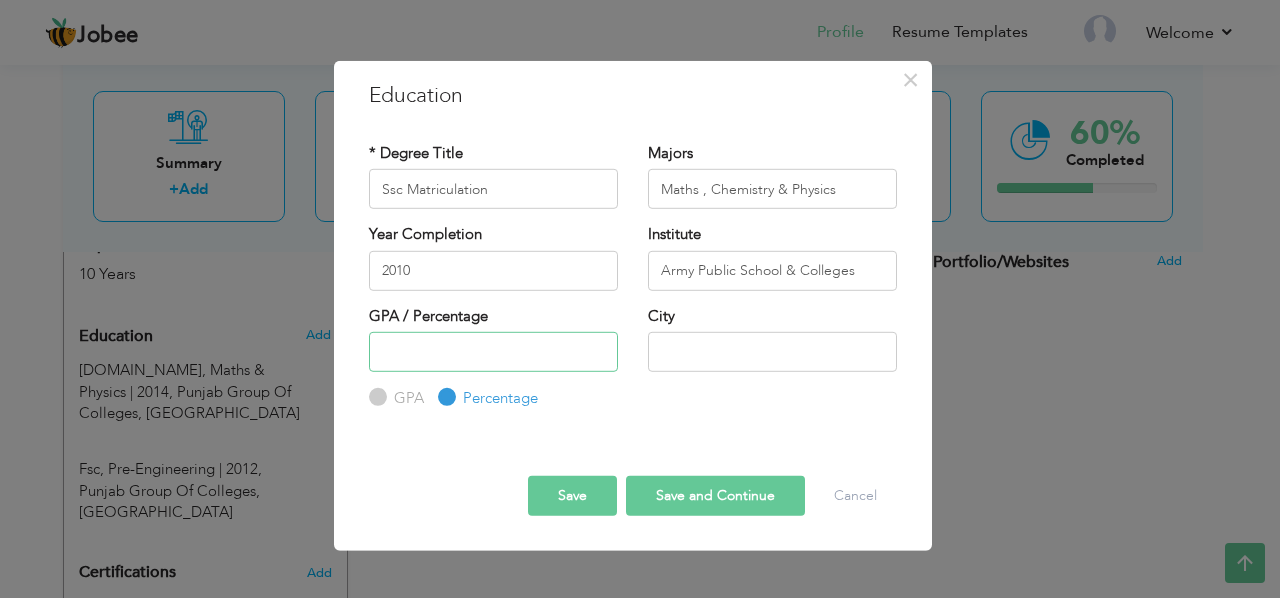 click at bounding box center [493, 352] 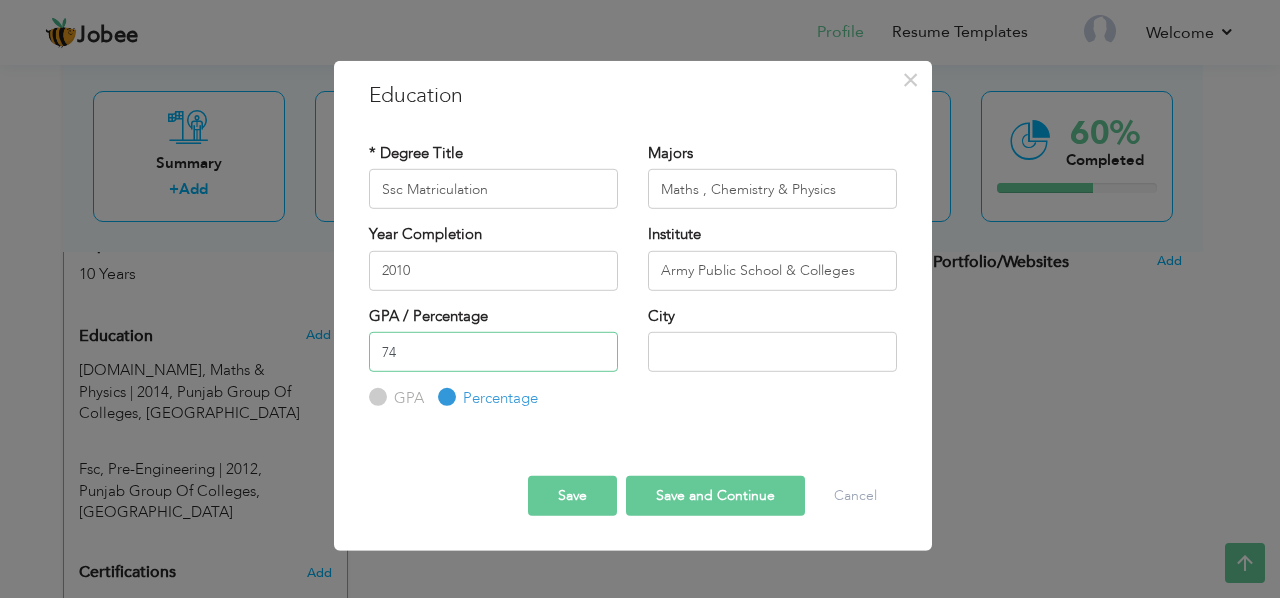 type on "74" 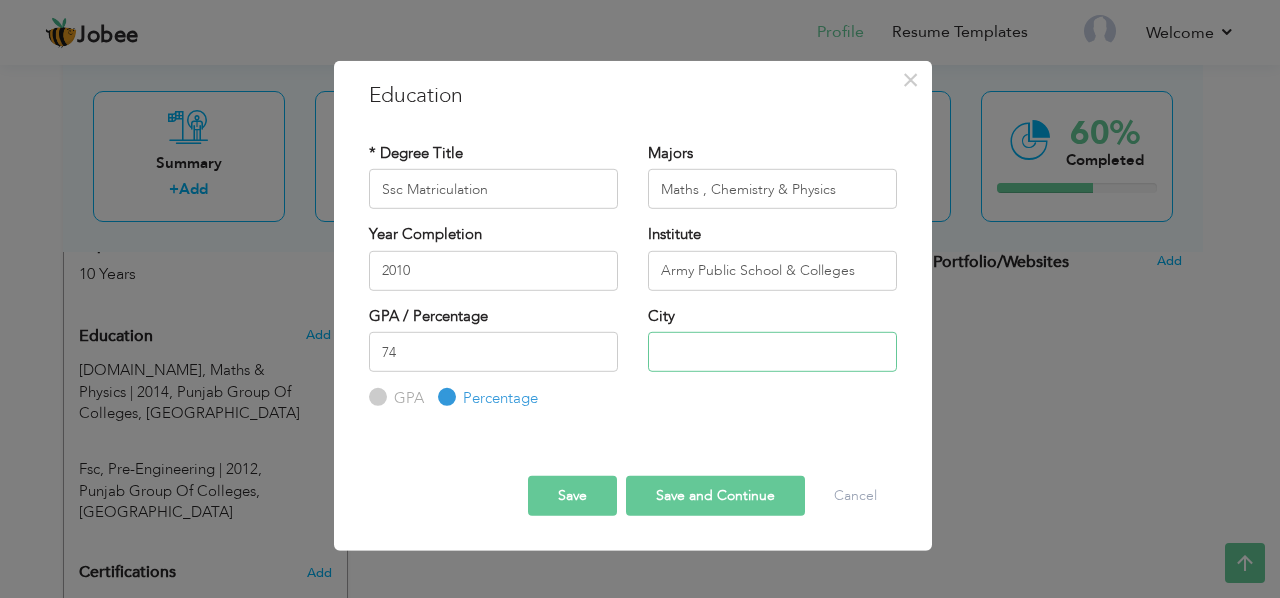 click at bounding box center (772, 352) 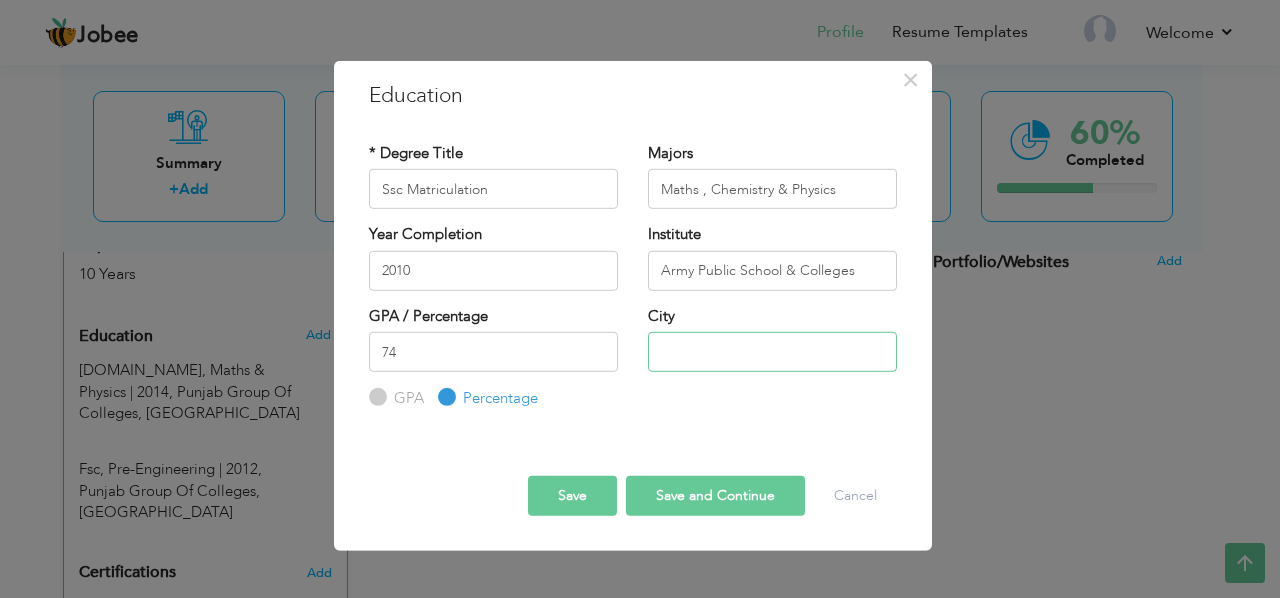 type on "Rawalpindi" 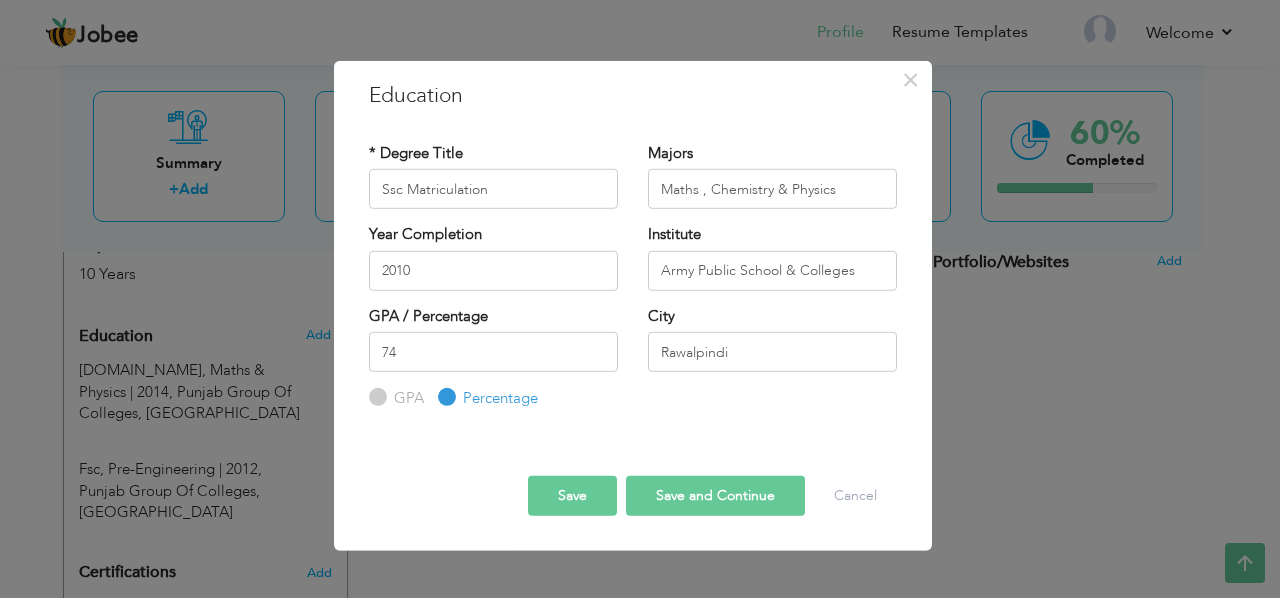click on "Save and Continue" at bounding box center (715, 495) 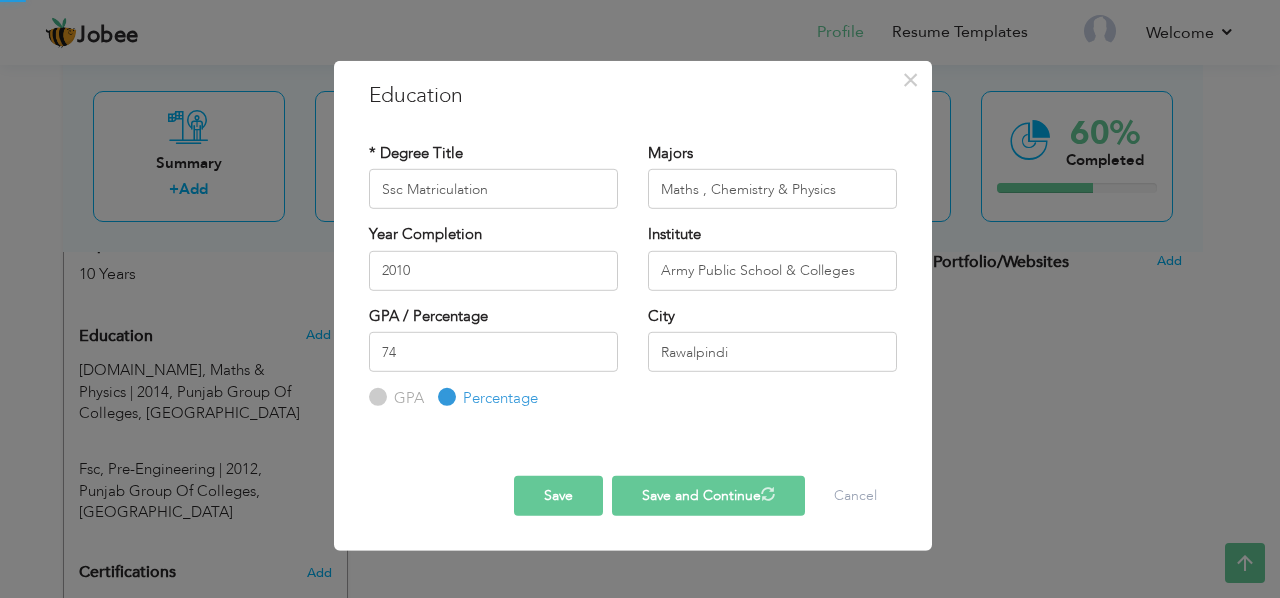 type 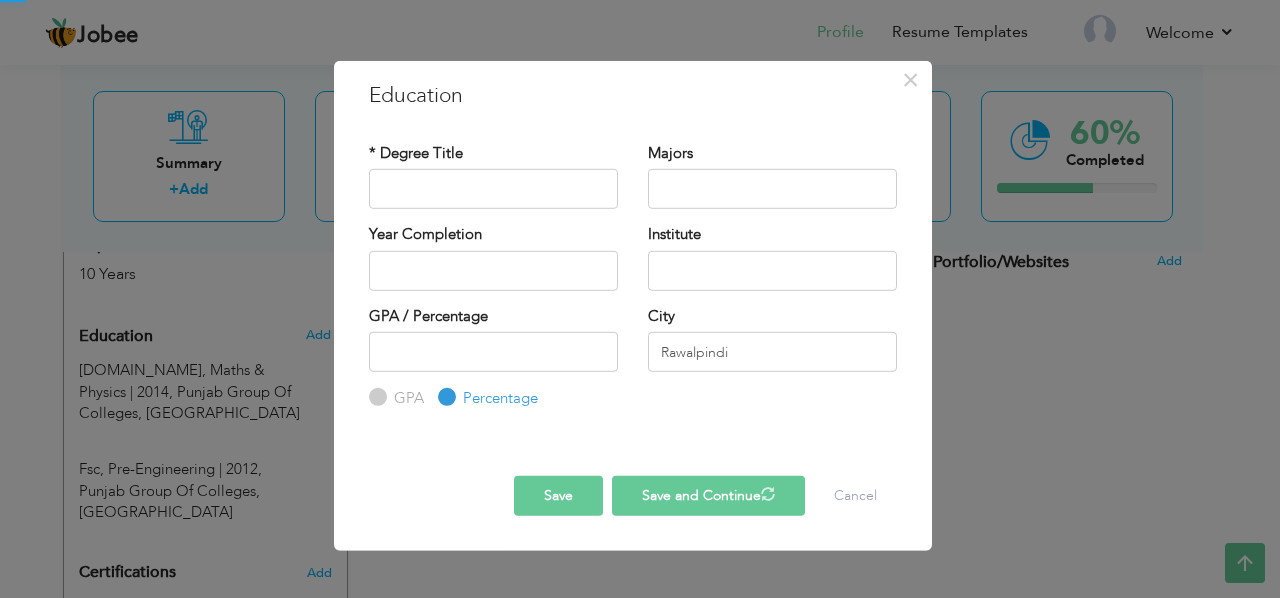 radio on "true" 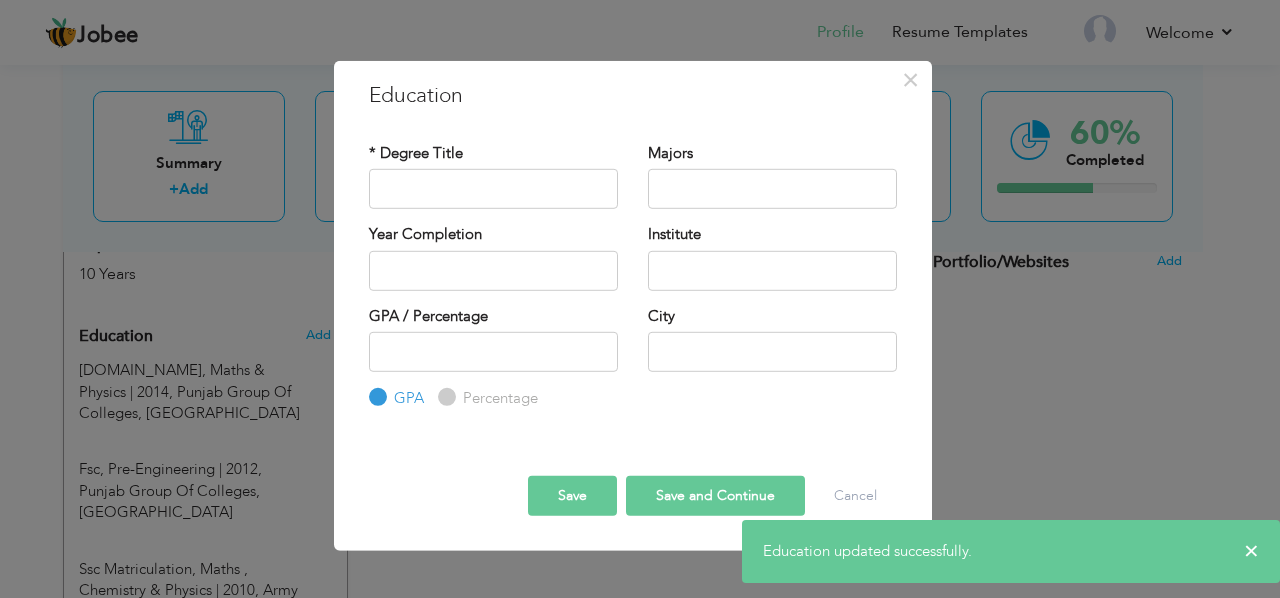 click on "Save" at bounding box center [572, 495] 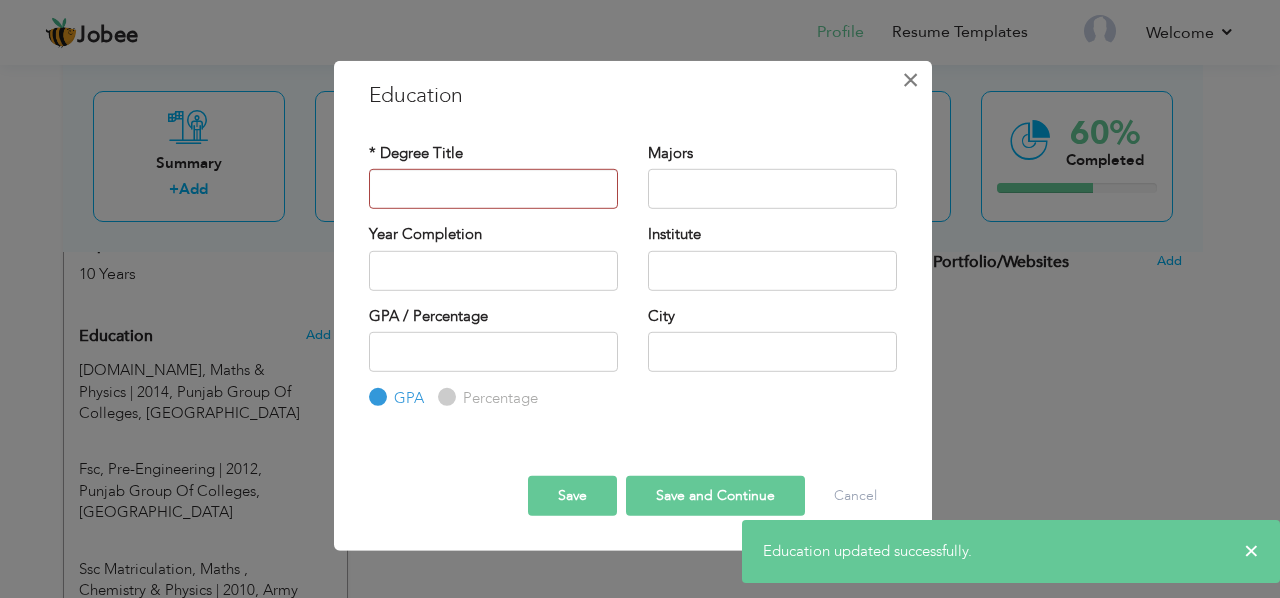 click on "×" at bounding box center (910, 80) 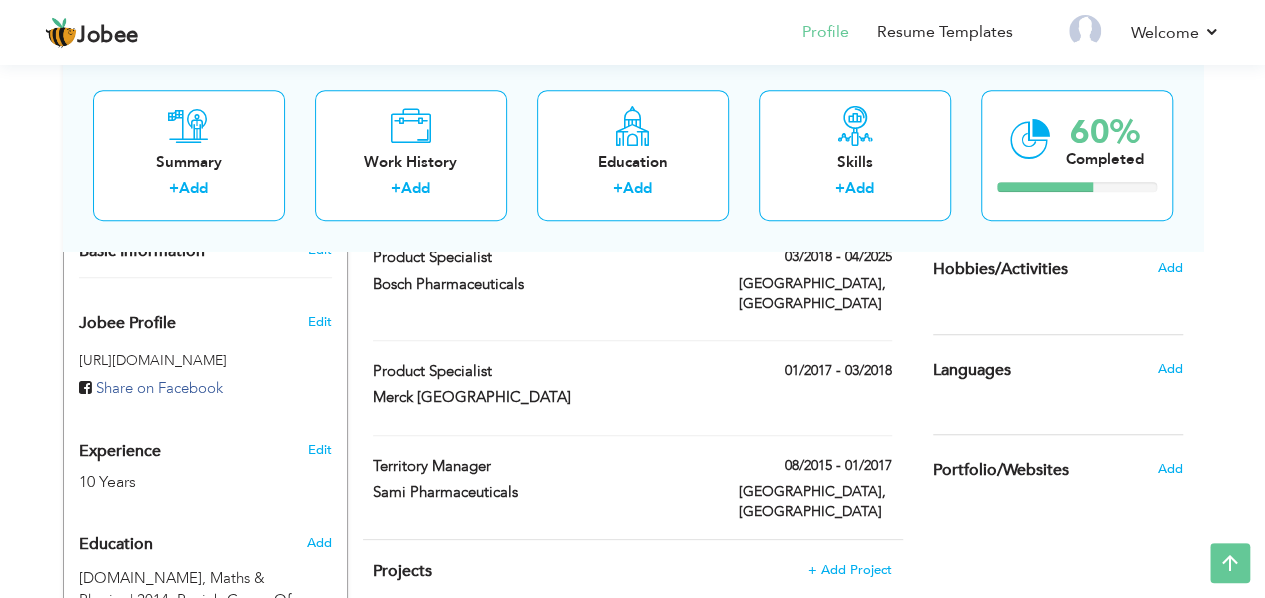 scroll, scrollTop: 102, scrollLeft: 0, axis: vertical 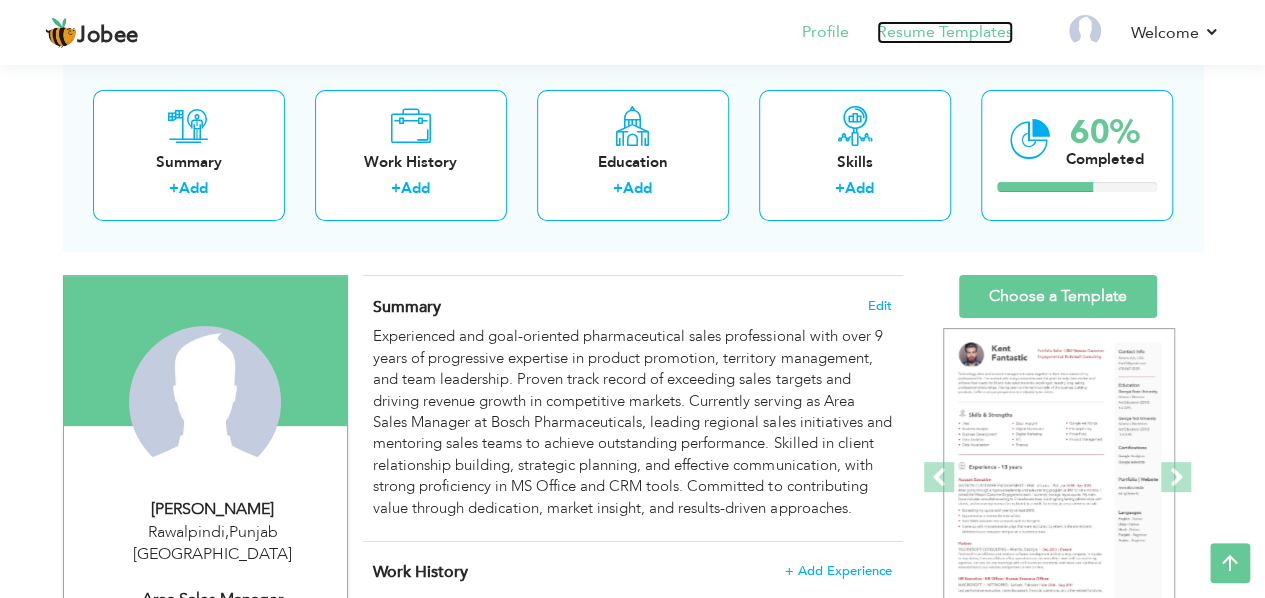 click on "Resume Templates" at bounding box center [945, 32] 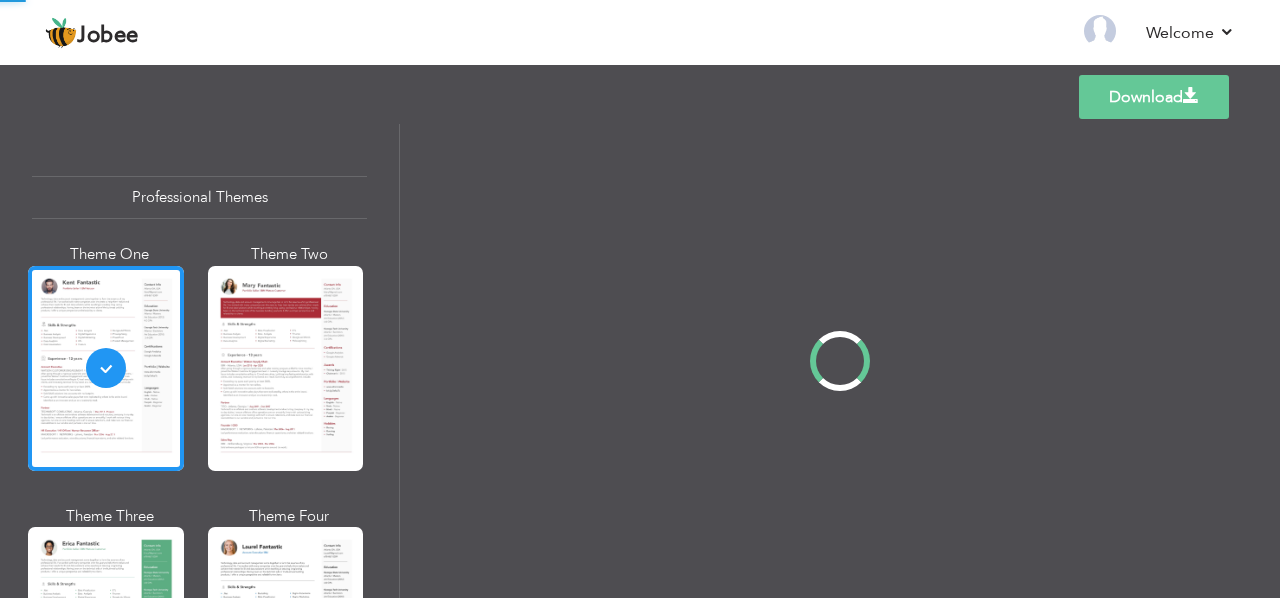 scroll, scrollTop: 0, scrollLeft: 0, axis: both 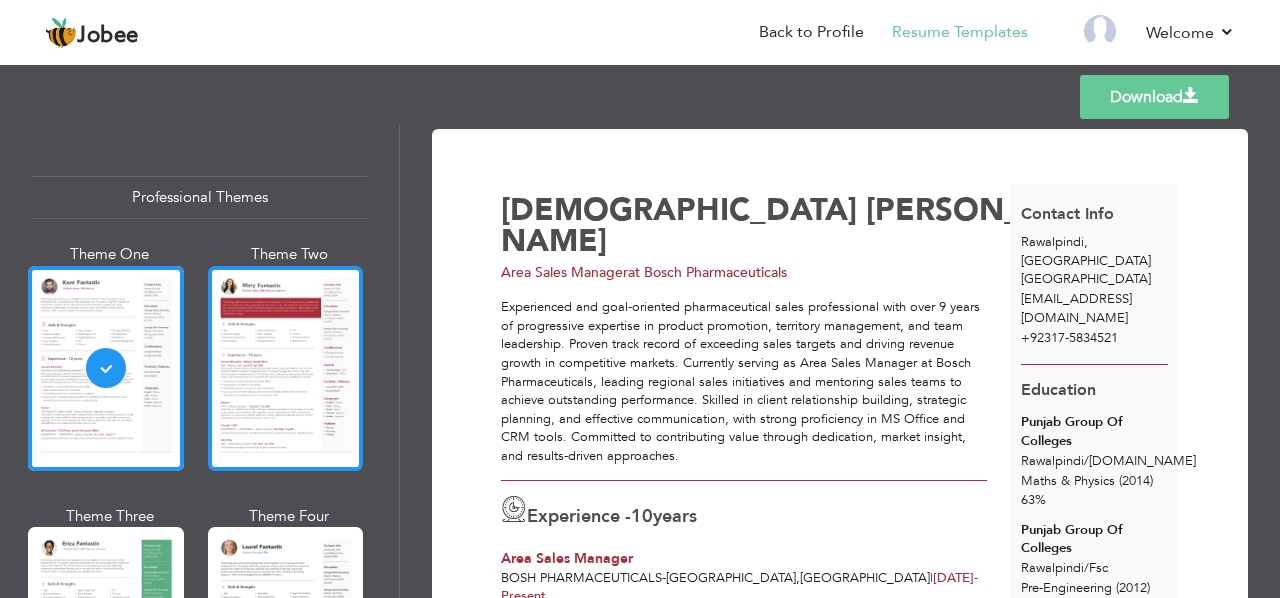 click at bounding box center [286, 368] 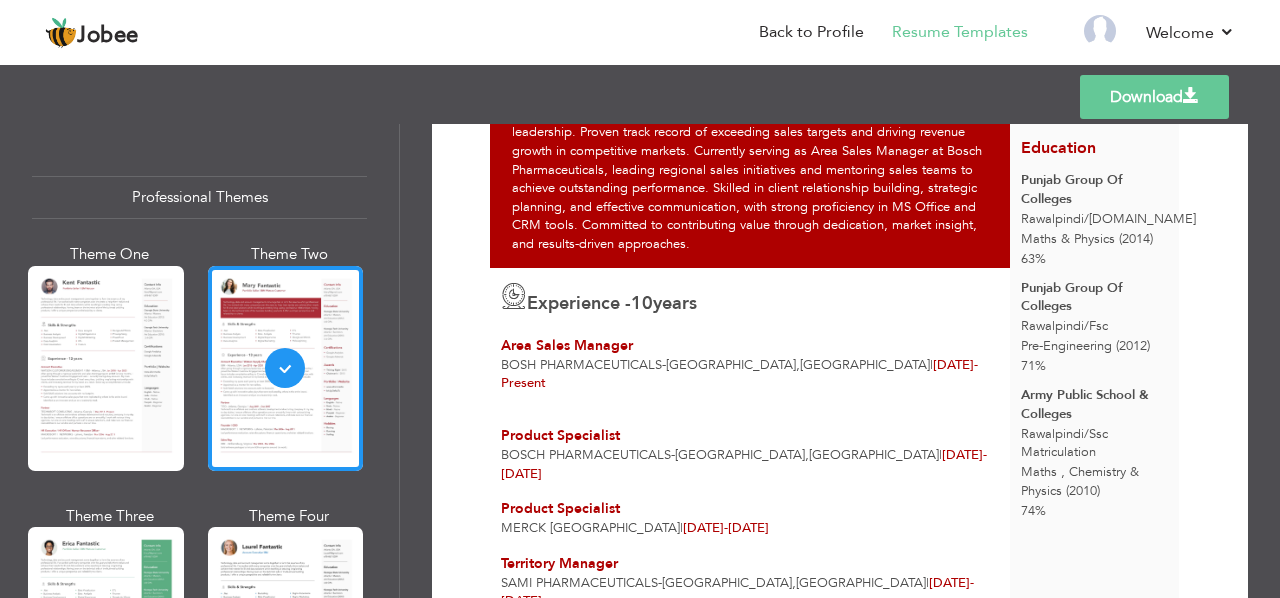 scroll, scrollTop: 250, scrollLeft: 0, axis: vertical 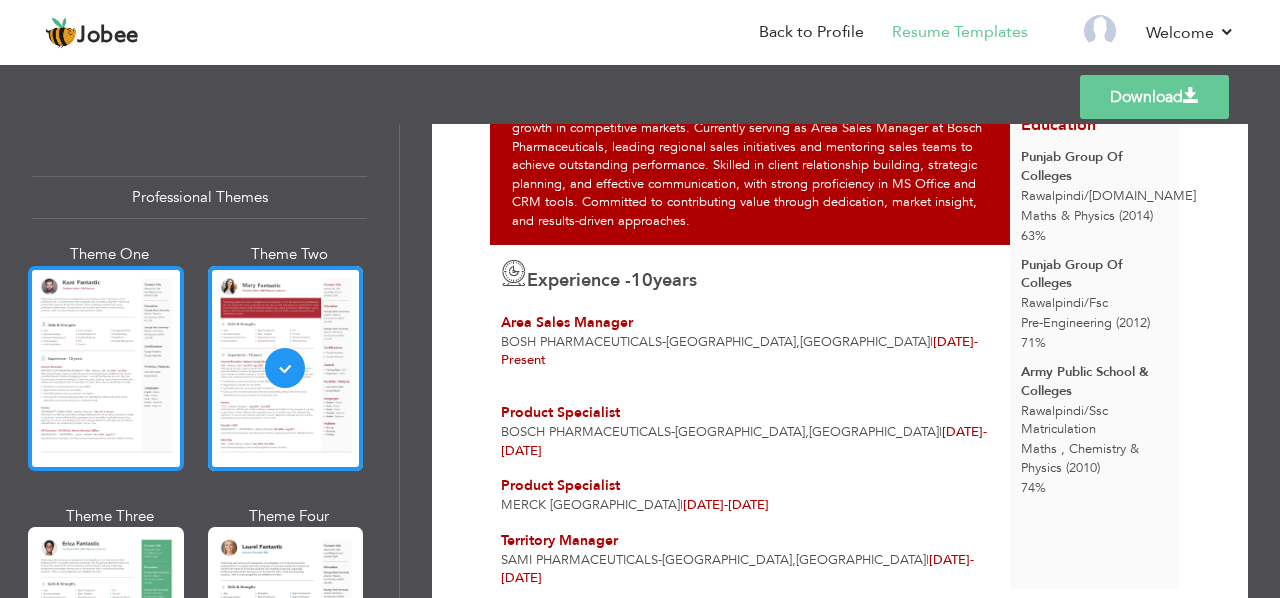click at bounding box center [106, 368] 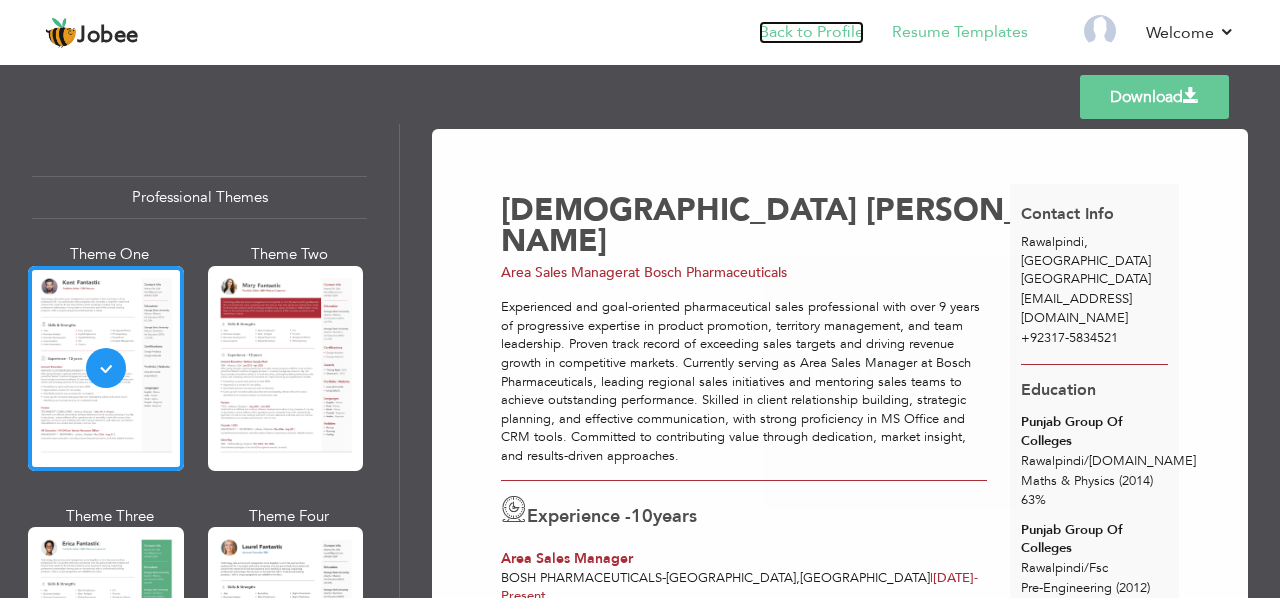 click on "Back to Profile" at bounding box center [811, 32] 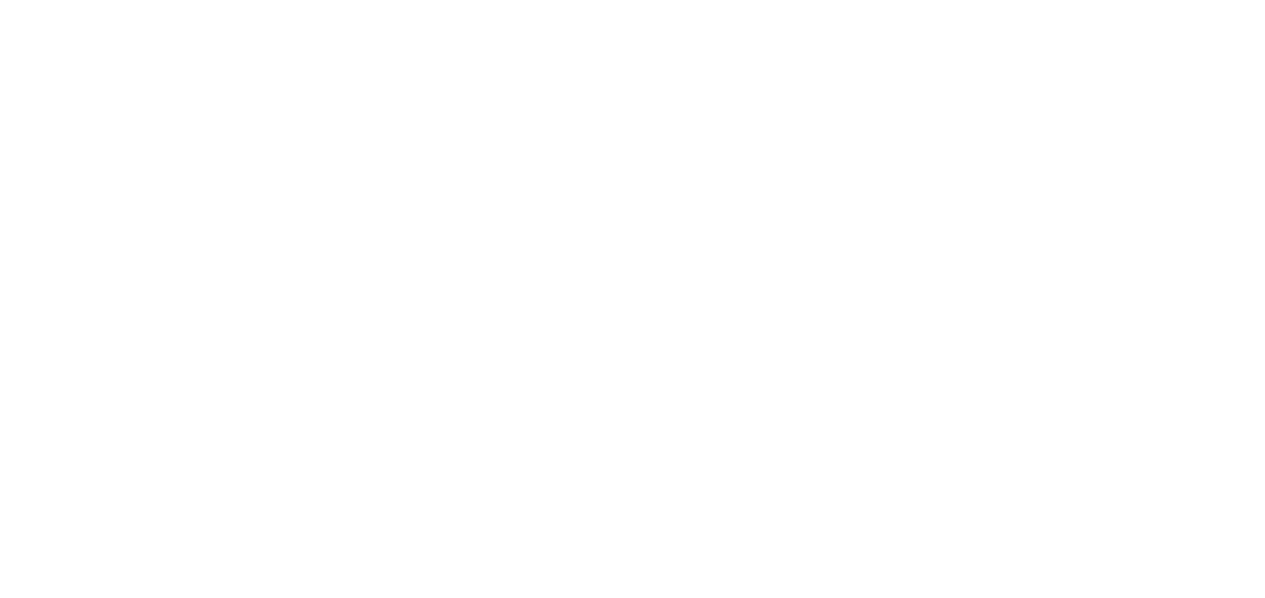 scroll, scrollTop: 0, scrollLeft: 0, axis: both 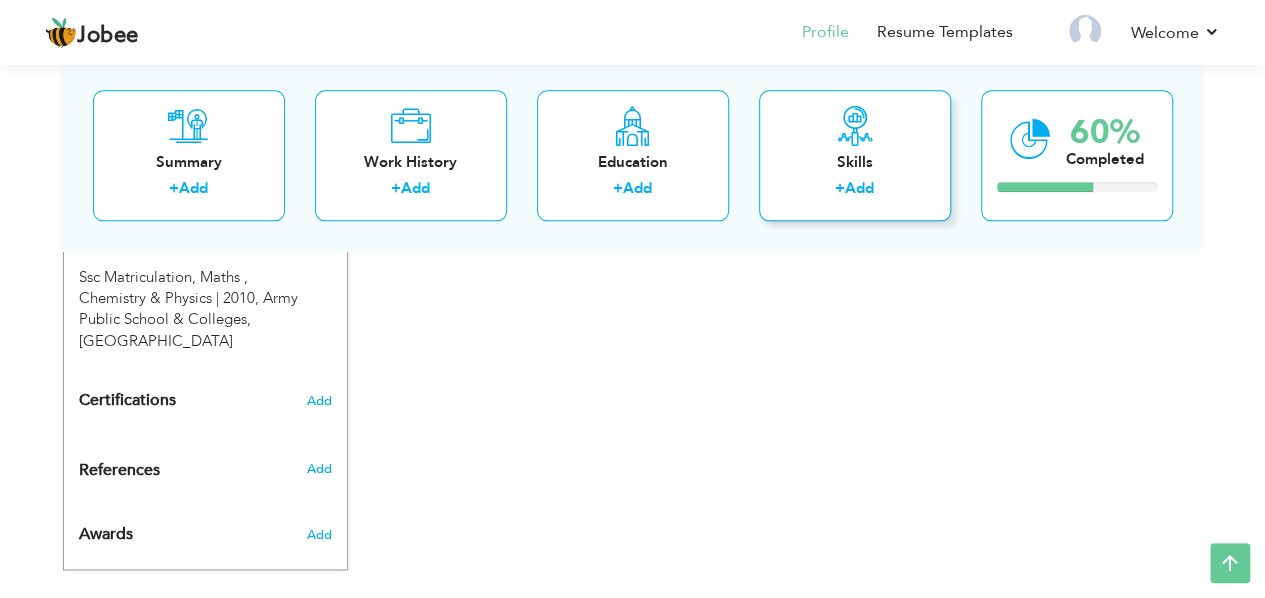click on "Add" at bounding box center [859, 189] 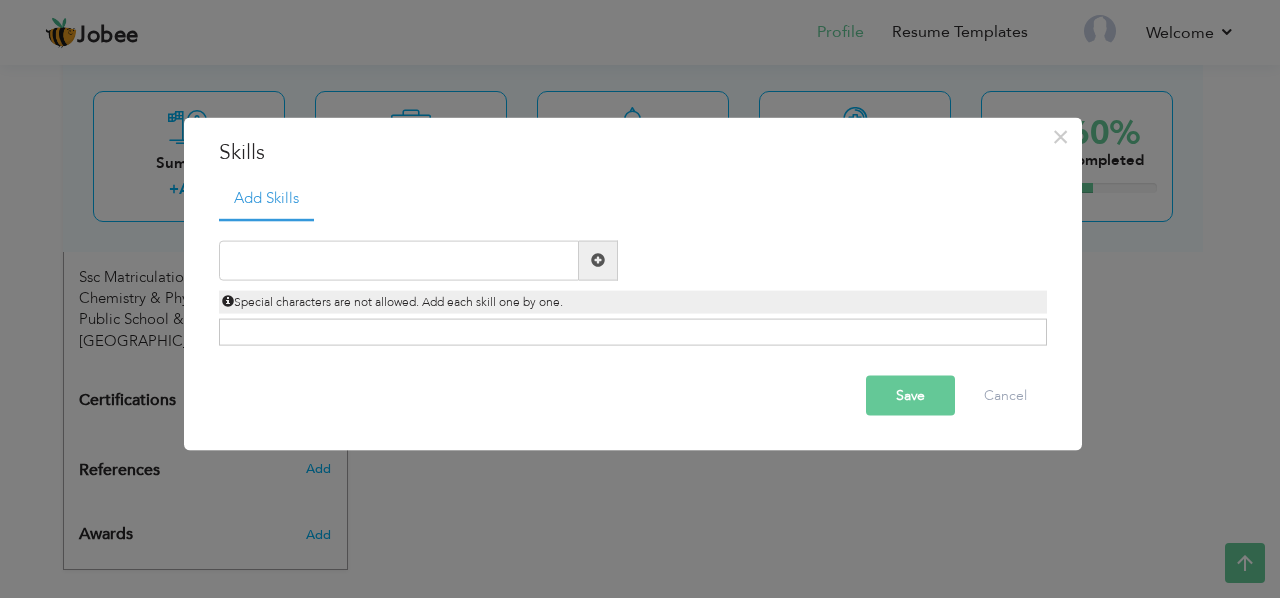 click at bounding box center [598, 260] 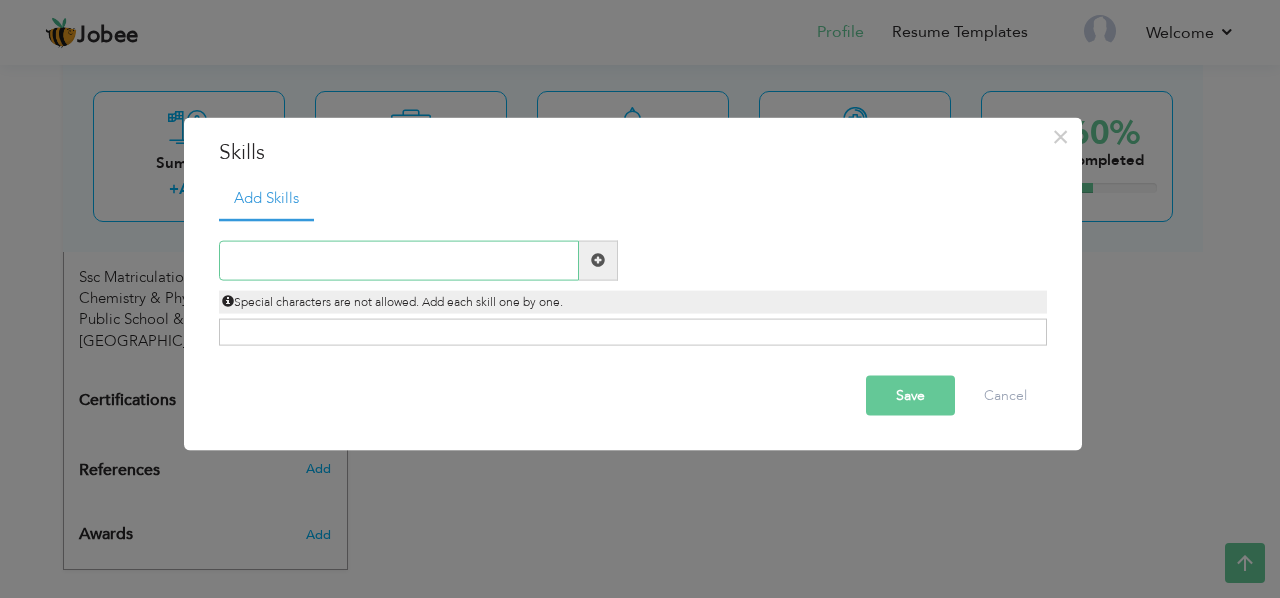 click at bounding box center (399, 260) 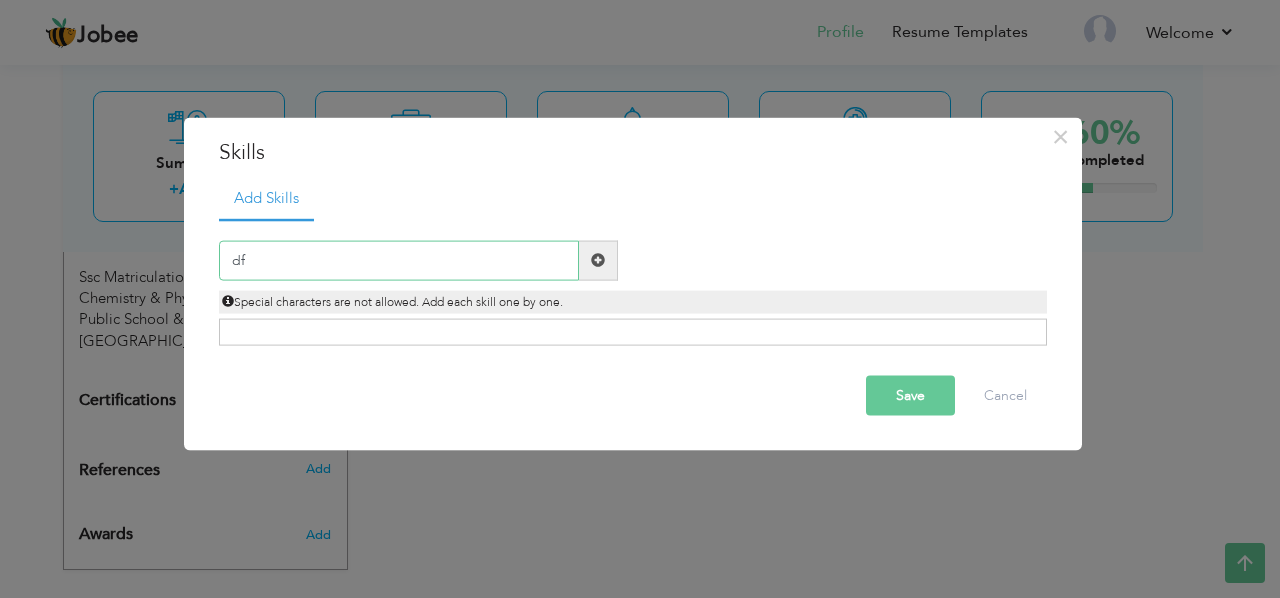 type on "d" 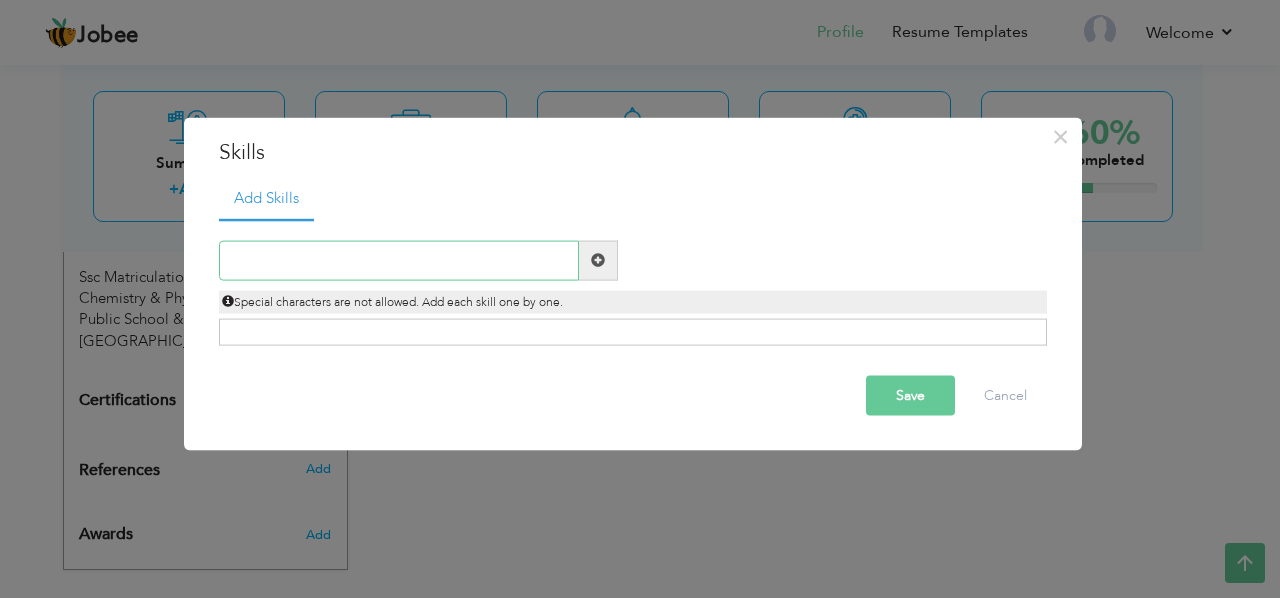 paste on "Sales and Marketing Strategy Execution" 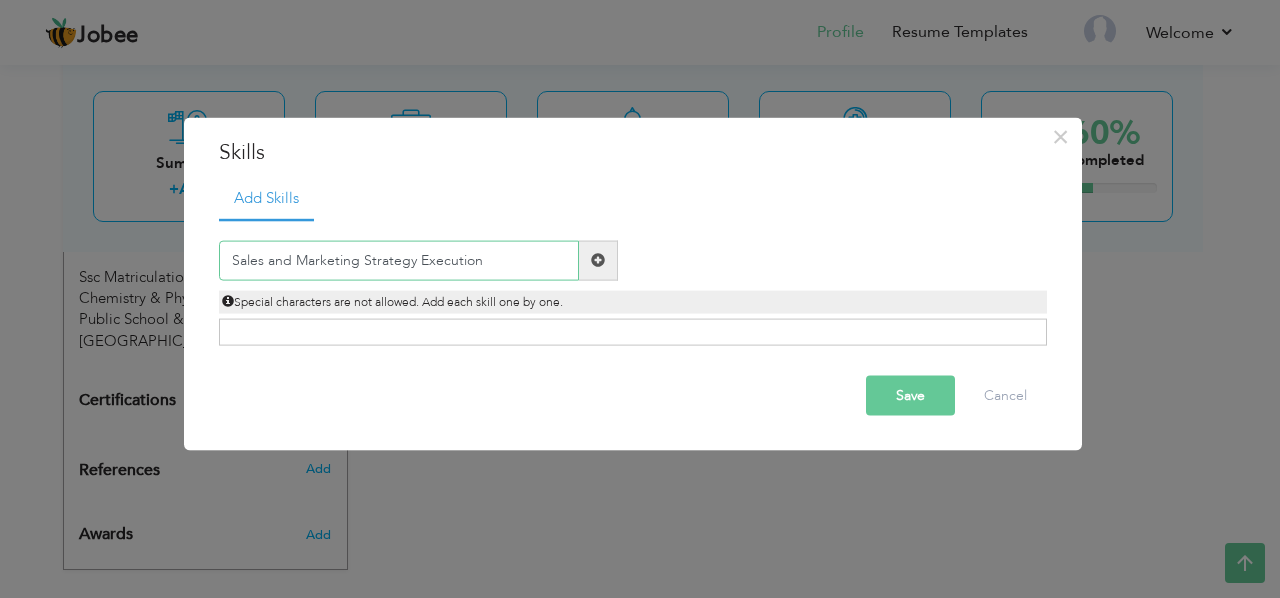 type on "Sales and Marketing Strategy Execution" 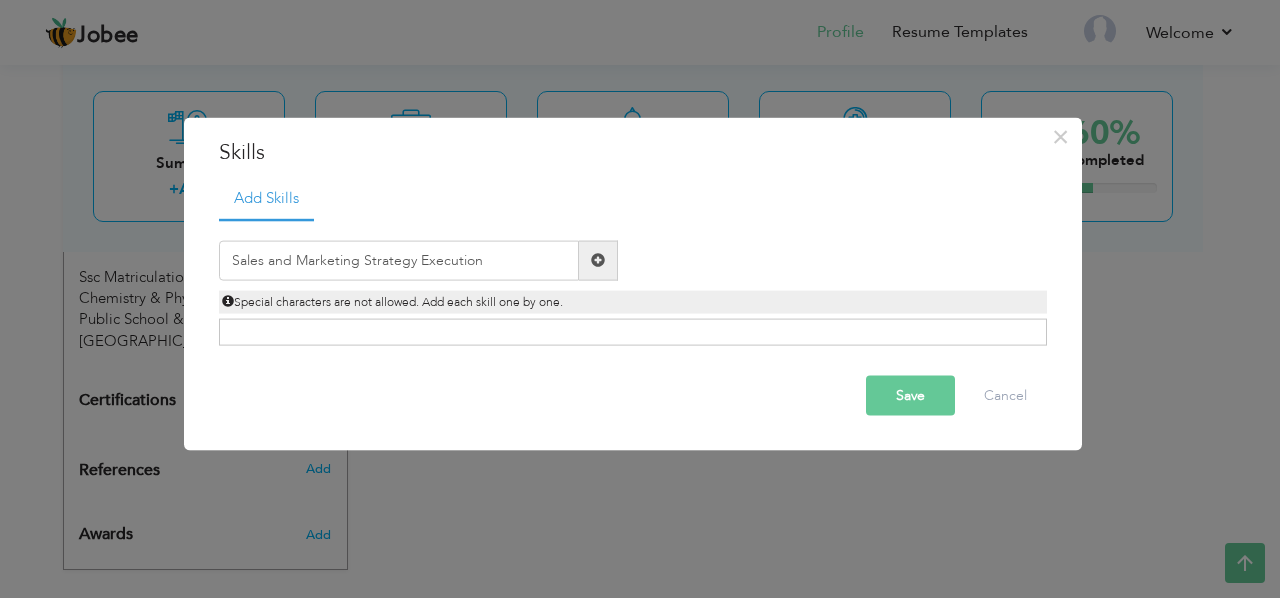 click at bounding box center (598, 260) 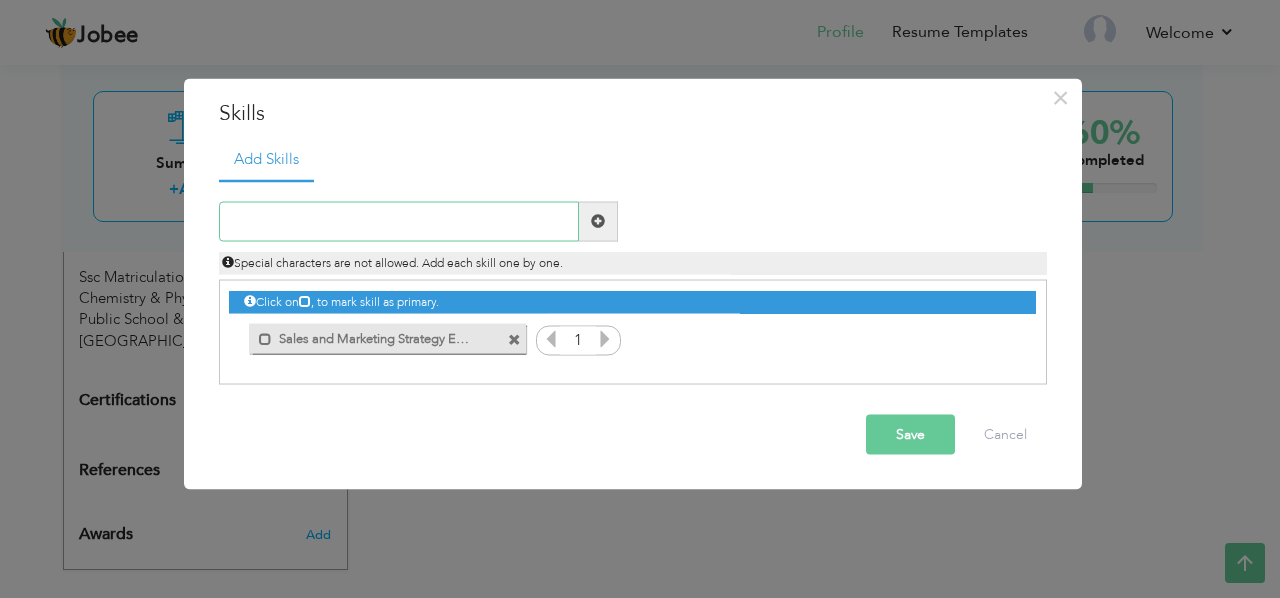 paste on "CRM and Sales Tracking Tools" 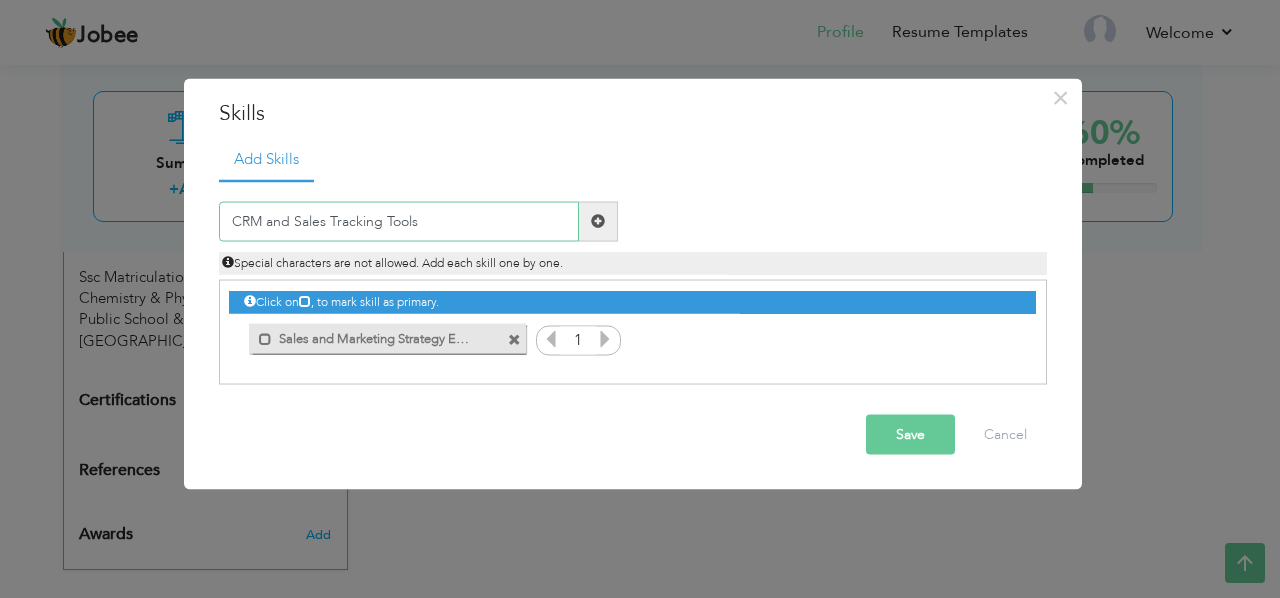 type on "CRM and Sales Tracking Tools" 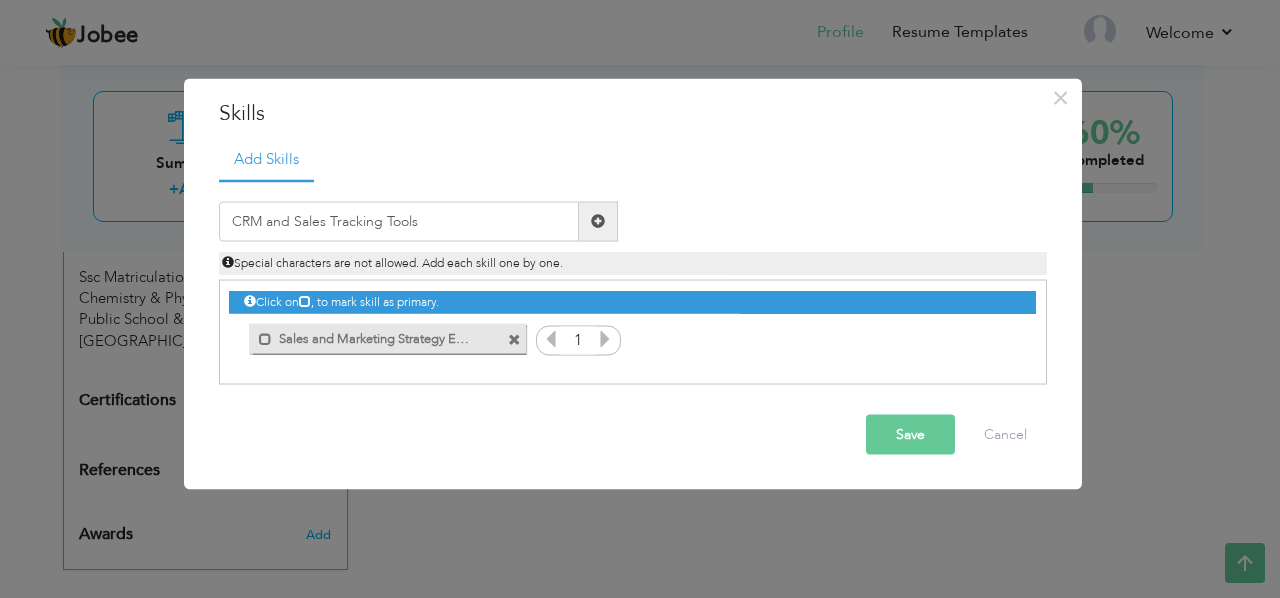 click at bounding box center [598, 221] 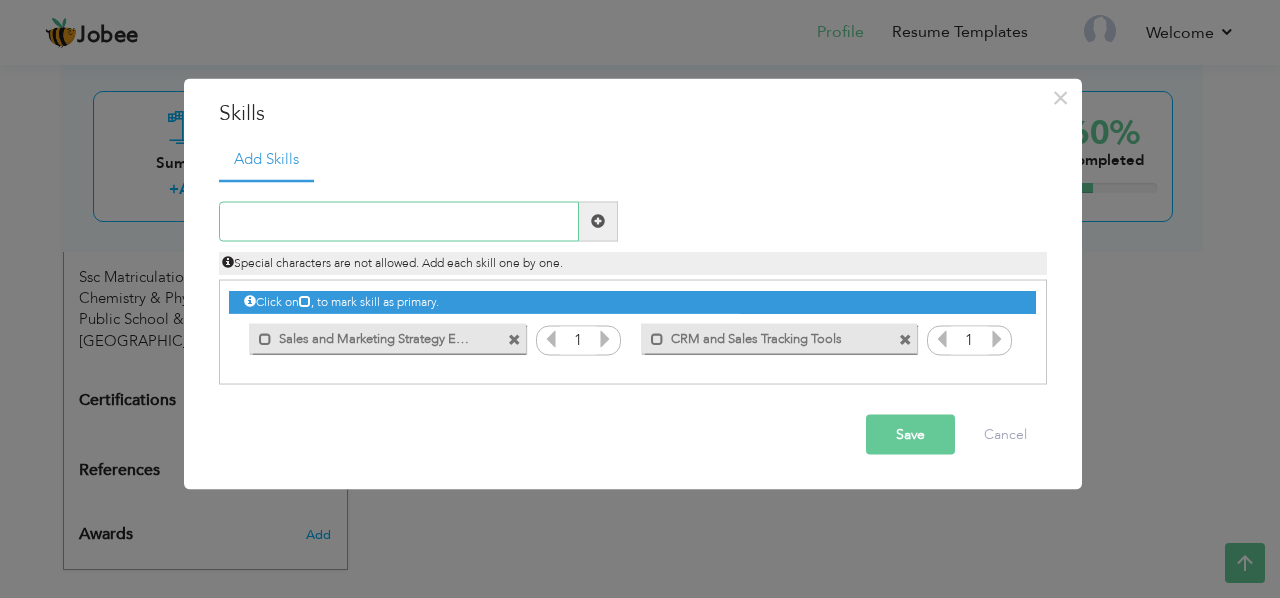 paste on "MS Office (Excel, Word, PowerPoint)" 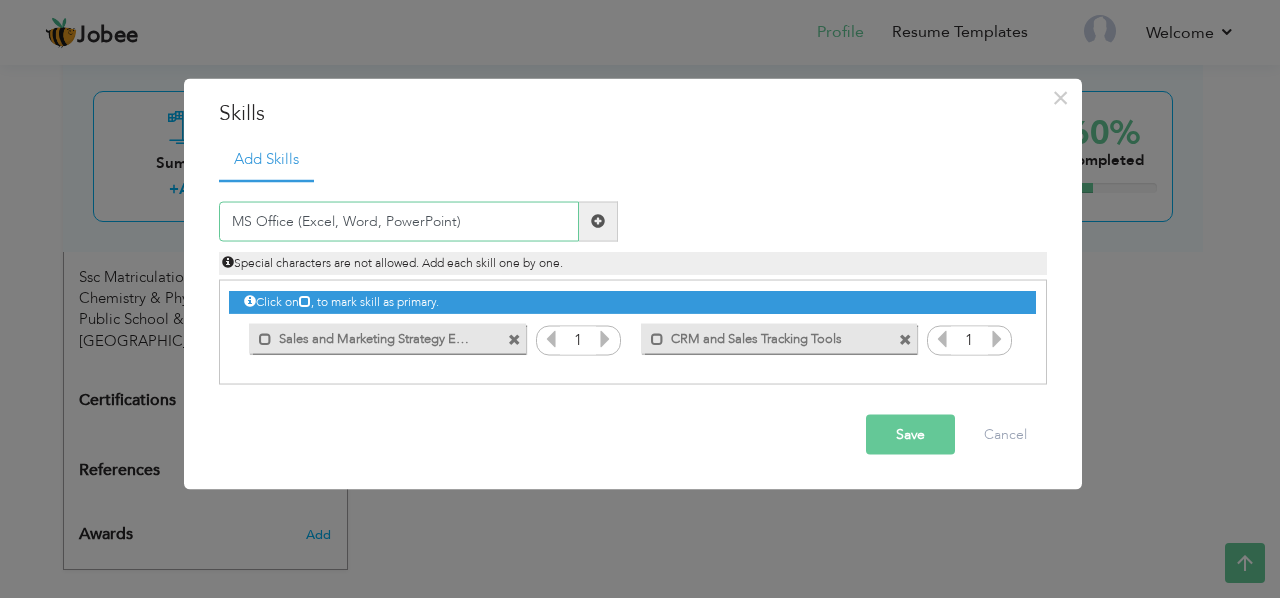 type on "MS Office (Excel, Word, PowerPoint)" 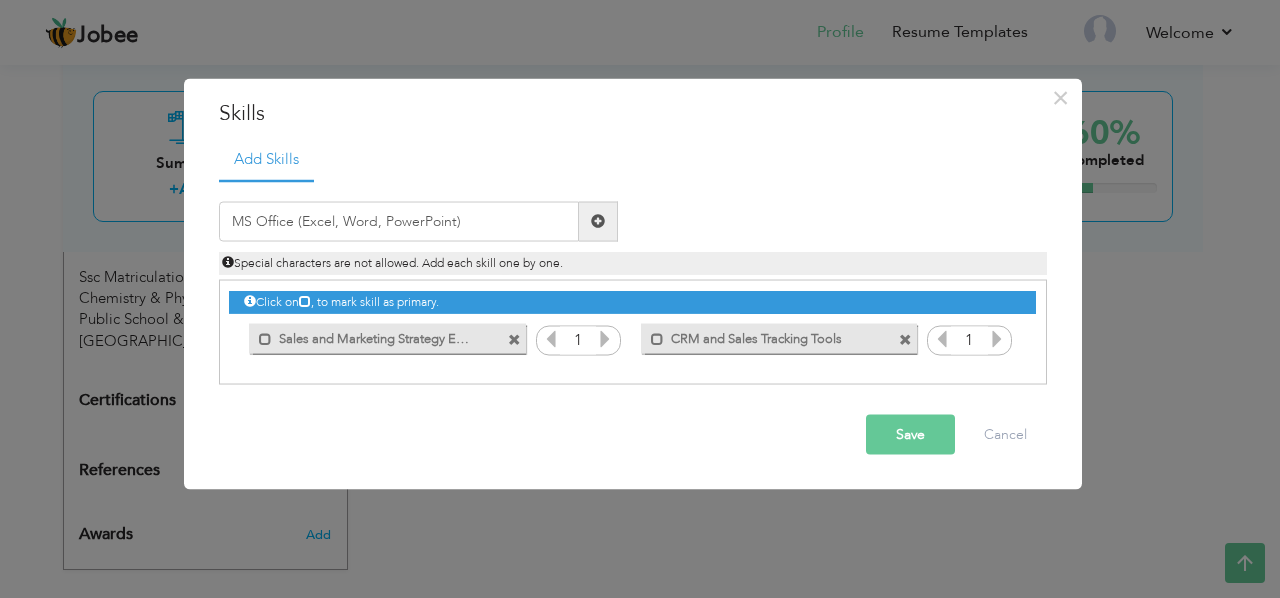 click at bounding box center [598, 221] 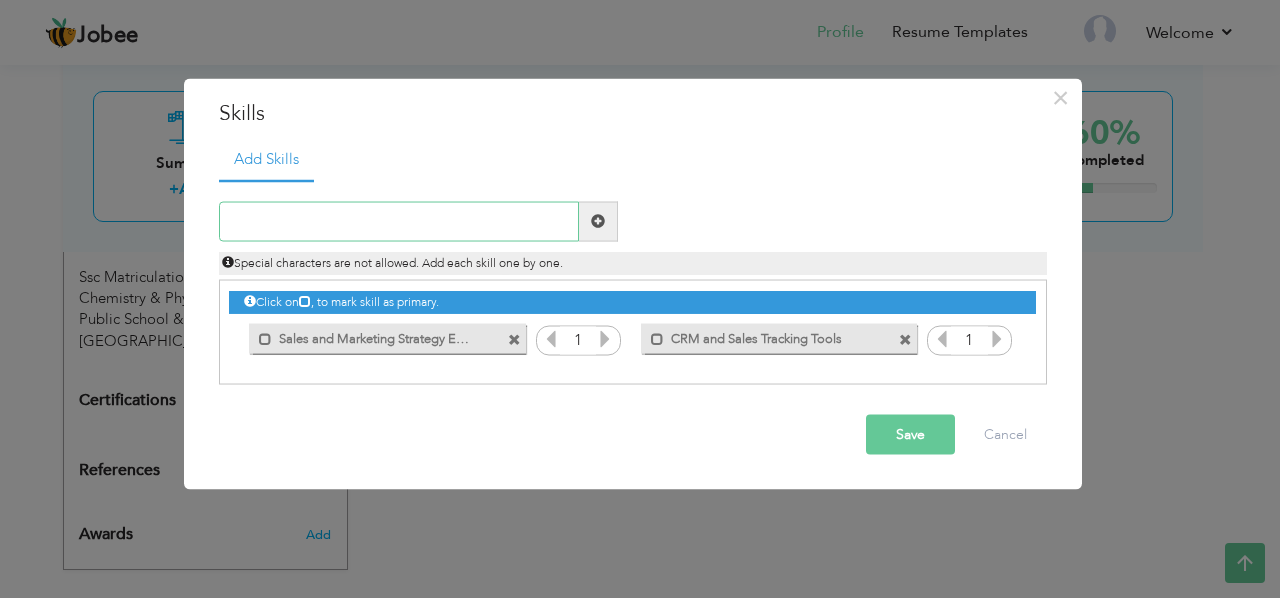 paste on "Product Promotion and Scientific Detailing" 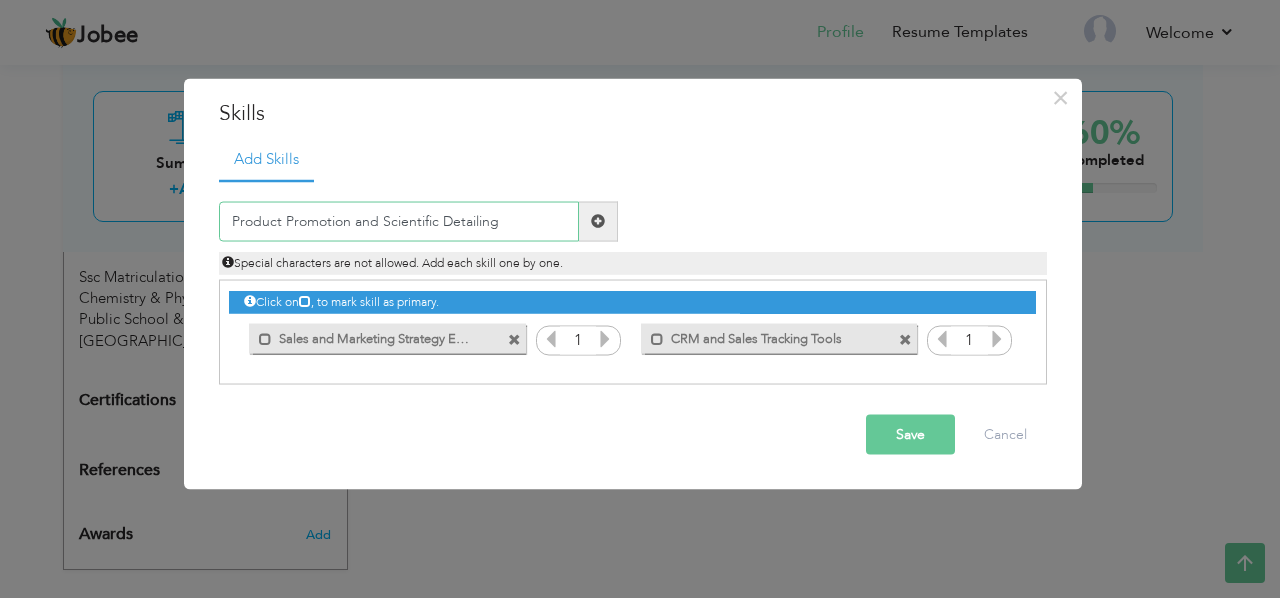 type on "Product Promotion and Scientific Detailing" 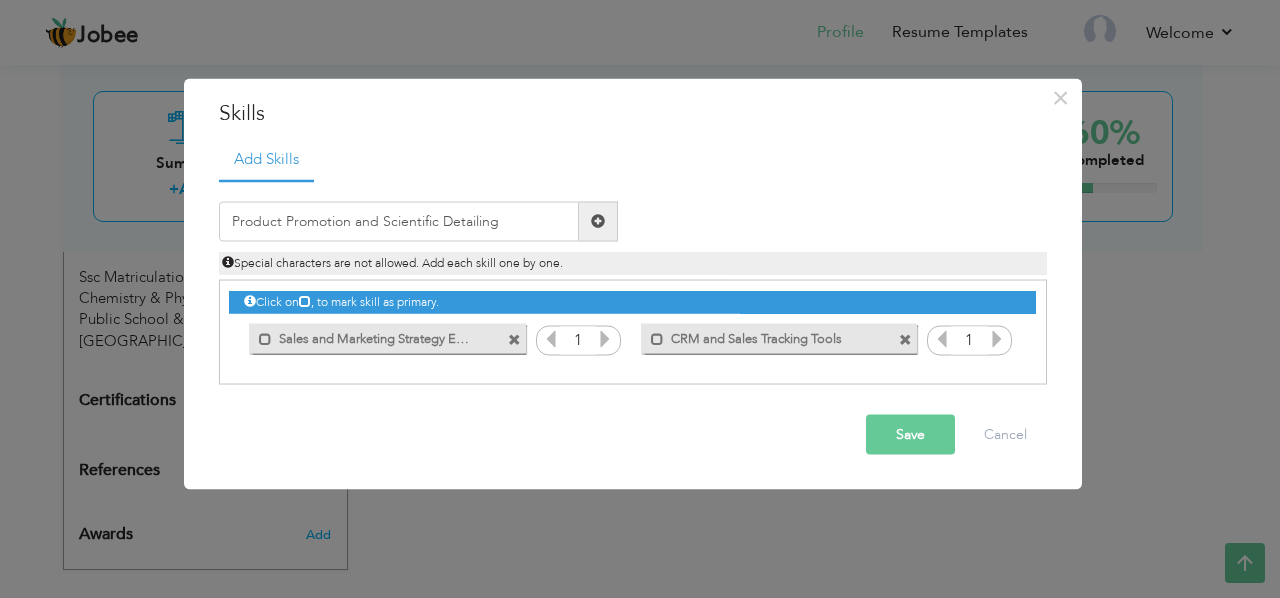 click at bounding box center [598, 221] 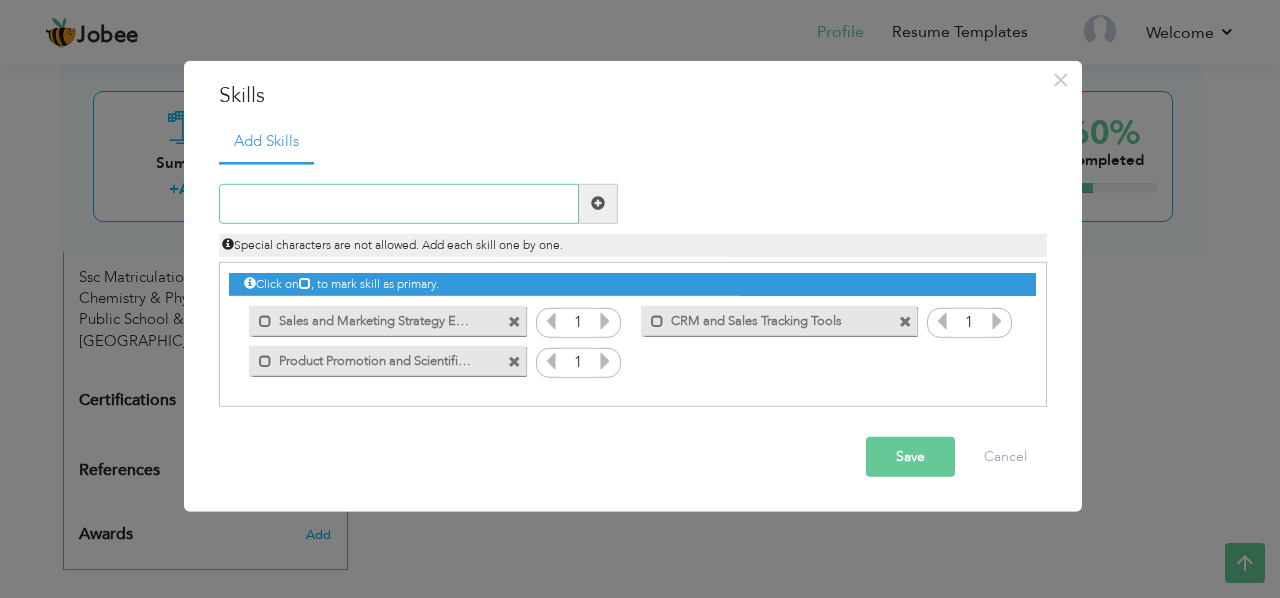 paste on "Communication and Presentation Skills" 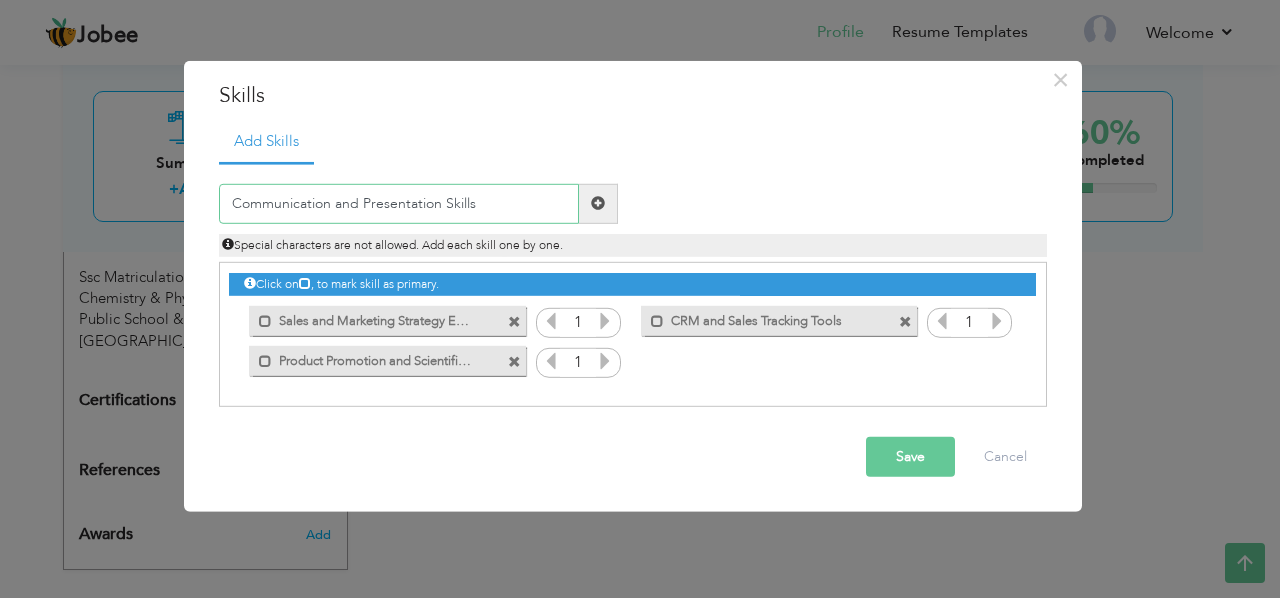 type on "Communication and Presentation Skills" 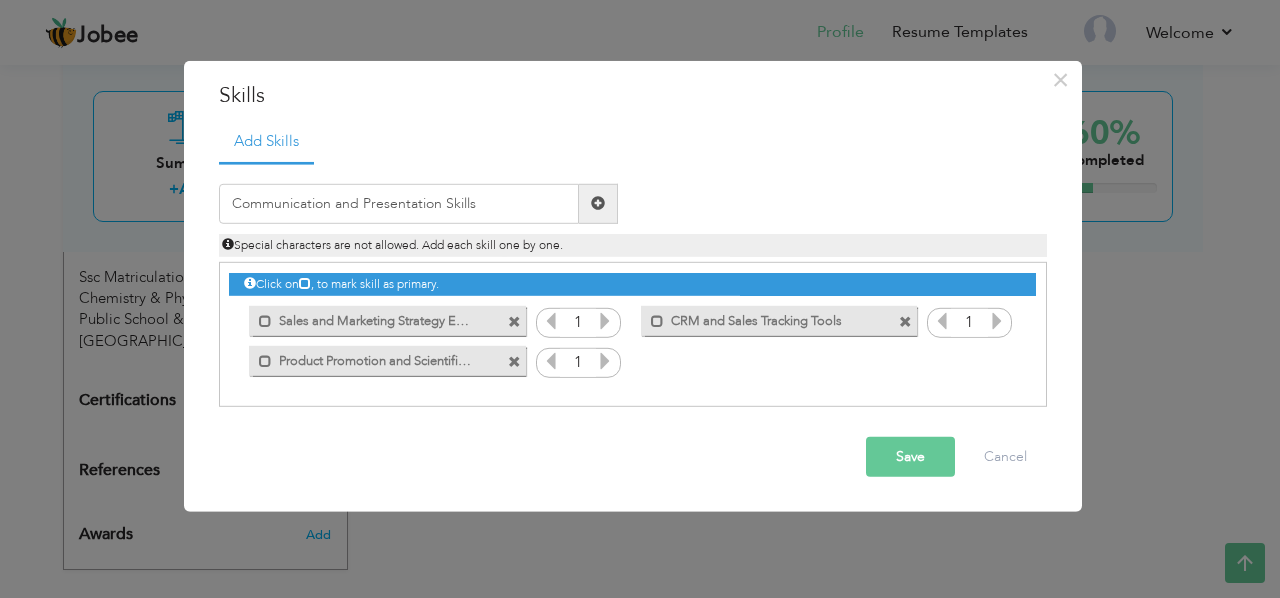 click at bounding box center [598, 203] 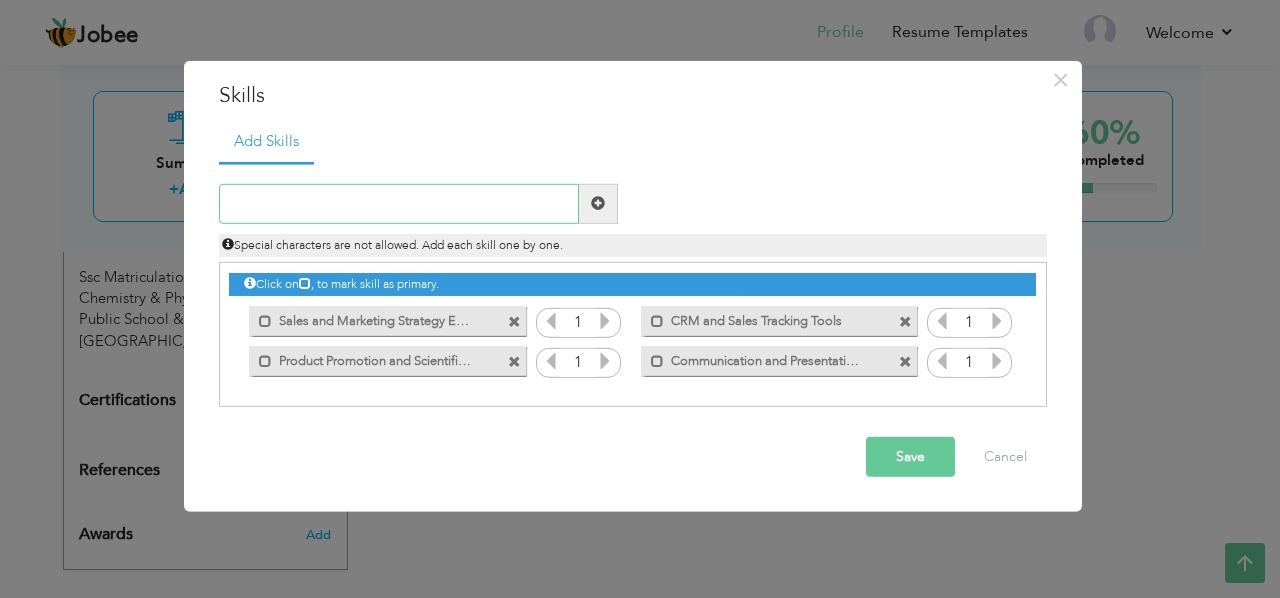 paste on "Client Relationship Building" 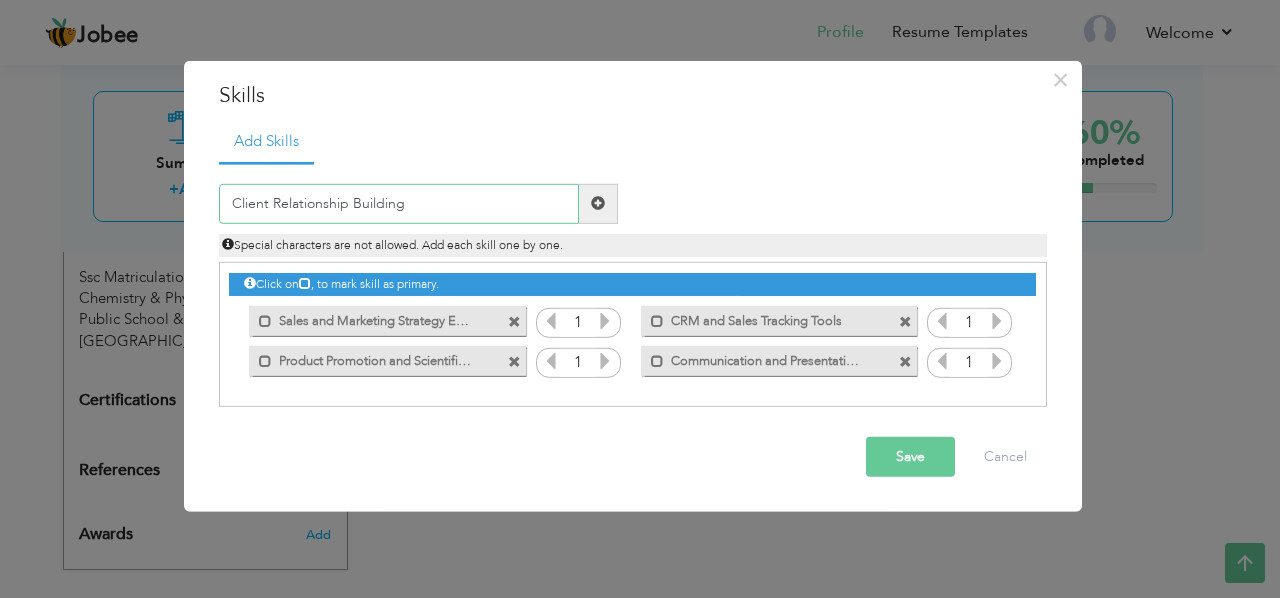 type on "Client Relationship Building" 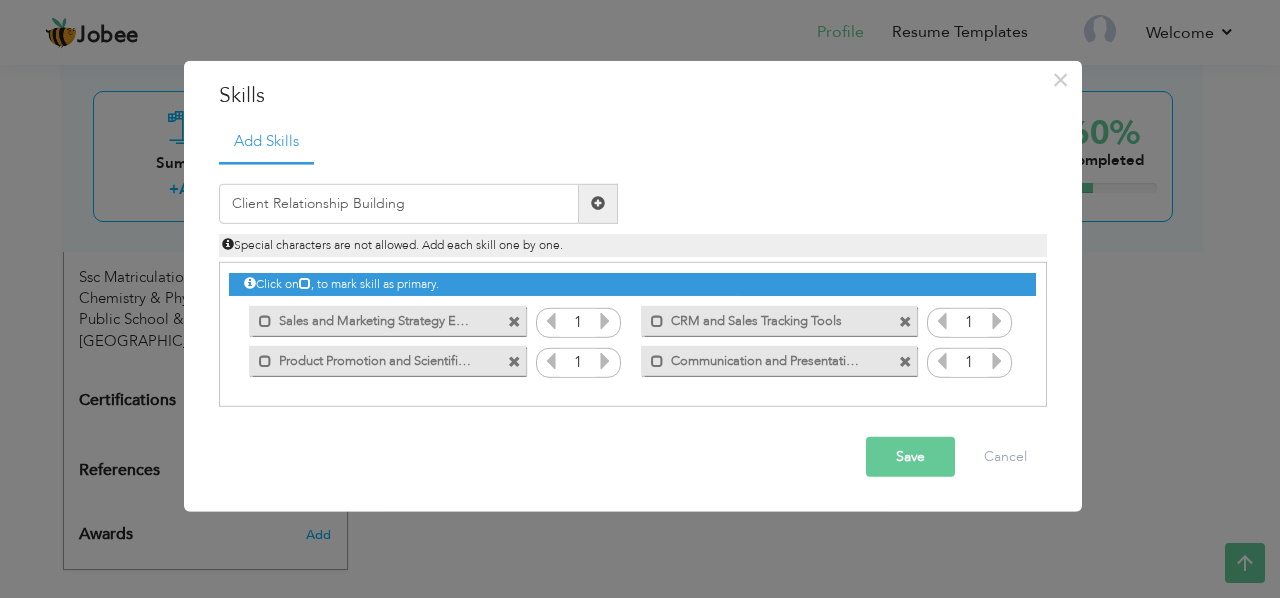 click at bounding box center (598, 204) 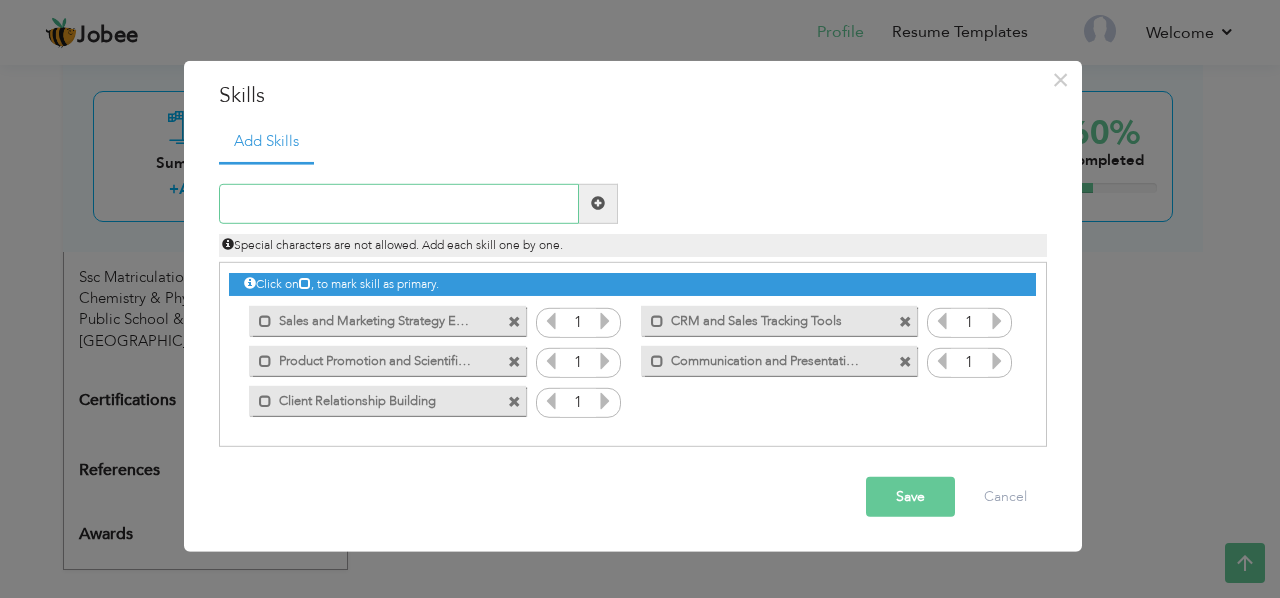 paste on "Target-Oriented Problem Solving" 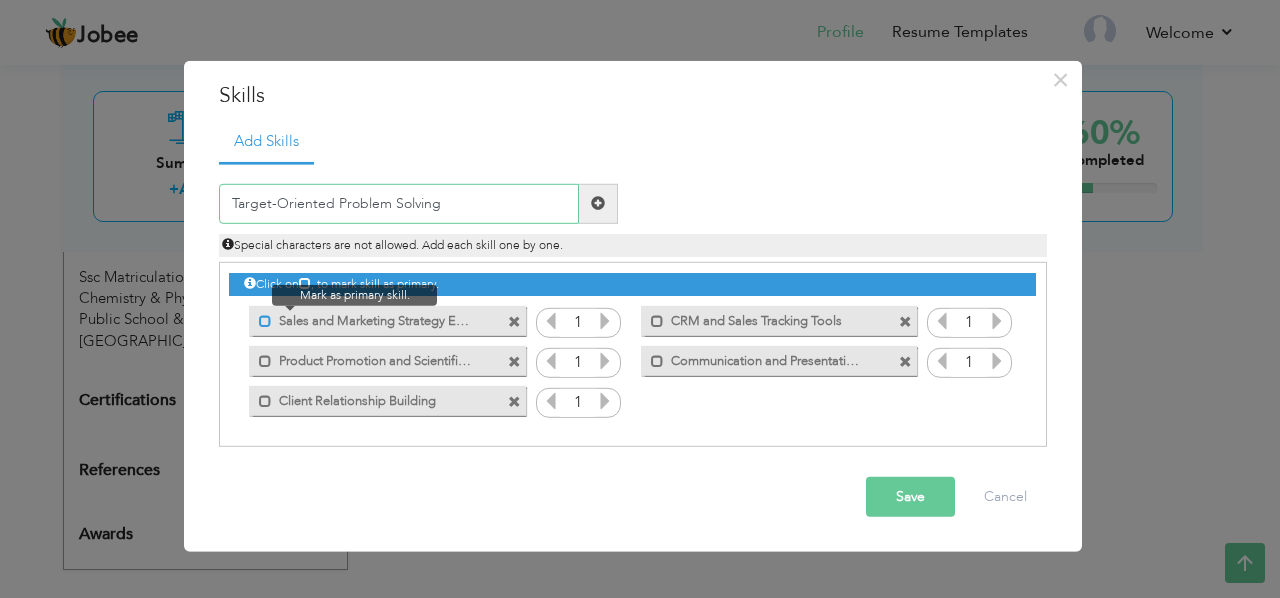 type on "Target-Oriented Problem Solving" 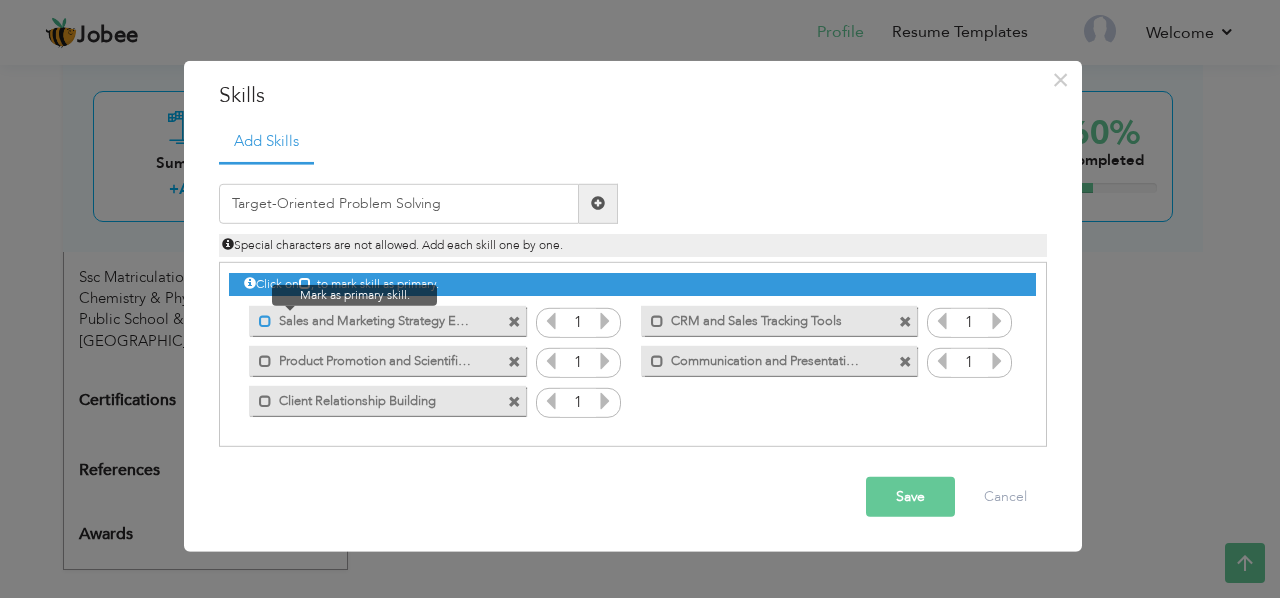 click at bounding box center [265, 321] 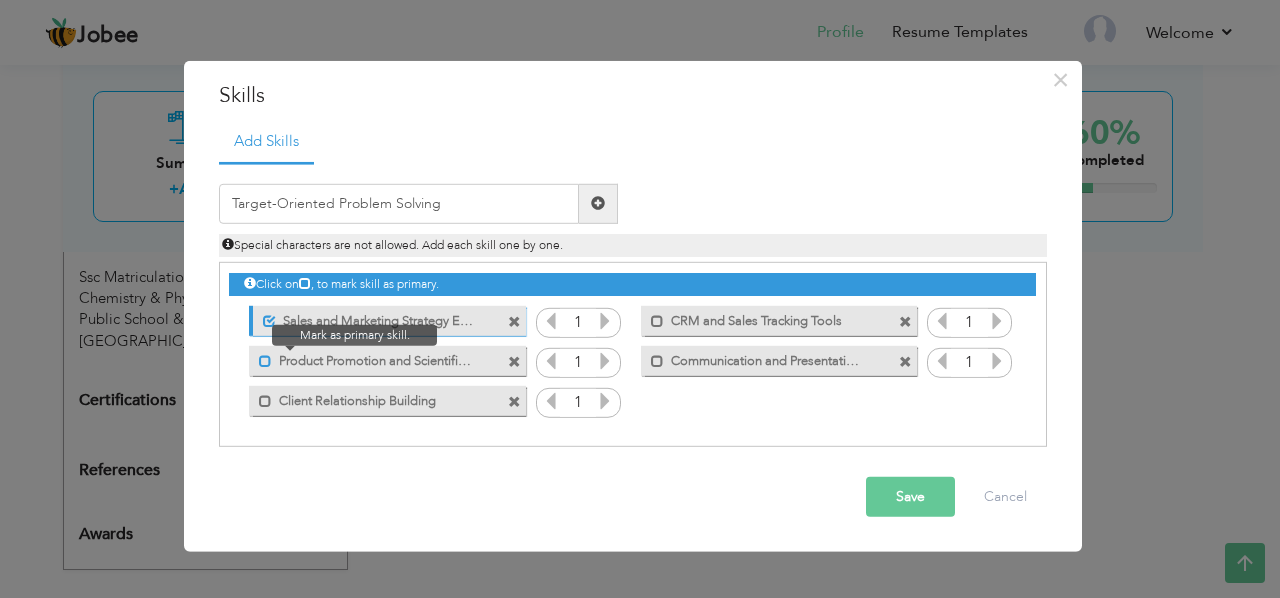 click at bounding box center [265, 361] 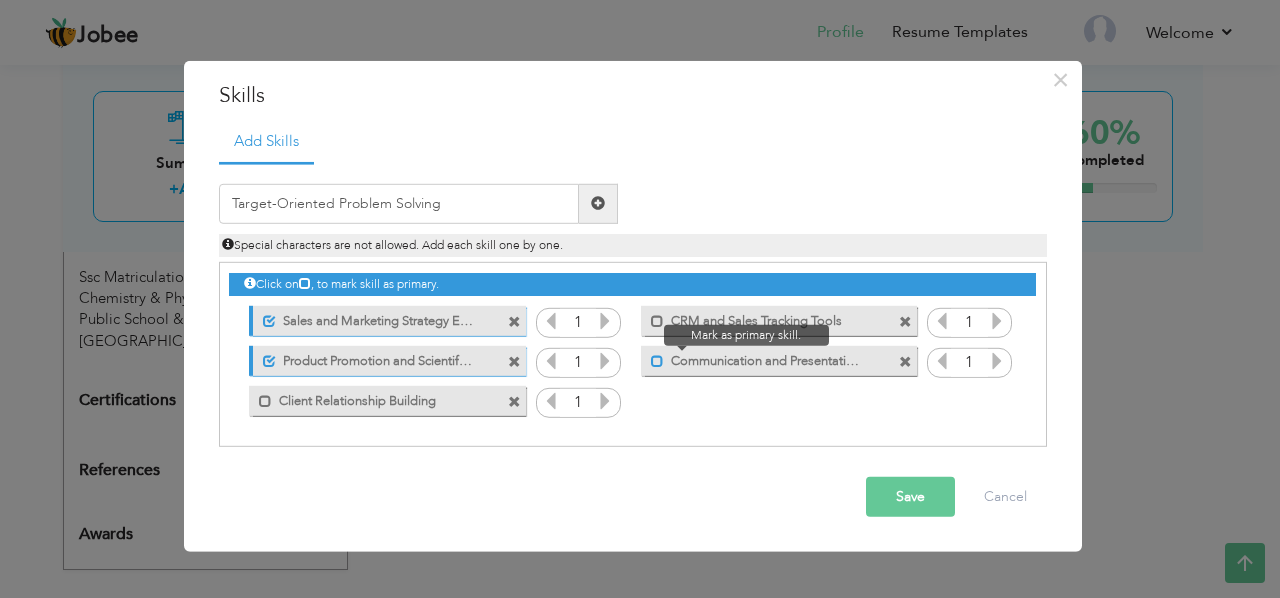 click at bounding box center (657, 361) 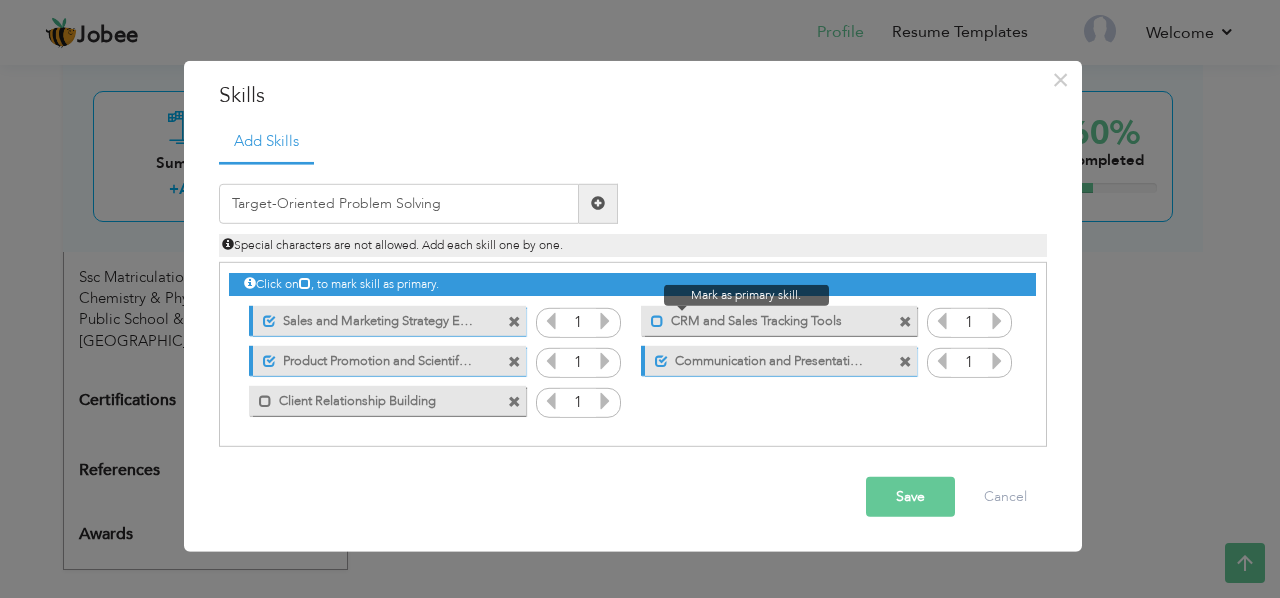 click at bounding box center [657, 321] 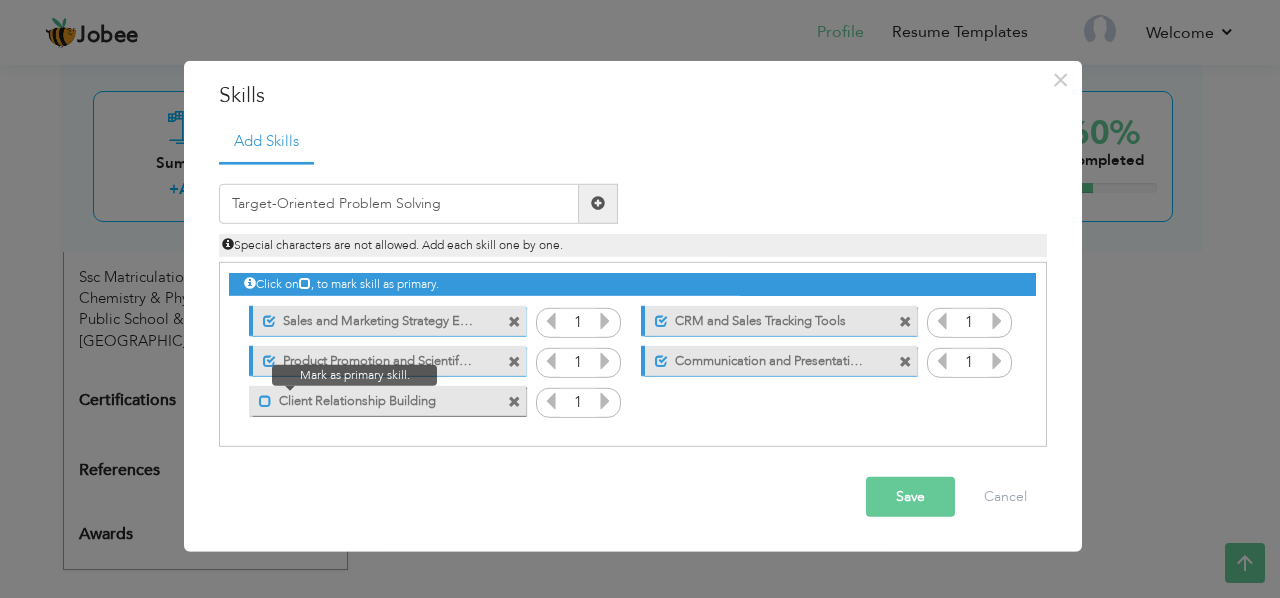 click at bounding box center [265, 401] 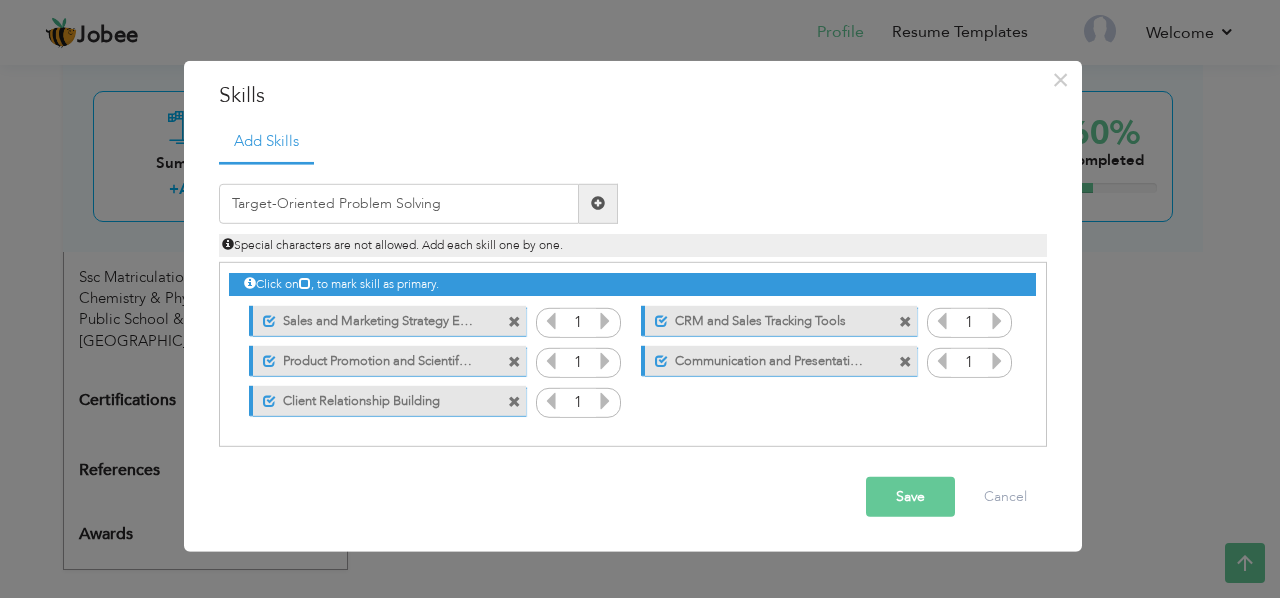 click on "Save" at bounding box center [910, 497] 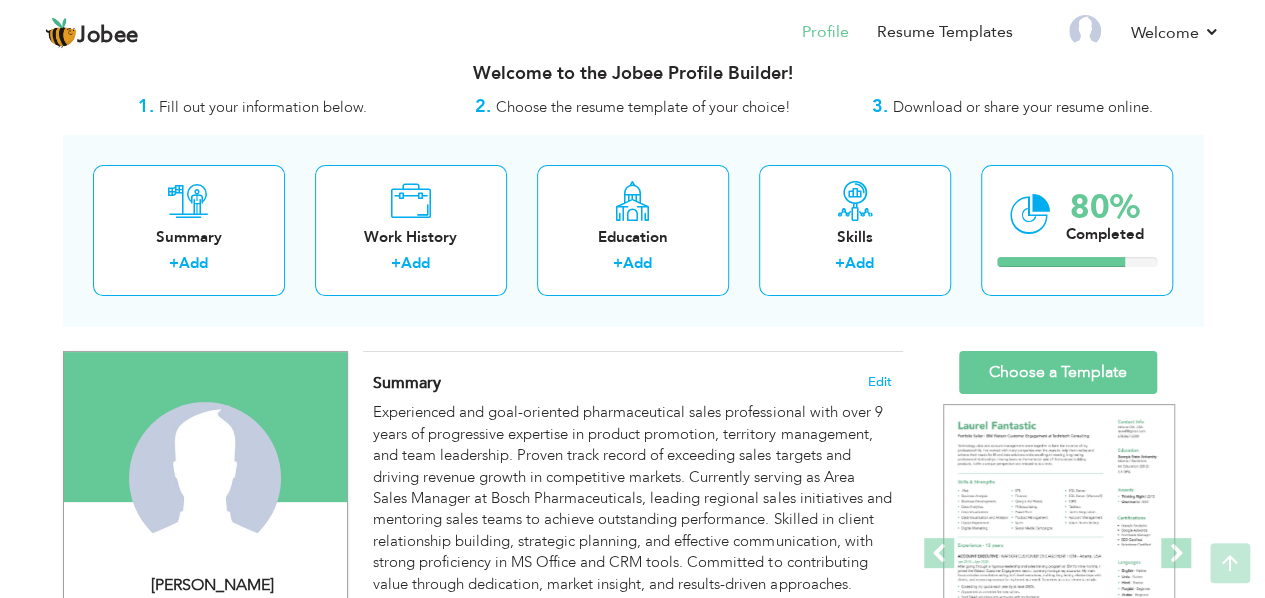 scroll, scrollTop: 0, scrollLeft: 0, axis: both 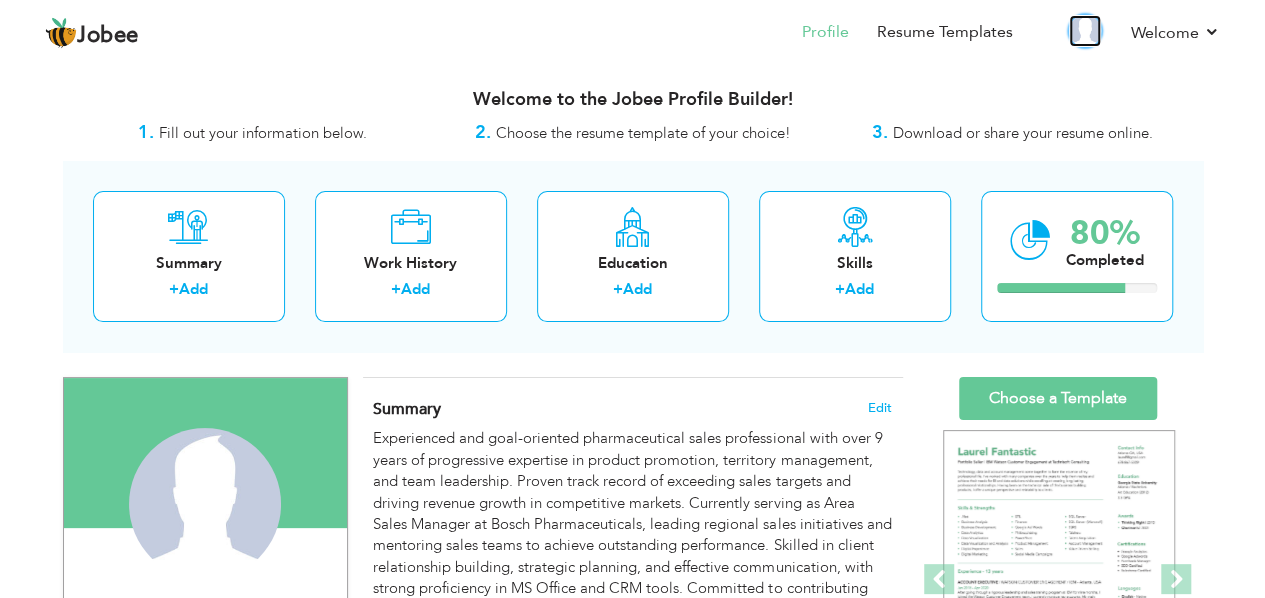 click at bounding box center [1085, 31] 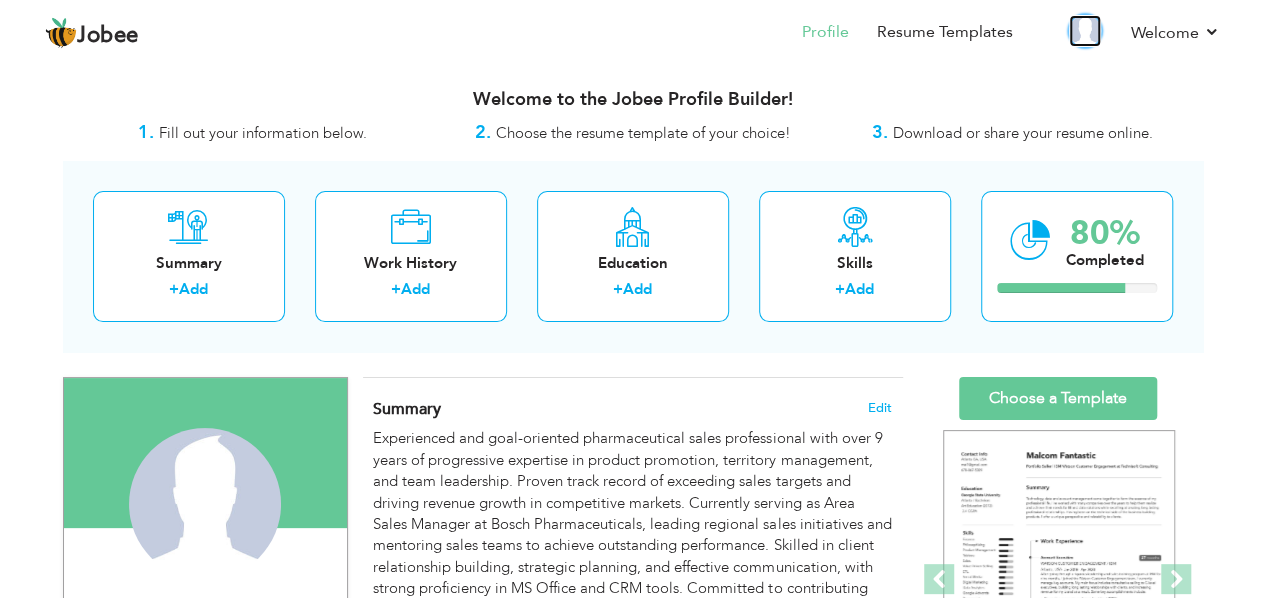 click at bounding box center [1085, 31] 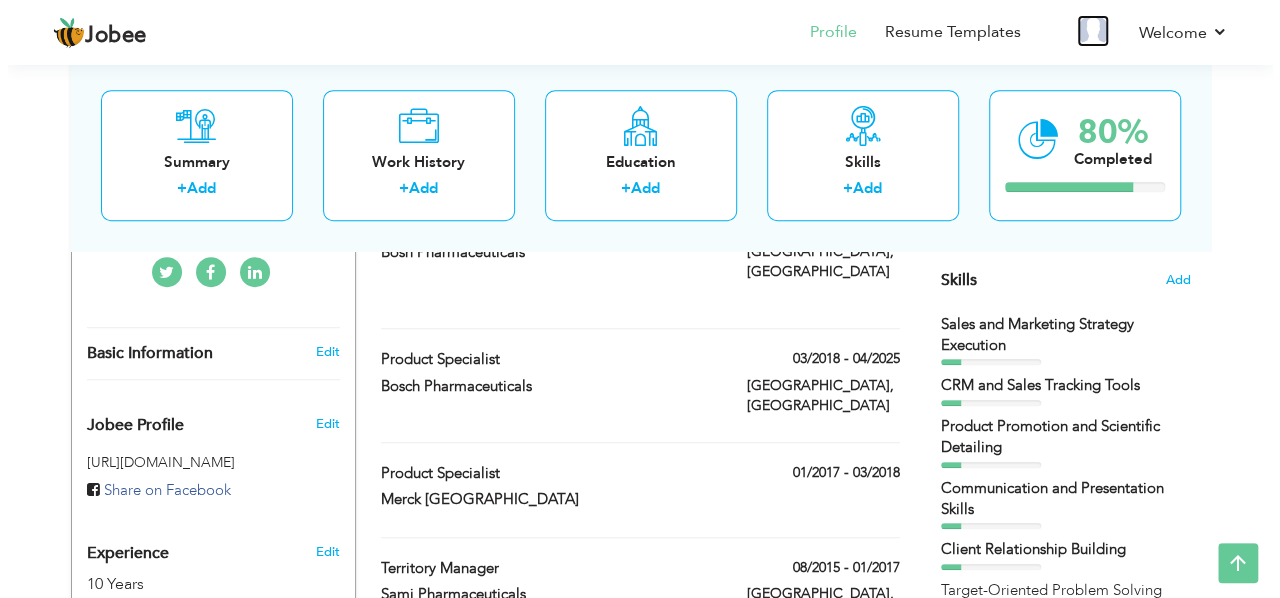 scroll, scrollTop: 0, scrollLeft: 0, axis: both 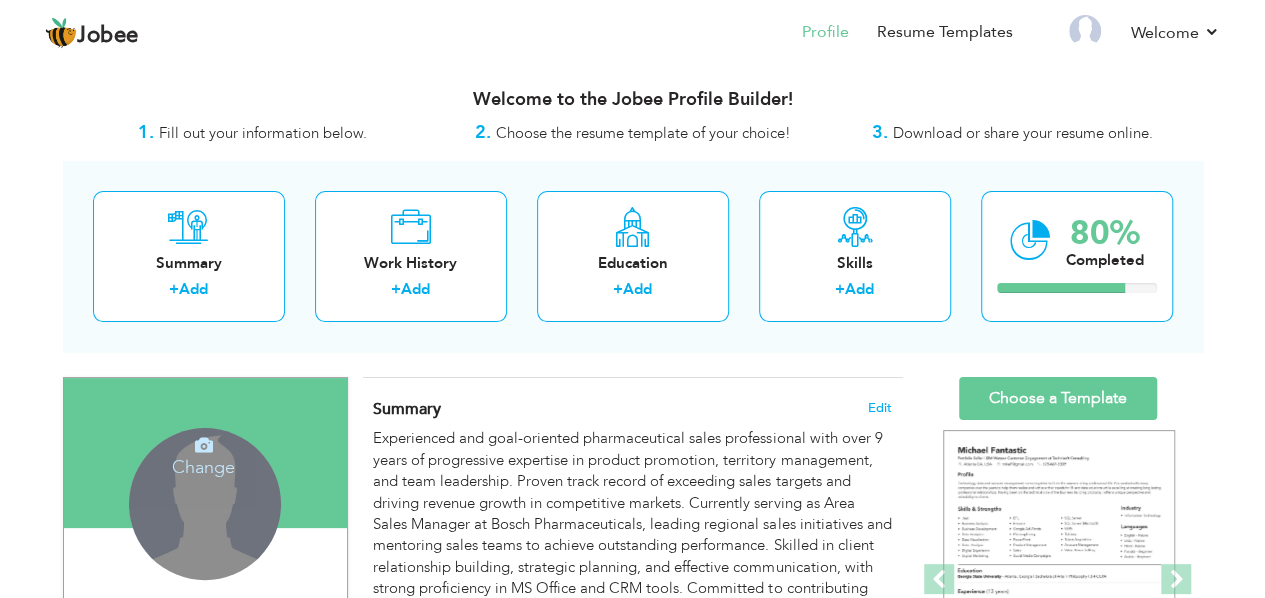 click on "Change
Remove" at bounding box center [205, 504] 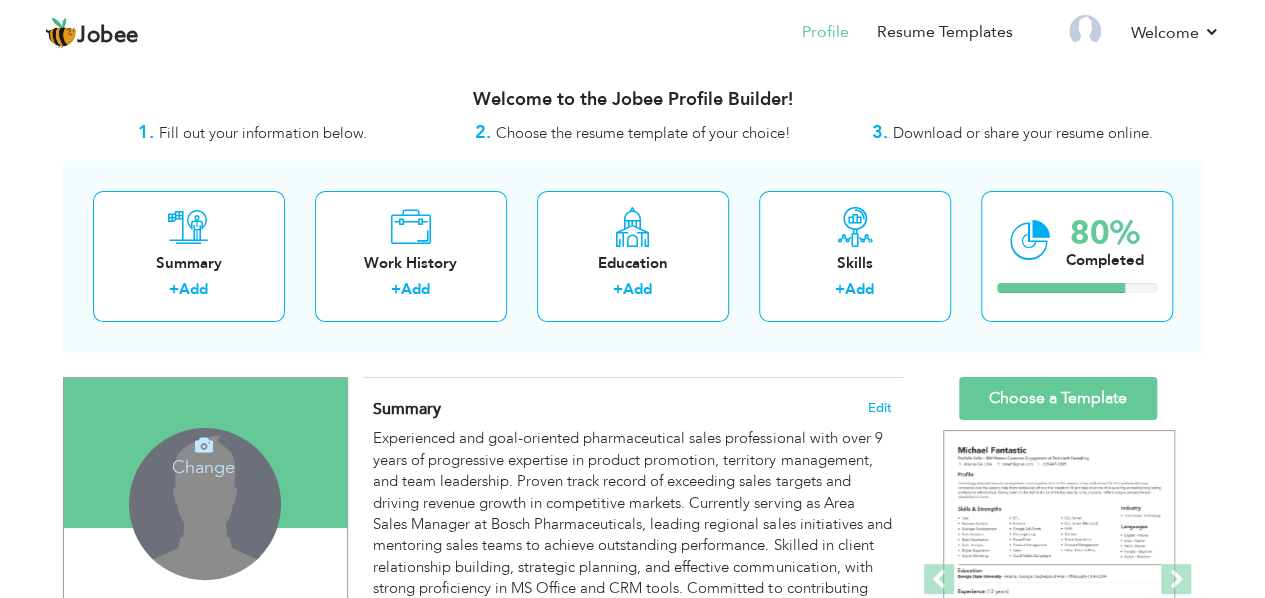 click at bounding box center [204, 445] 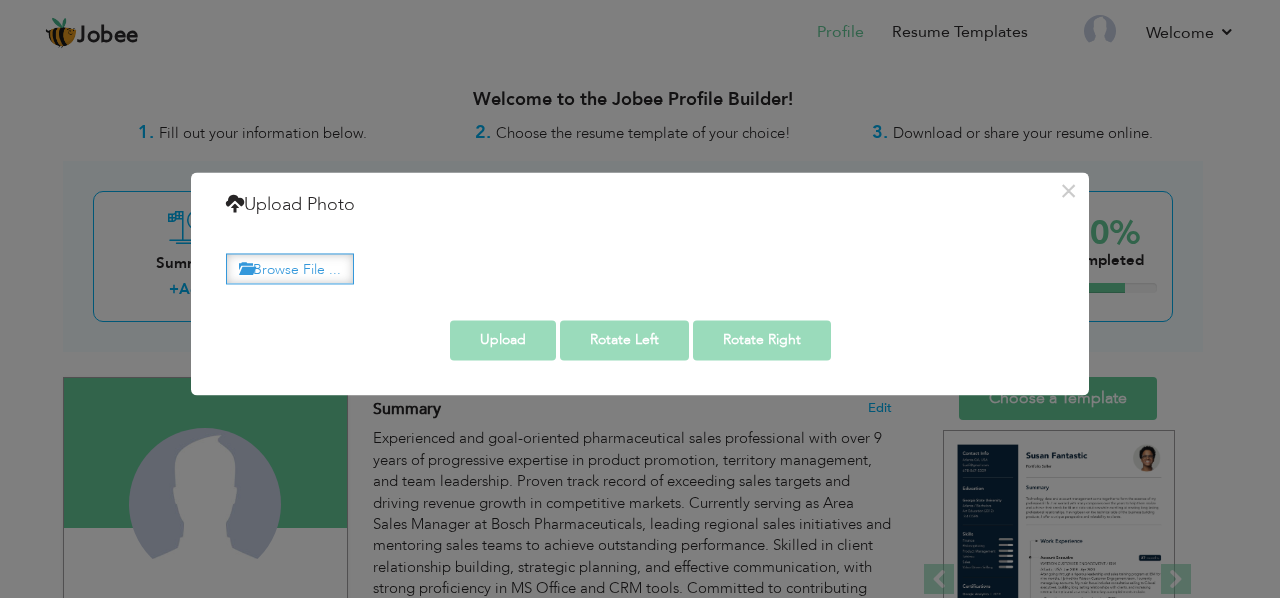 click on "Browse File ..." at bounding box center [290, 268] 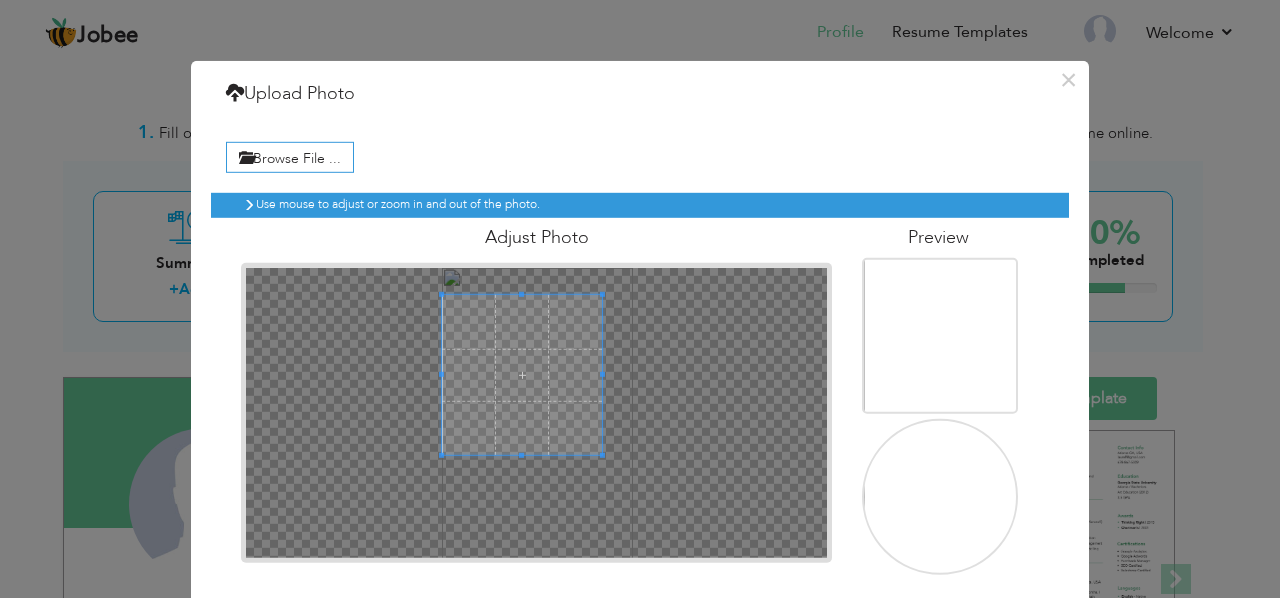 click at bounding box center [522, 375] 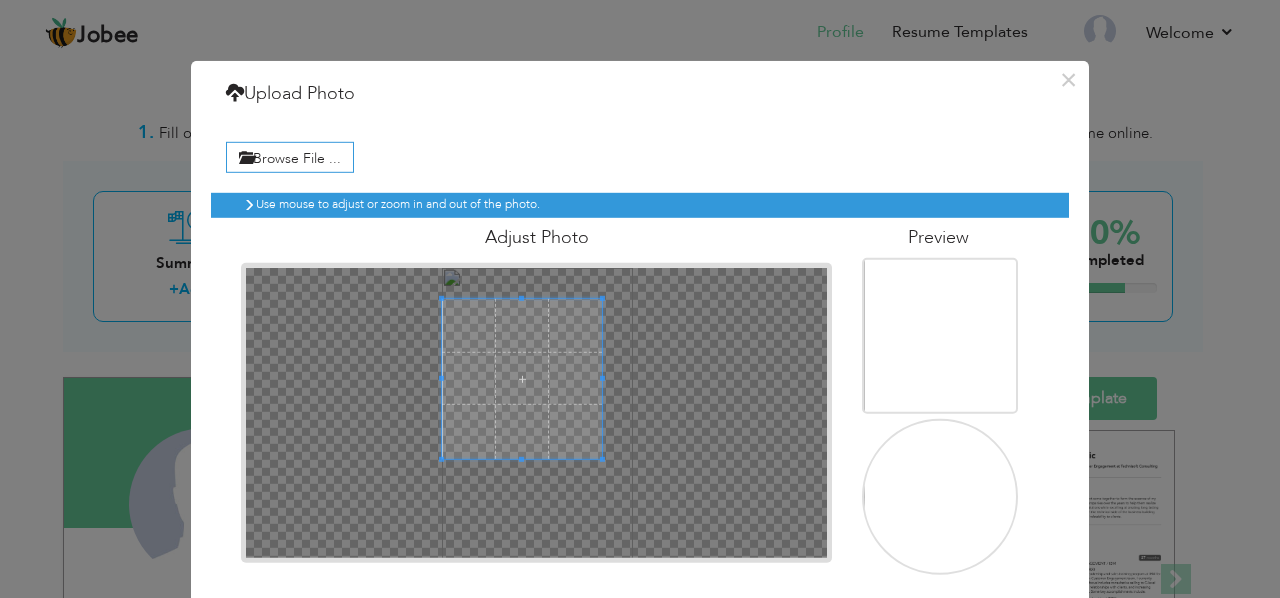 click at bounding box center [522, 379] 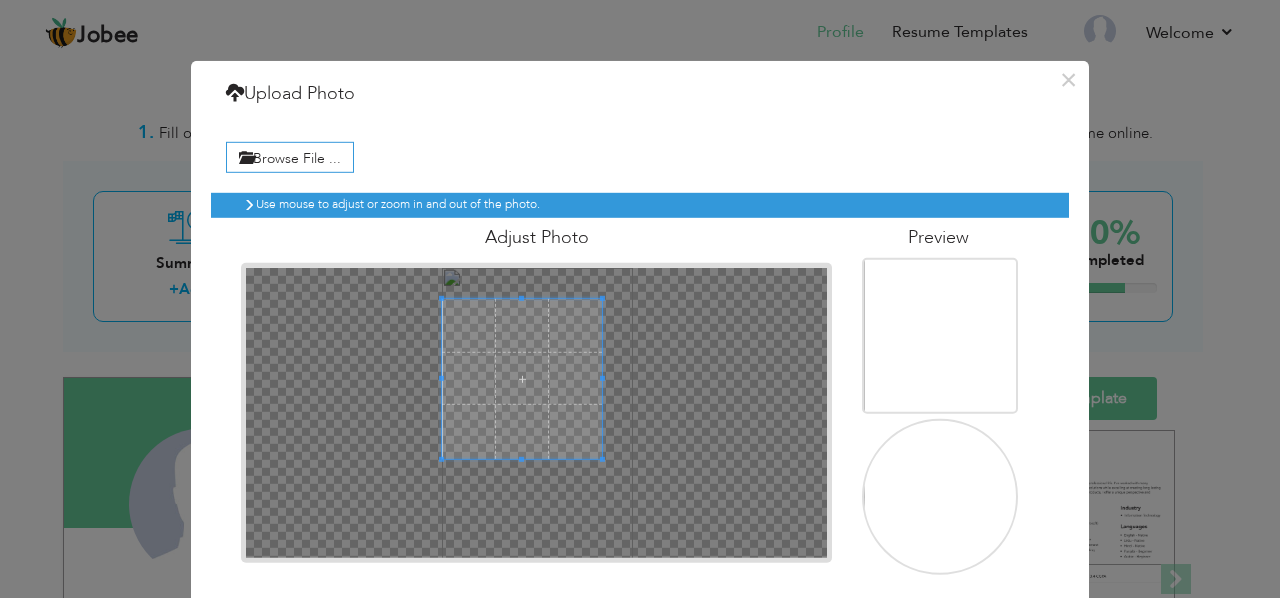 scroll, scrollTop: 80, scrollLeft: 0, axis: vertical 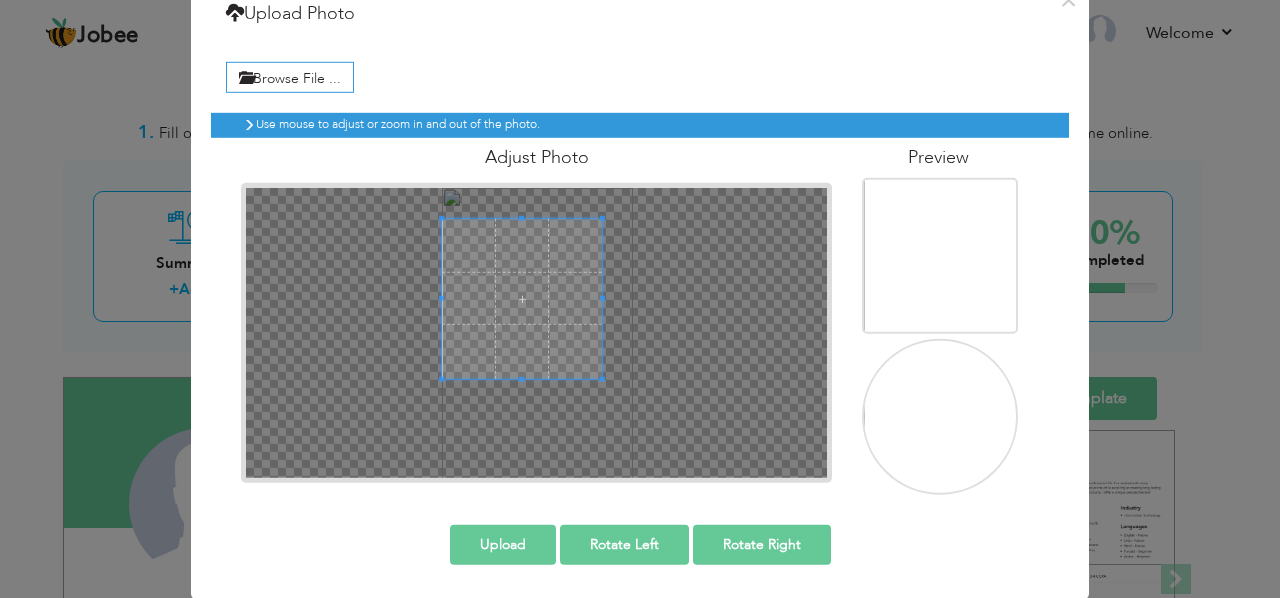 click on "Upload" at bounding box center (503, 545) 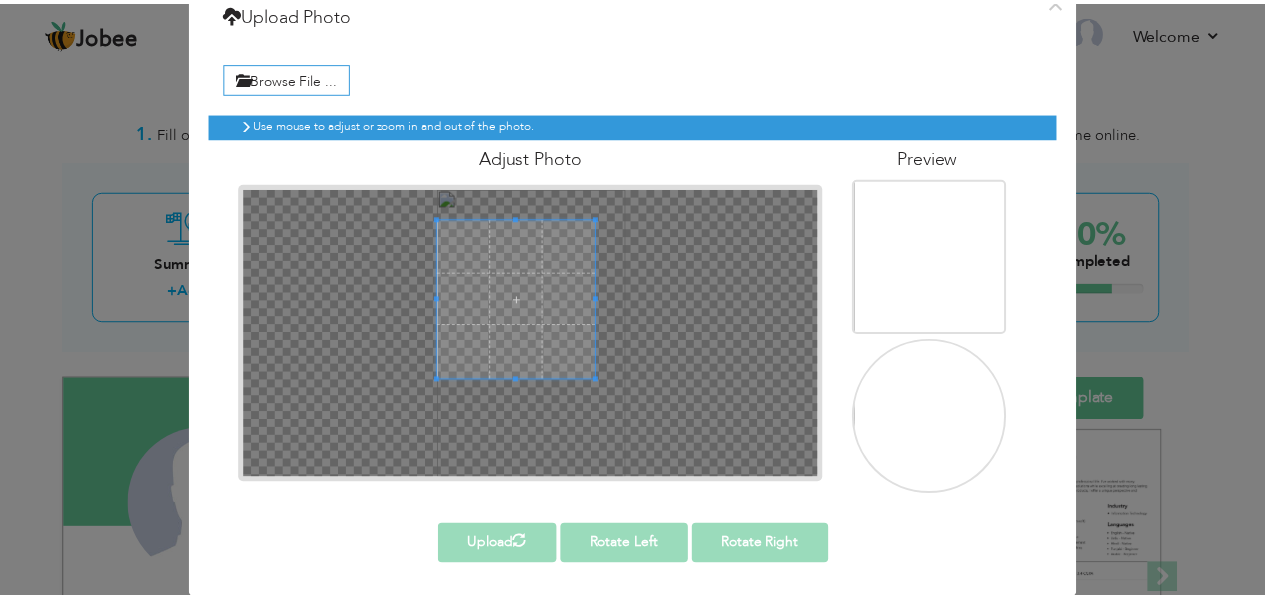 scroll, scrollTop: 0, scrollLeft: 0, axis: both 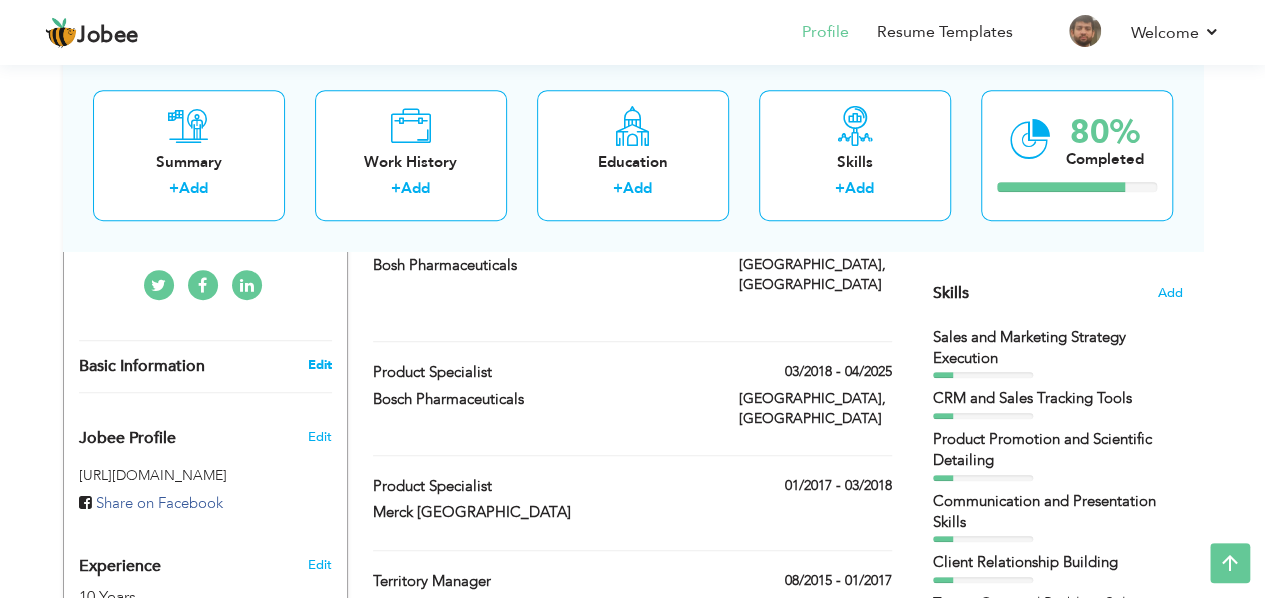click on "Edit" at bounding box center (319, 365) 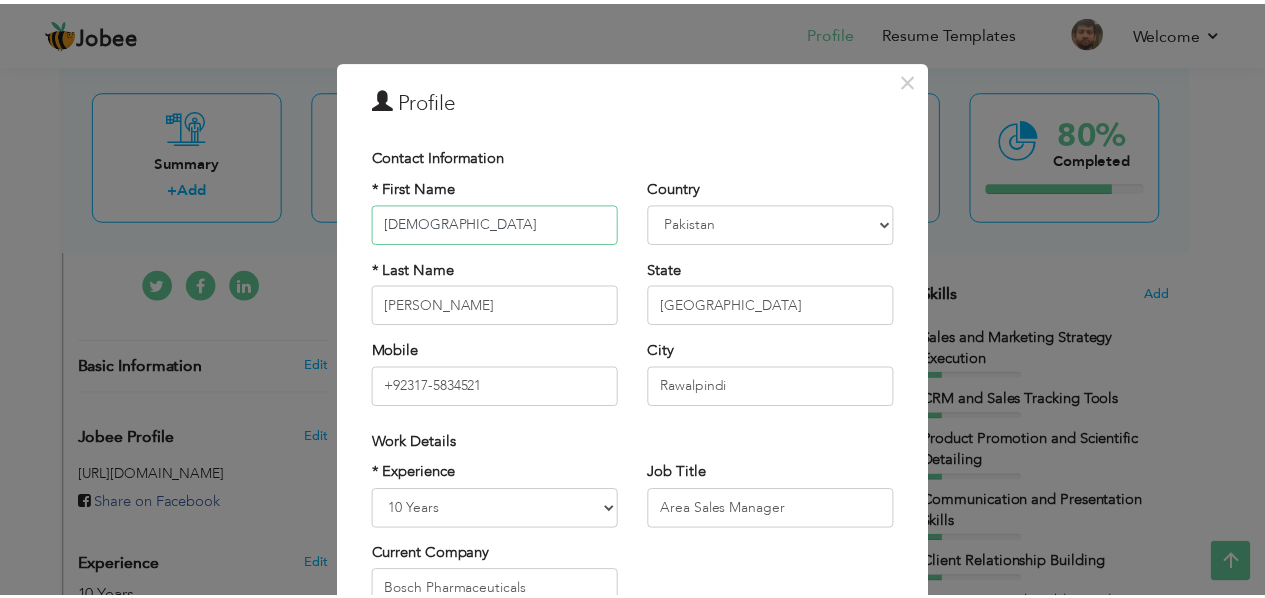 scroll, scrollTop: 300, scrollLeft: 0, axis: vertical 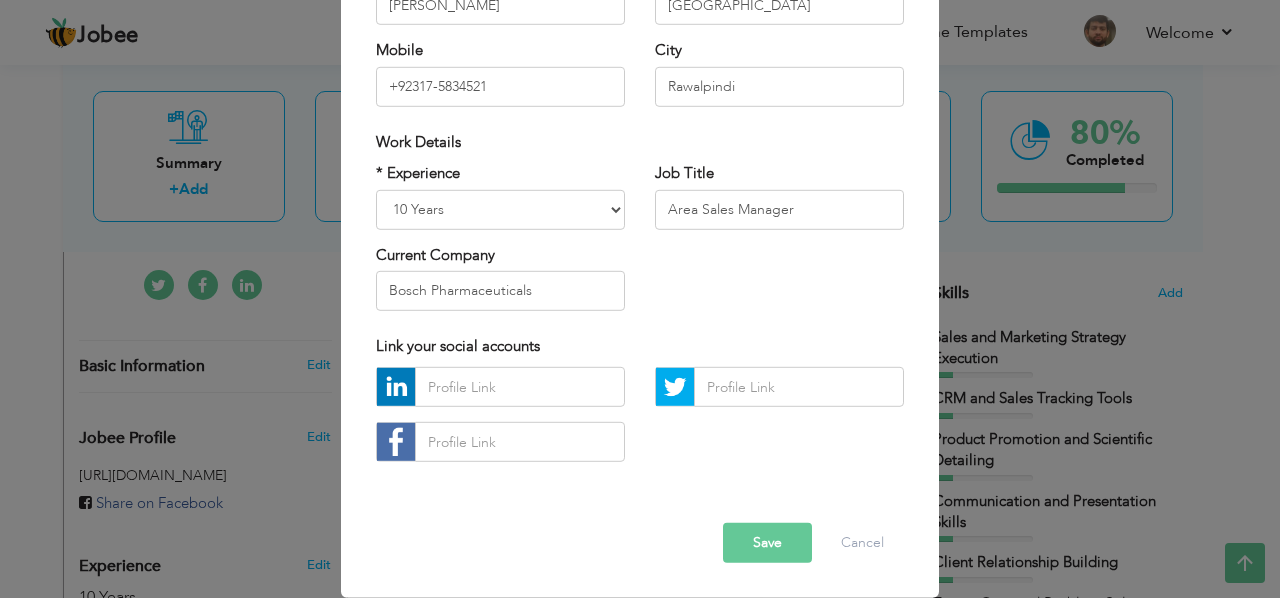 click on "Save" at bounding box center [767, 543] 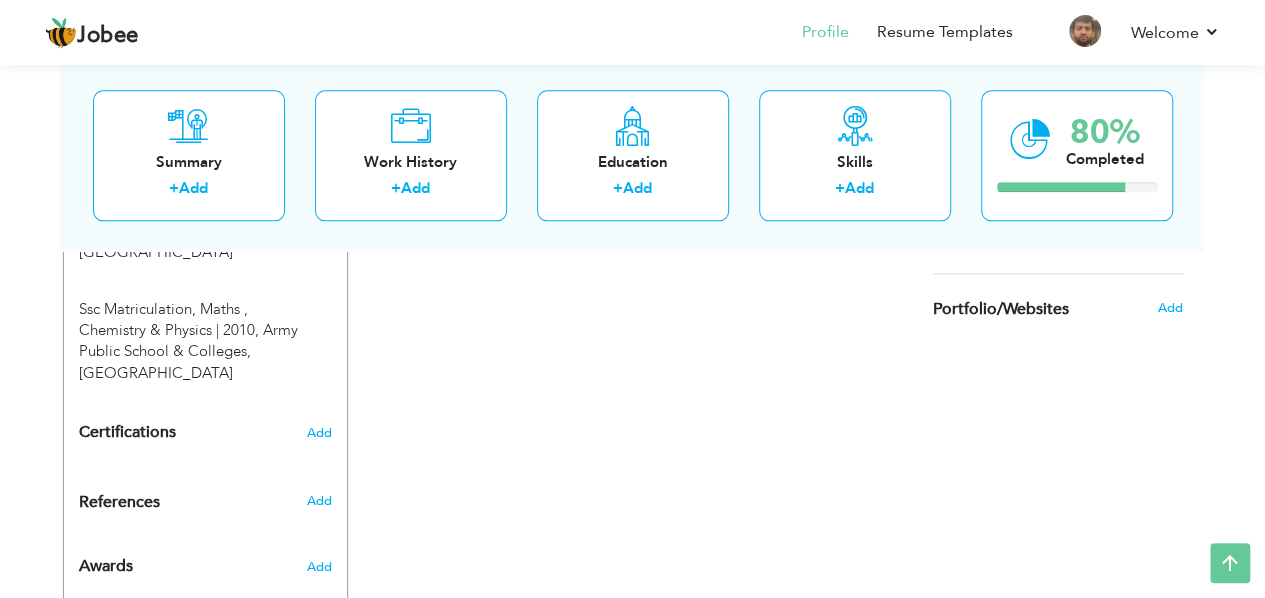 scroll, scrollTop: 1102, scrollLeft: 0, axis: vertical 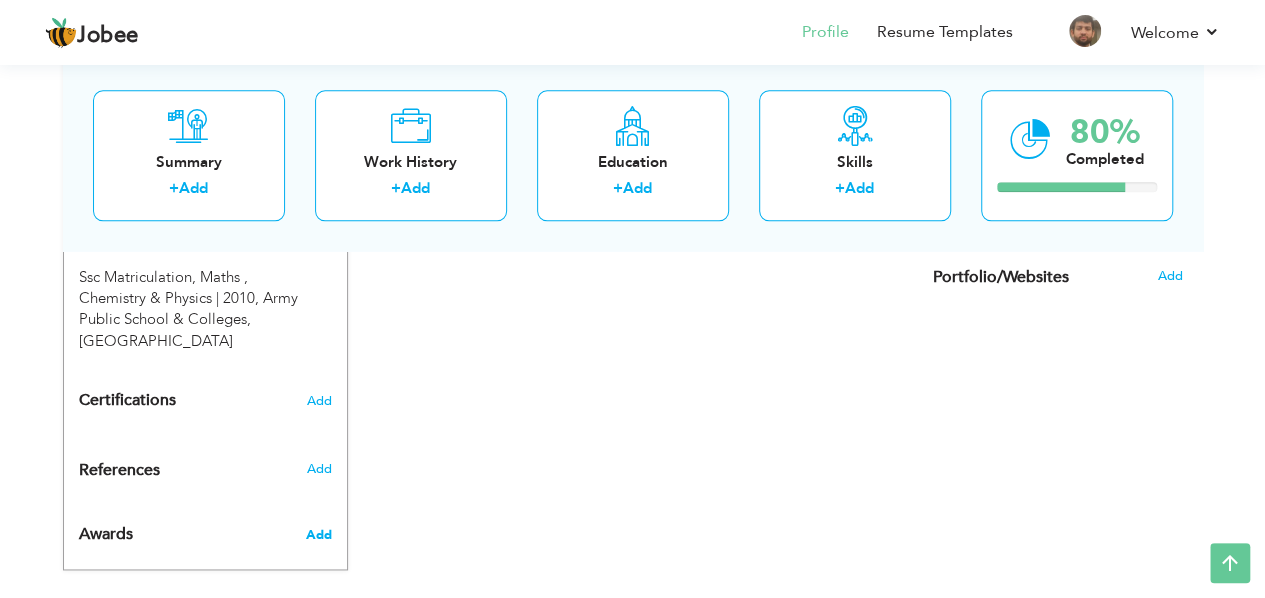 click on "Add" at bounding box center (318, 535) 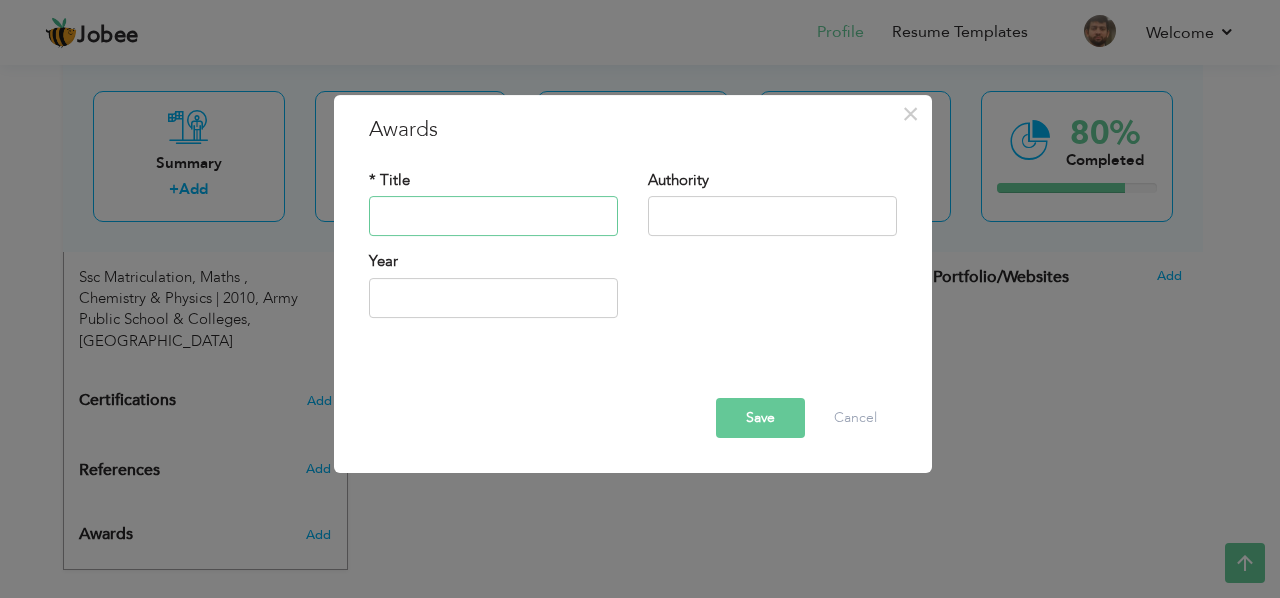 click at bounding box center (493, 217) 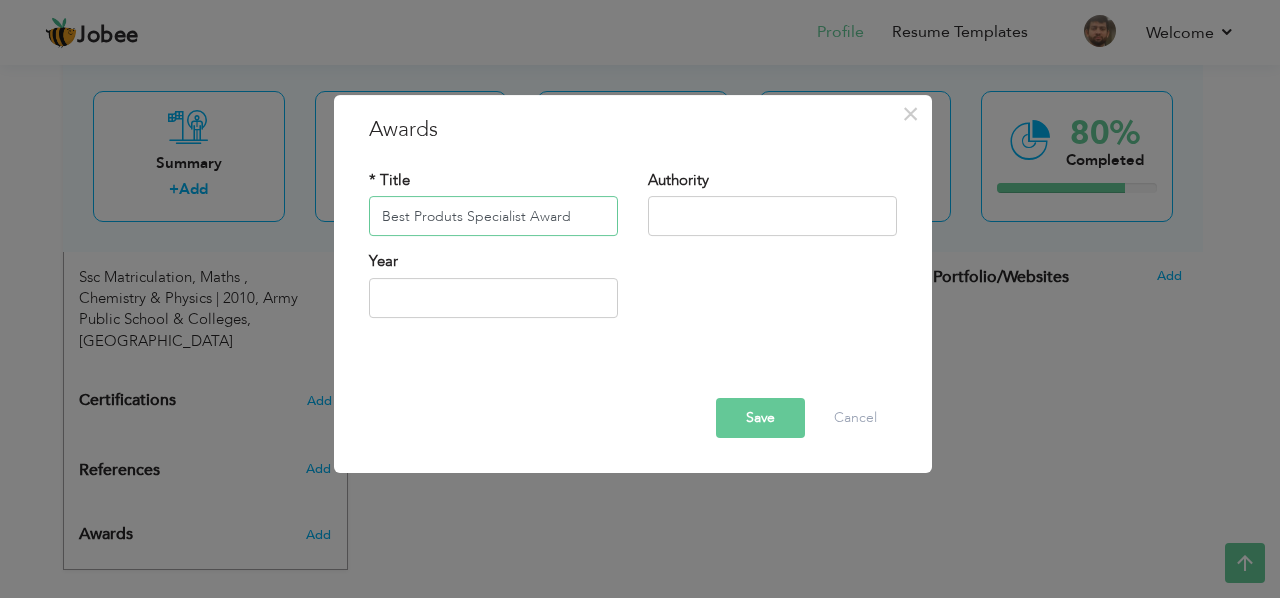 type on "Best Produts Specialist Award" 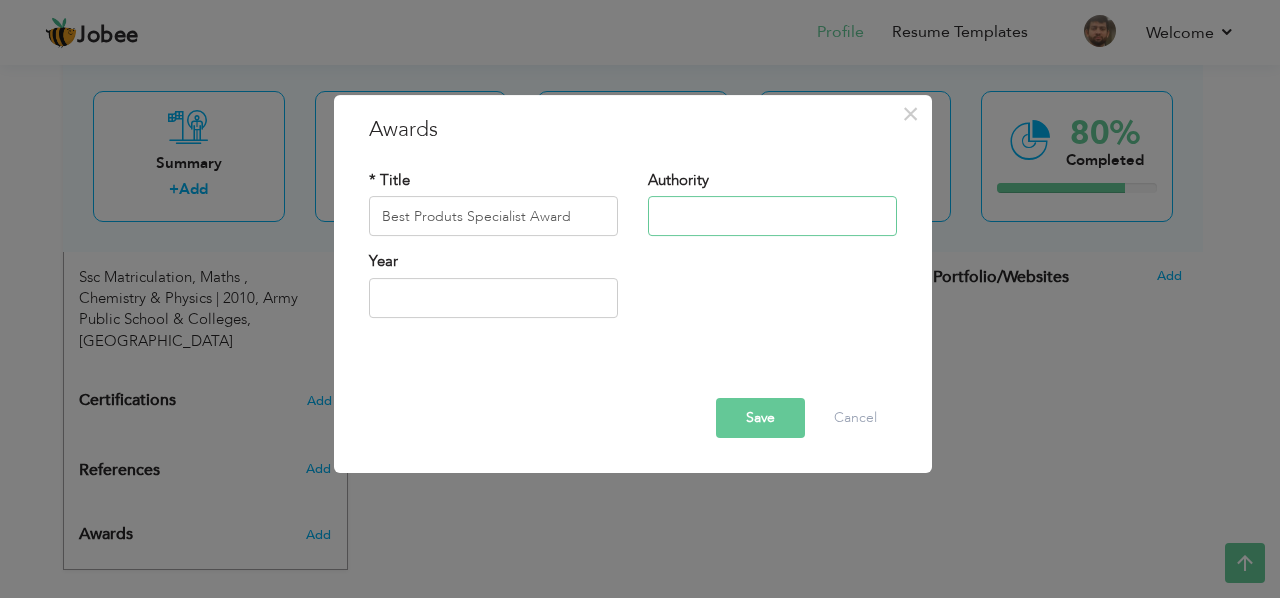 click at bounding box center (772, 217) 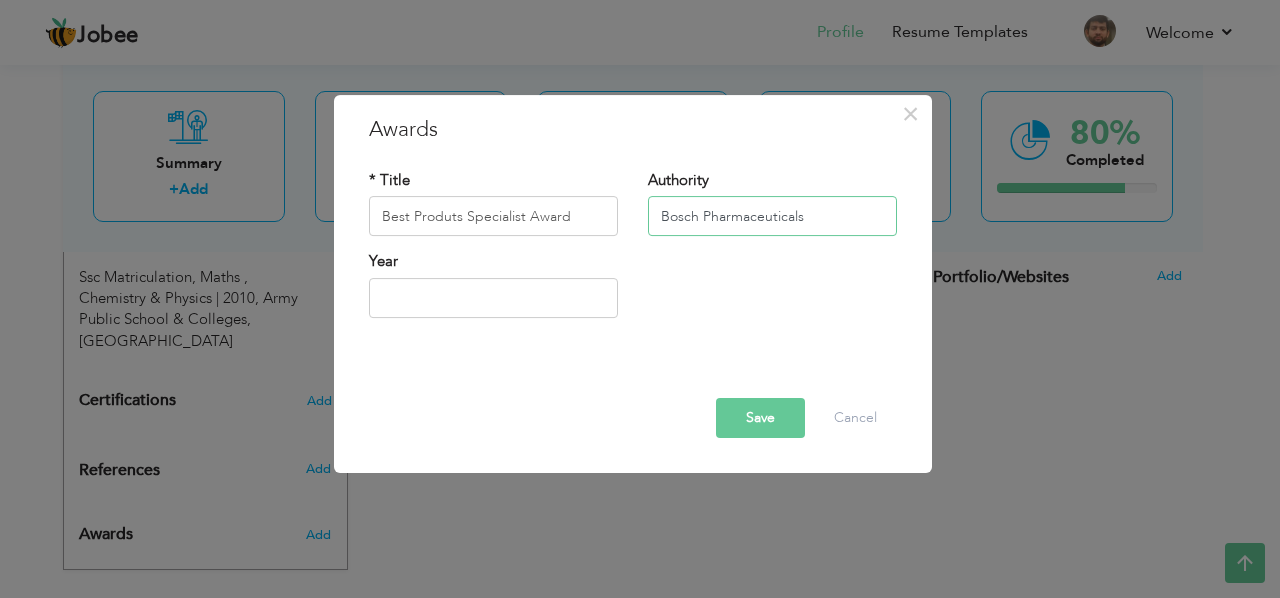 type on "Bosch Pharmaceuticals" 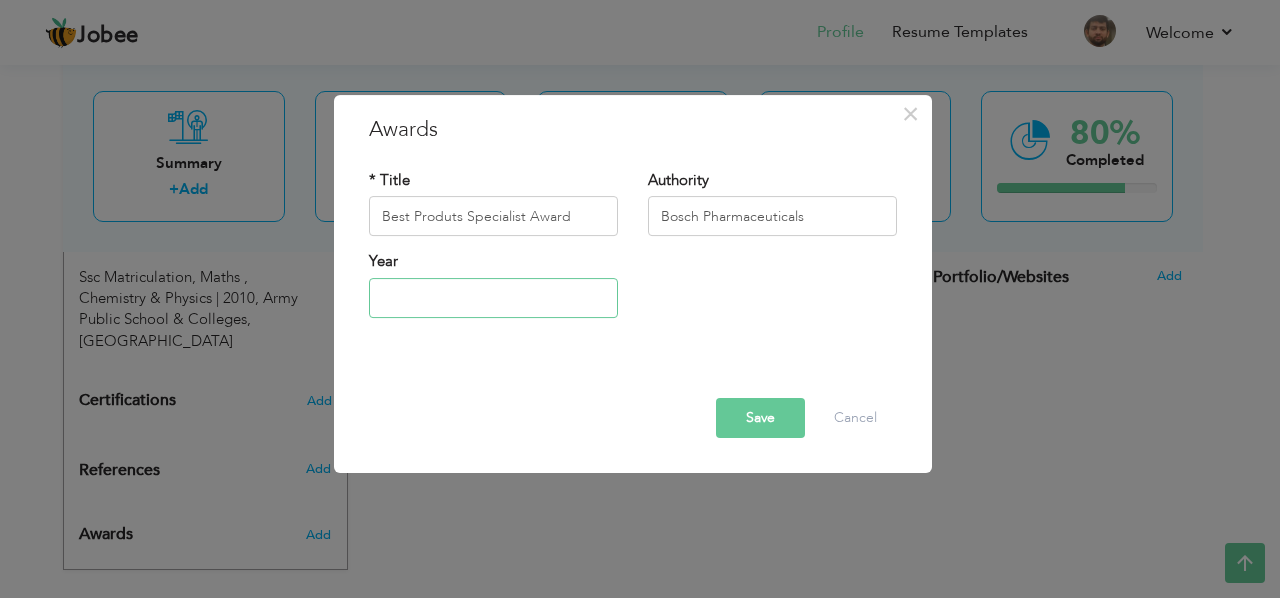 click at bounding box center [493, 298] 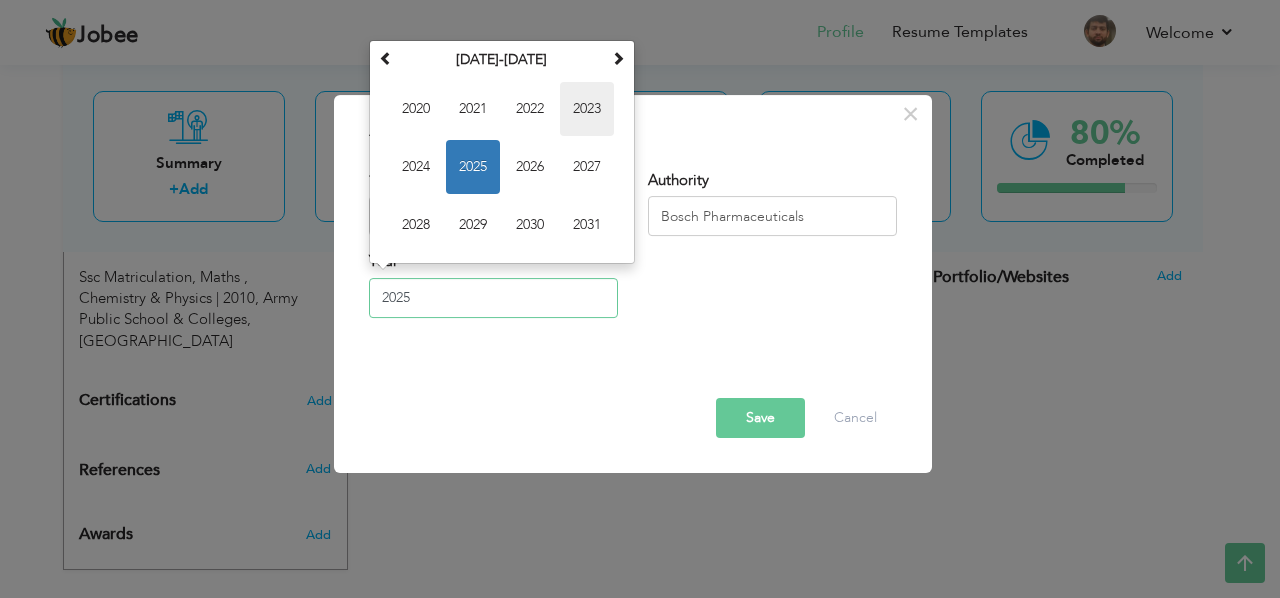 click on "2023" at bounding box center [587, 110] 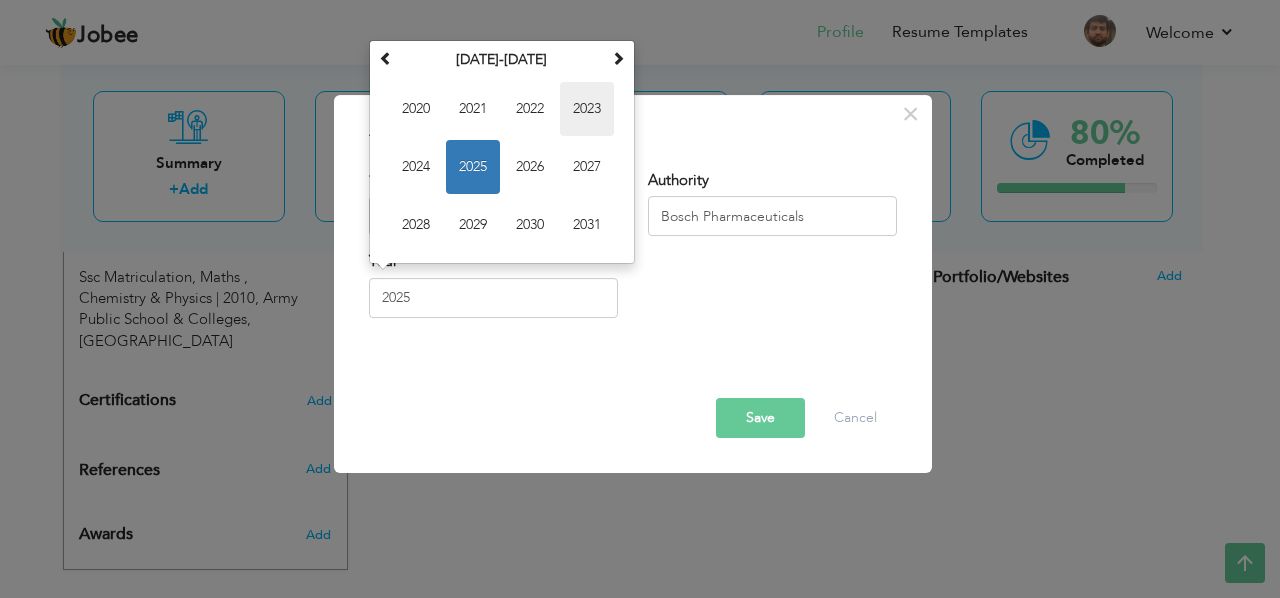 type on "2023" 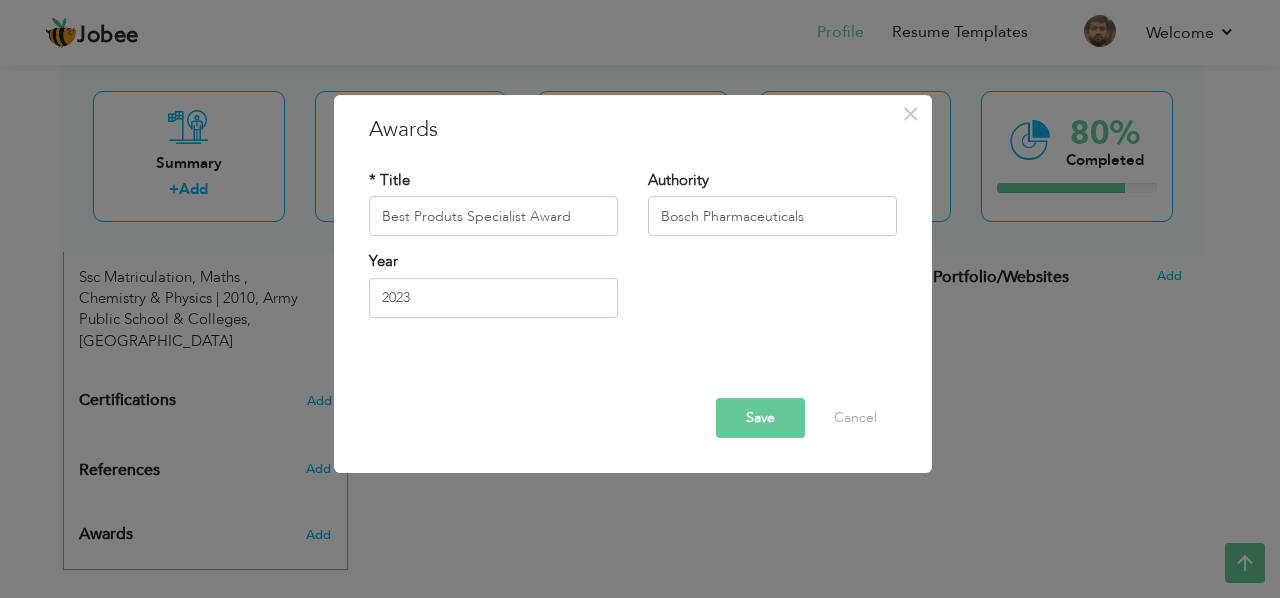 click on "Save" at bounding box center (760, 418) 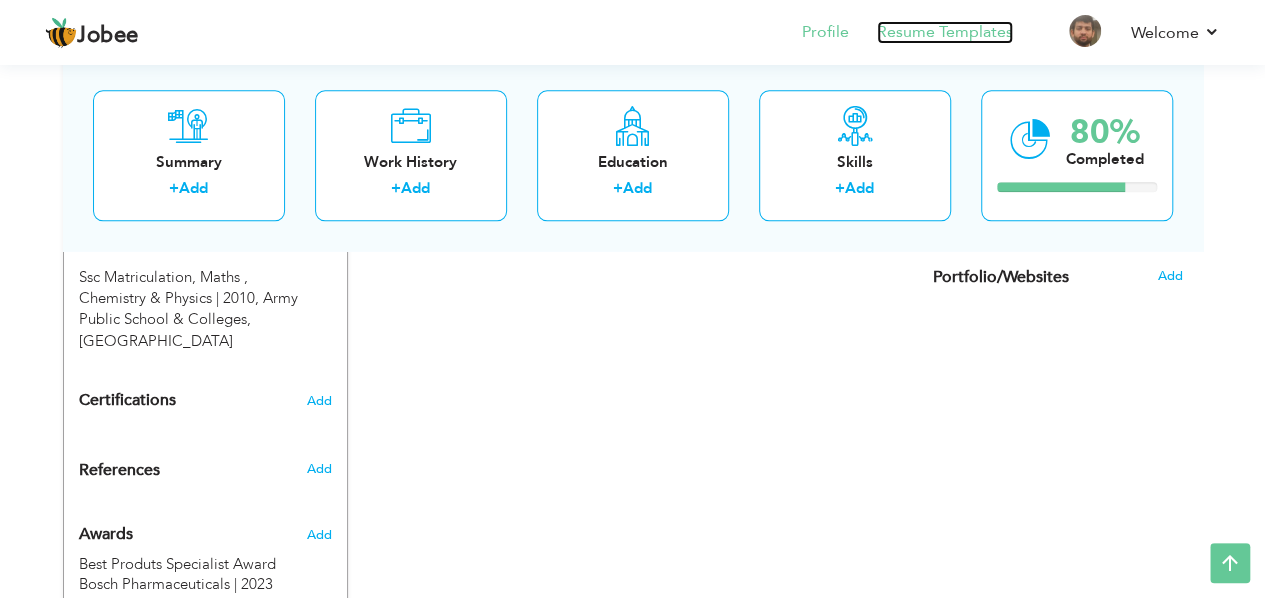 click on "Resume Templates" at bounding box center [945, 32] 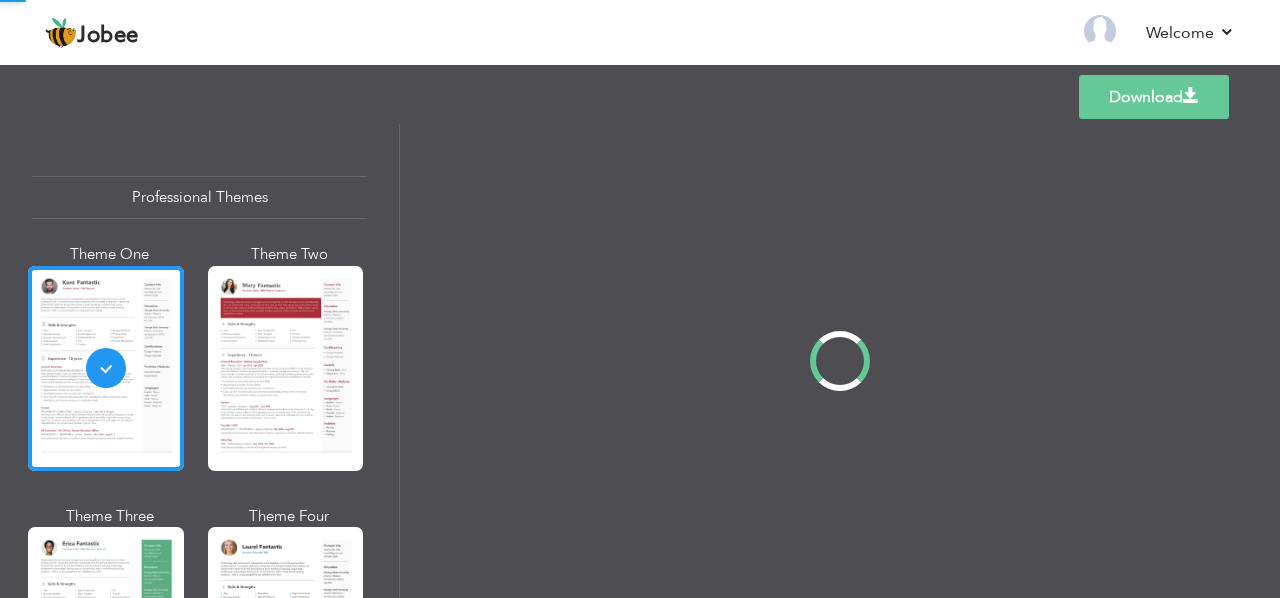 scroll, scrollTop: 0, scrollLeft: 0, axis: both 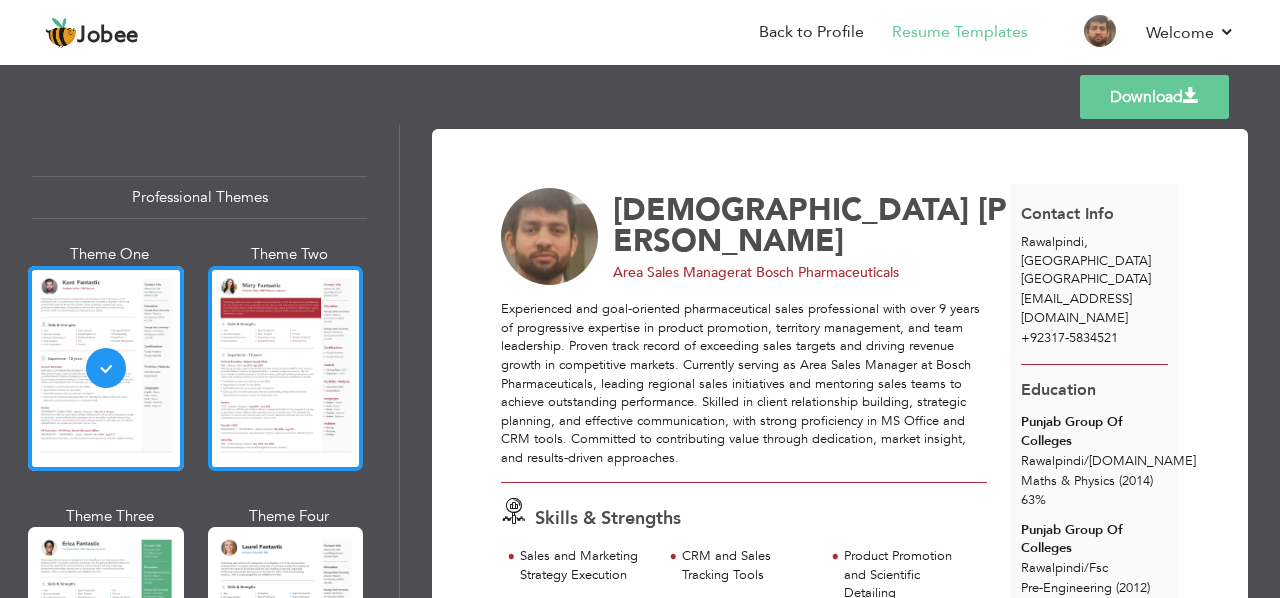 click at bounding box center (286, 368) 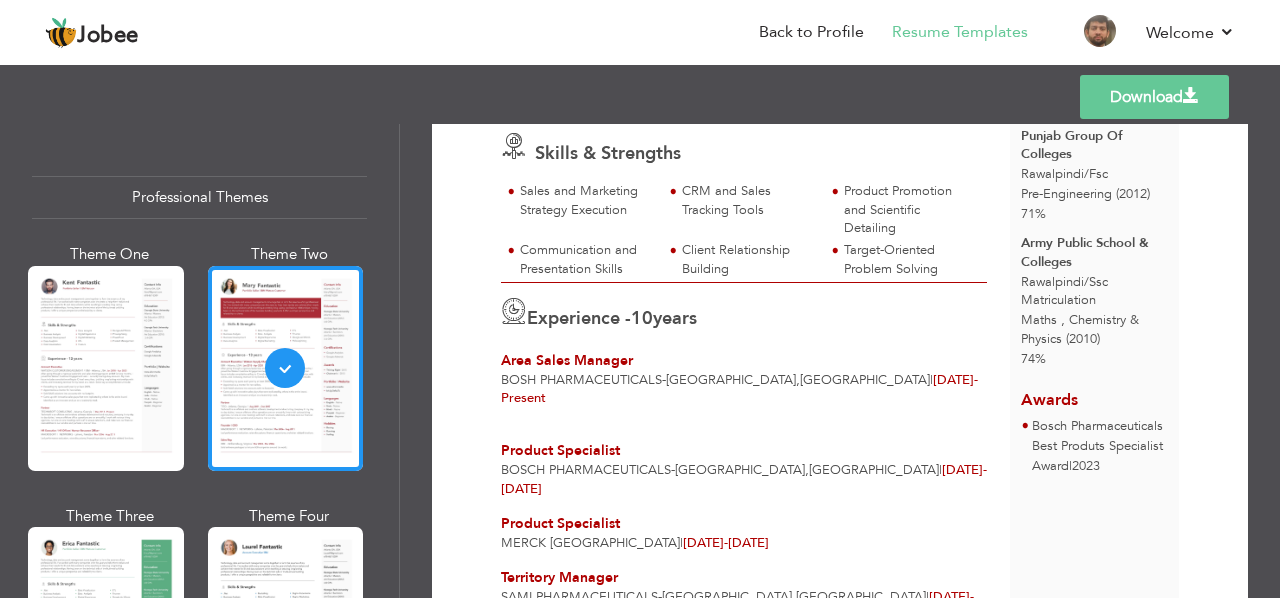 scroll, scrollTop: 381, scrollLeft: 0, axis: vertical 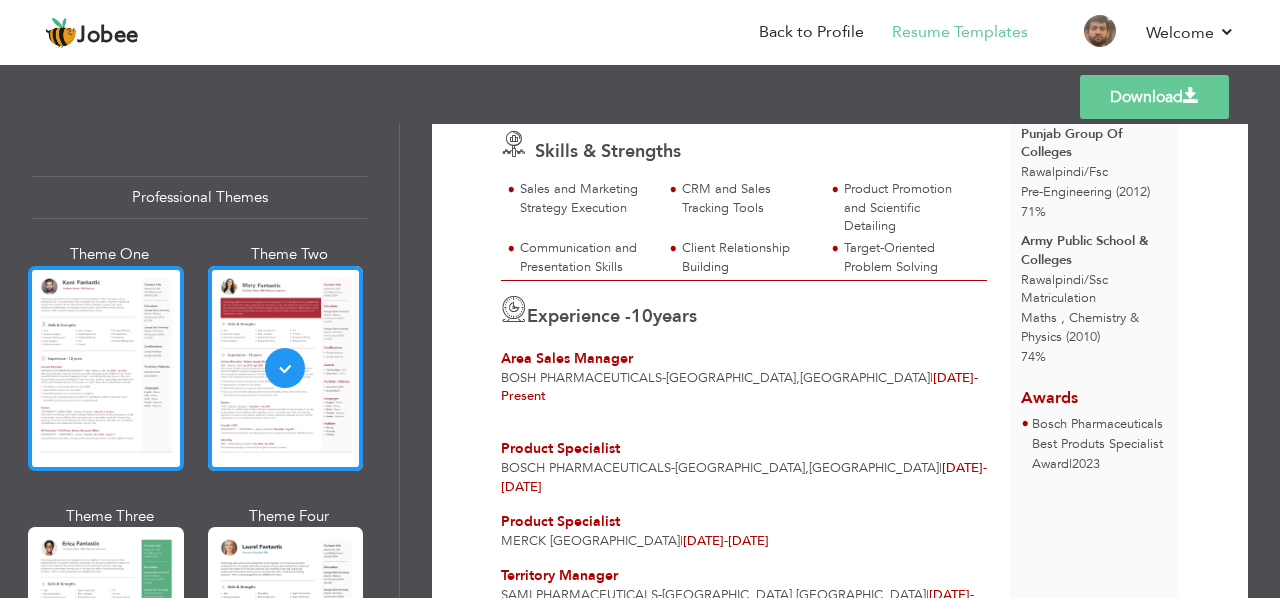 click at bounding box center (106, 368) 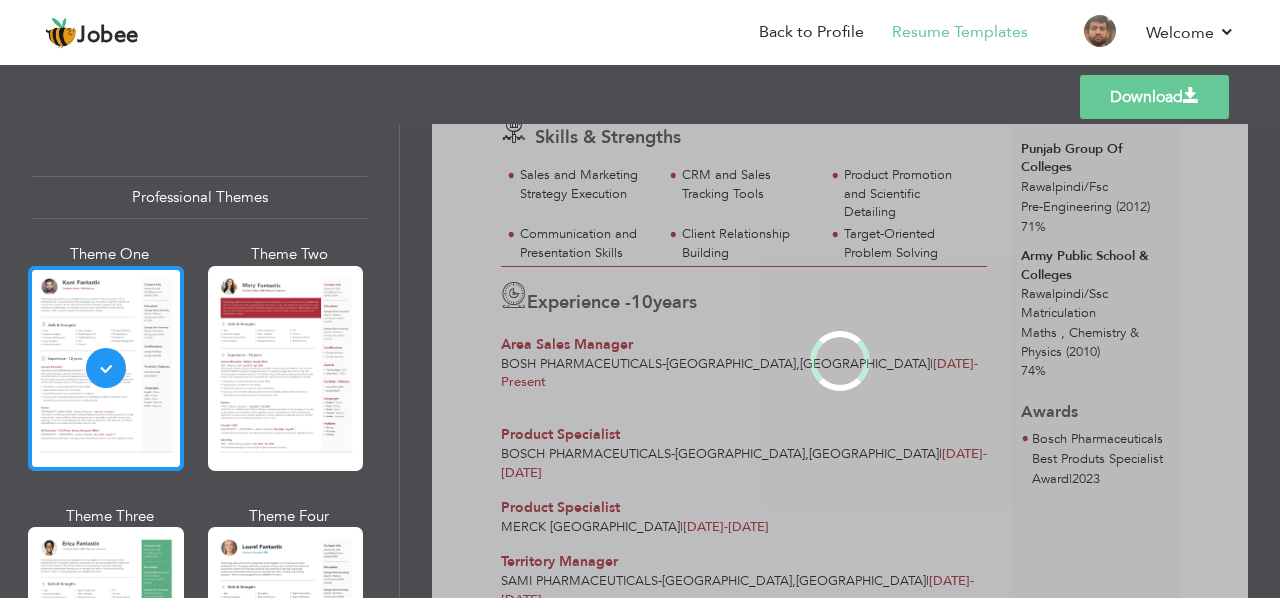 scroll, scrollTop: 0, scrollLeft: 0, axis: both 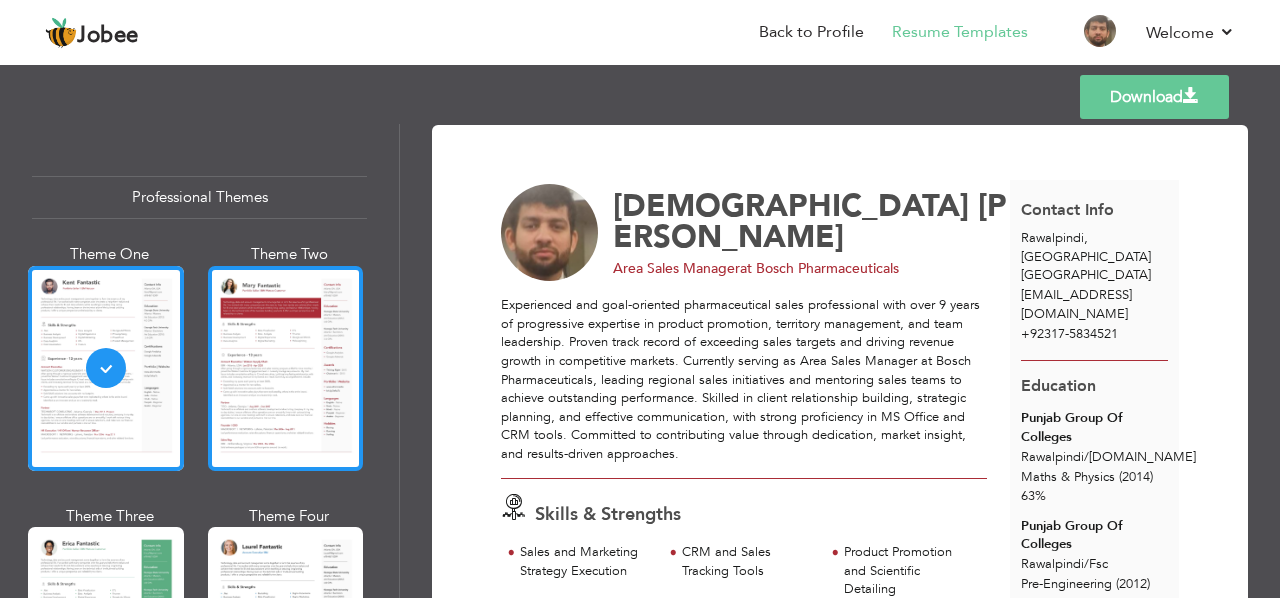 click at bounding box center (286, 368) 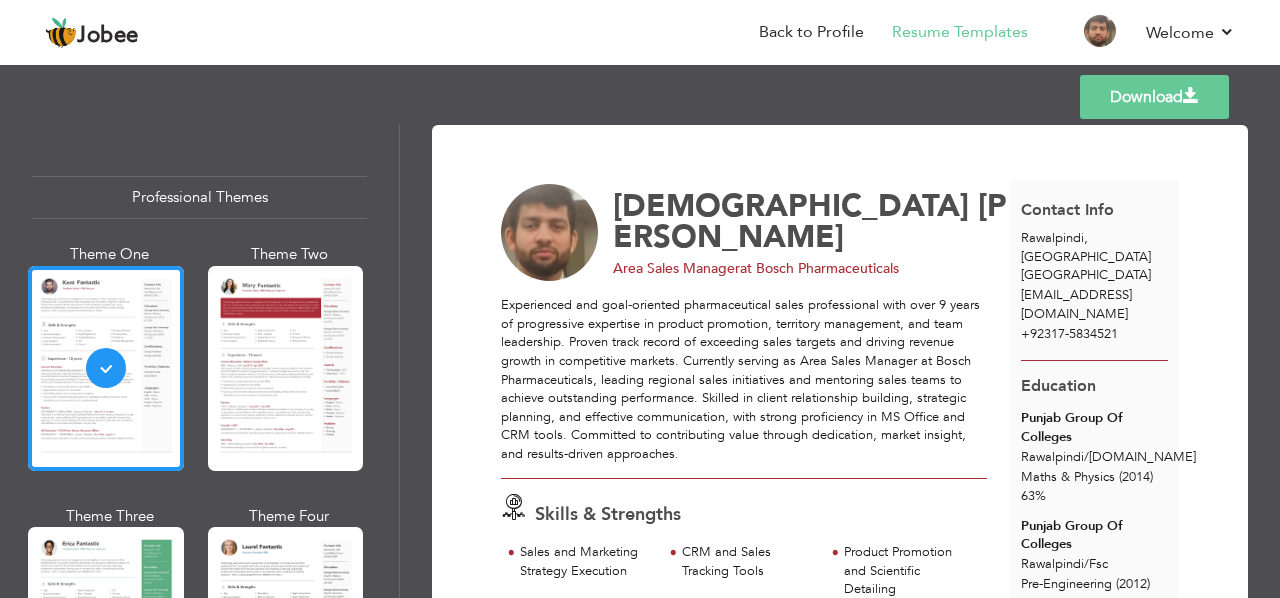 scroll, scrollTop: 0, scrollLeft: 0, axis: both 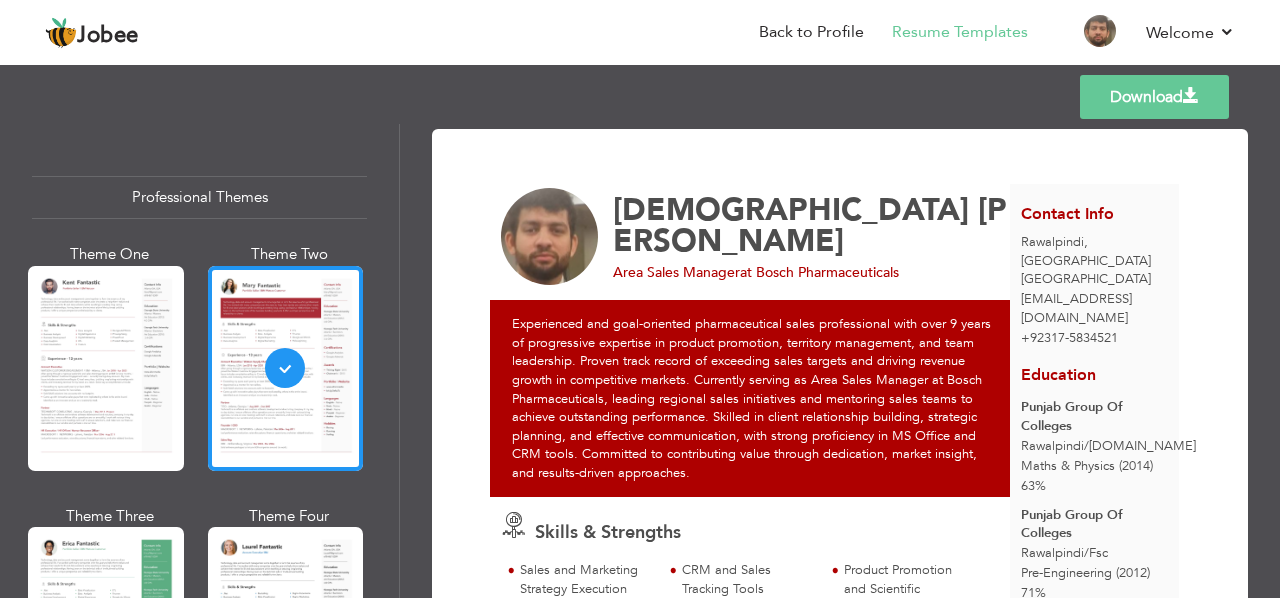 click on "Download" at bounding box center (1154, 97) 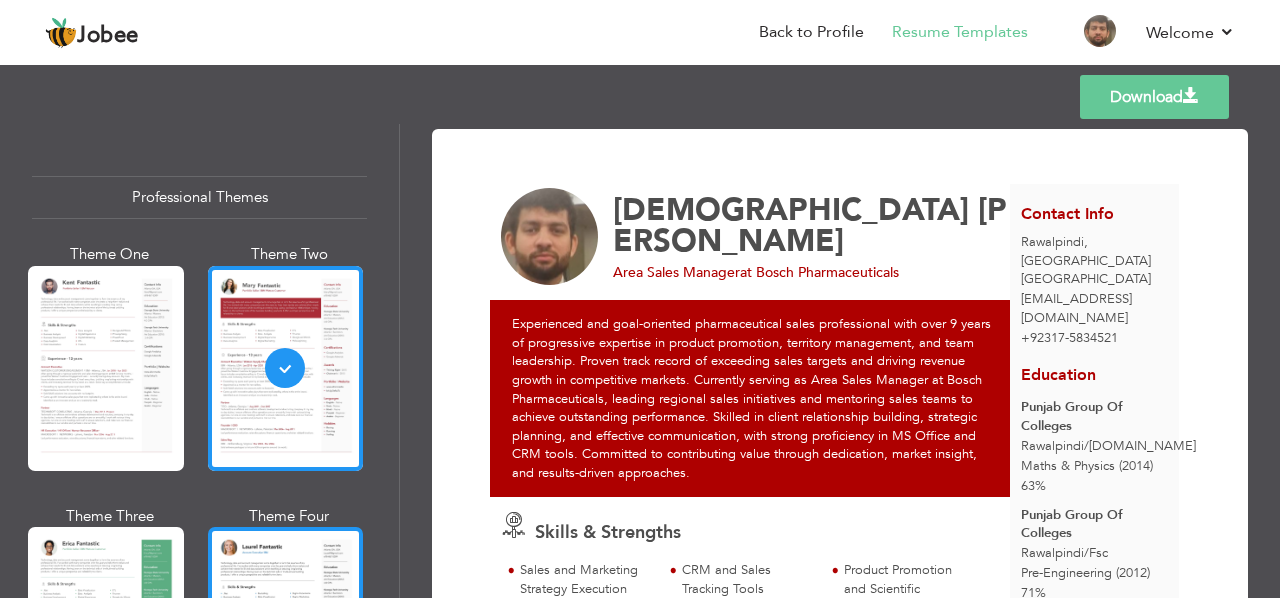 click at bounding box center (286, 629) 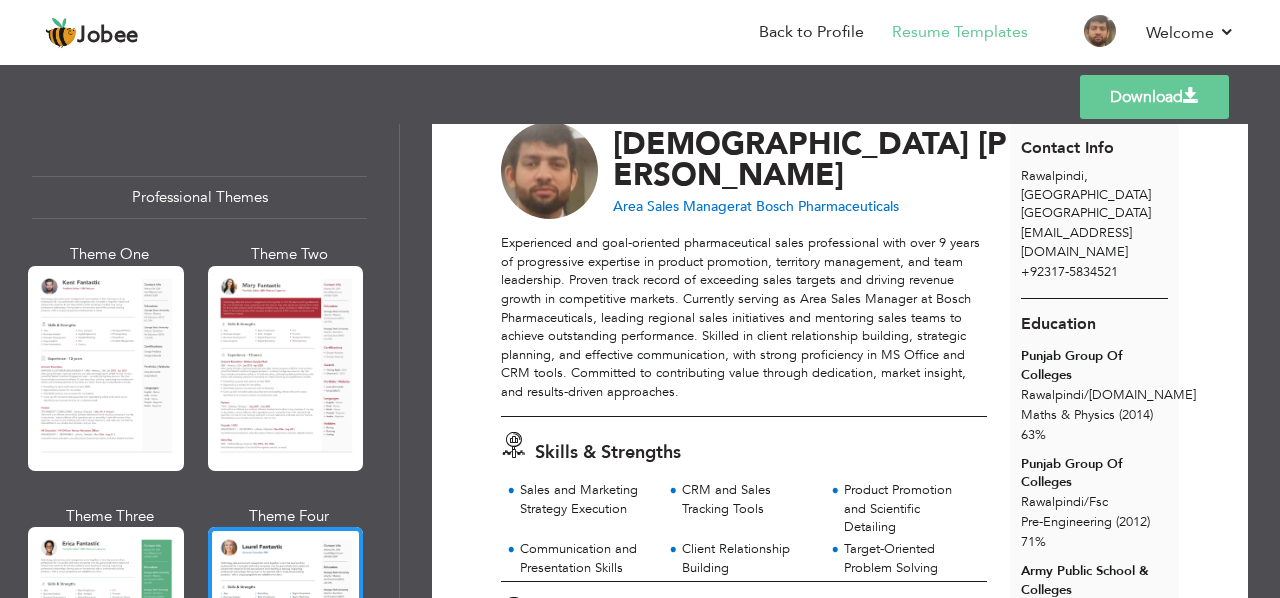 scroll, scrollTop: 99, scrollLeft: 0, axis: vertical 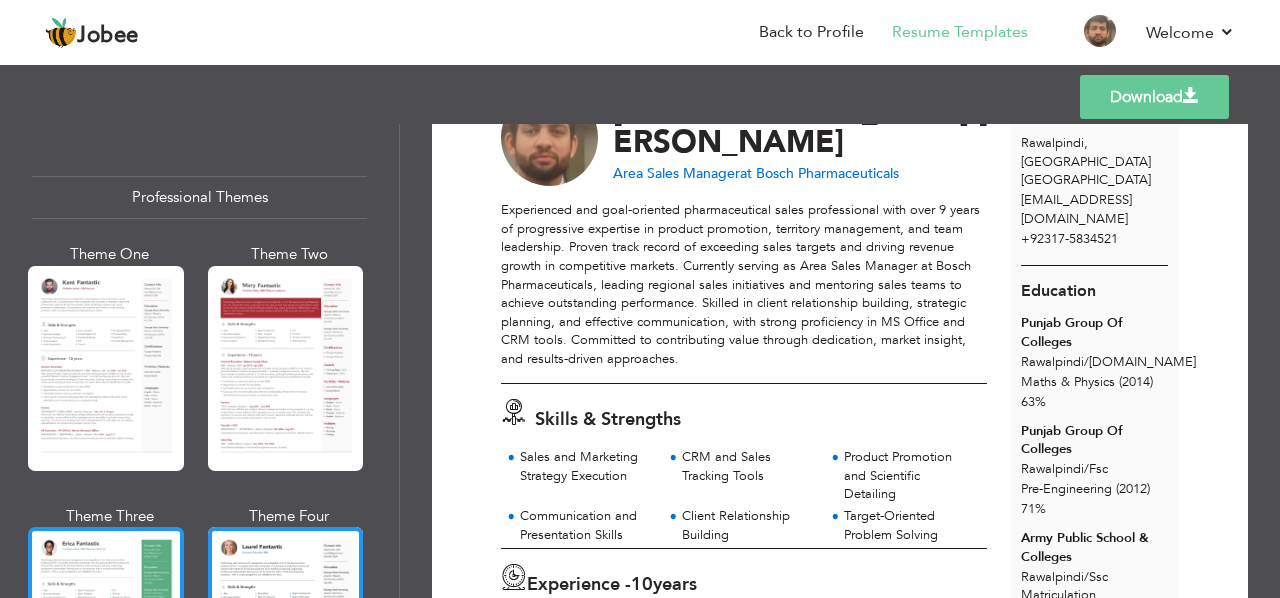 click at bounding box center (106, 629) 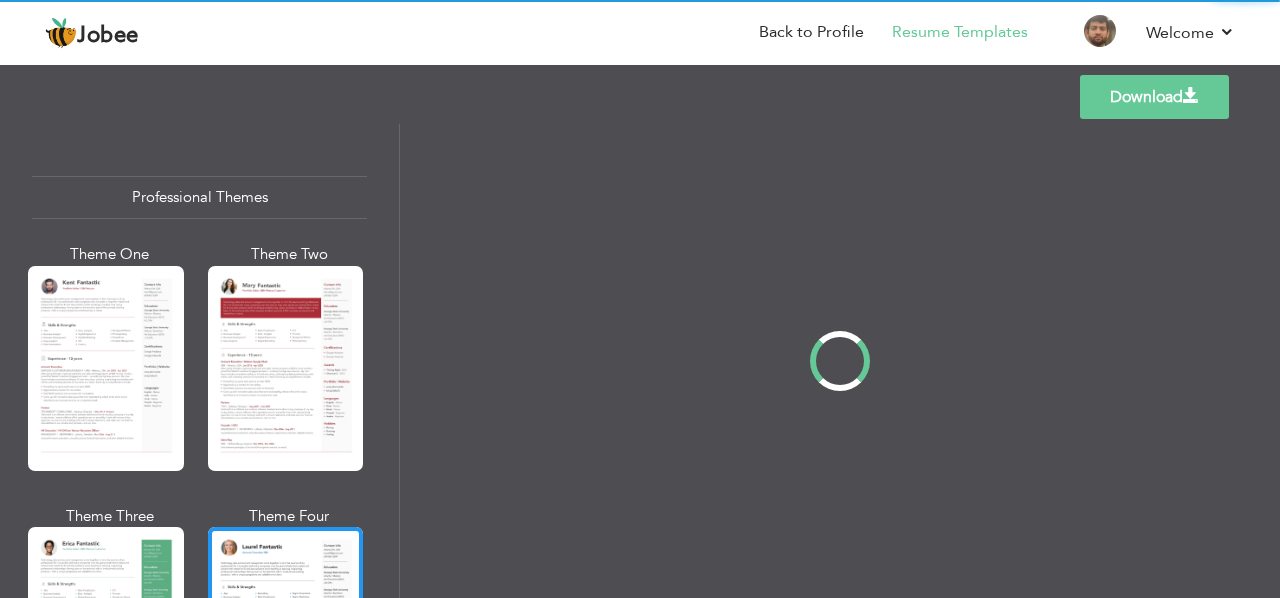 scroll, scrollTop: 0, scrollLeft: 0, axis: both 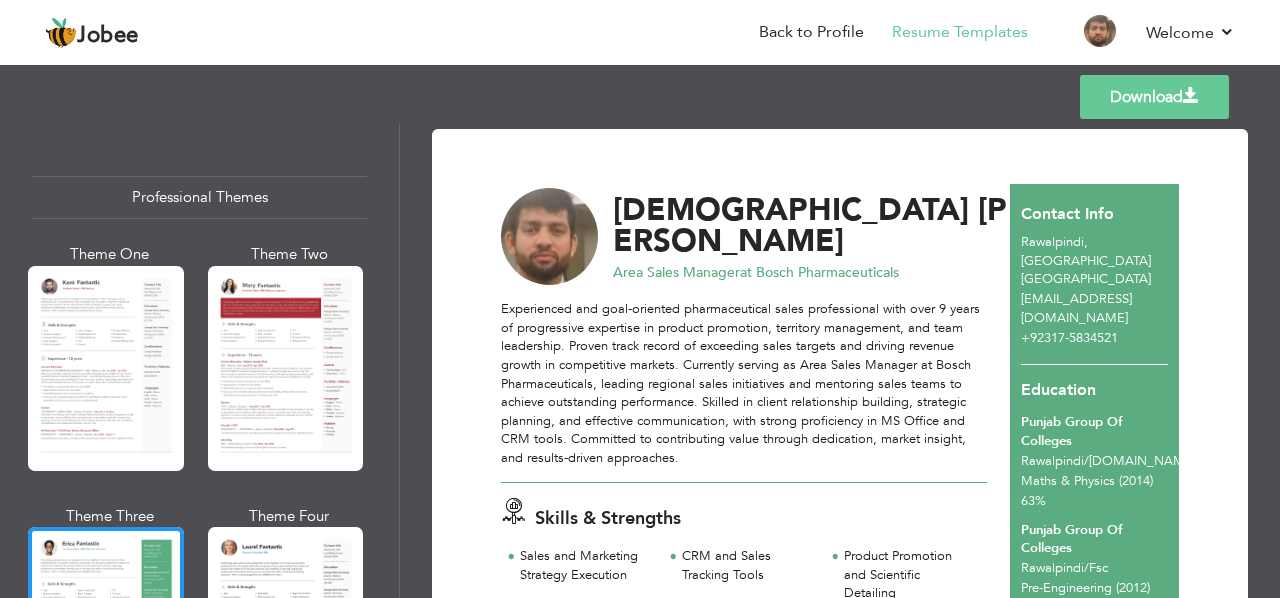 click on "Download" at bounding box center (1154, 97) 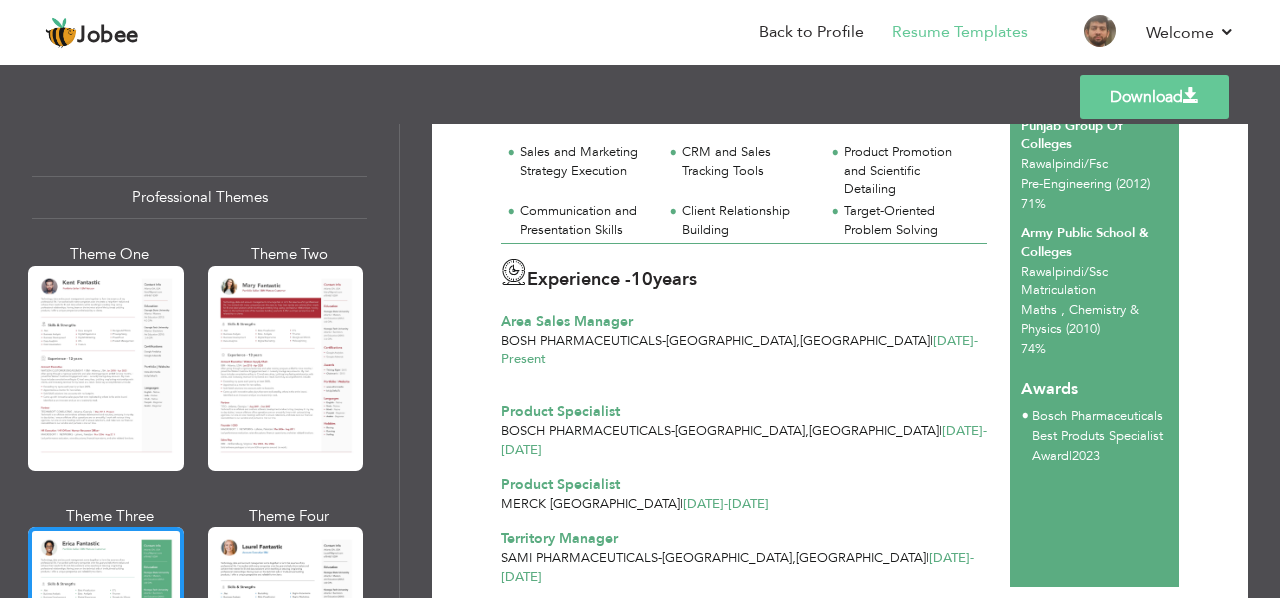 scroll, scrollTop: 432, scrollLeft: 0, axis: vertical 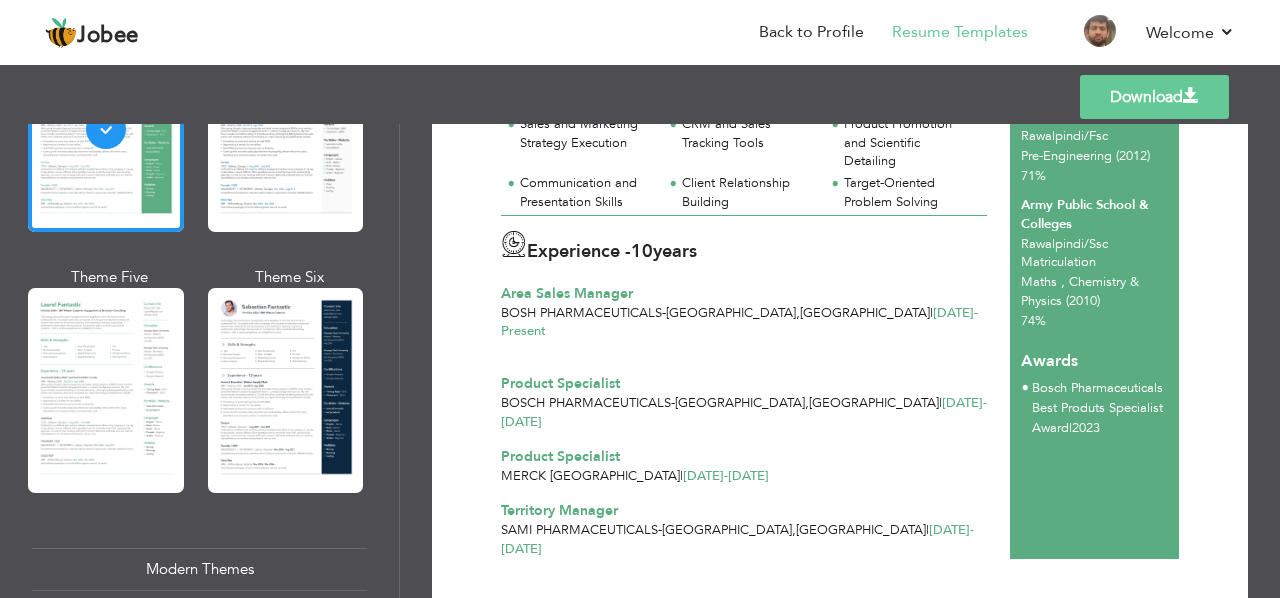 click at bounding box center [286, 390] 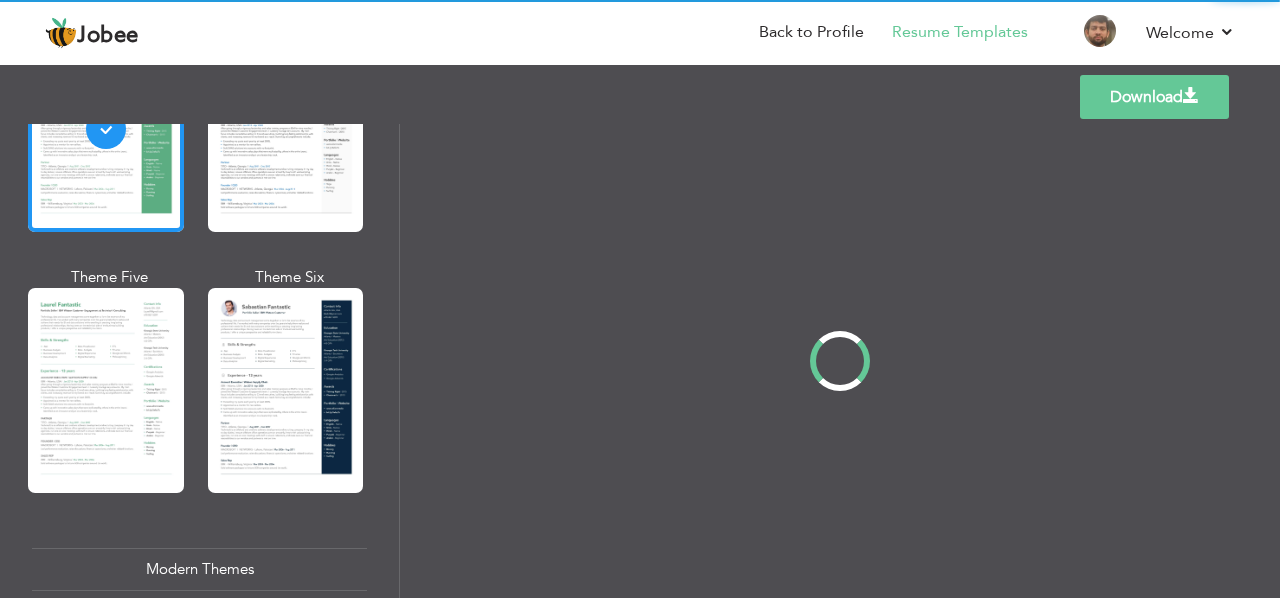 scroll, scrollTop: 0, scrollLeft: 0, axis: both 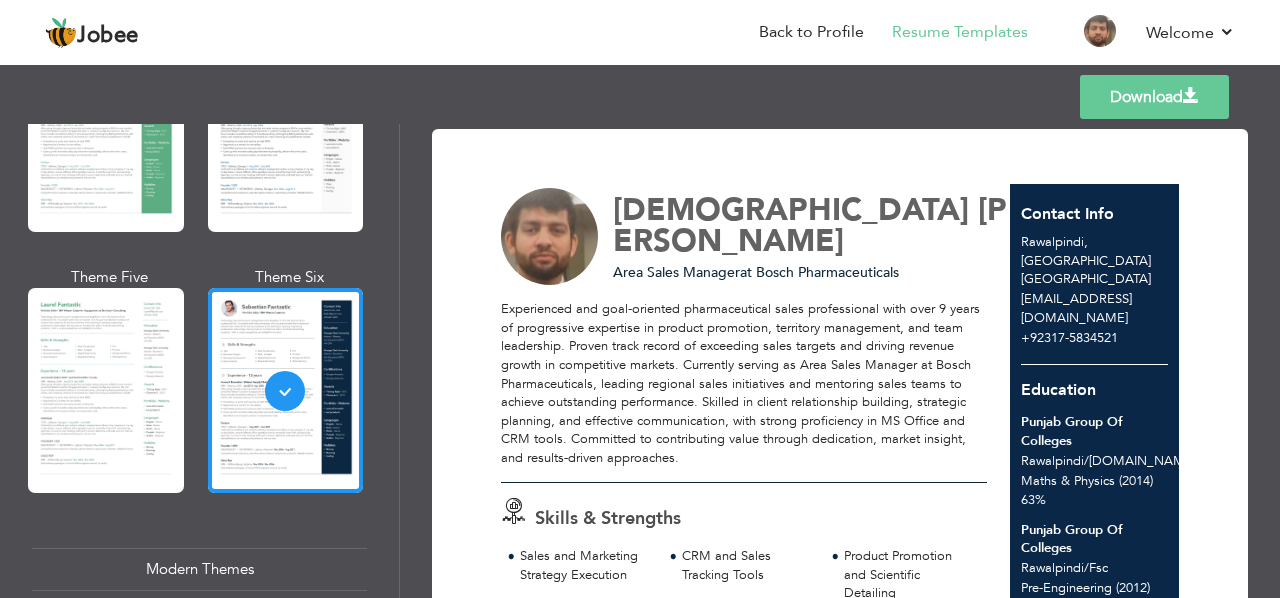 click on "Download" at bounding box center (1154, 97) 